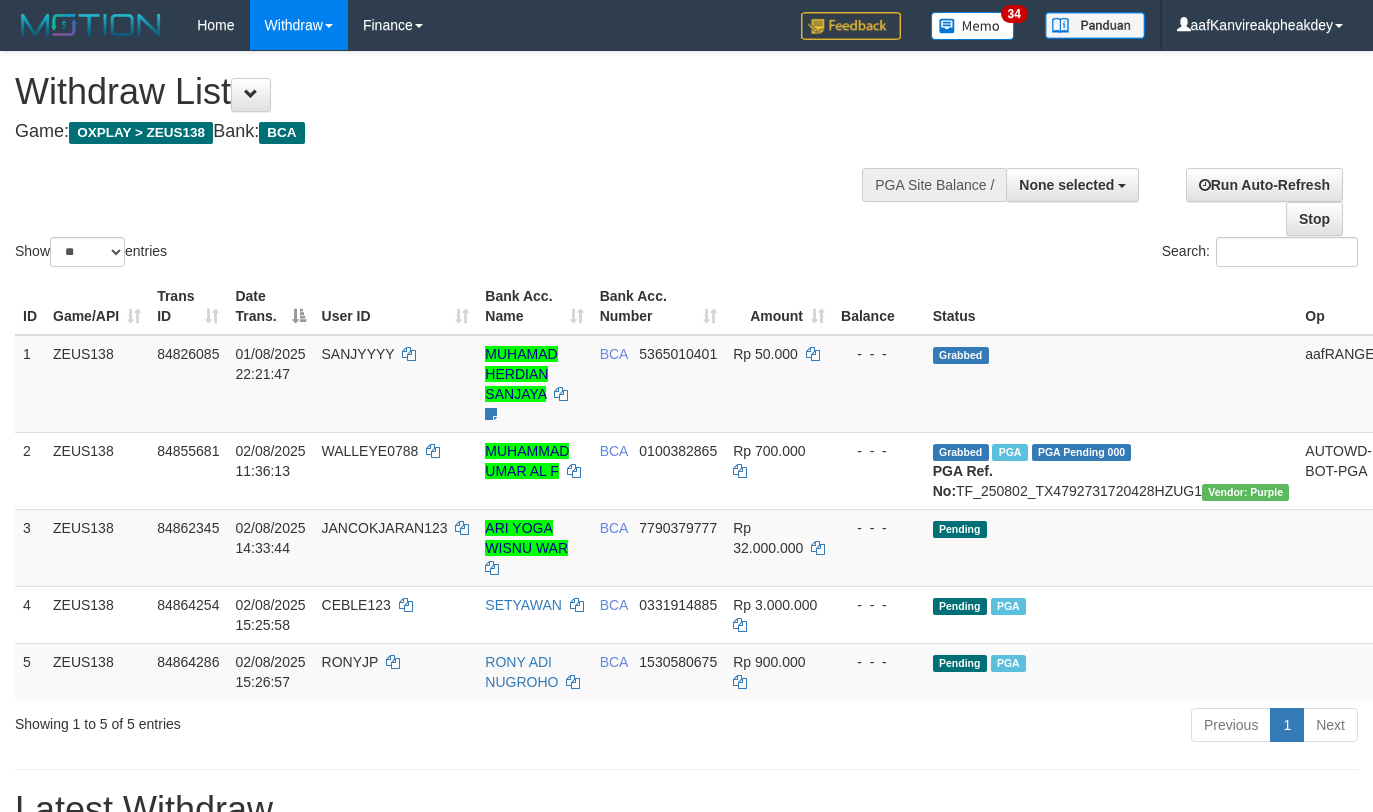 select 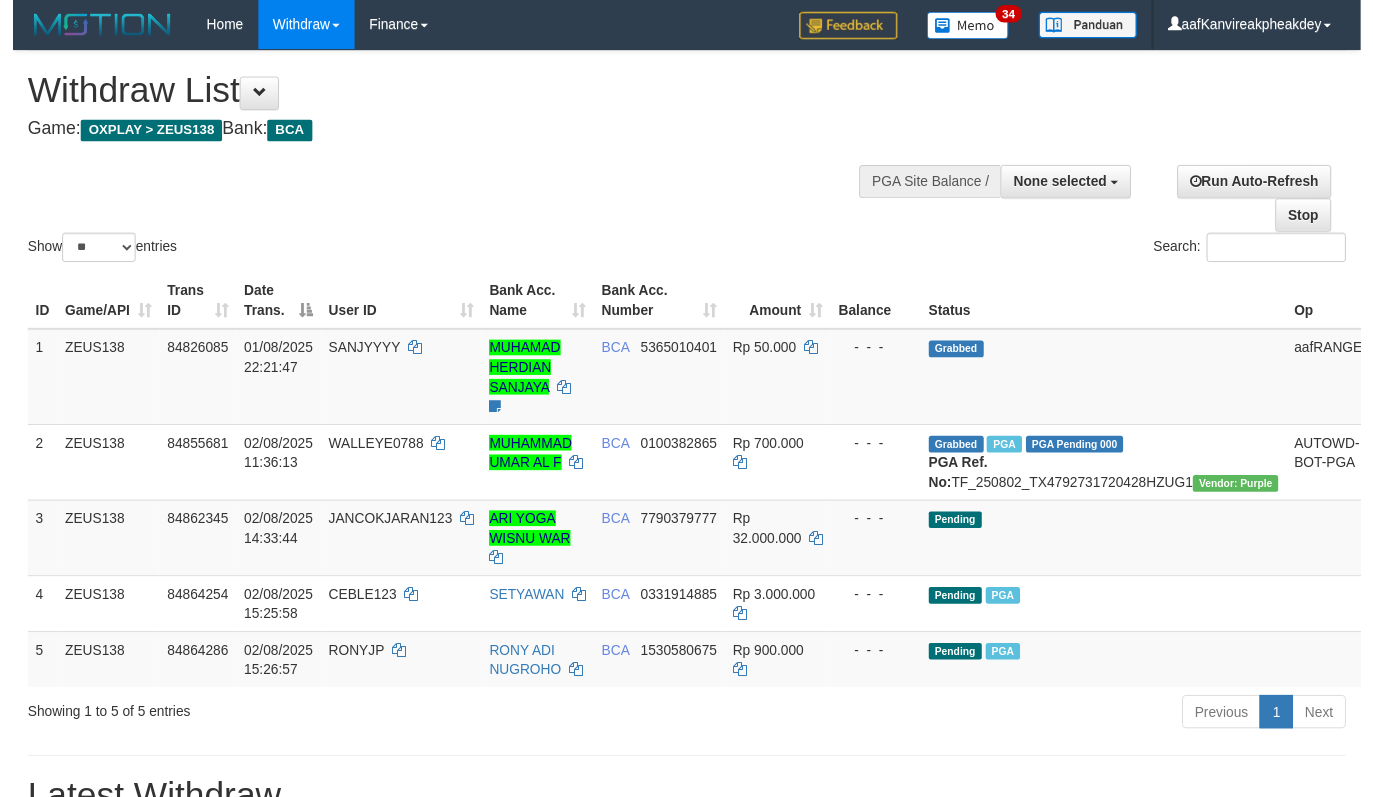 scroll, scrollTop: 672, scrollLeft: 0, axis: vertical 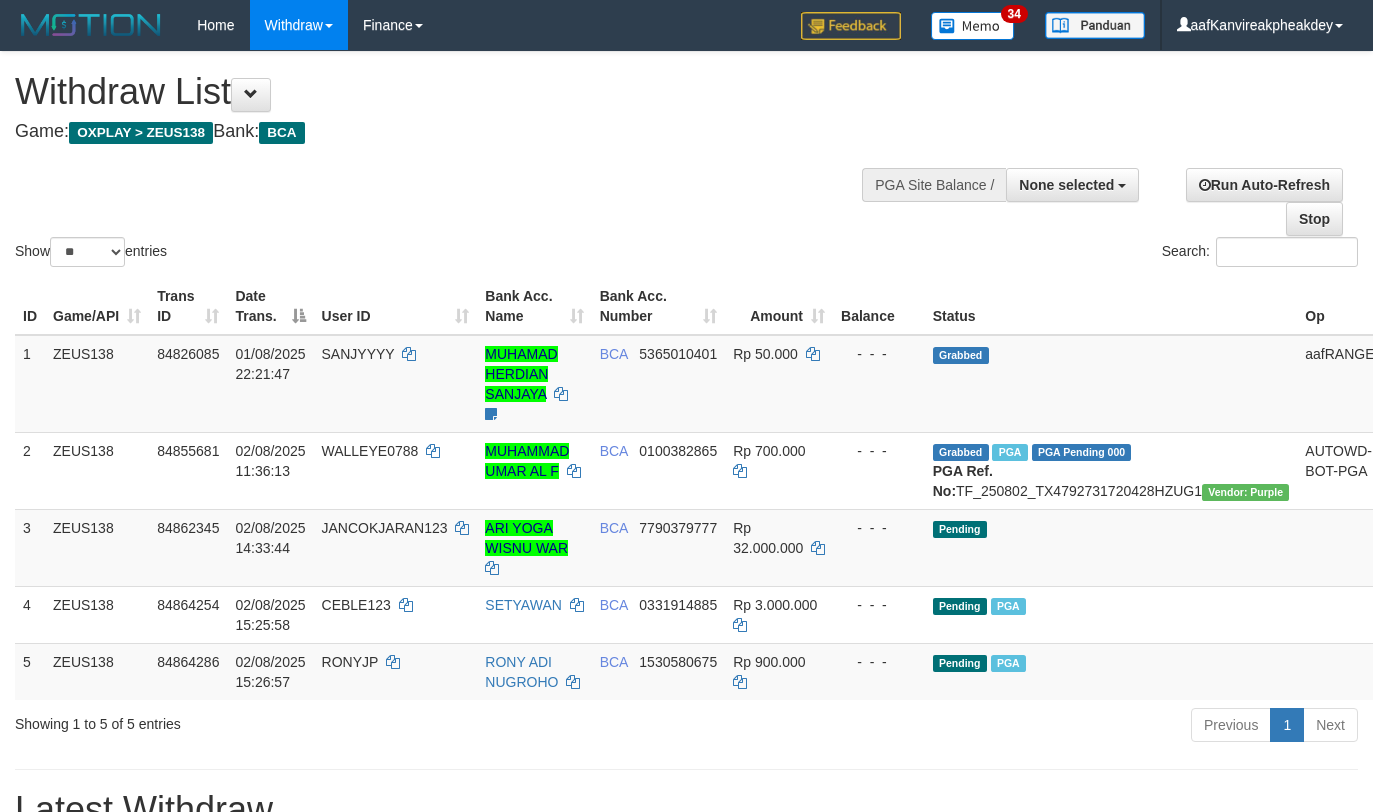 select 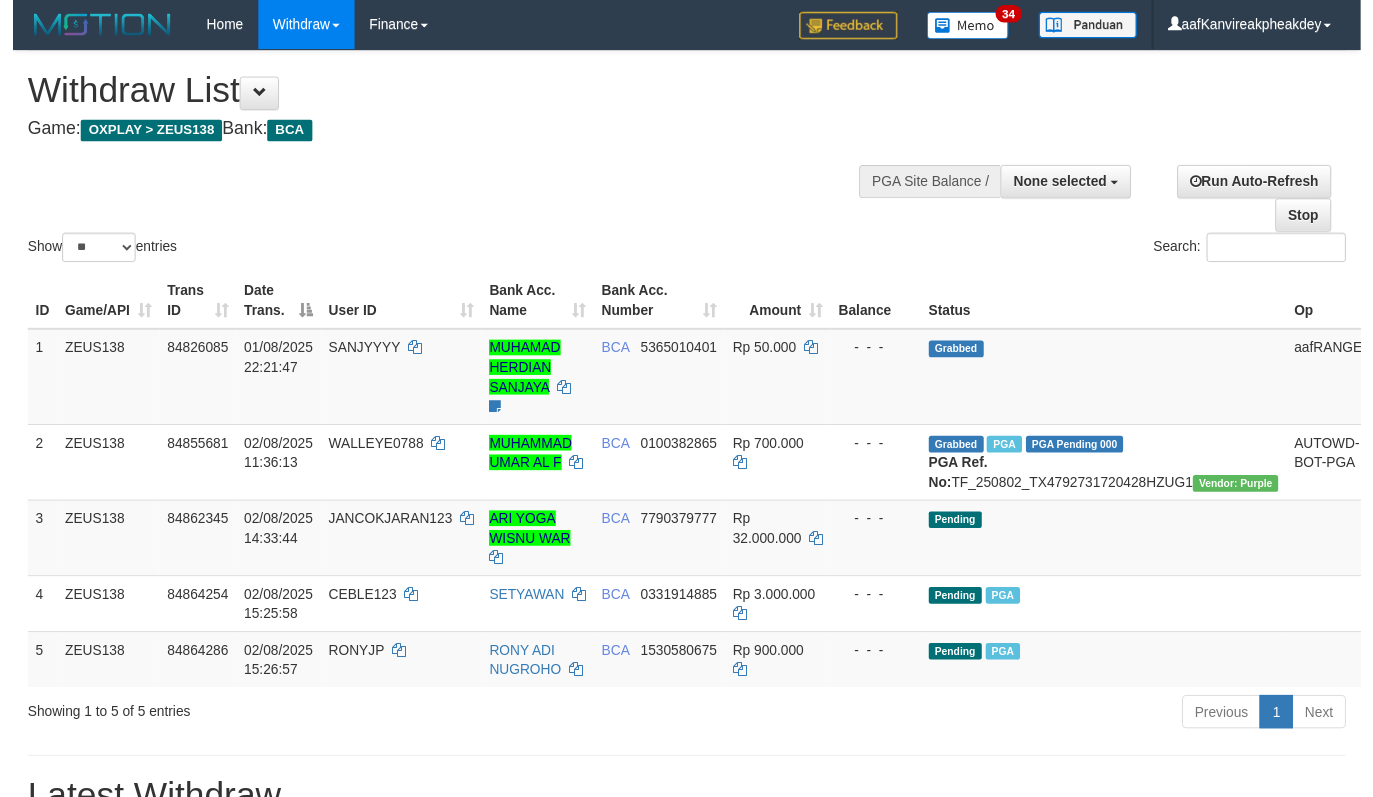 scroll, scrollTop: 672, scrollLeft: 0, axis: vertical 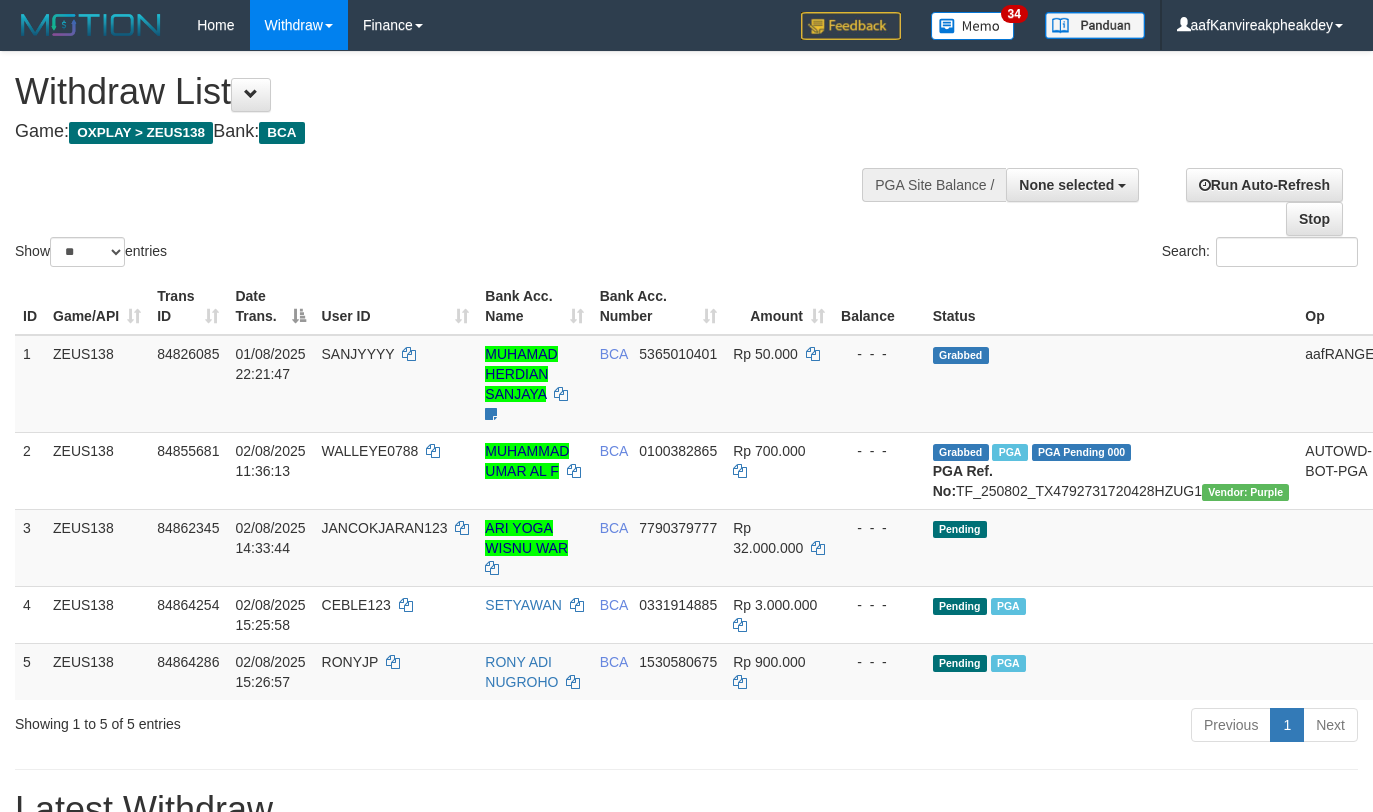 select 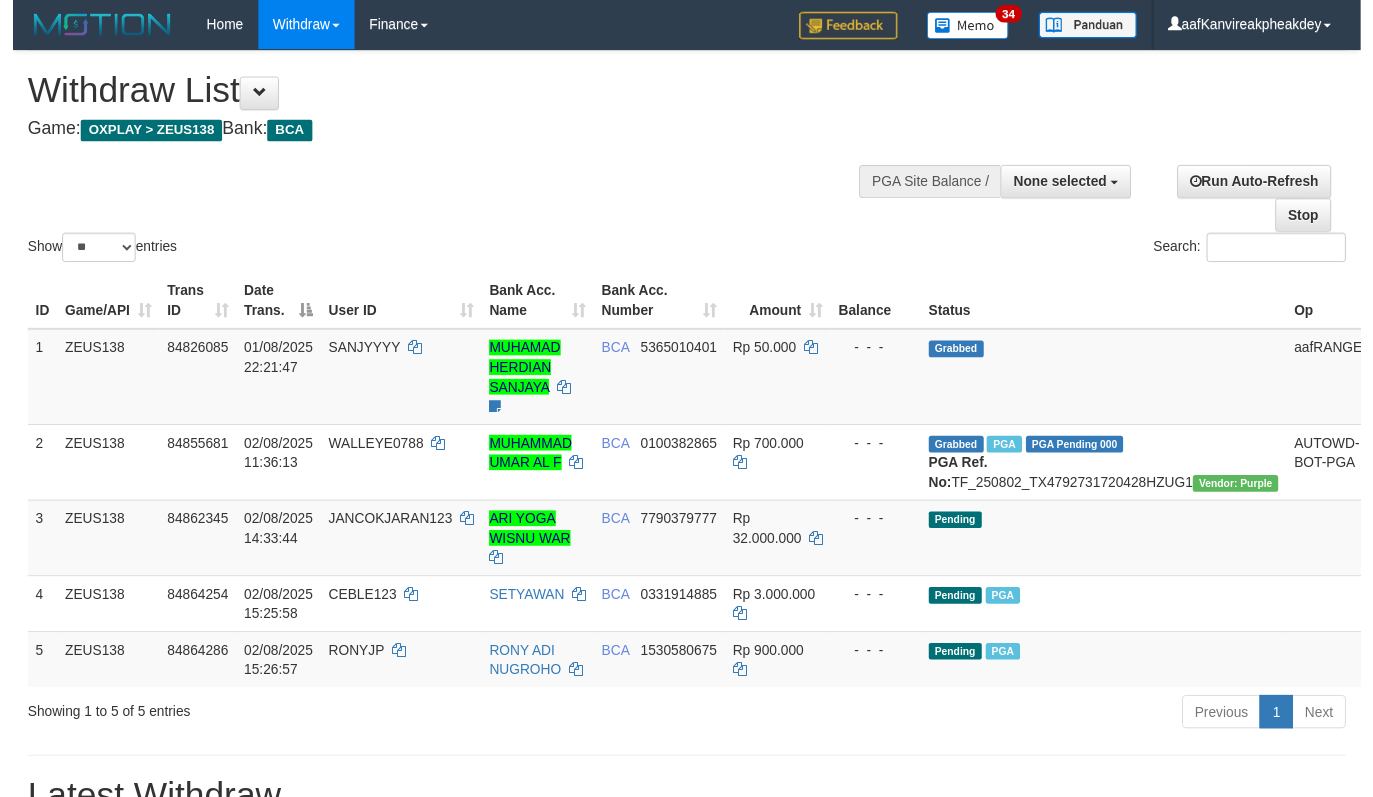 scroll, scrollTop: 672, scrollLeft: 0, axis: vertical 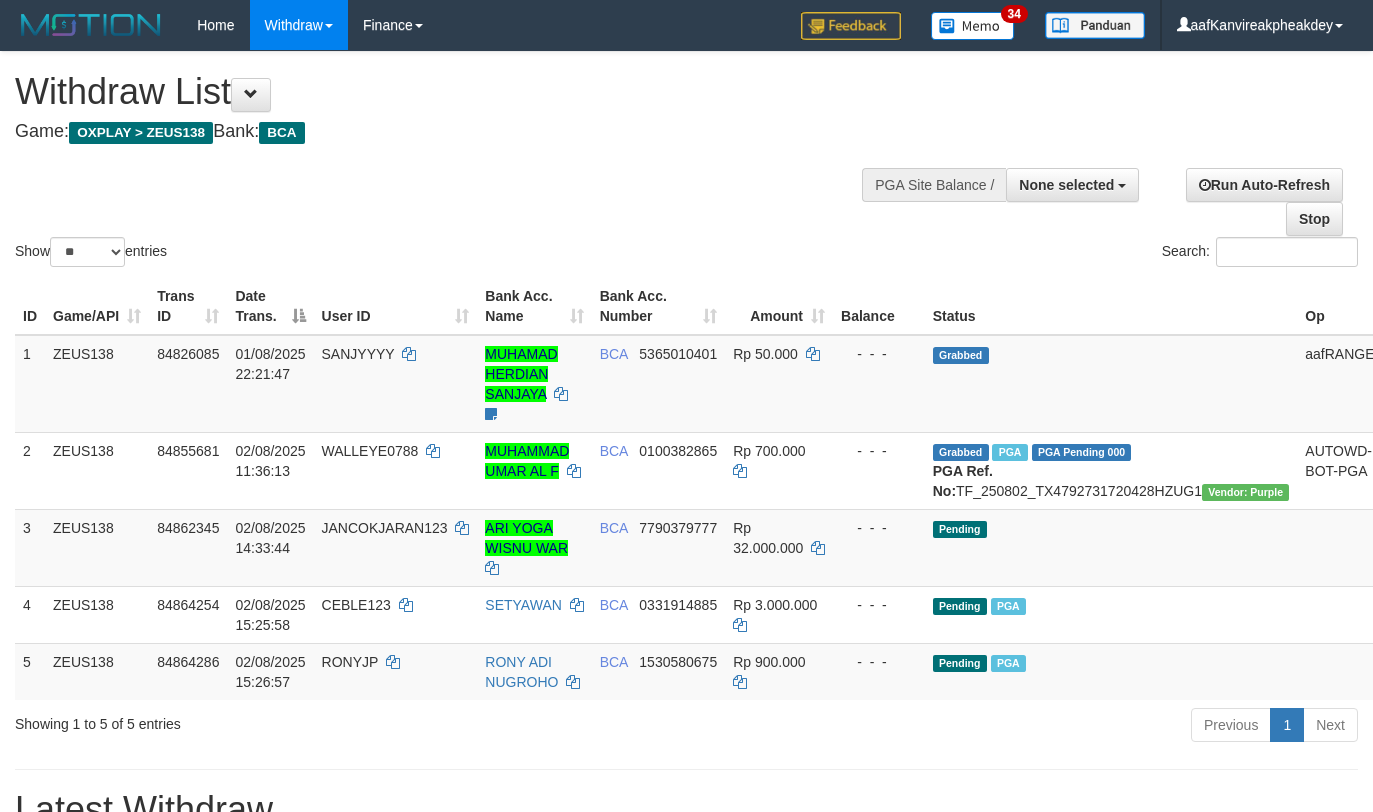 select 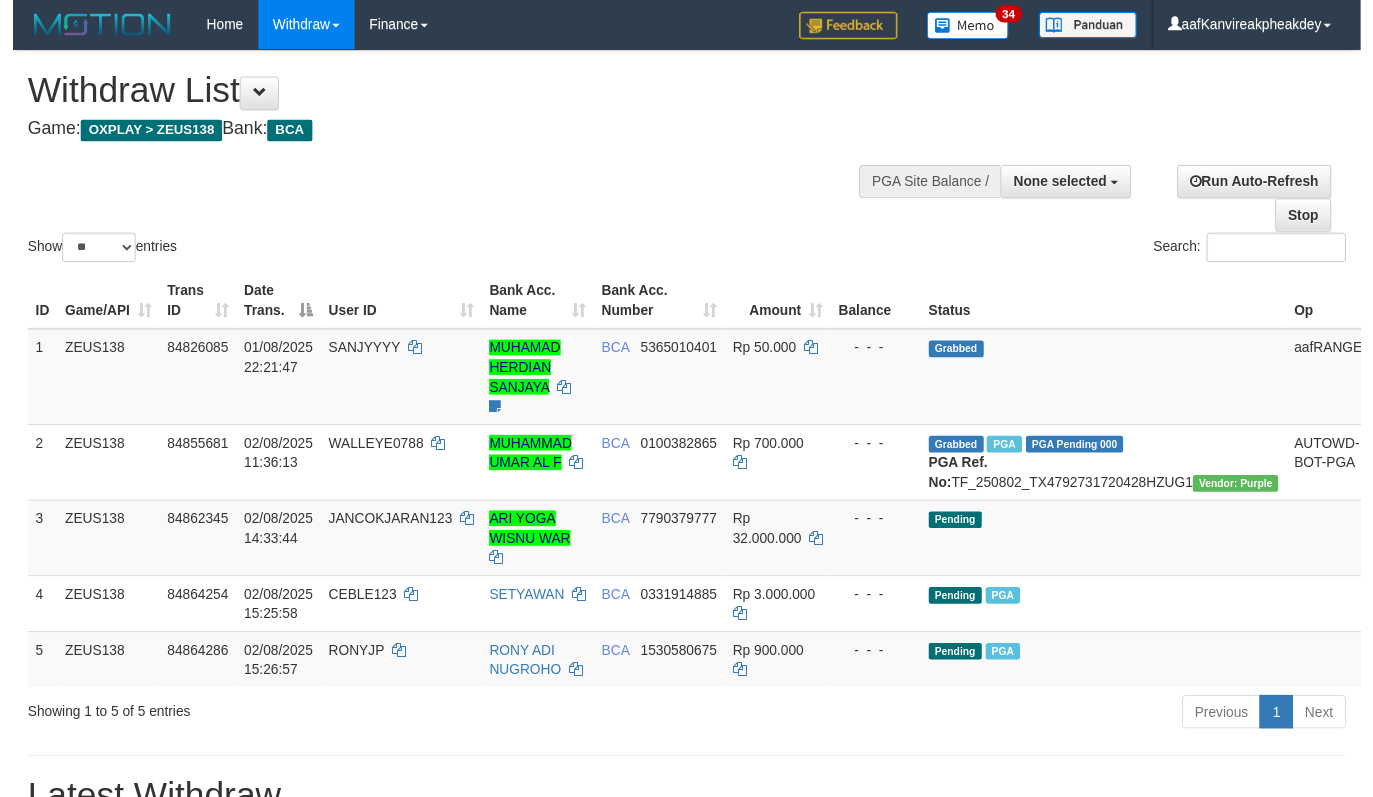 scroll, scrollTop: 672, scrollLeft: 0, axis: vertical 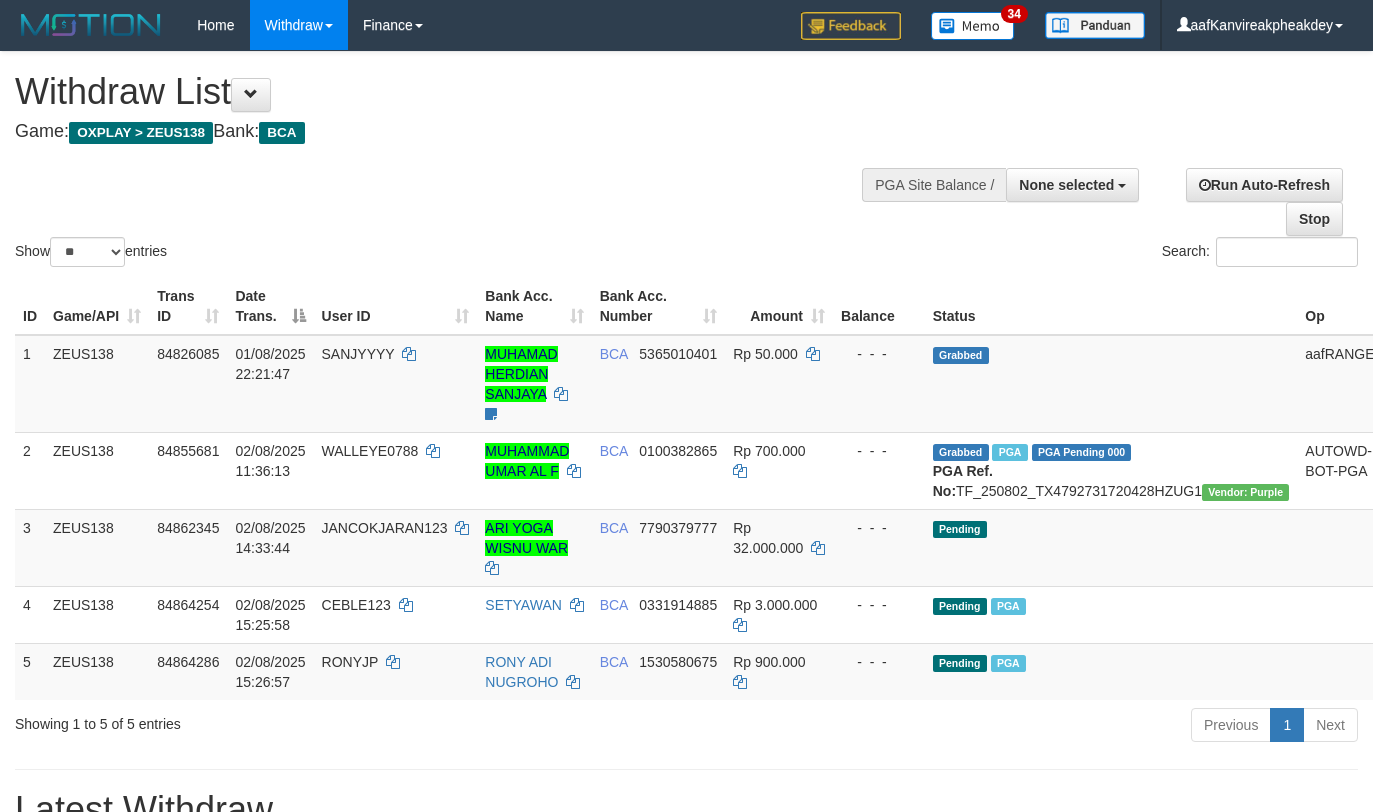 select 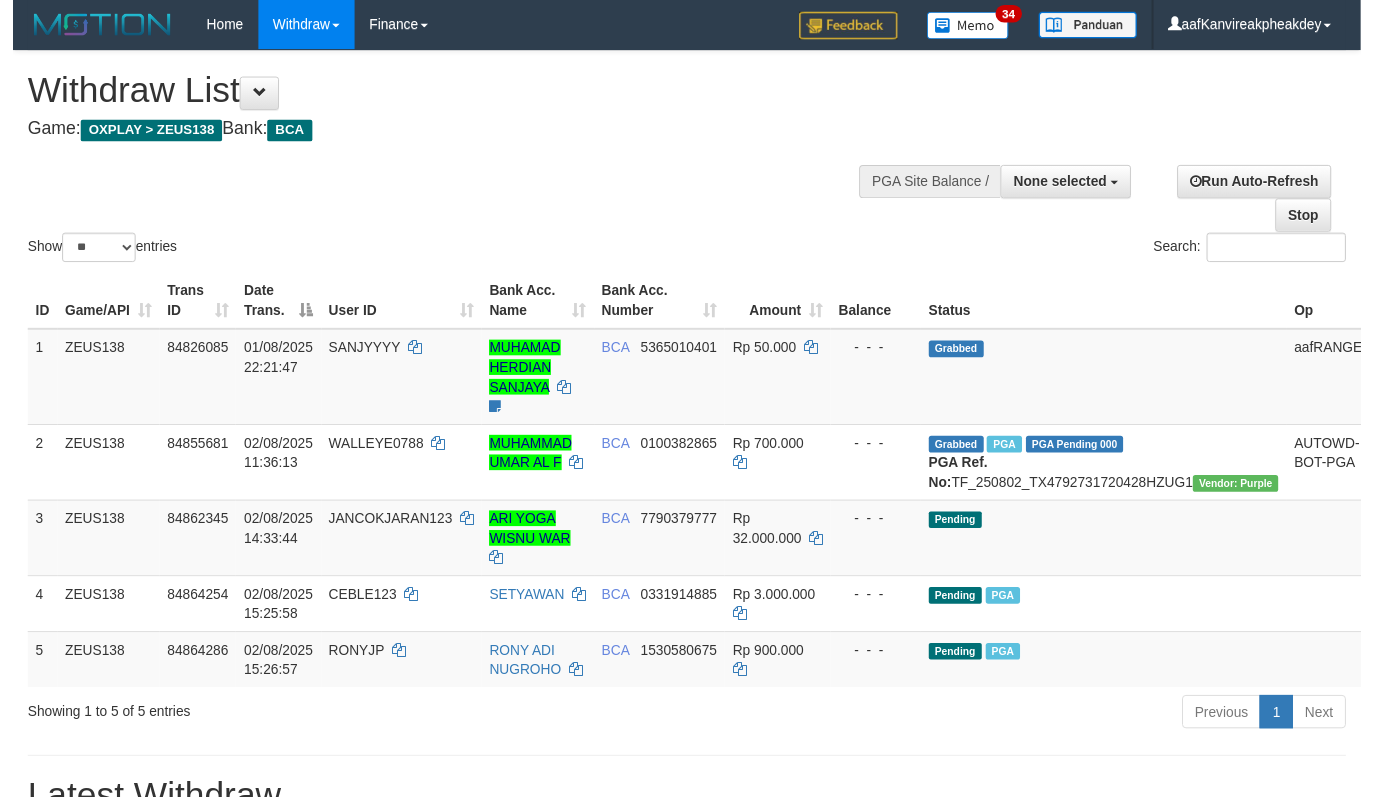 scroll, scrollTop: 672, scrollLeft: 0, axis: vertical 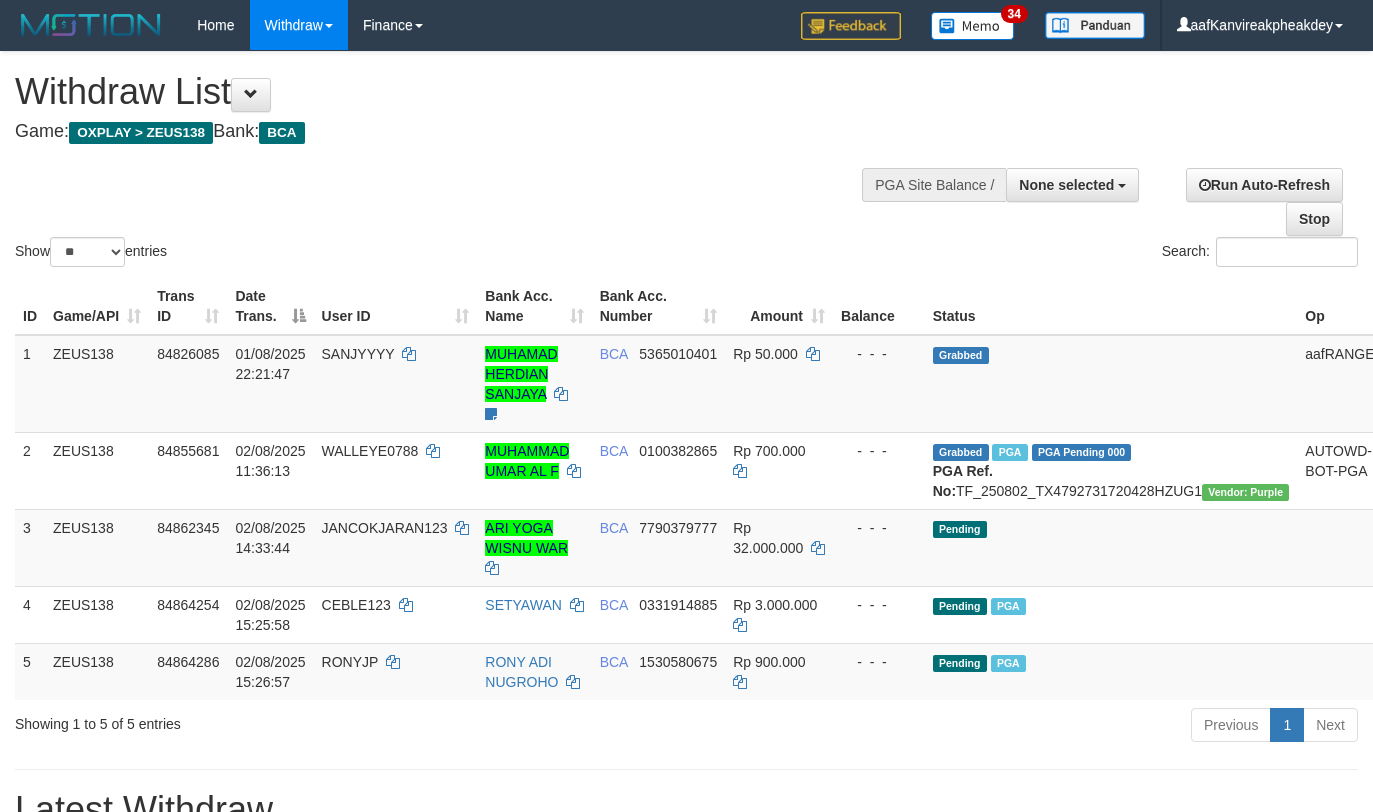 select 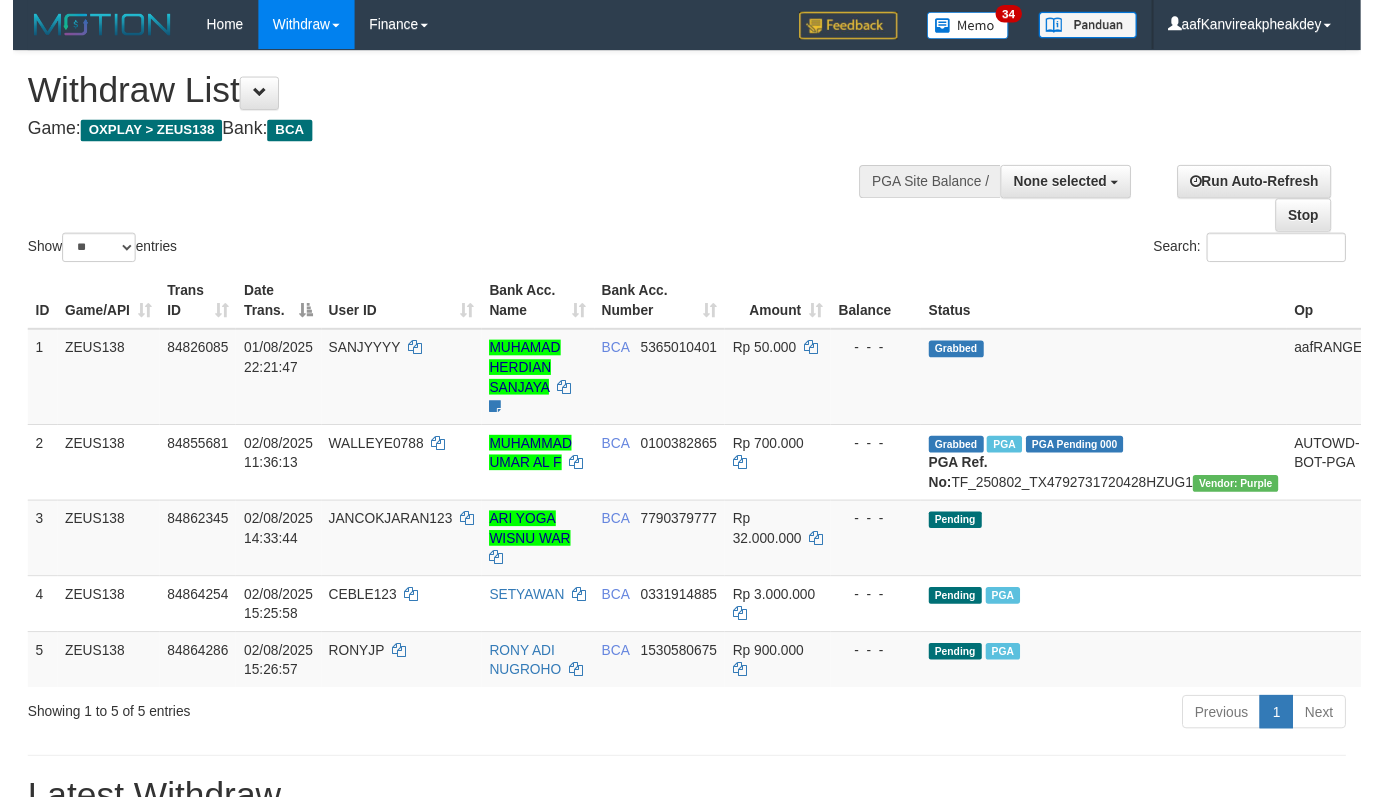 scroll, scrollTop: 672, scrollLeft: 0, axis: vertical 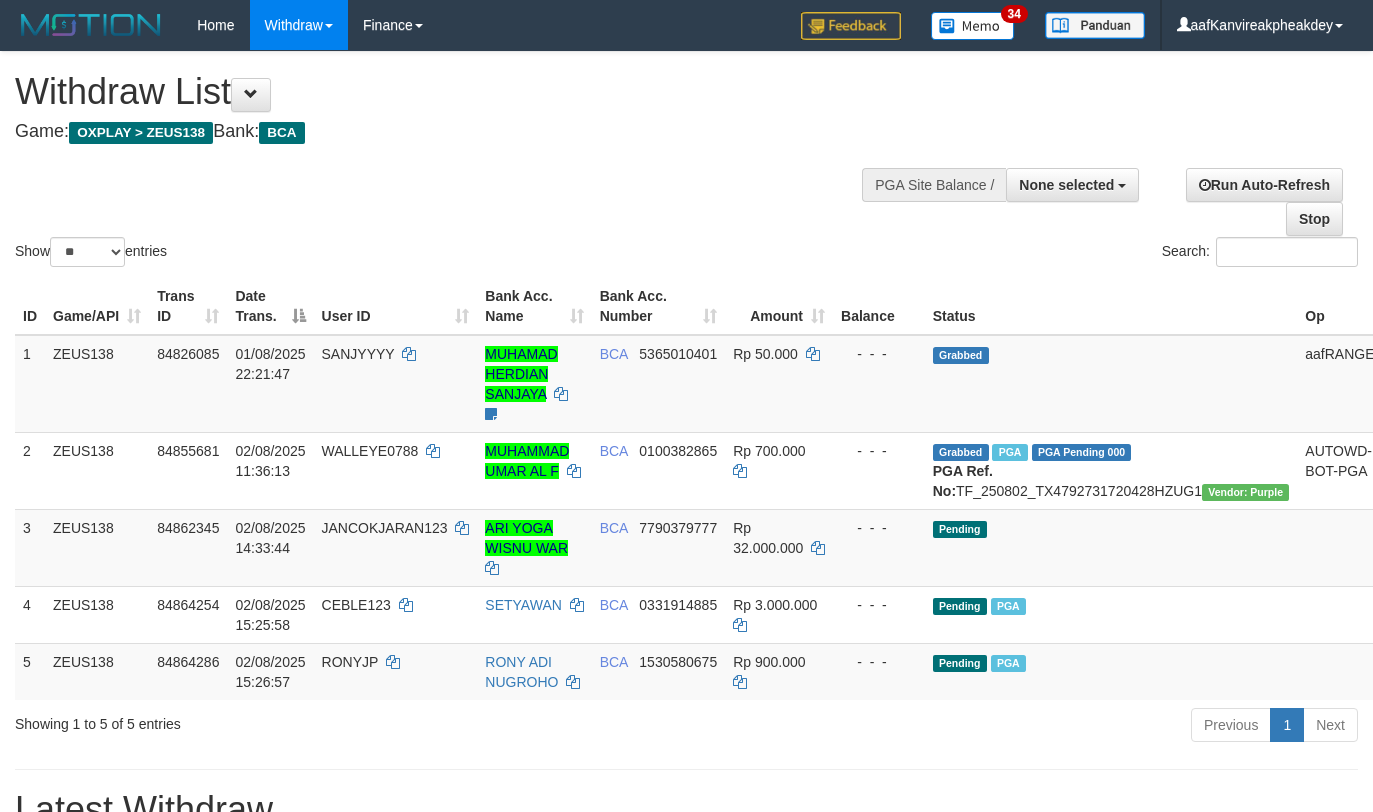 select 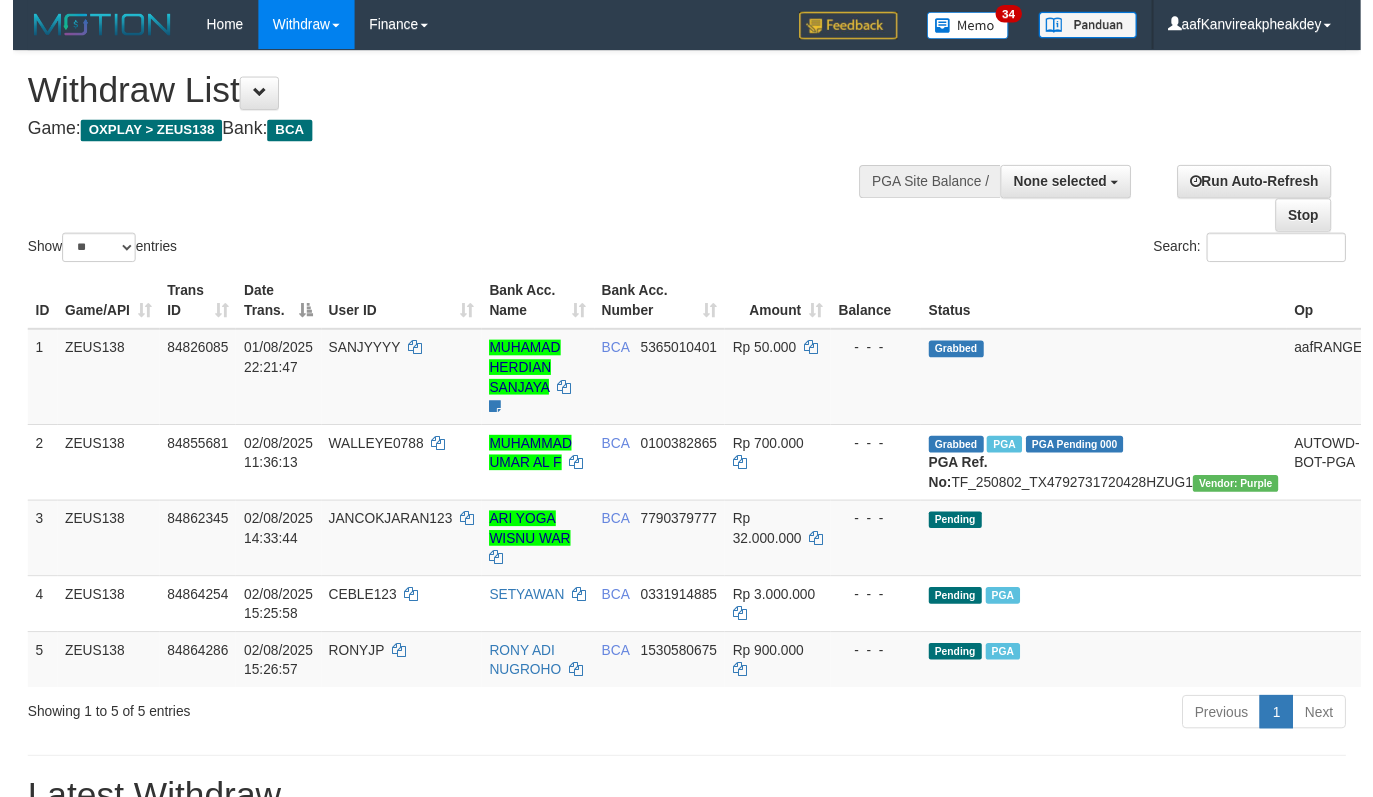 scroll, scrollTop: 672, scrollLeft: 0, axis: vertical 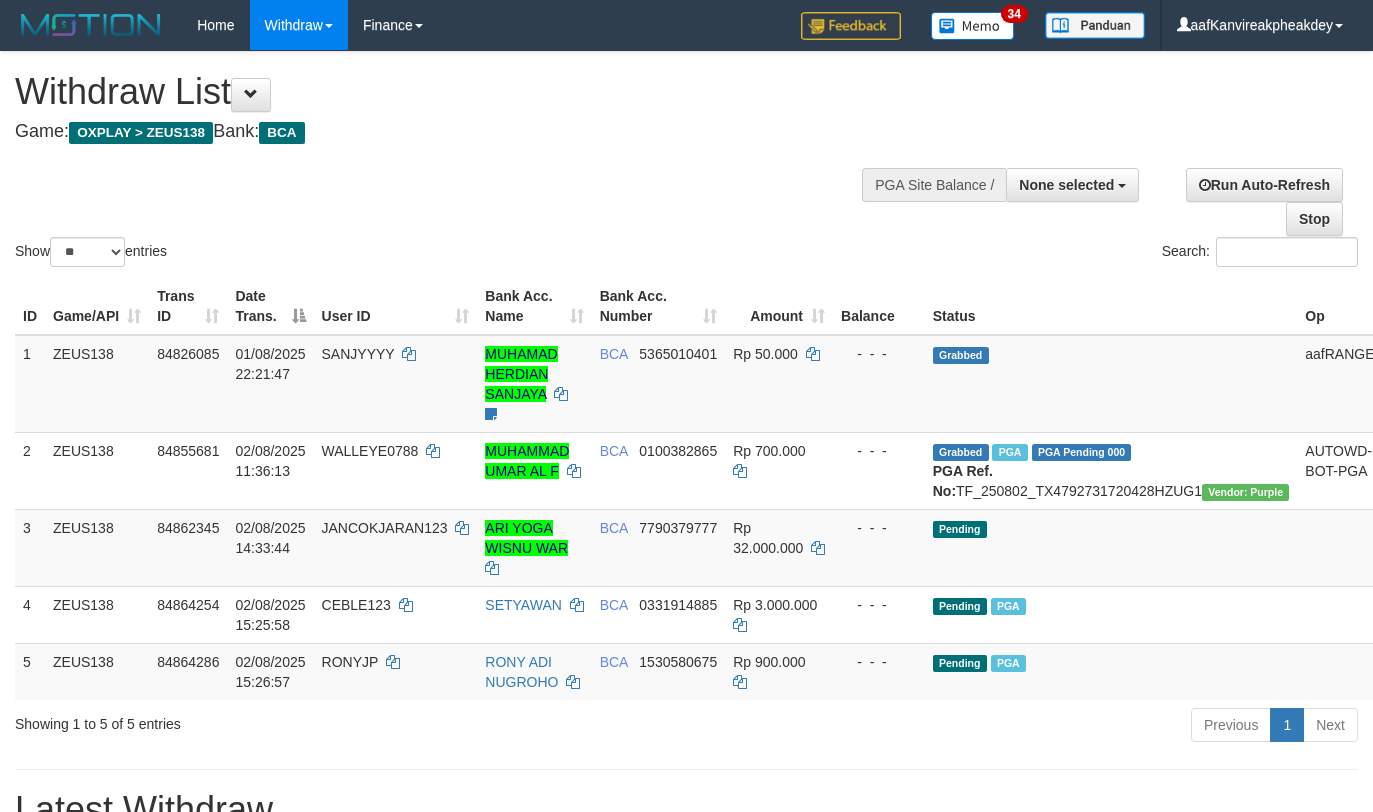 select 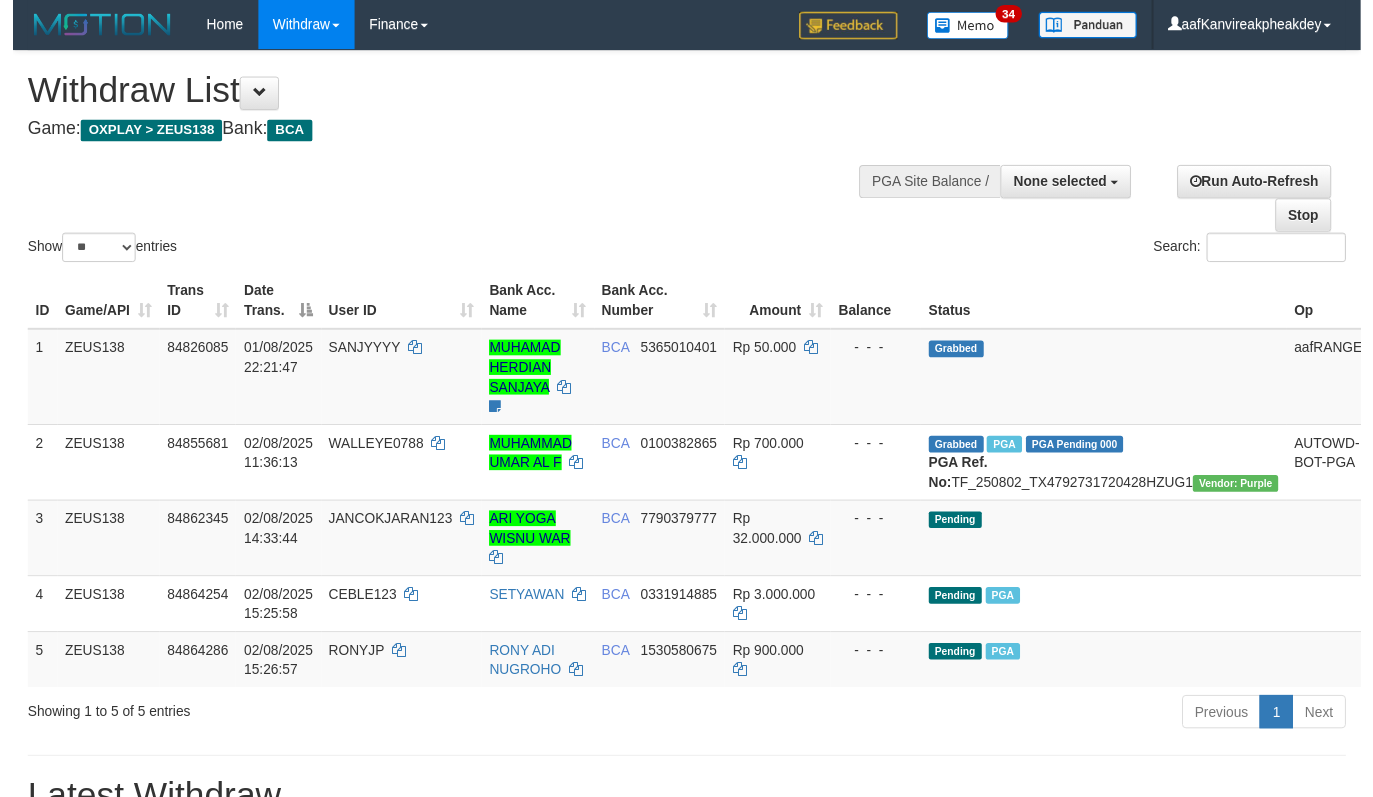 scroll, scrollTop: 672, scrollLeft: 0, axis: vertical 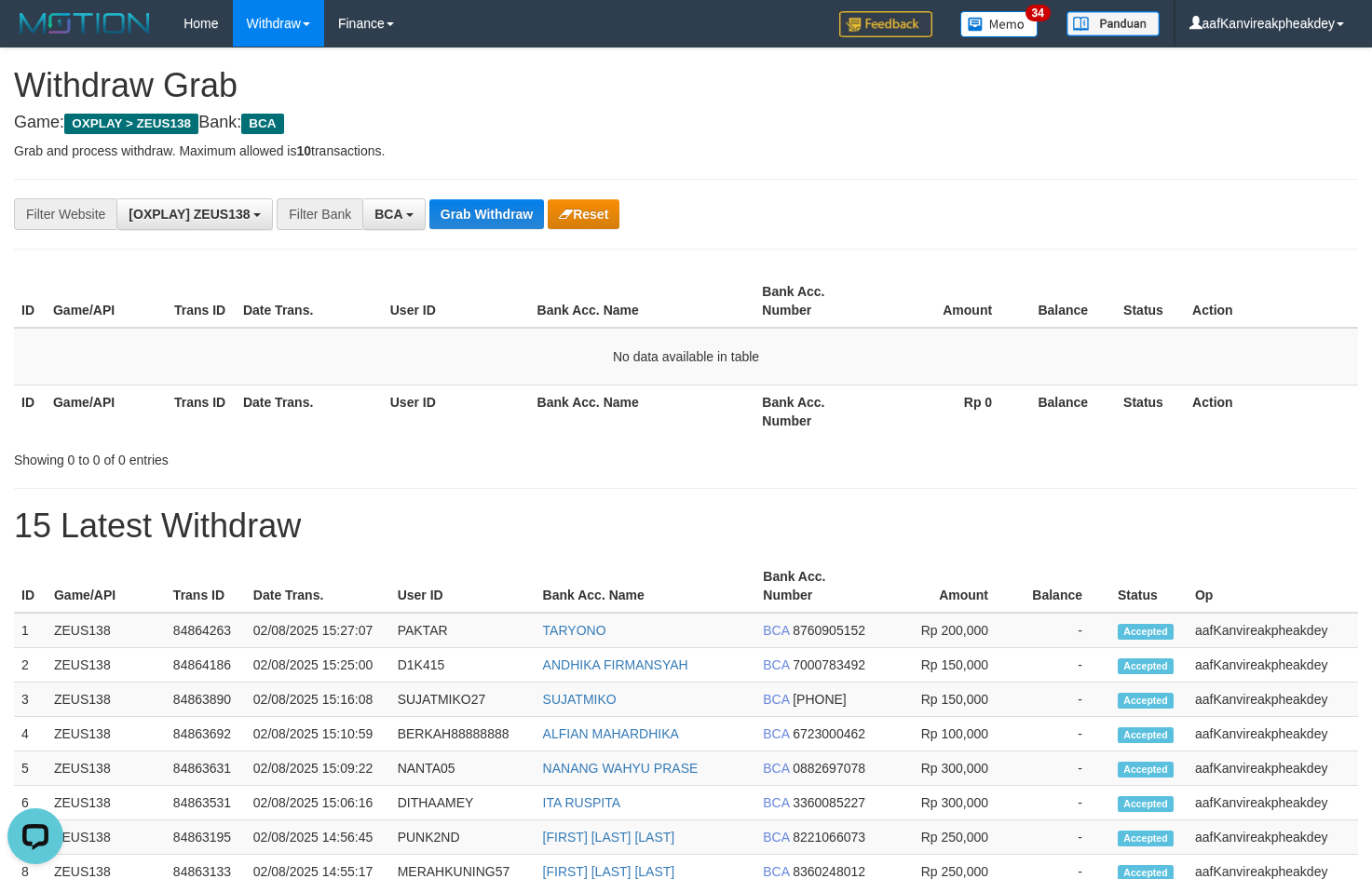 click on "No data available in table" at bounding box center (686, 357) 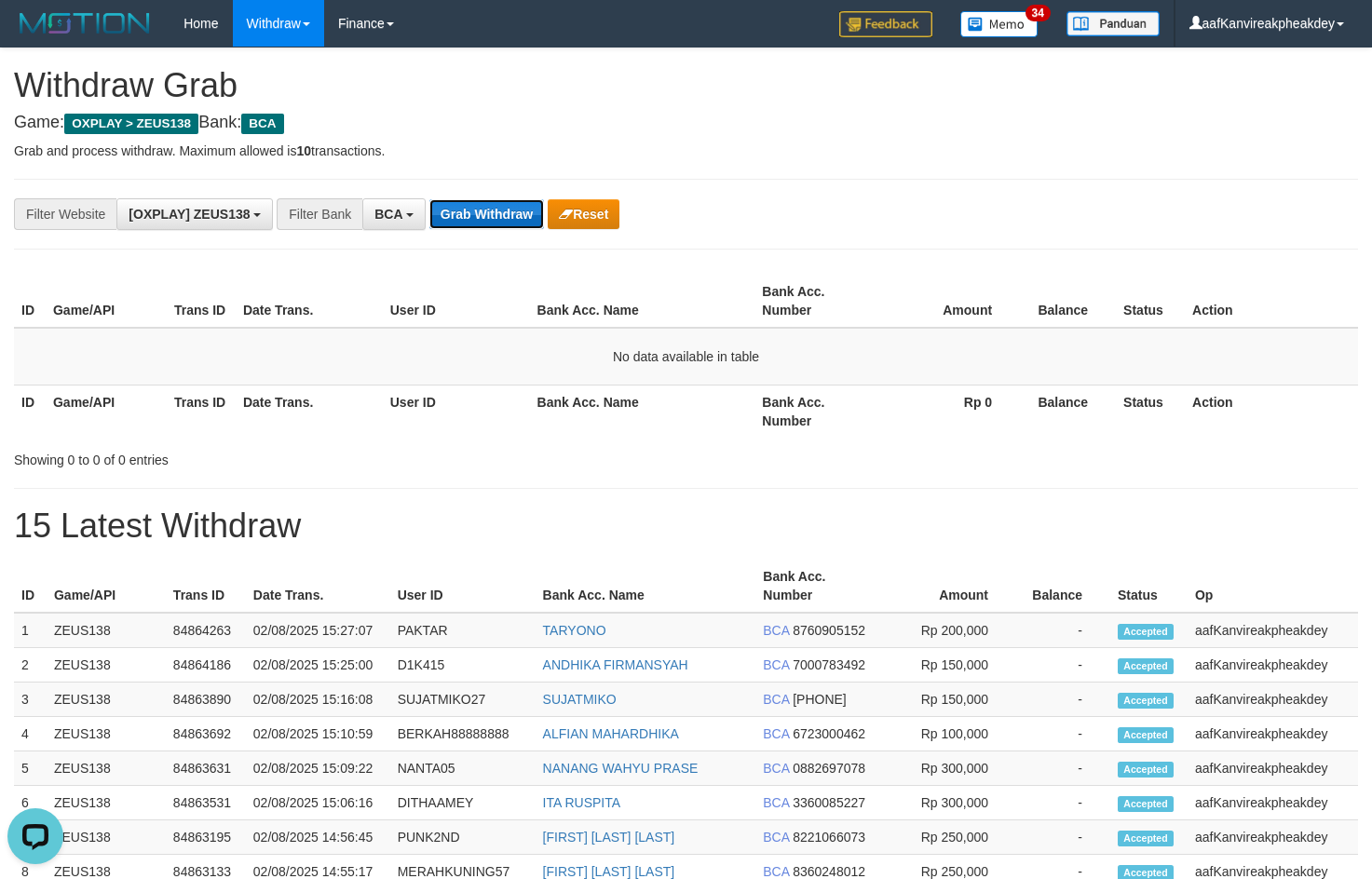 click on "Grab Withdraw" at bounding box center (486, 214) 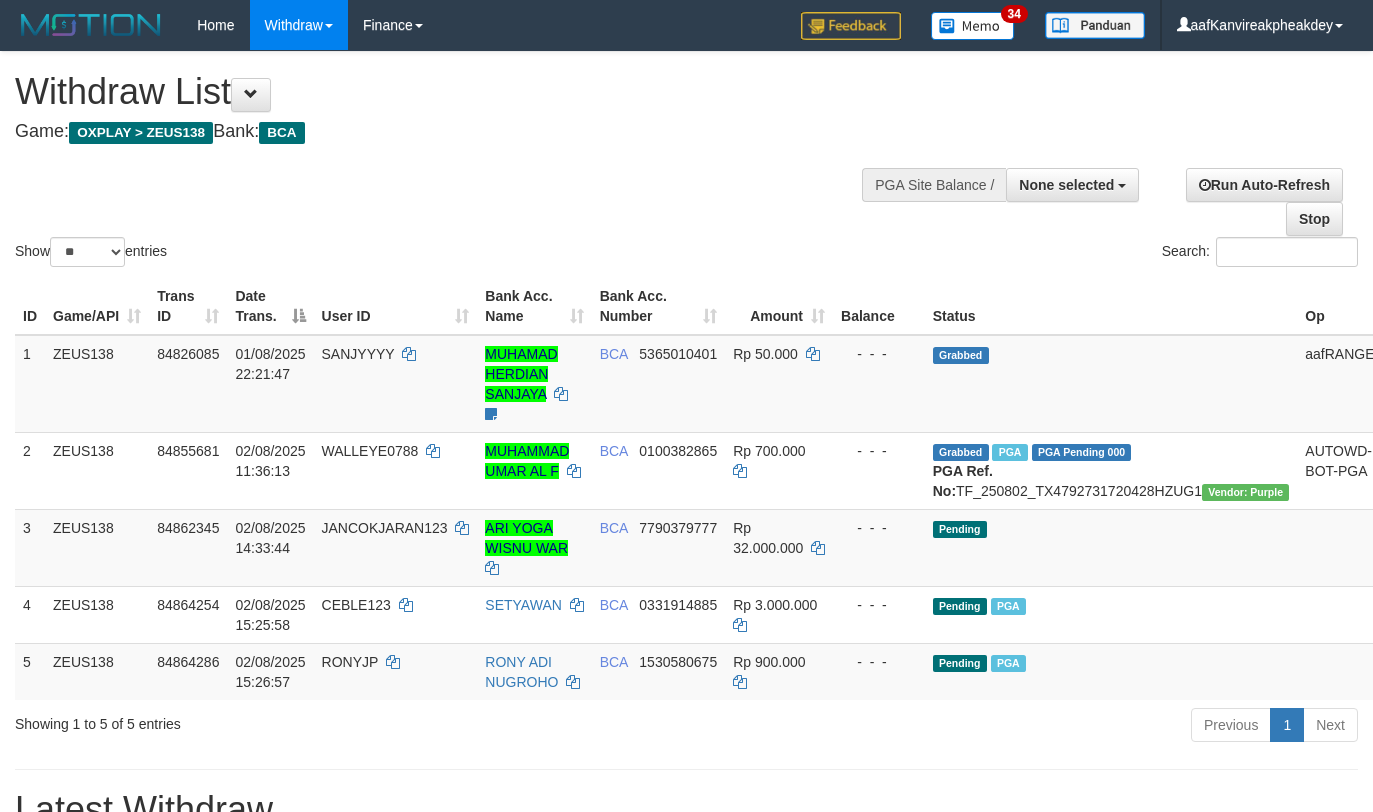 select 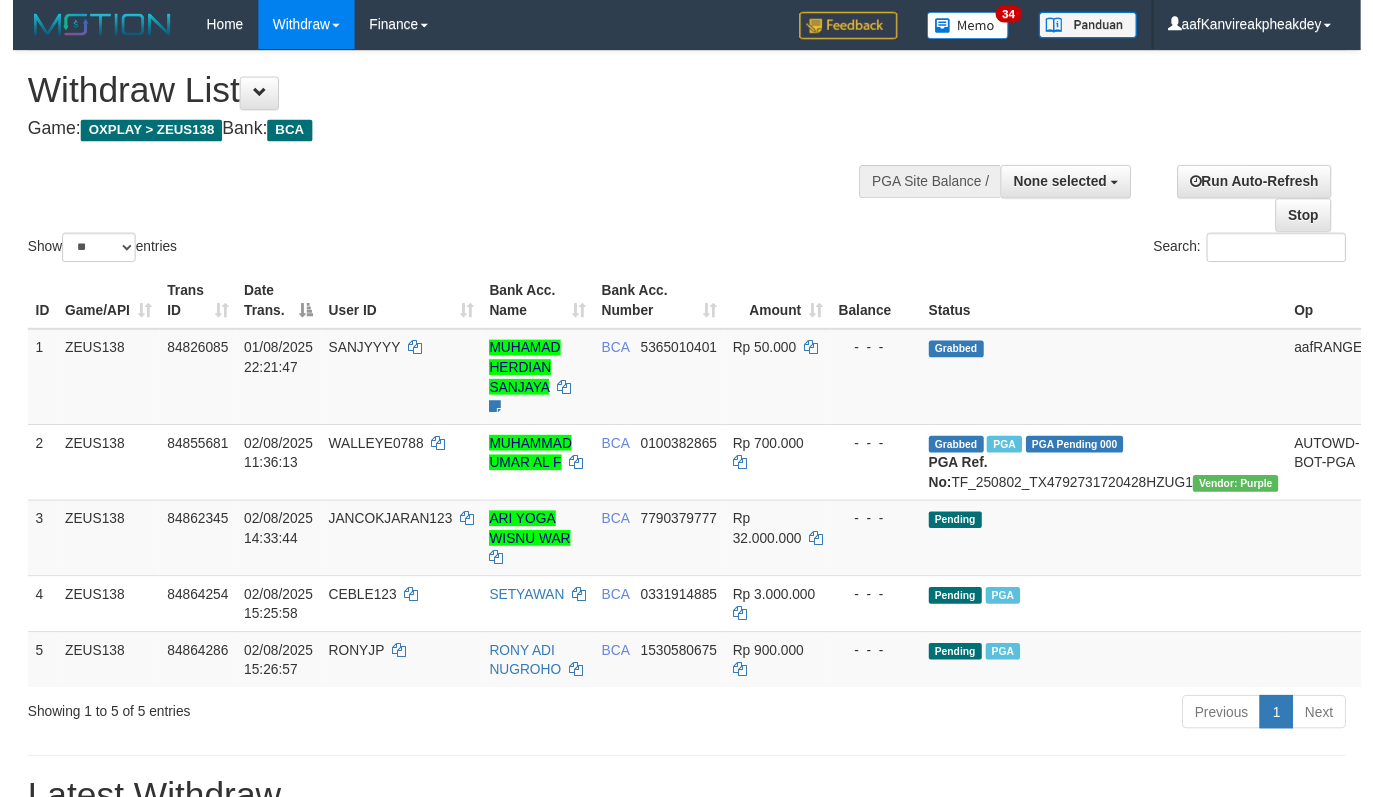 scroll, scrollTop: 672, scrollLeft: 0, axis: vertical 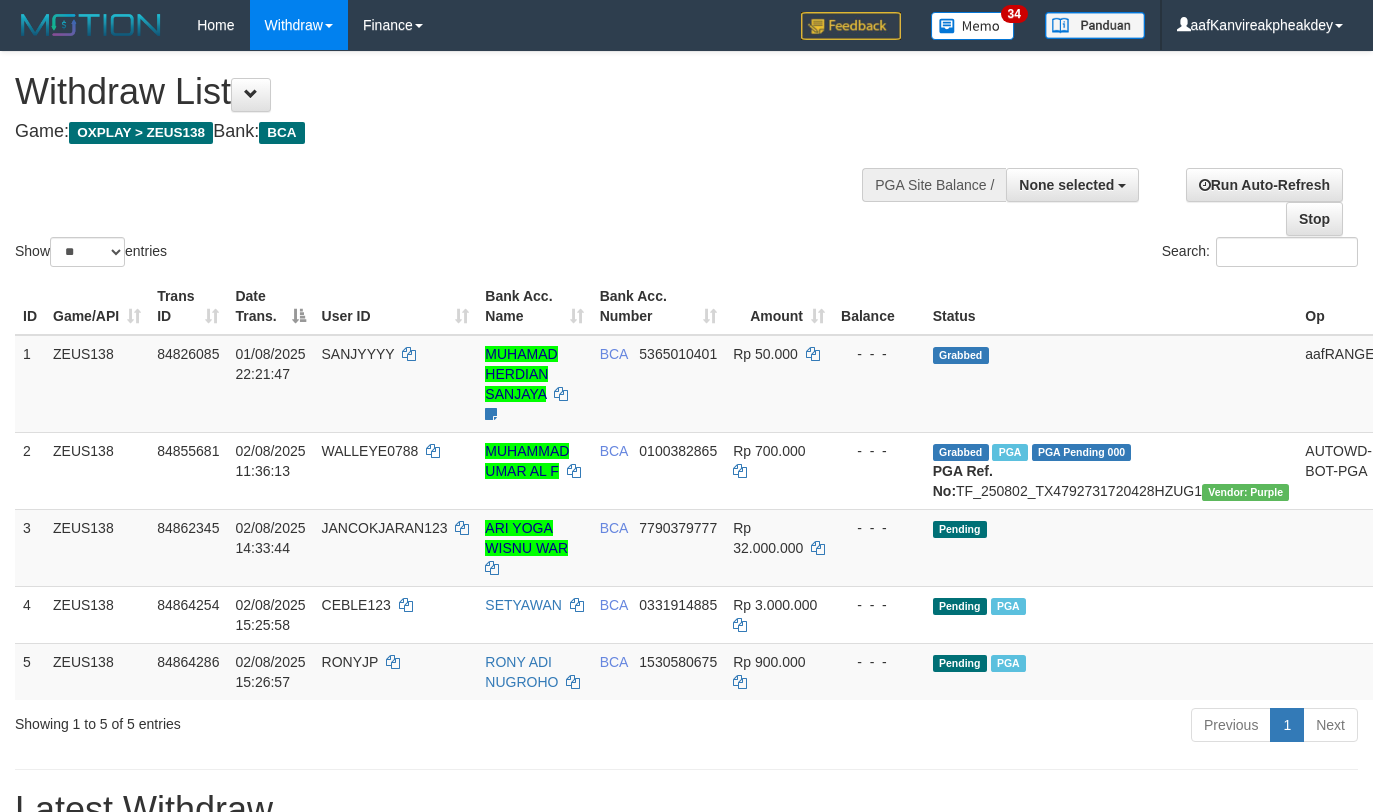 select 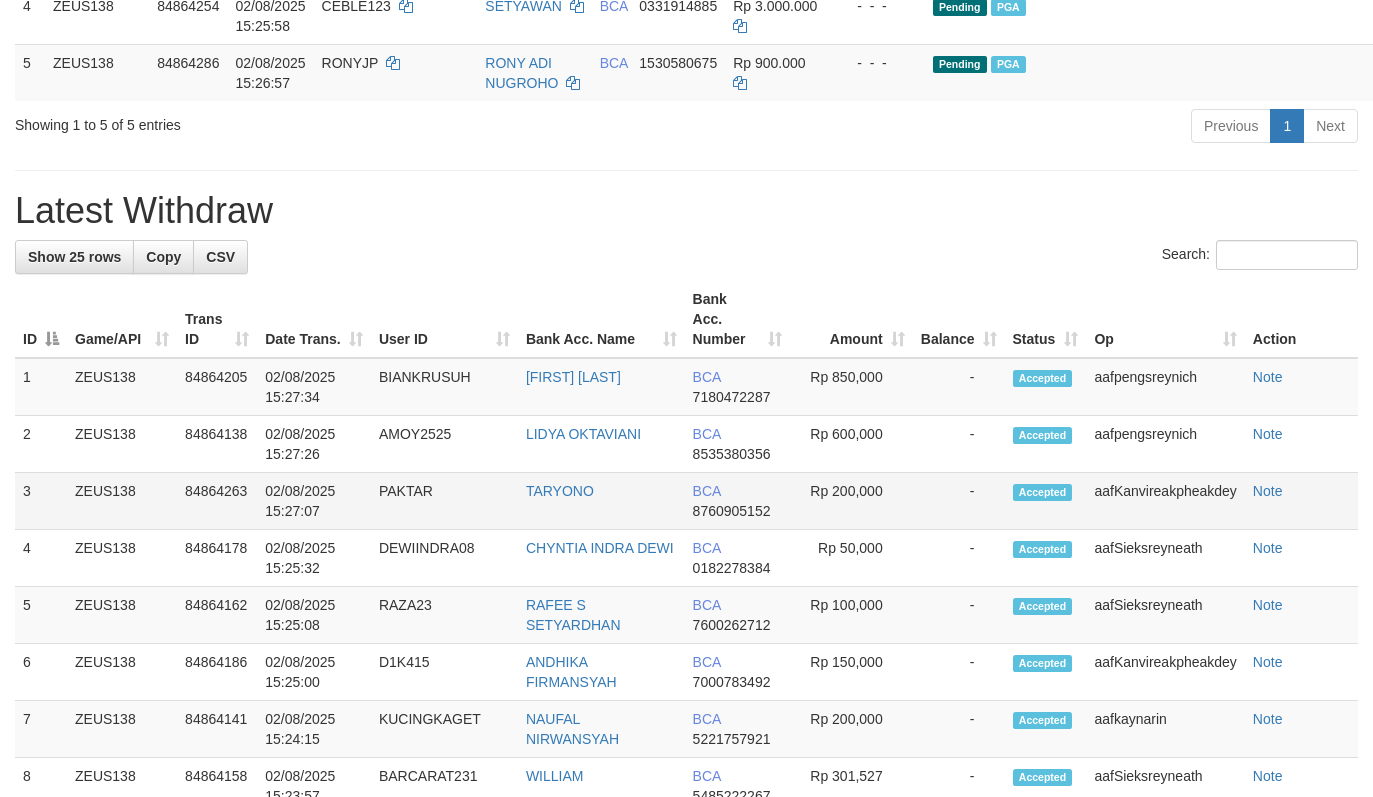 scroll, scrollTop: 624, scrollLeft: 0, axis: vertical 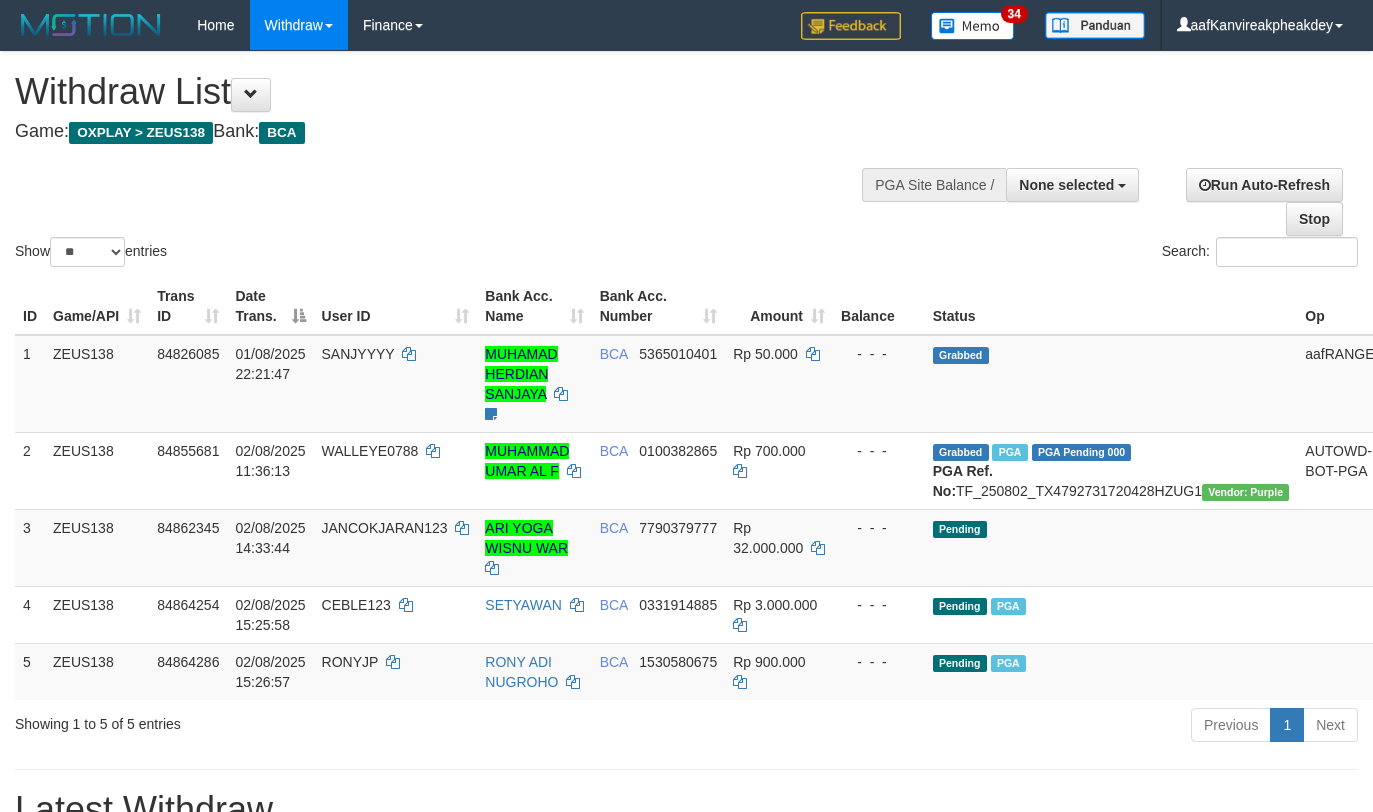 select 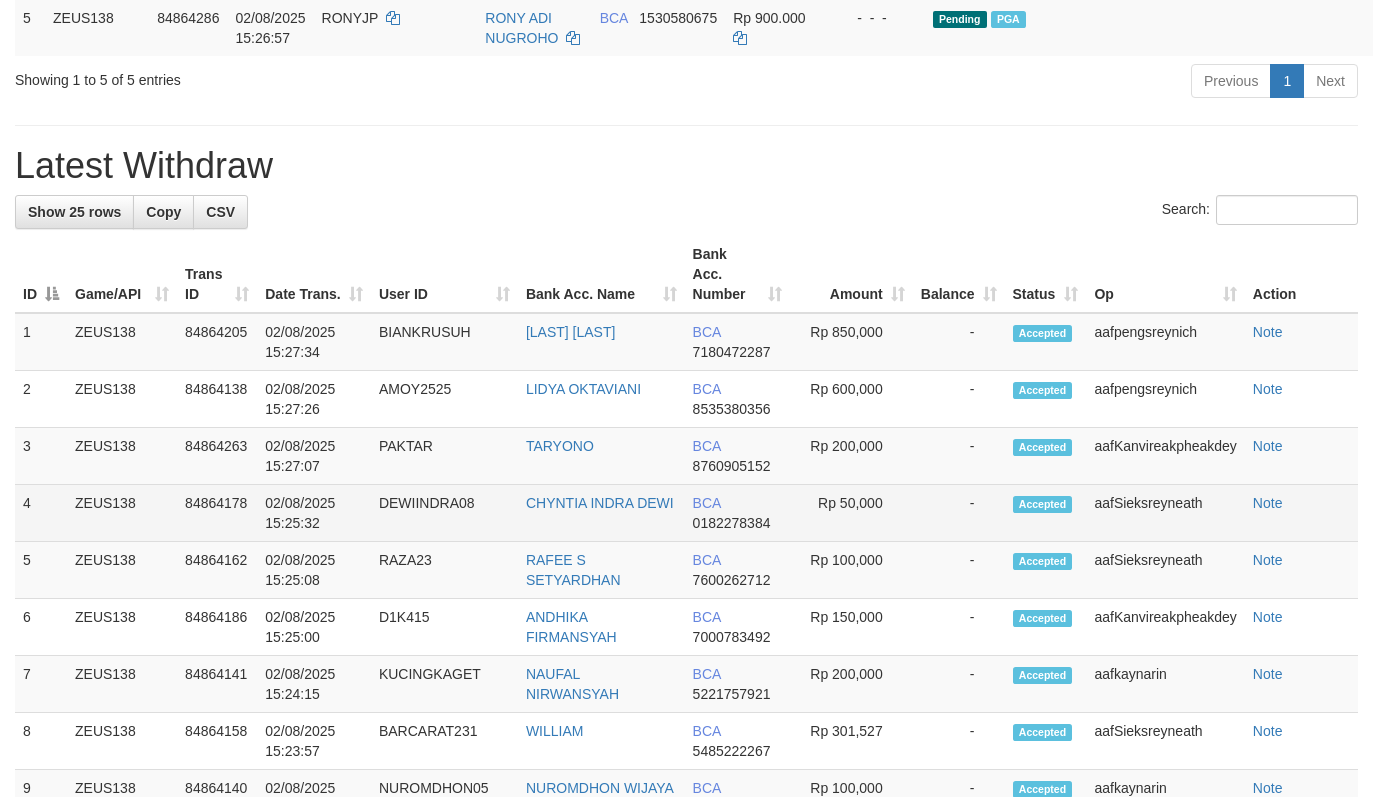 scroll, scrollTop: 279, scrollLeft: 0, axis: vertical 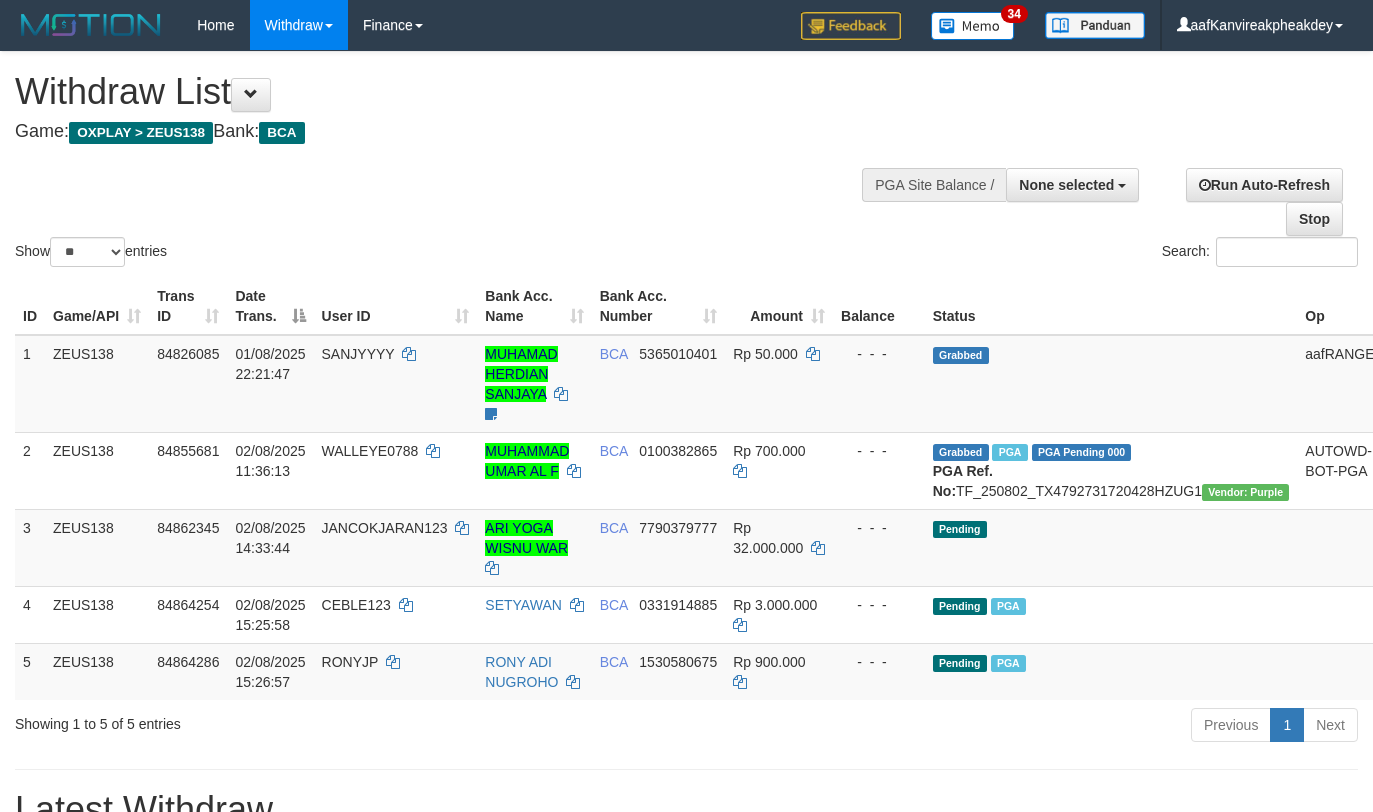 select 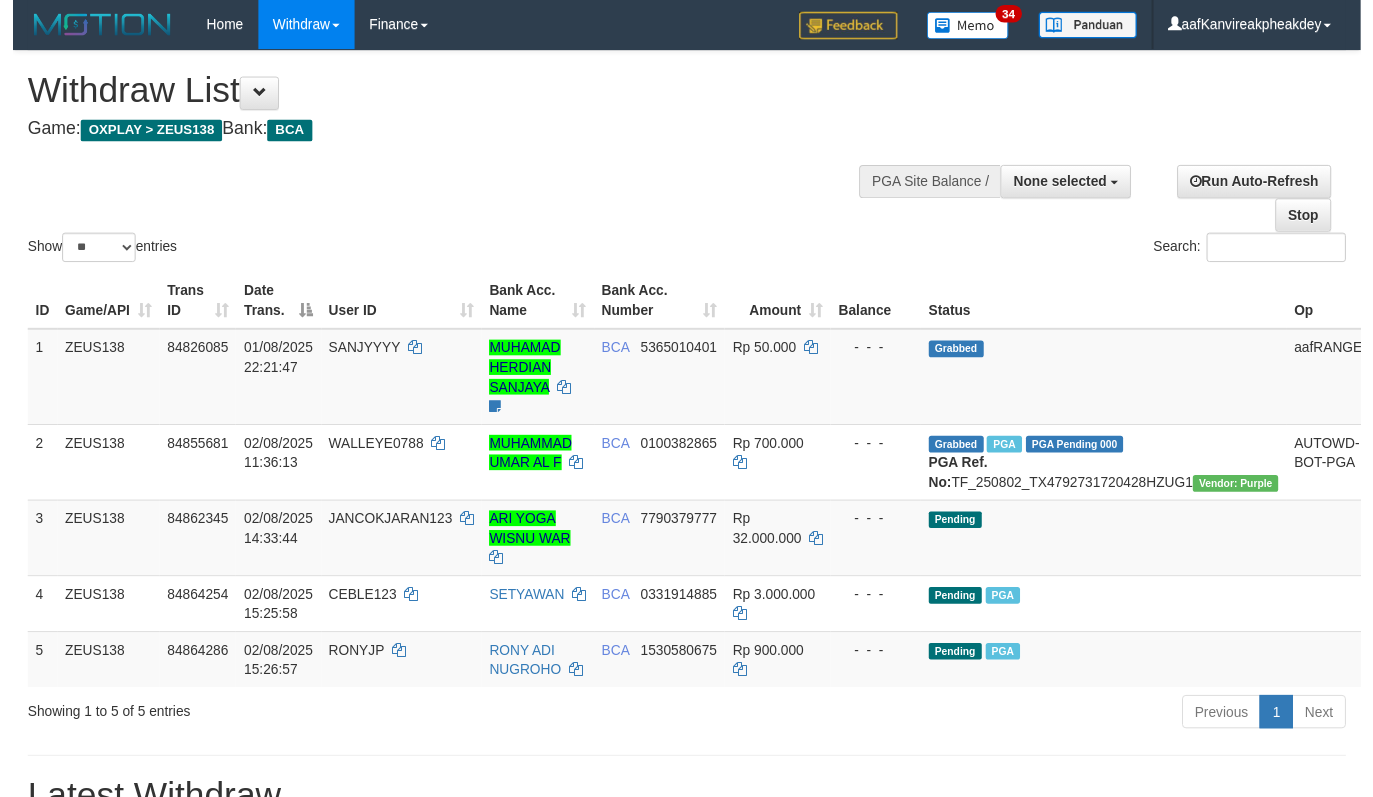 scroll, scrollTop: 208, scrollLeft: 0, axis: vertical 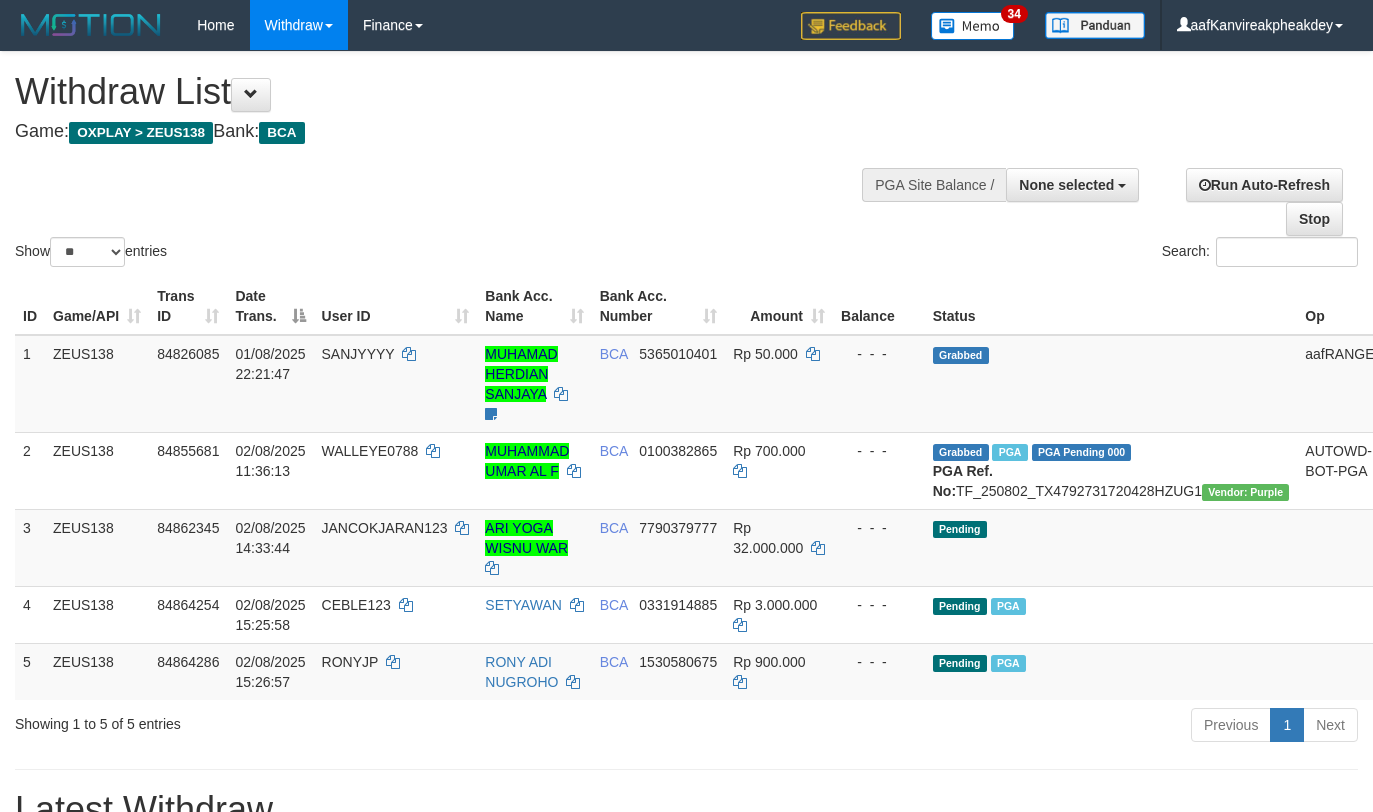 select 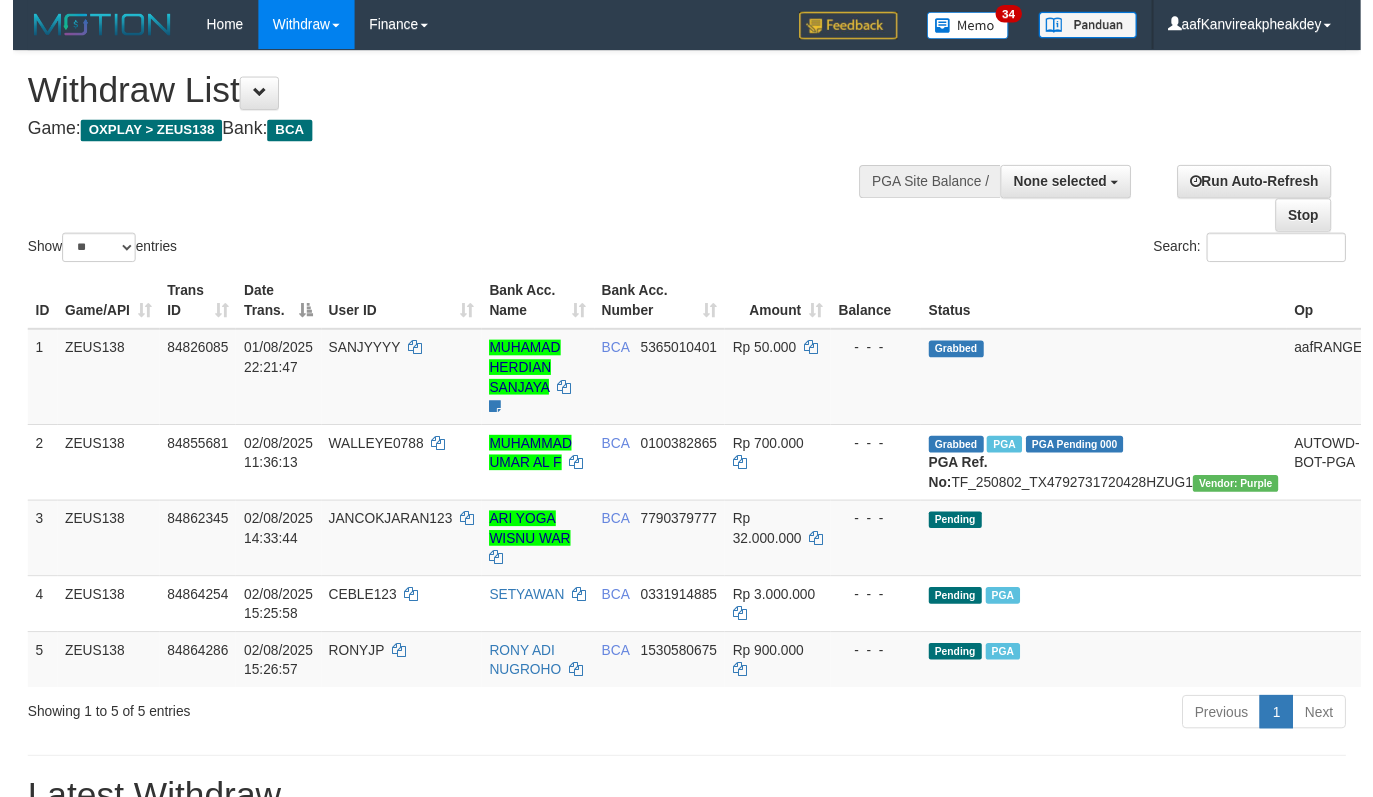 scroll, scrollTop: 208, scrollLeft: 0, axis: vertical 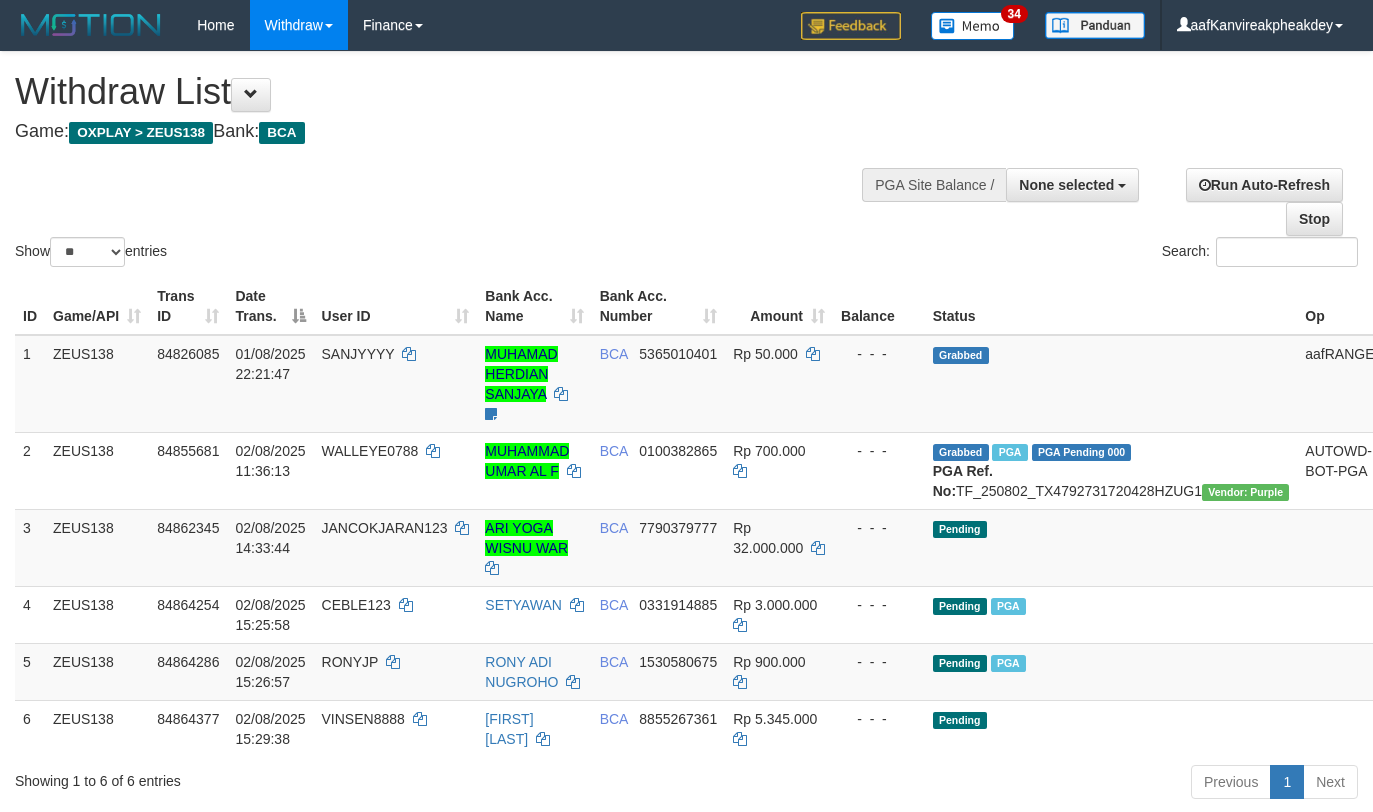 select 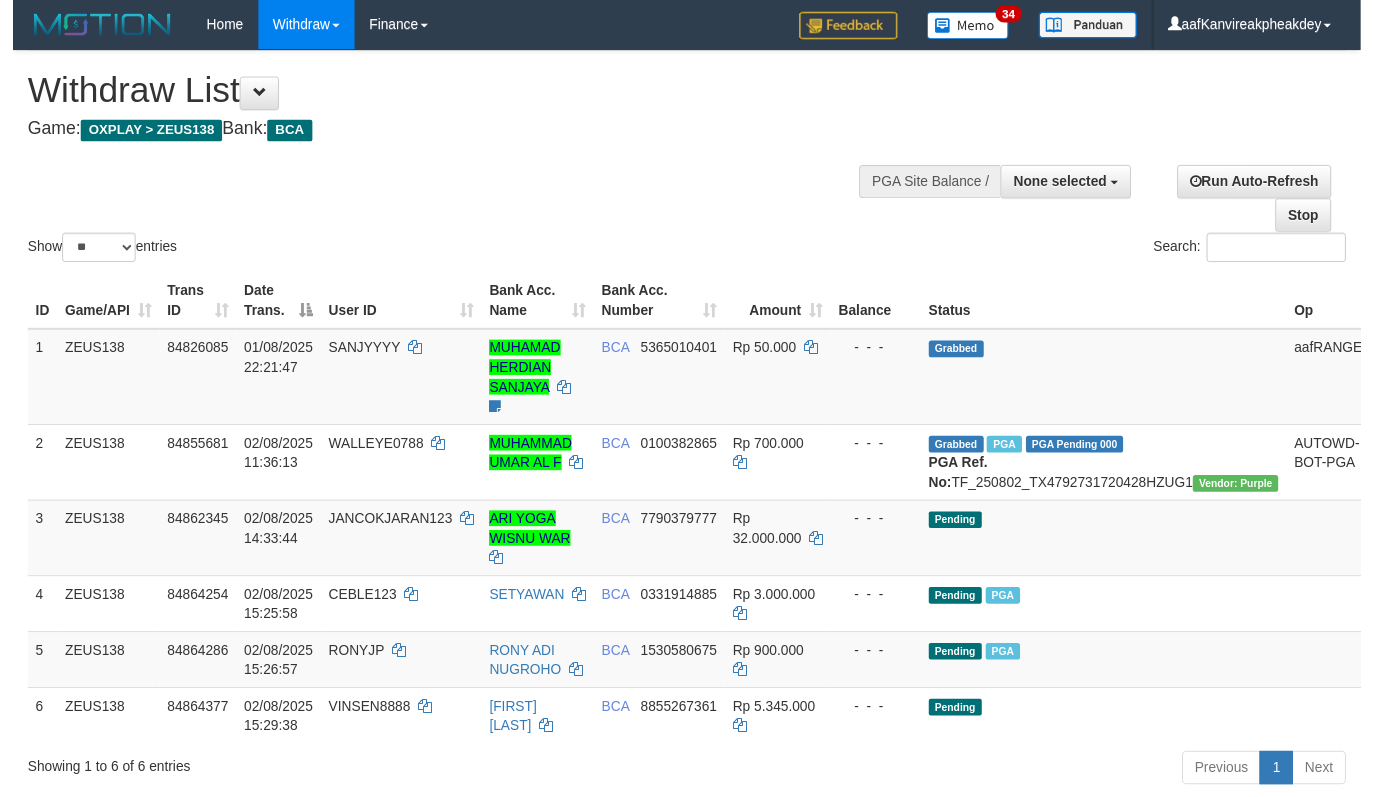 scroll, scrollTop: 208, scrollLeft: 0, axis: vertical 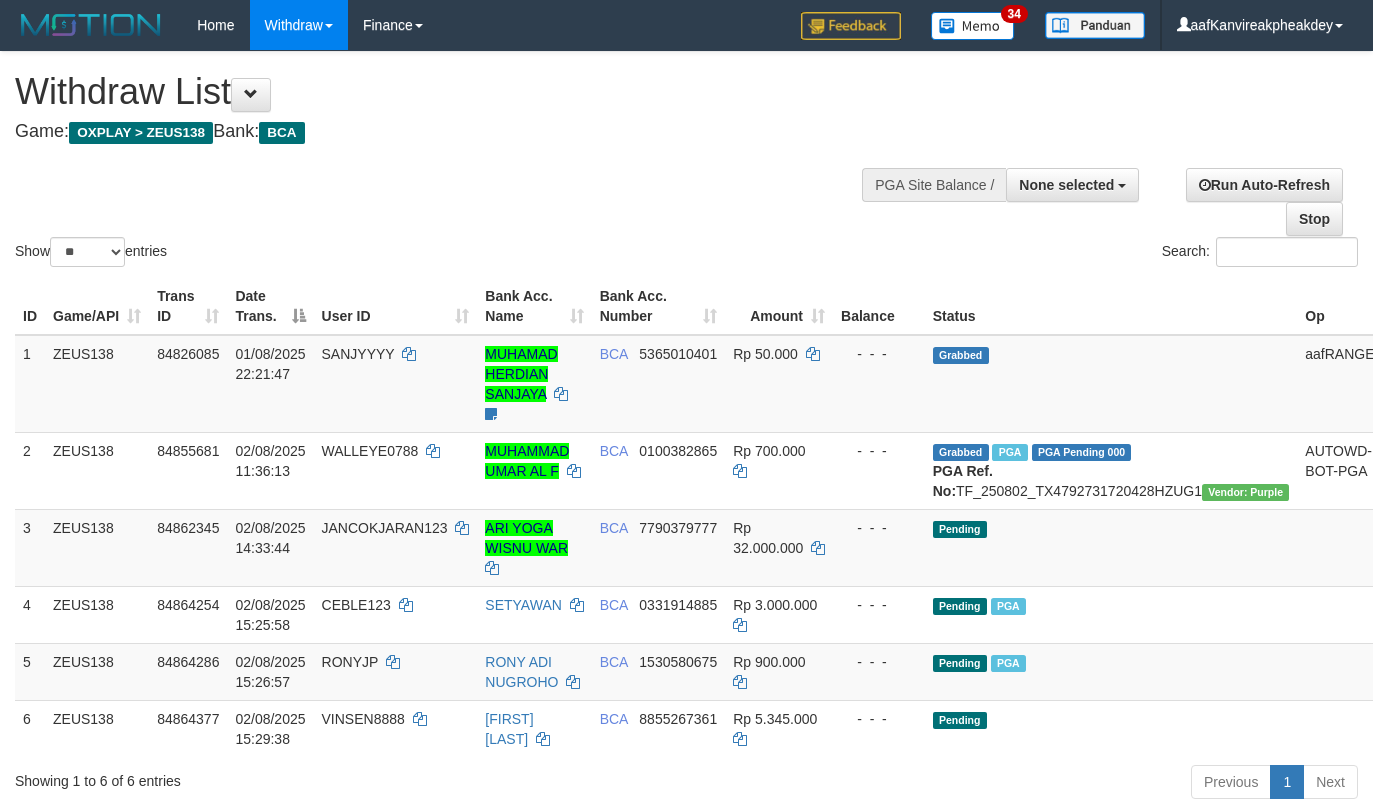 select 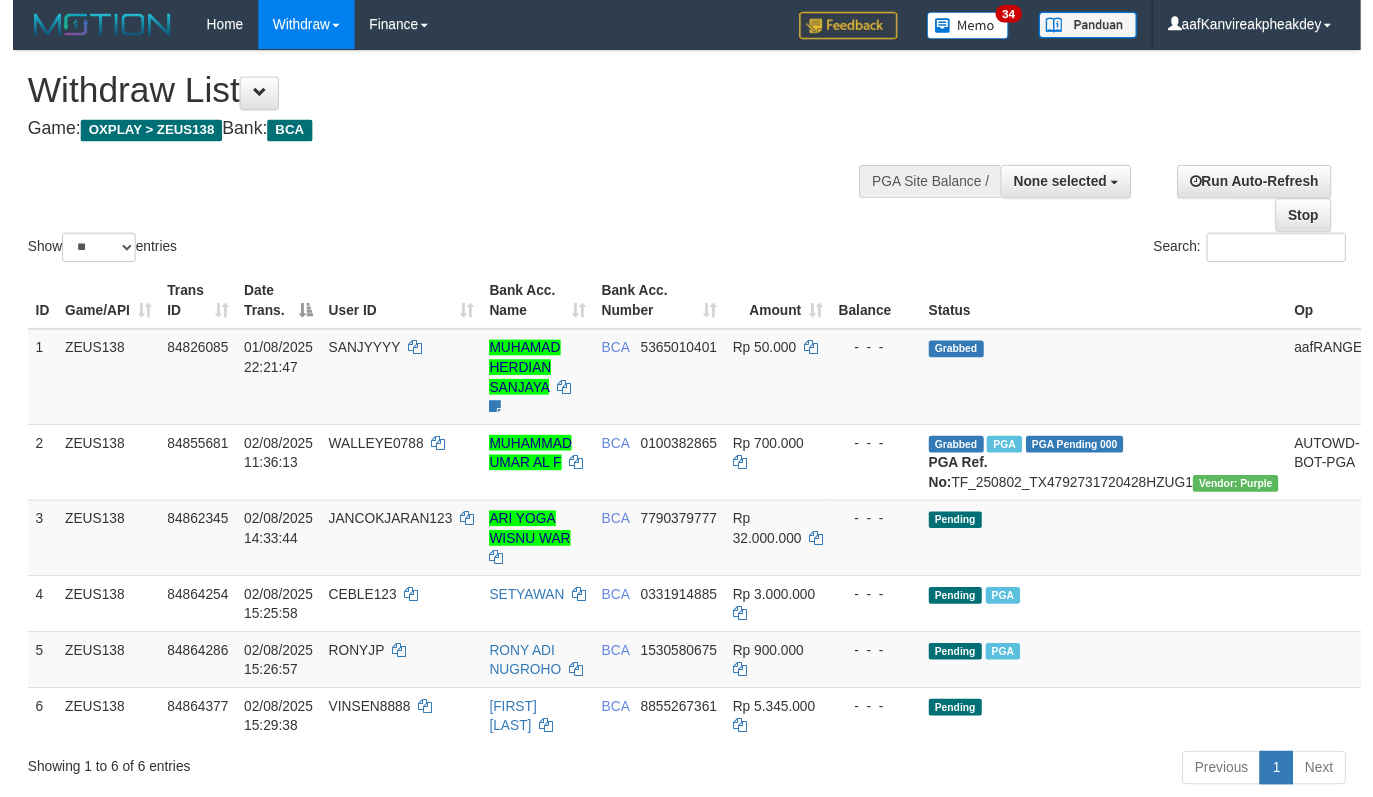 scroll, scrollTop: 208, scrollLeft: 0, axis: vertical 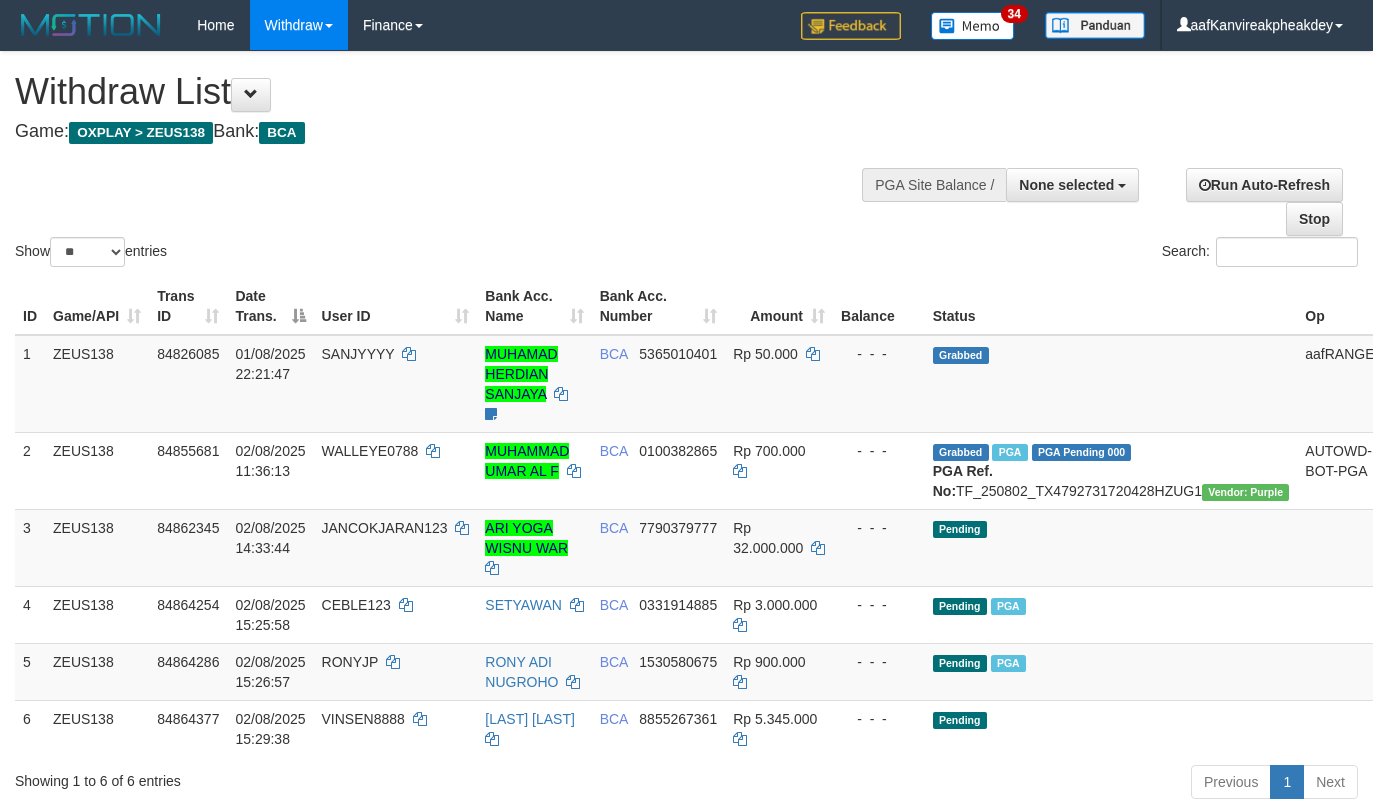 select 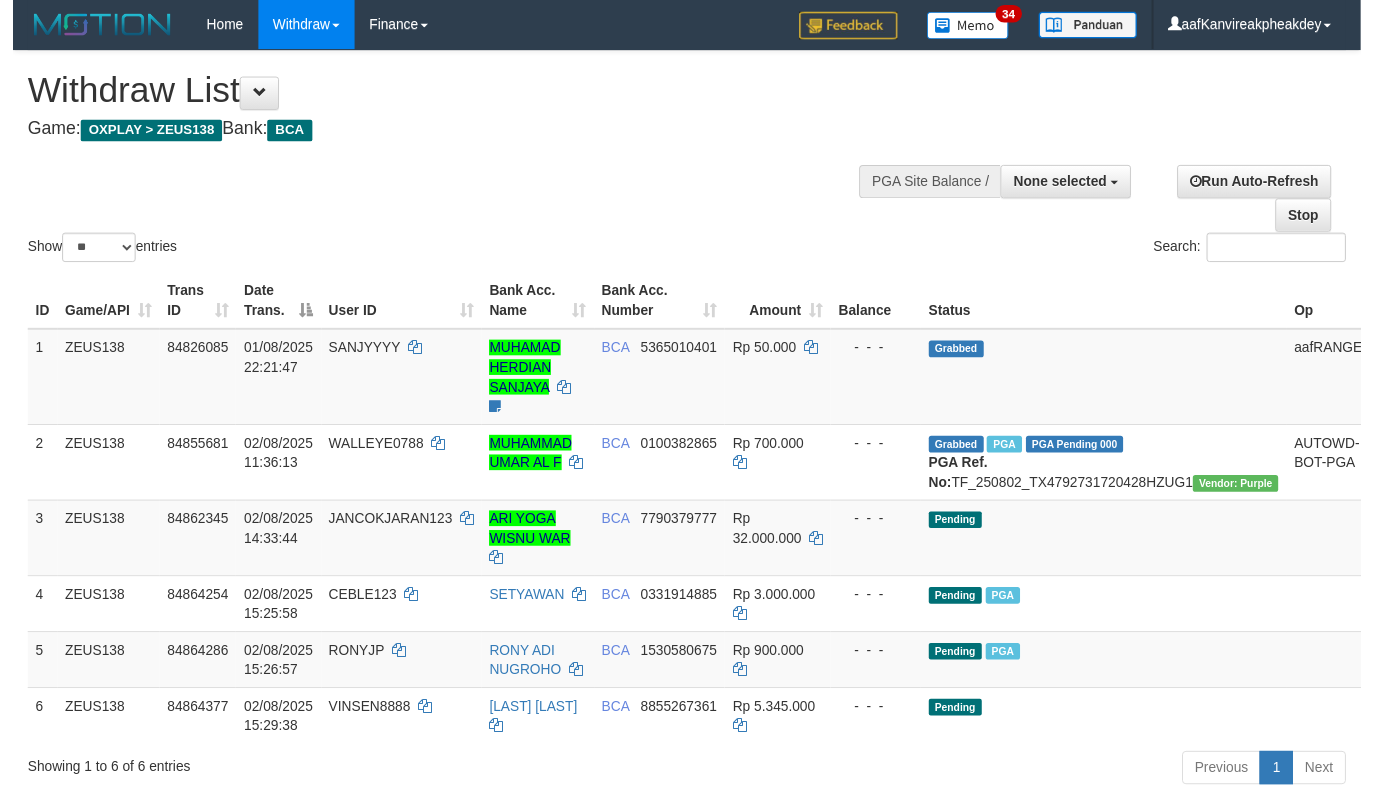 scroll, scrollTop: 208, scrollLeft: 0, axis: vertical 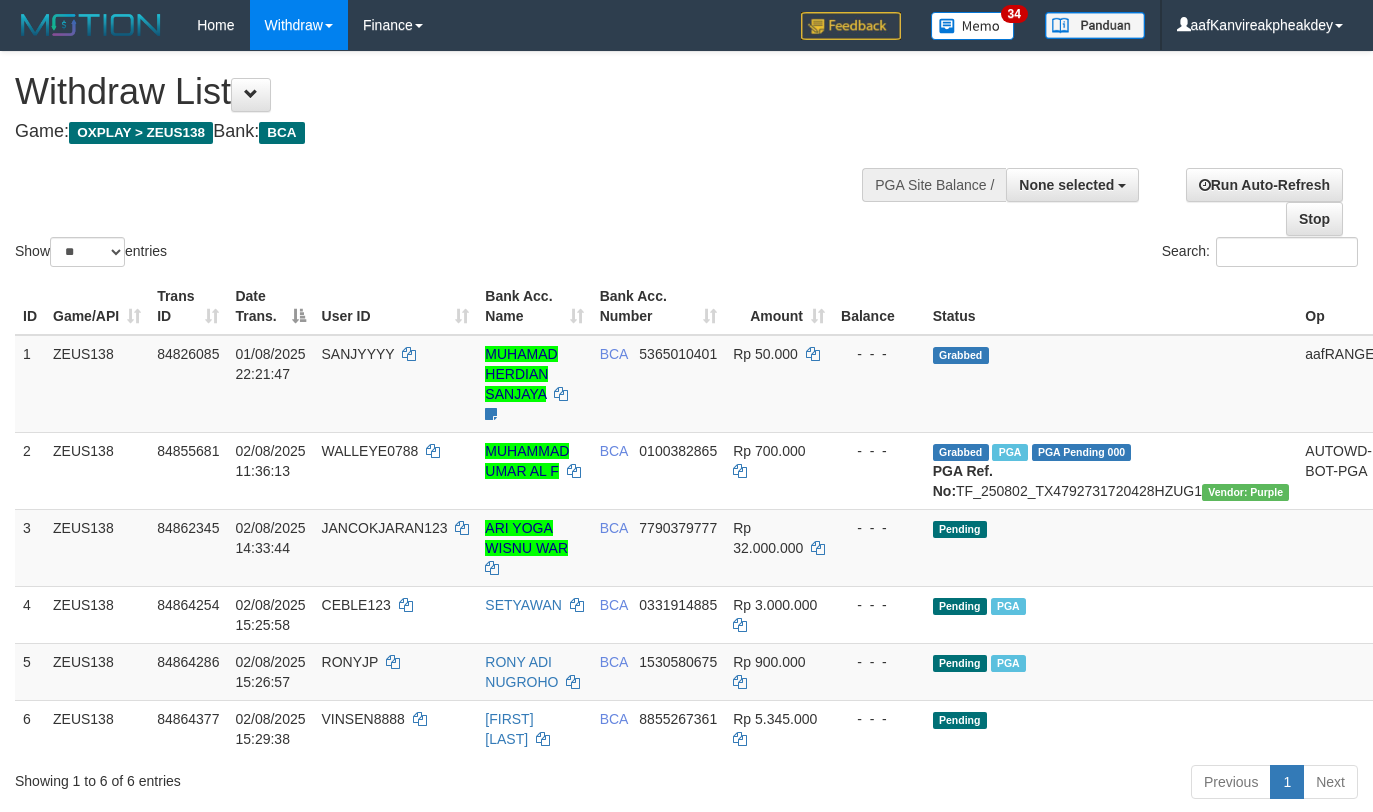 select 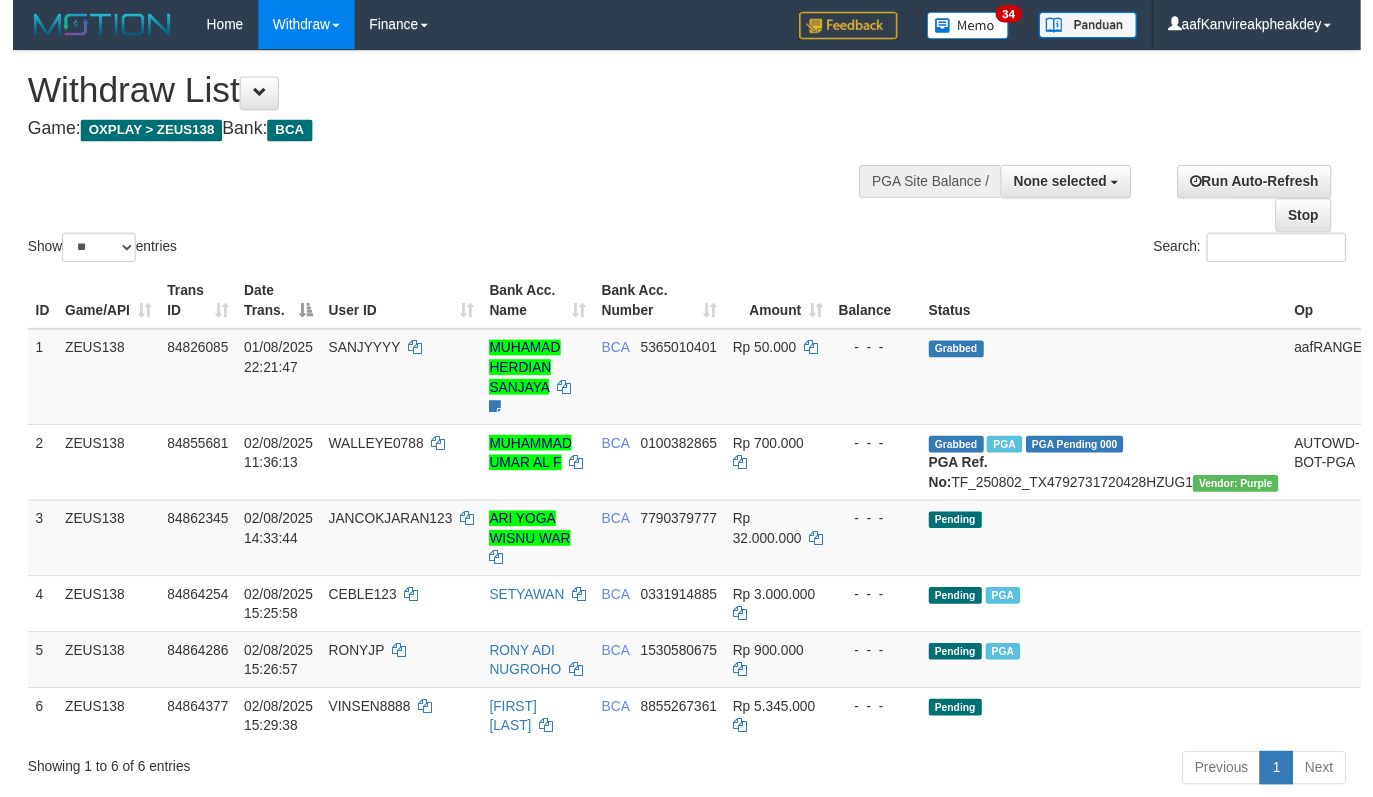 scroll, scrollTop: 208, scrollLeft: 0, axis: vertical 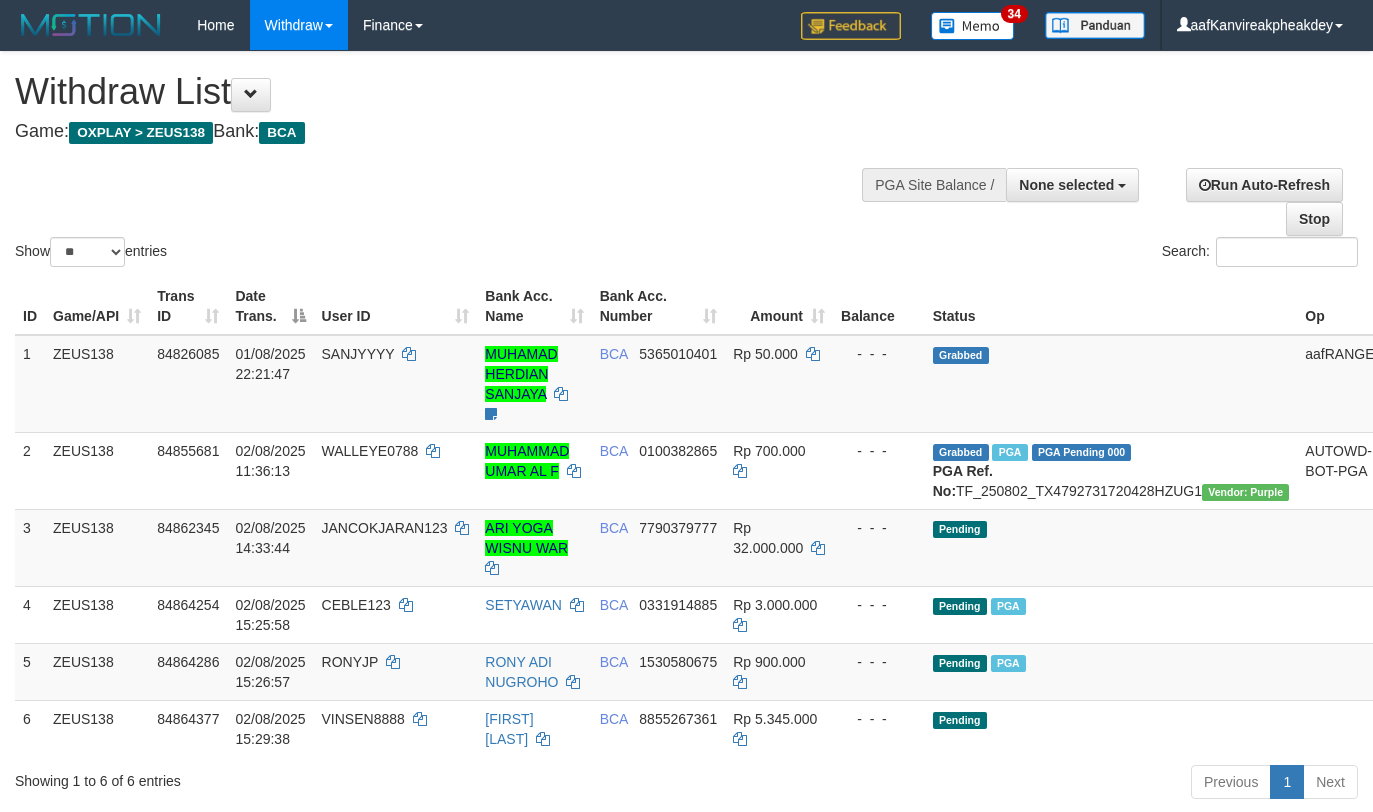 select 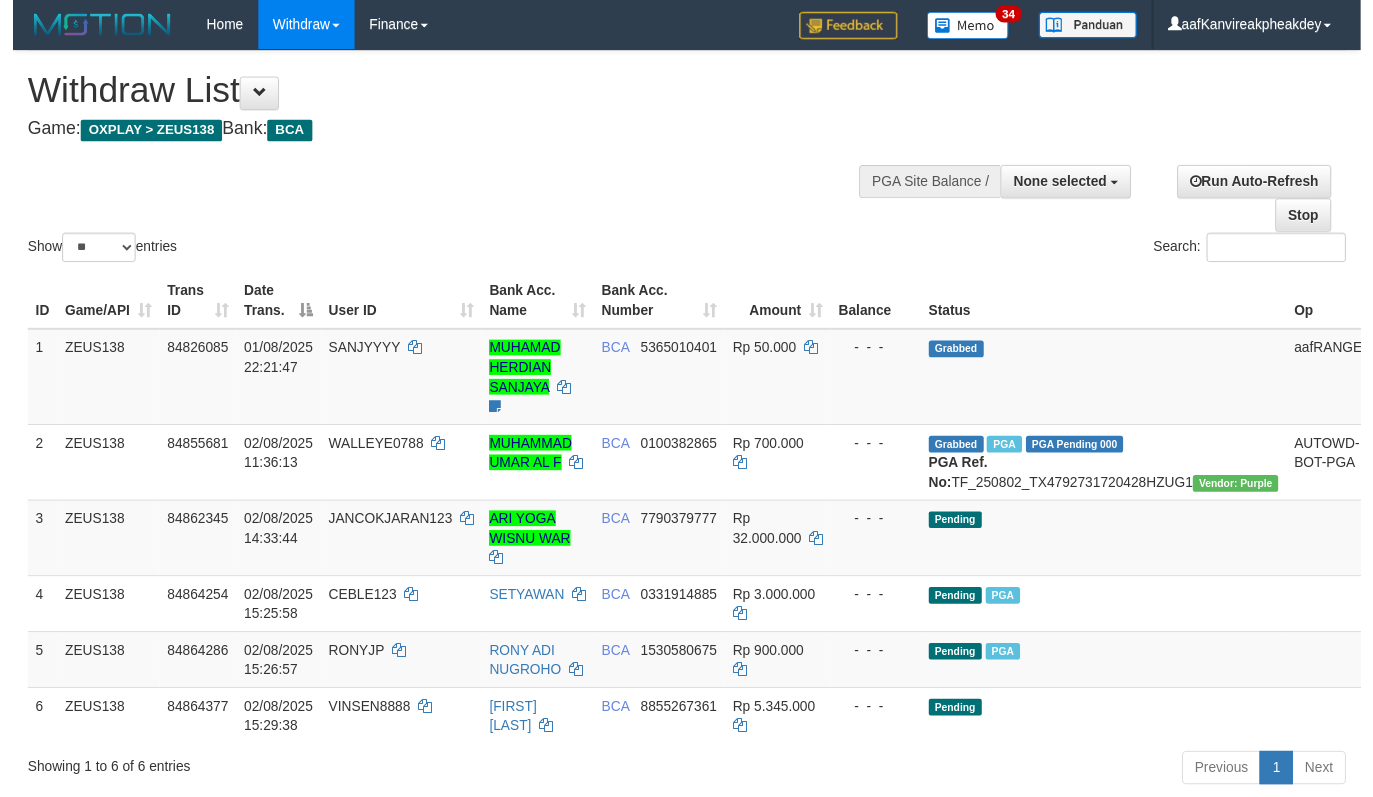 scroll, scrollTop: 208, scrollLeft: 0, axis: vertical 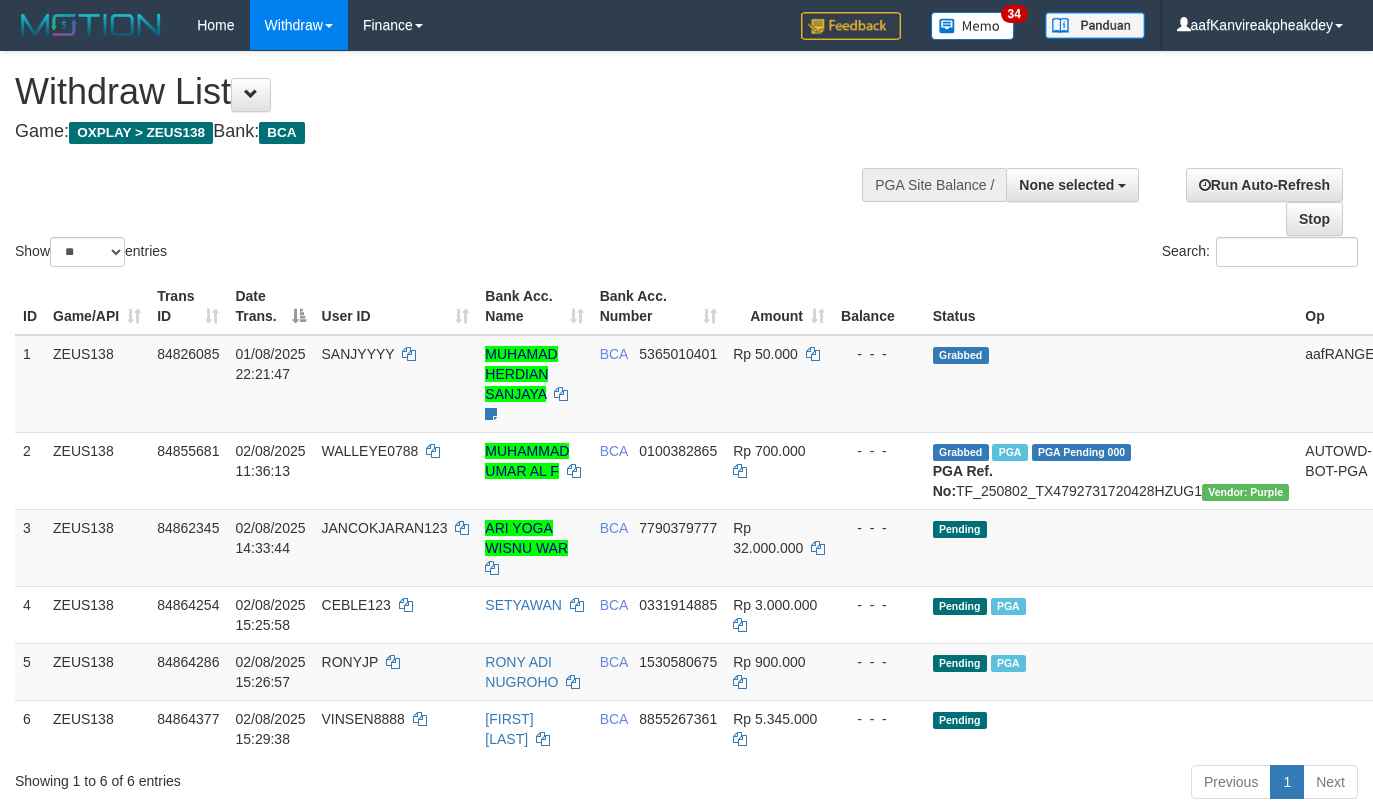 select 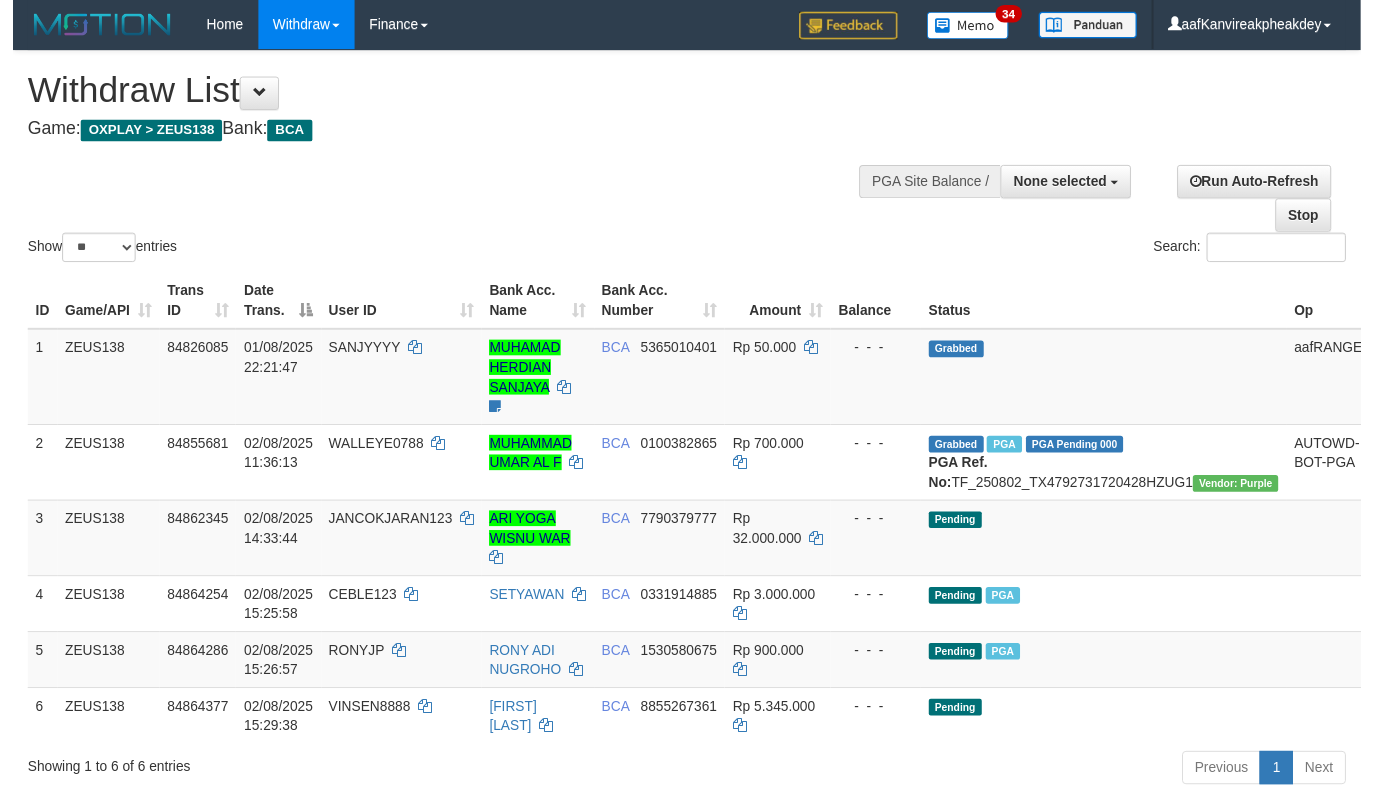 scroll, scrollTop: 208, scrollLeft: 0, axis: vertical 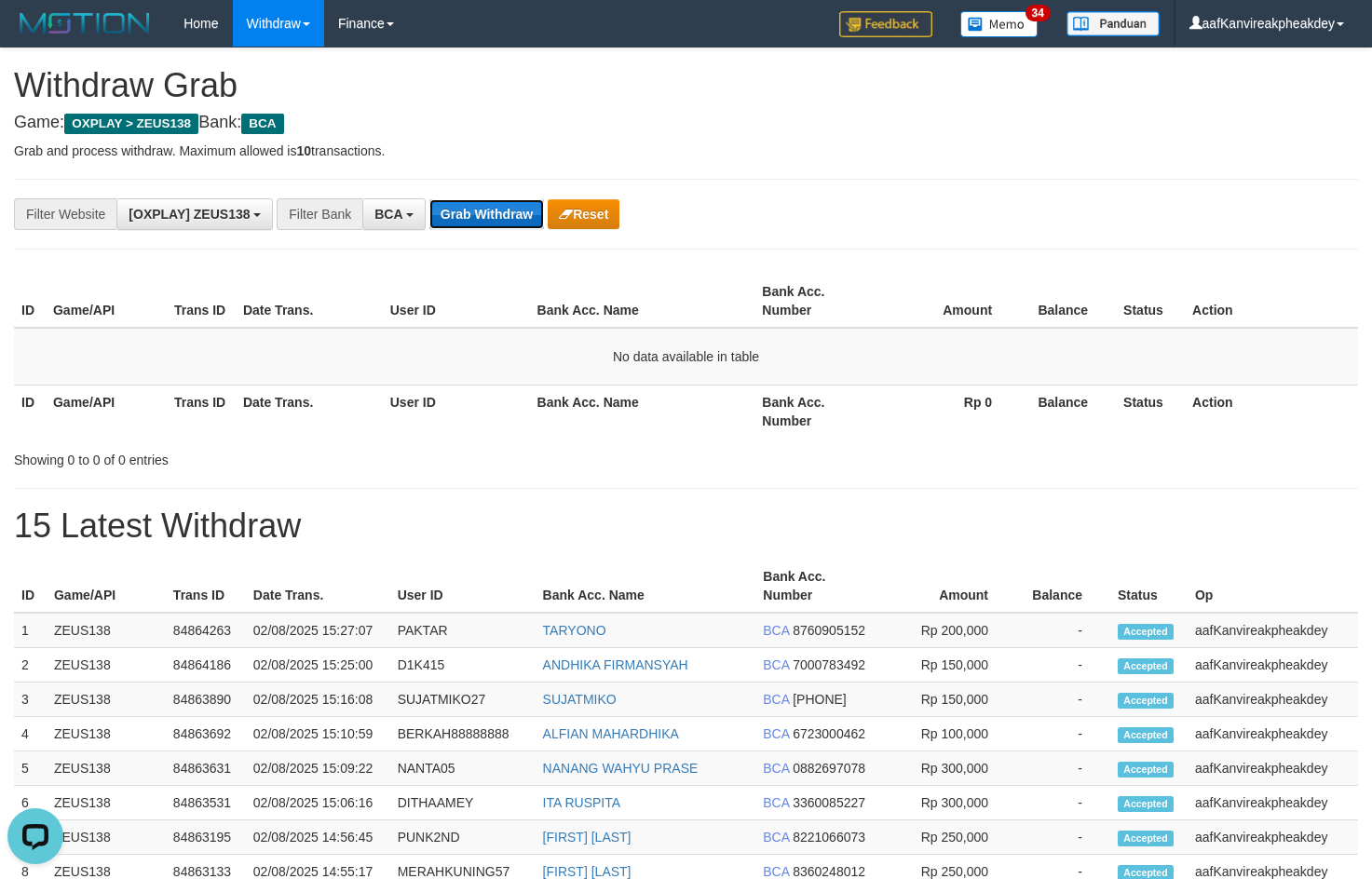 click on "Grab Withdraw" at bounding box center [486, 214] 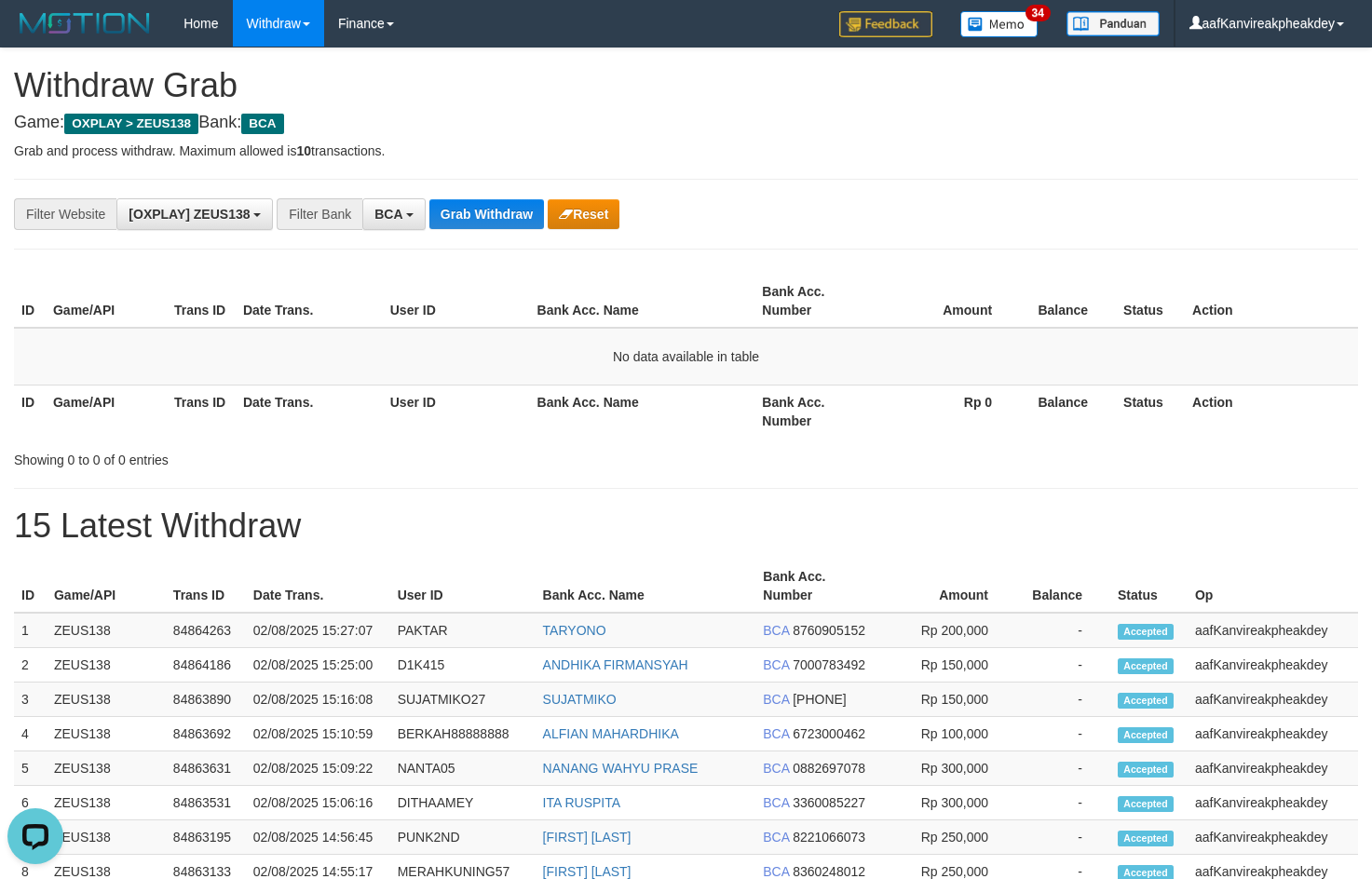 click on "**********" at bounding box center (686, 214) 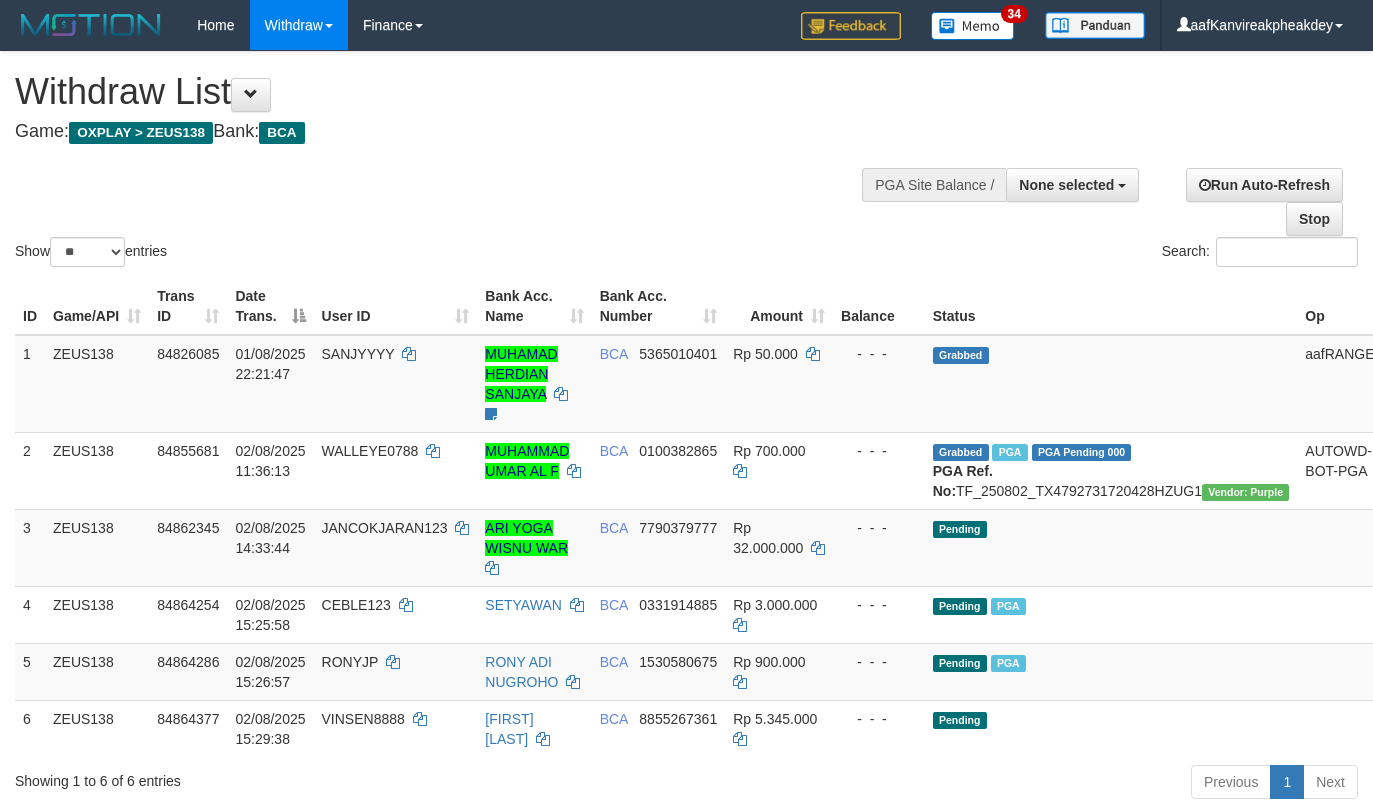 select 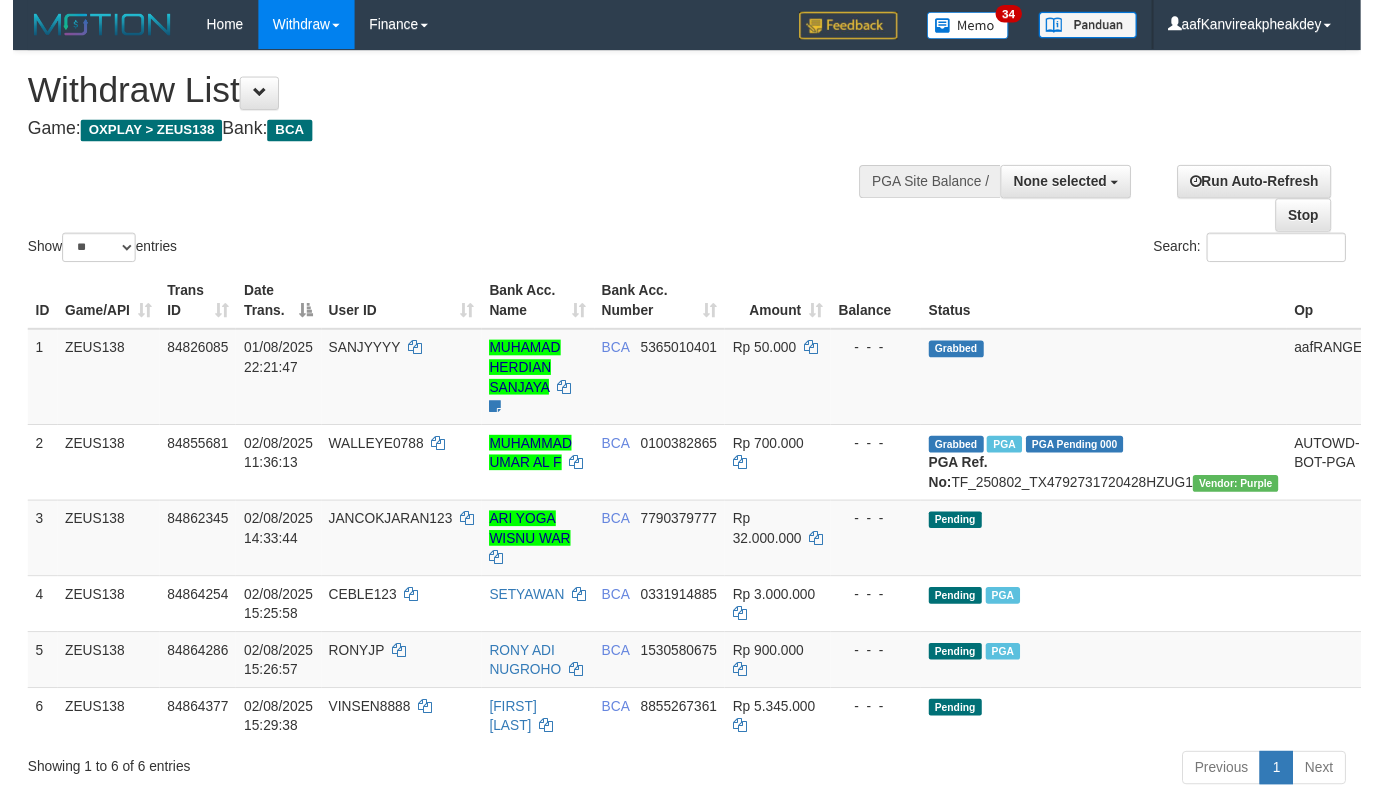 scroll, scrollTop: 208, scrollLeft: 0, axis: vertical 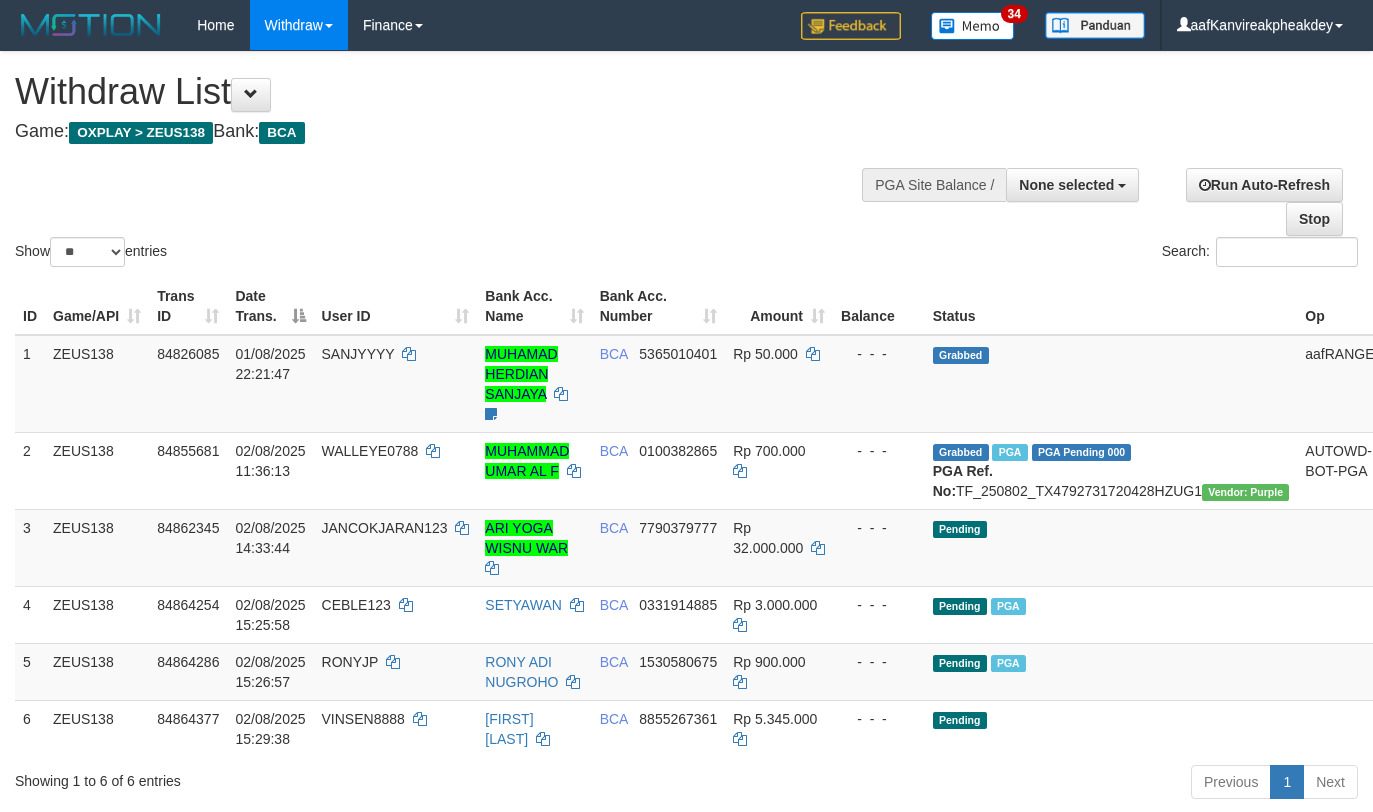 select 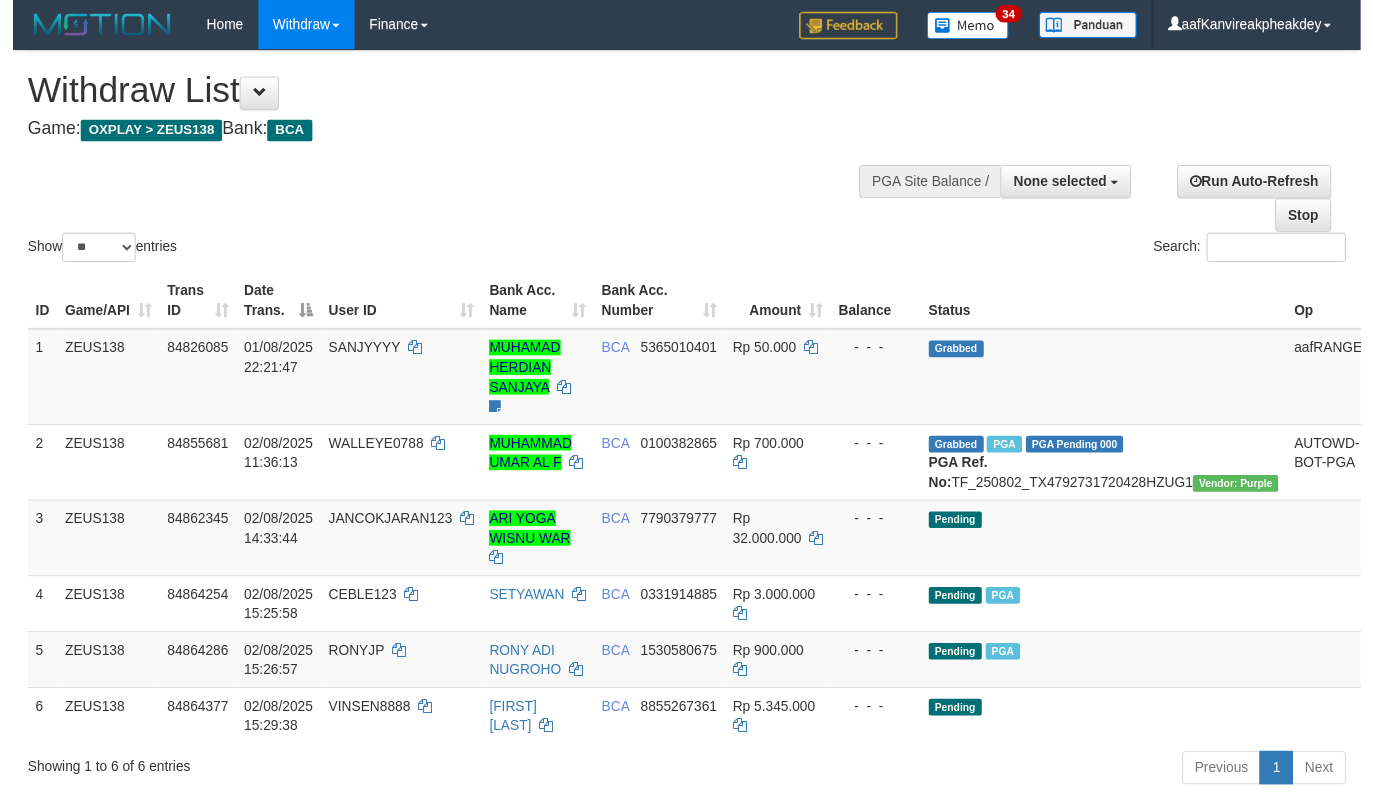 scroll, scrollTop: 208, scrollLeft: 0, axis: vertical 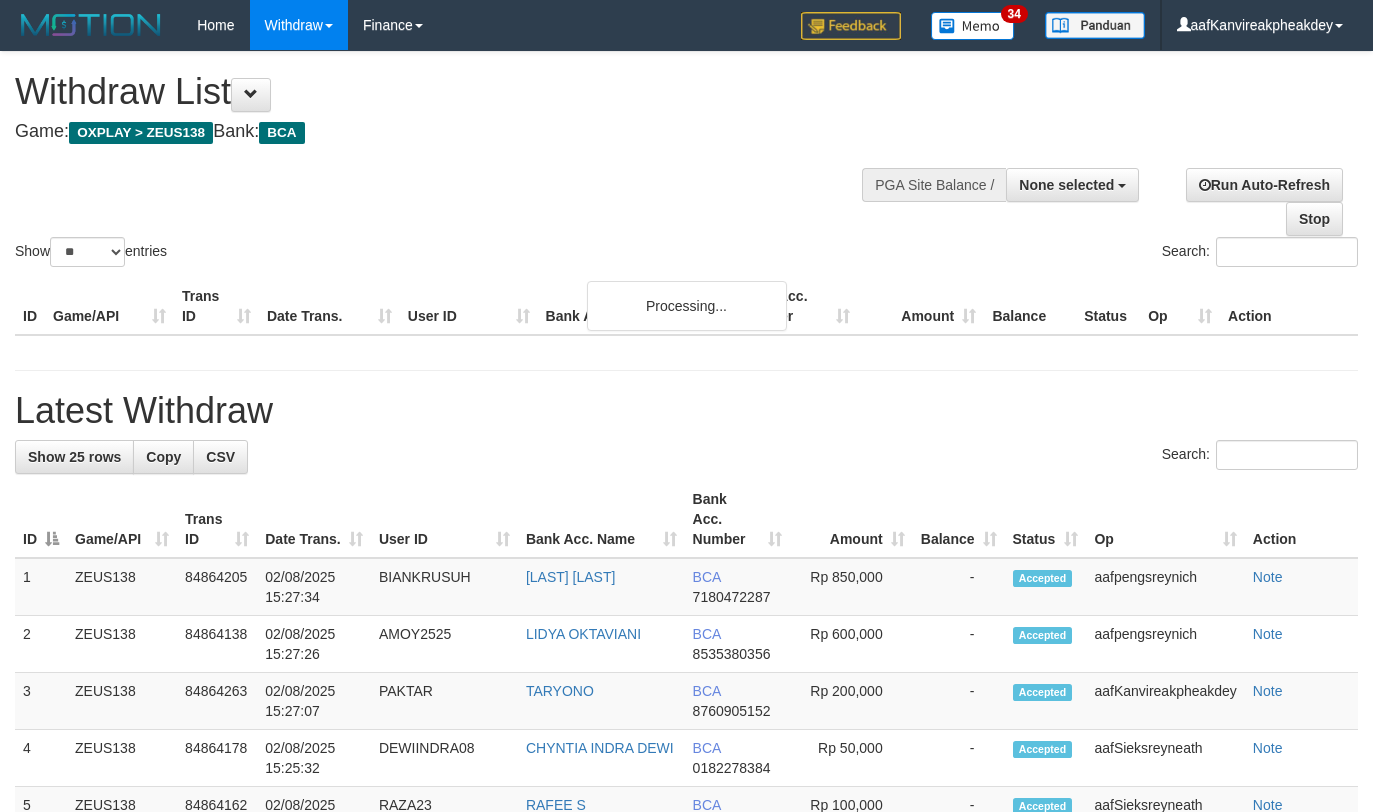 select 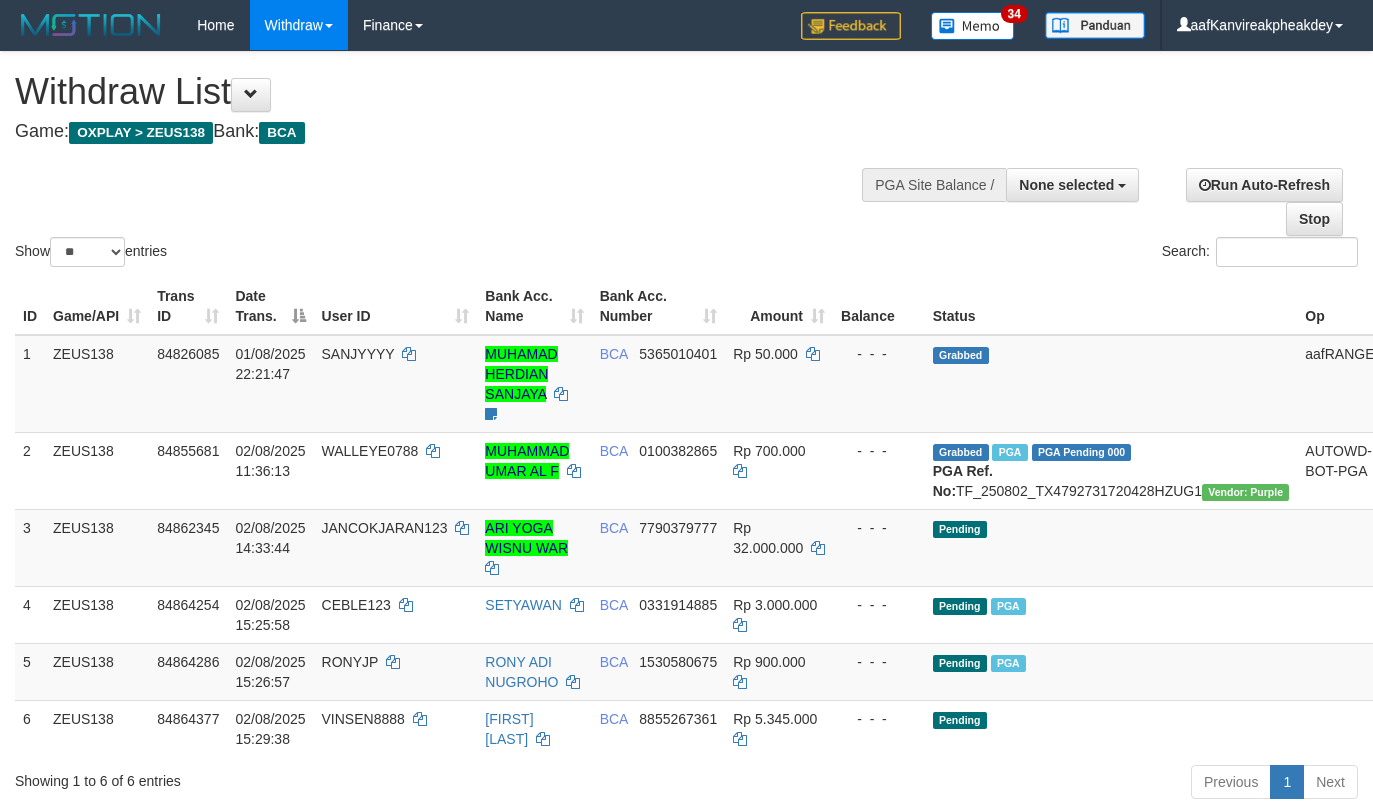 select 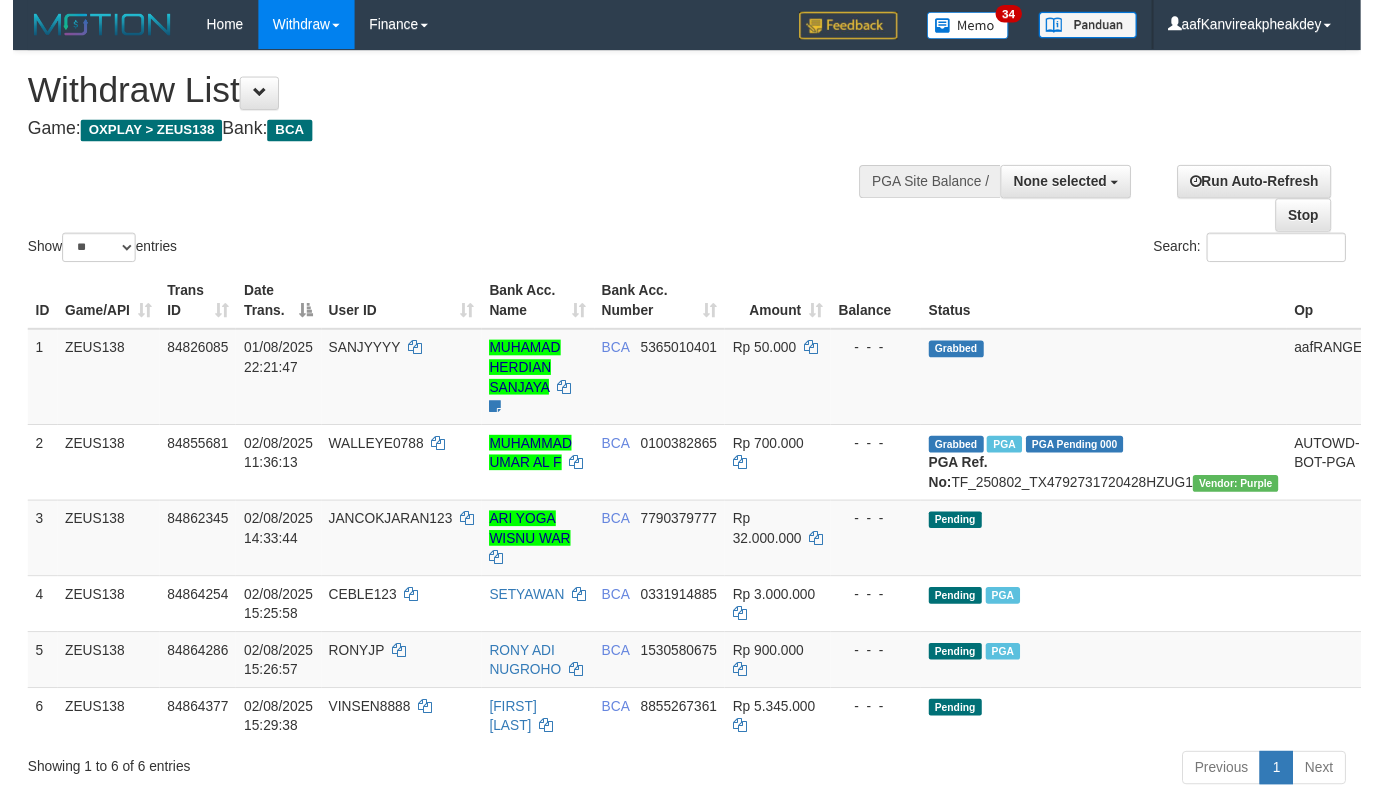 scroll, scrollTop: 208, scrollLeft: 0, axis: vertical 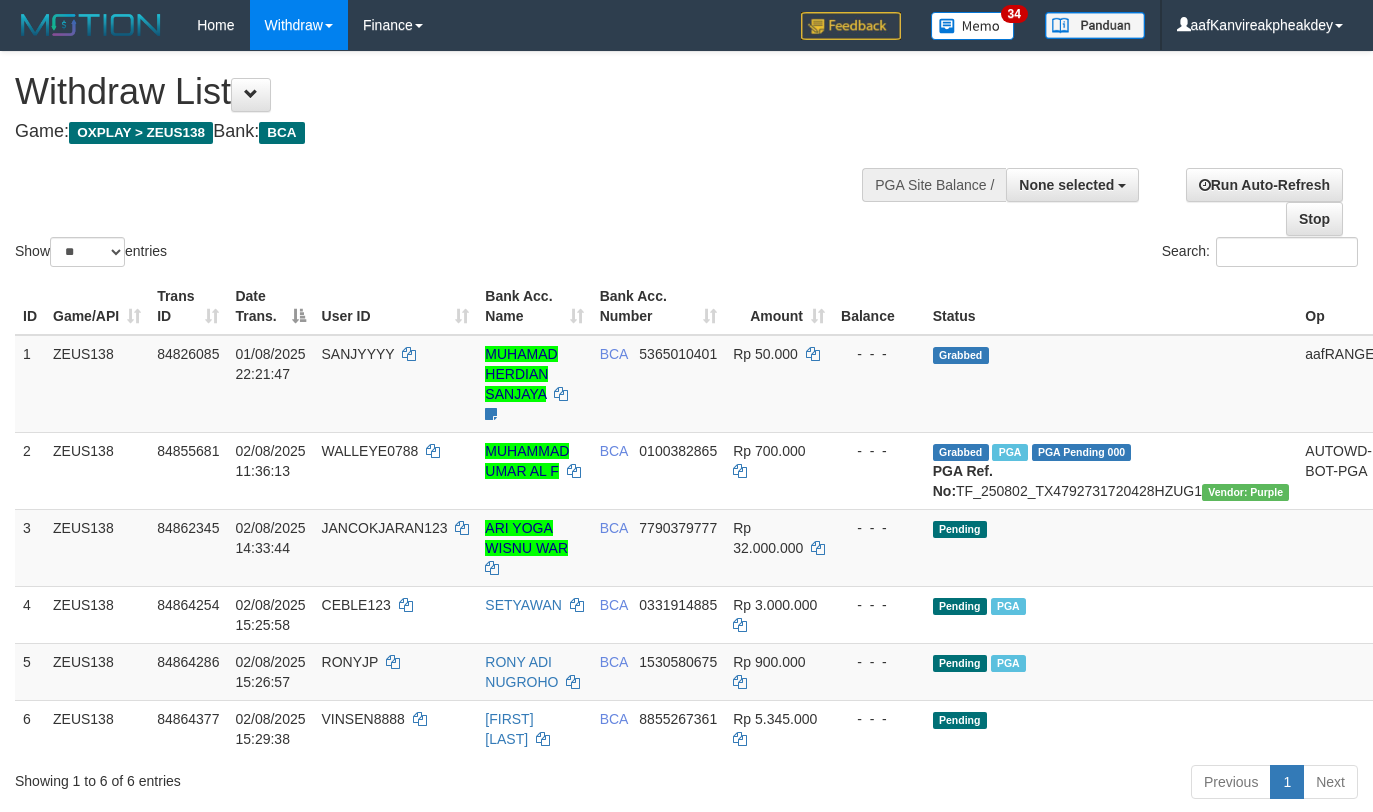 select 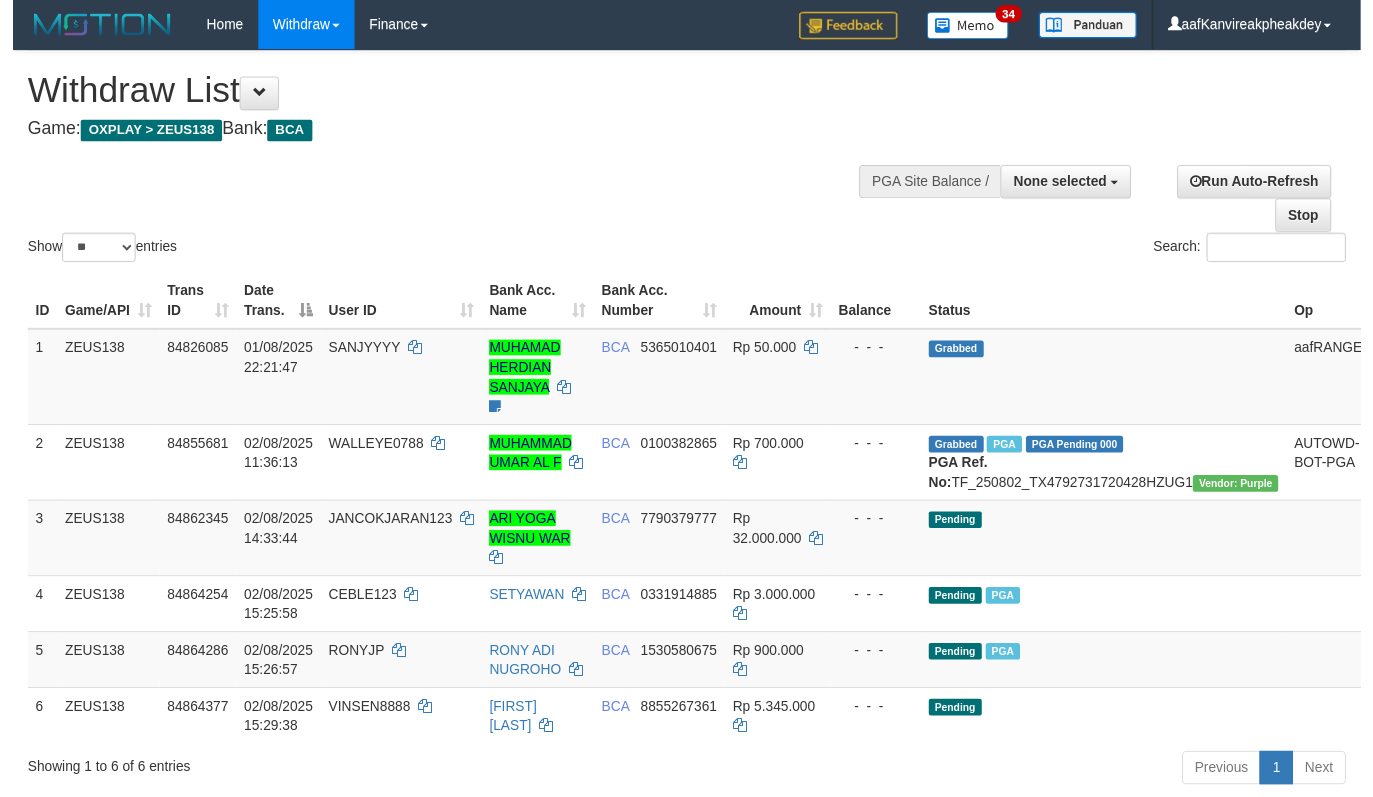 scroll, scrollTop: 208, scrollLeft: 0, axis: vertical 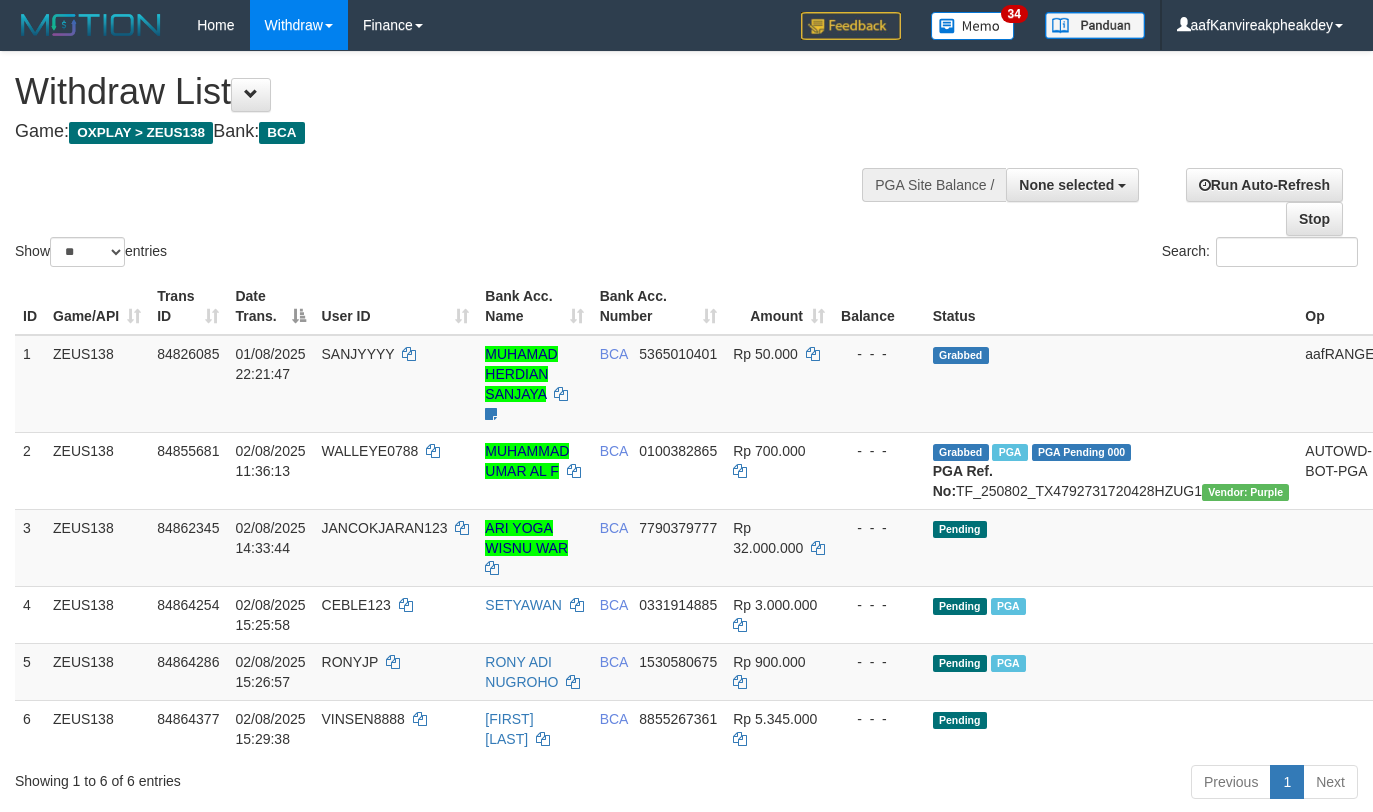 select 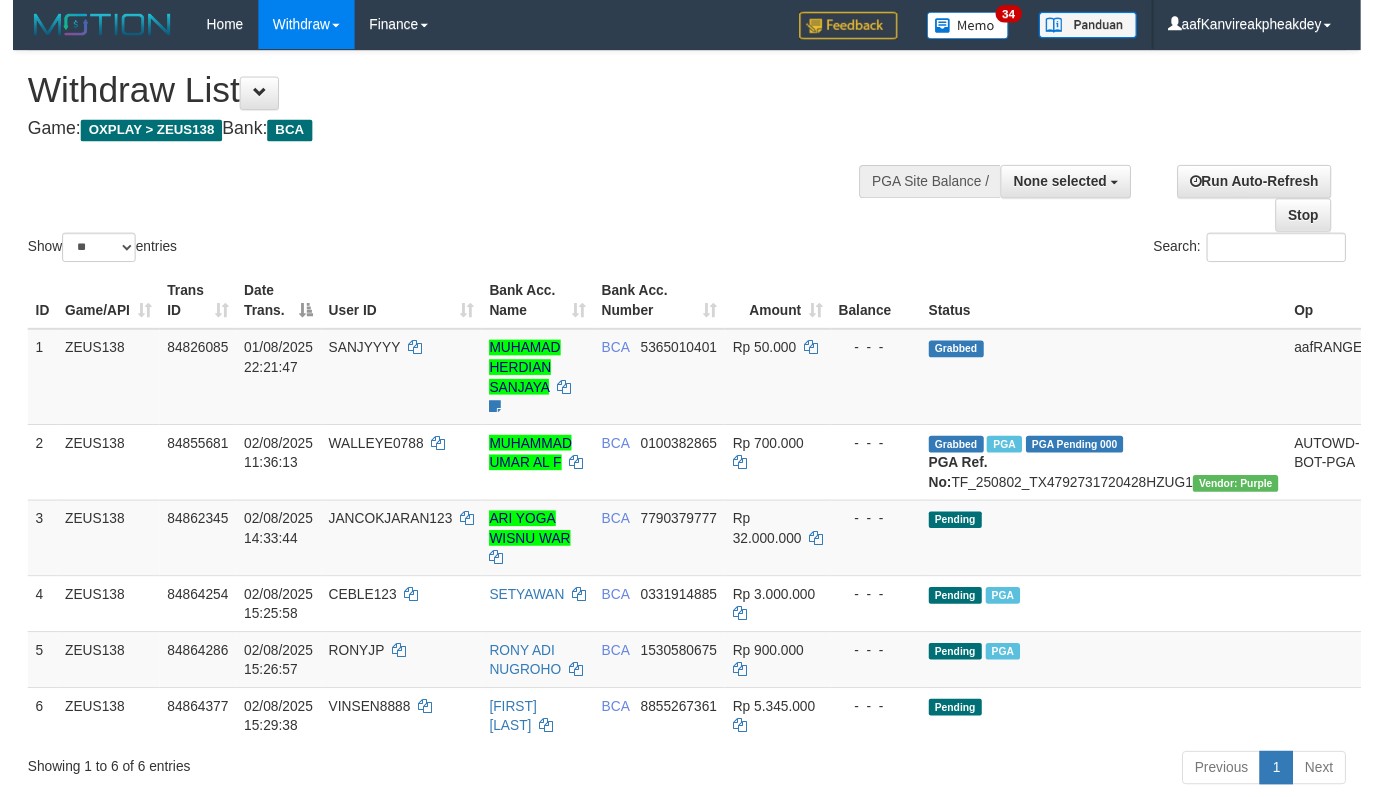 scroll, scrollTop: 208, scrollLeft: 0, axis: vertical 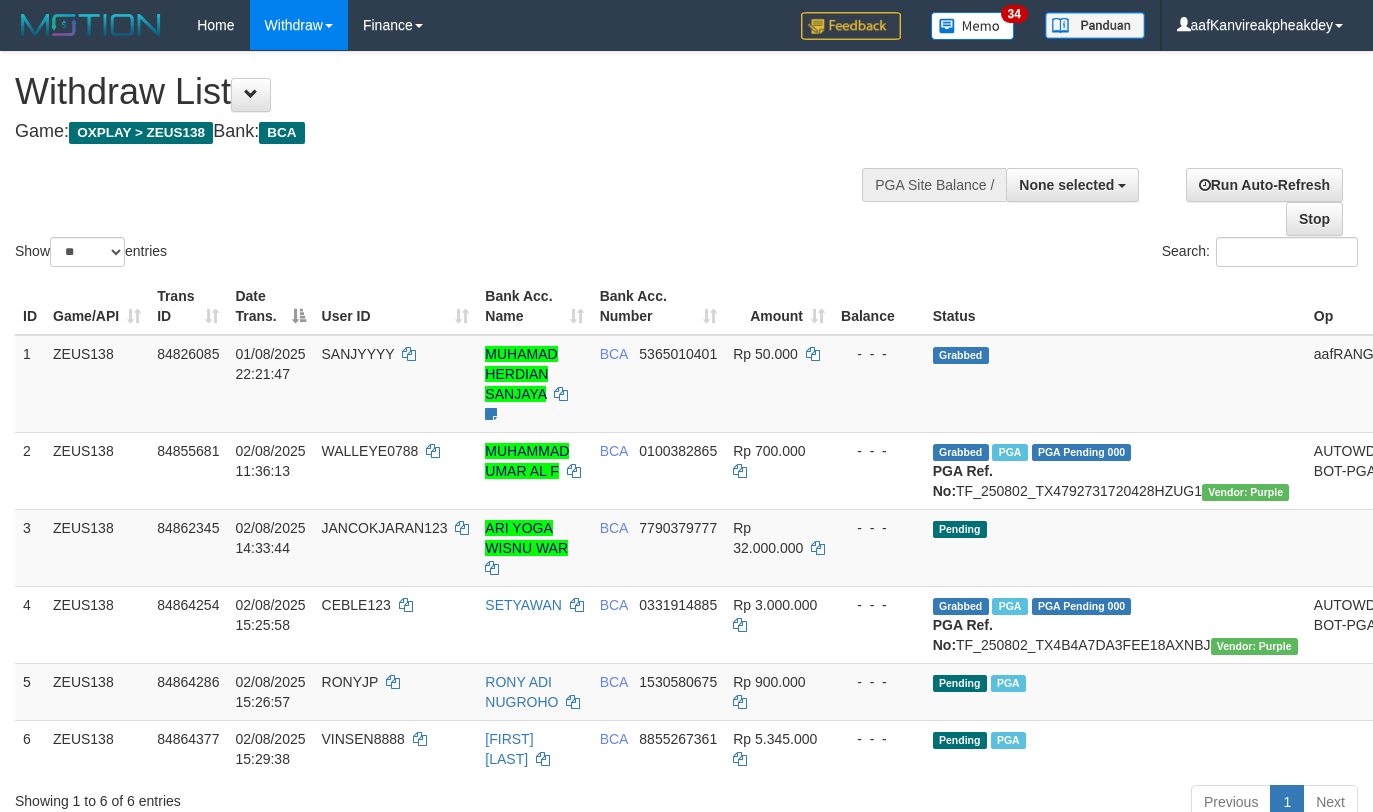 select 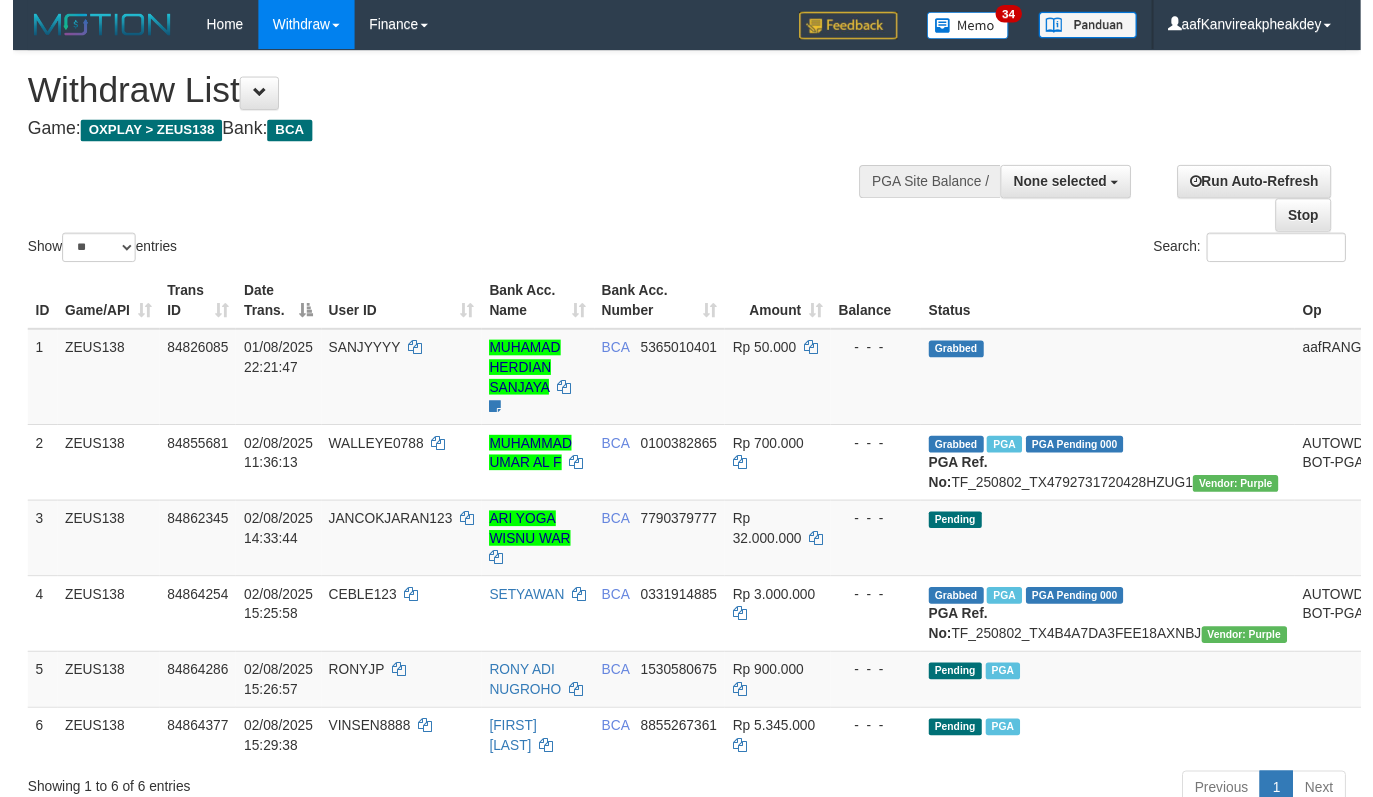 scroll, scrollTop: 208, scrollLeft: 0, axis: vertical 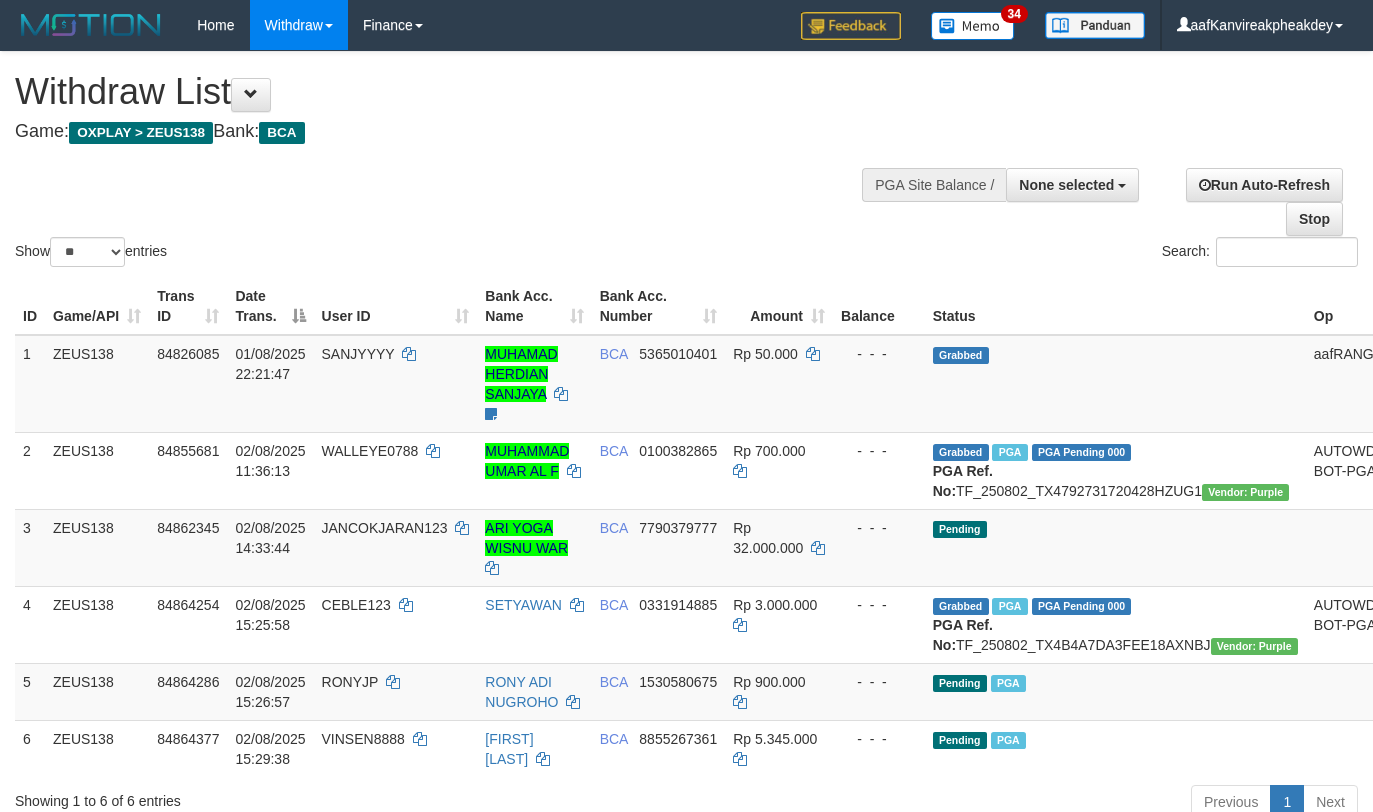 select 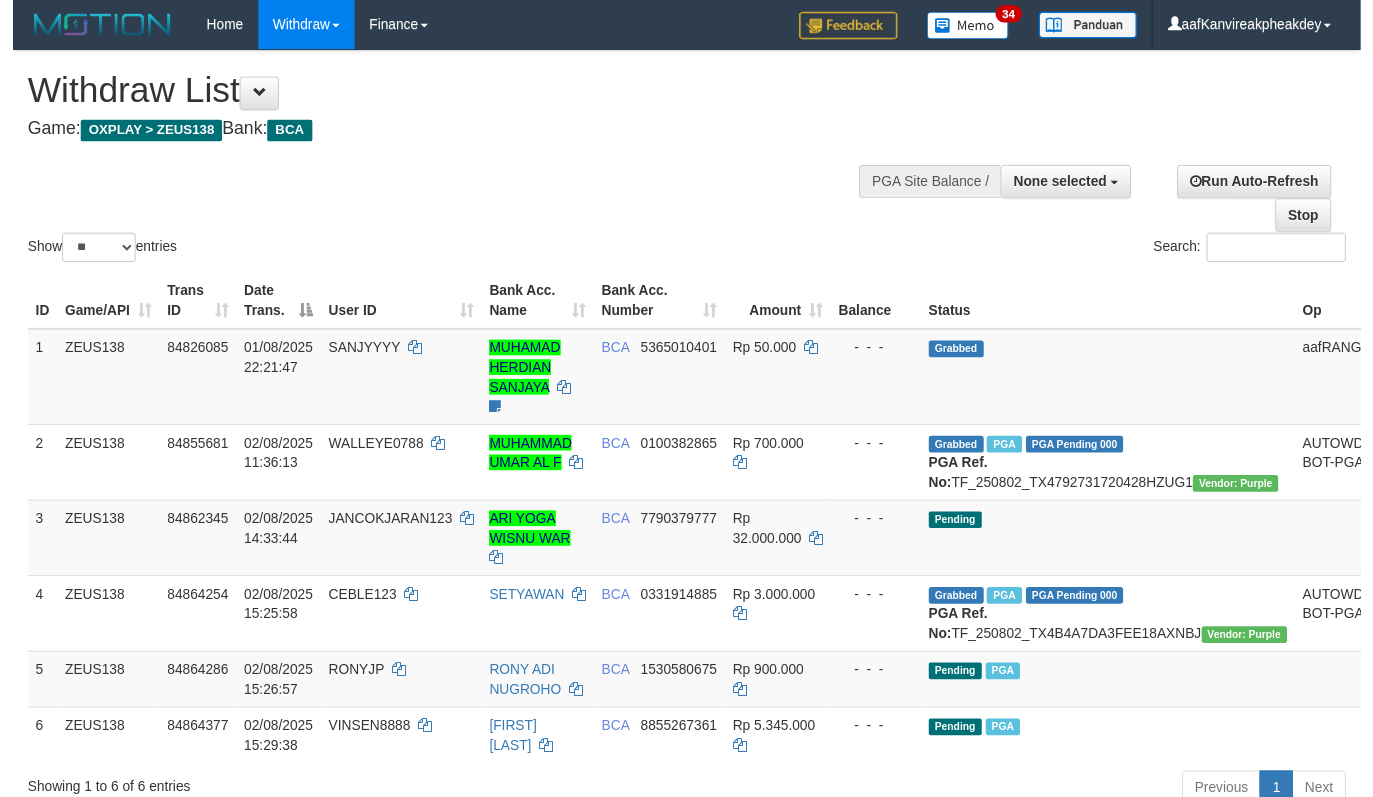 scroll, scrollTop: 208, scrollLeft: 0, axis: vertical 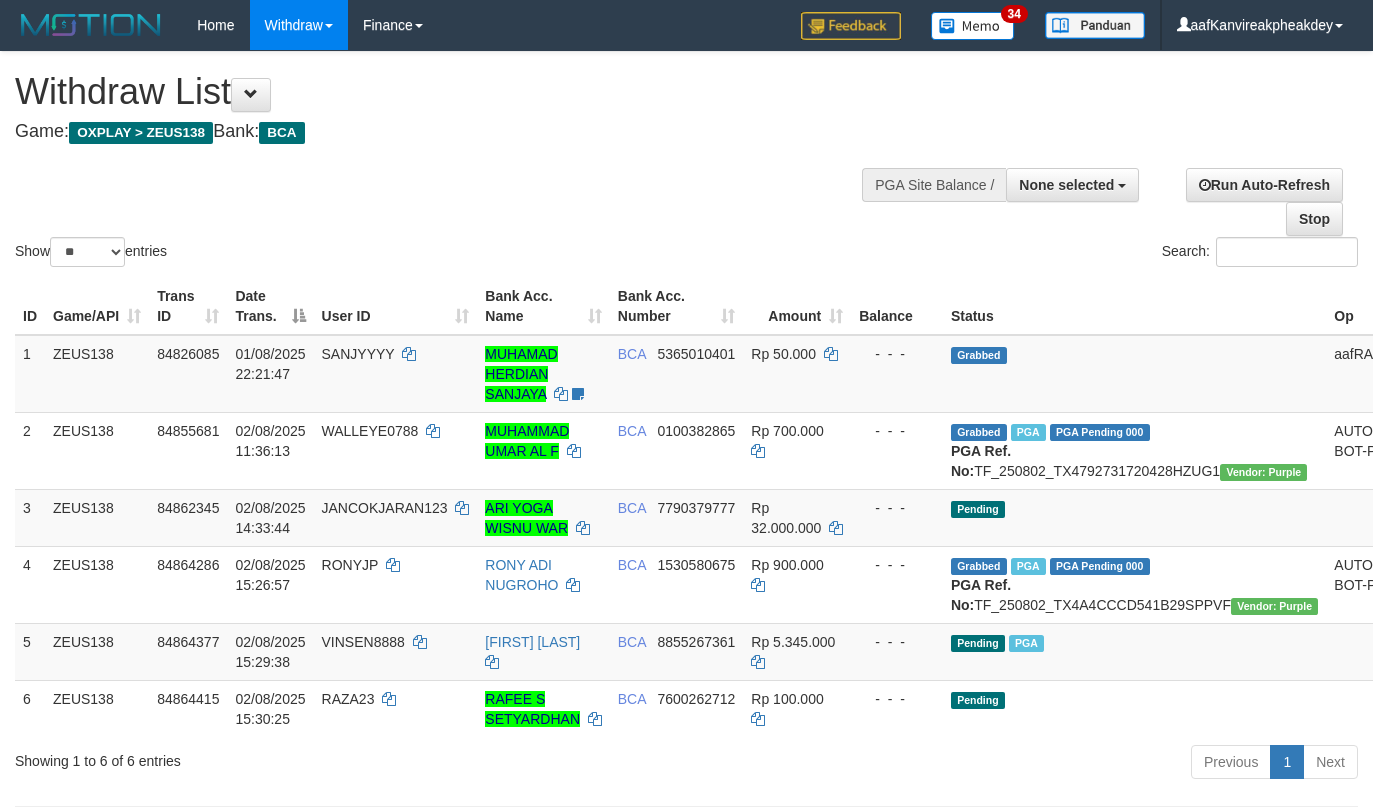 select 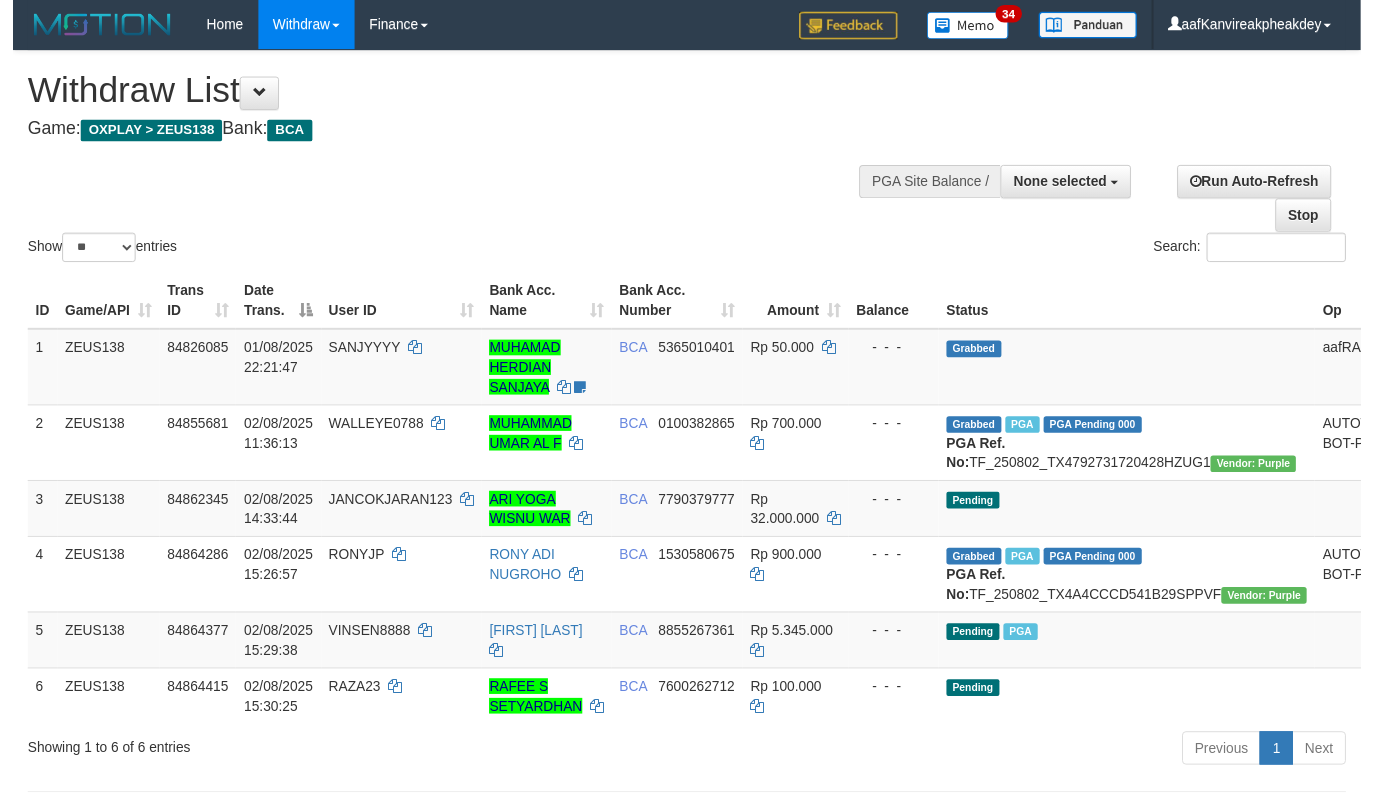 scroll, scrollTop: 431, scrollLeft: 0, axis: vertical 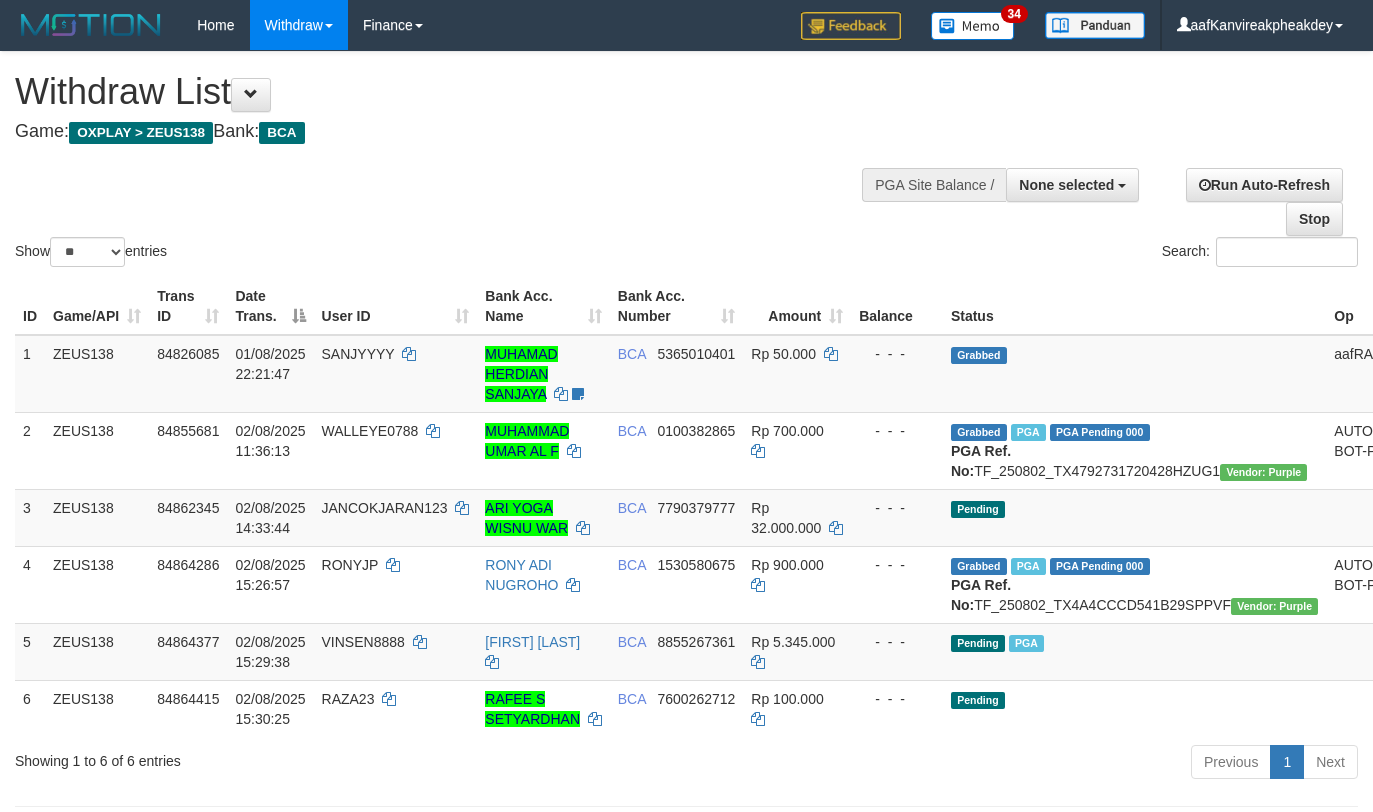 select 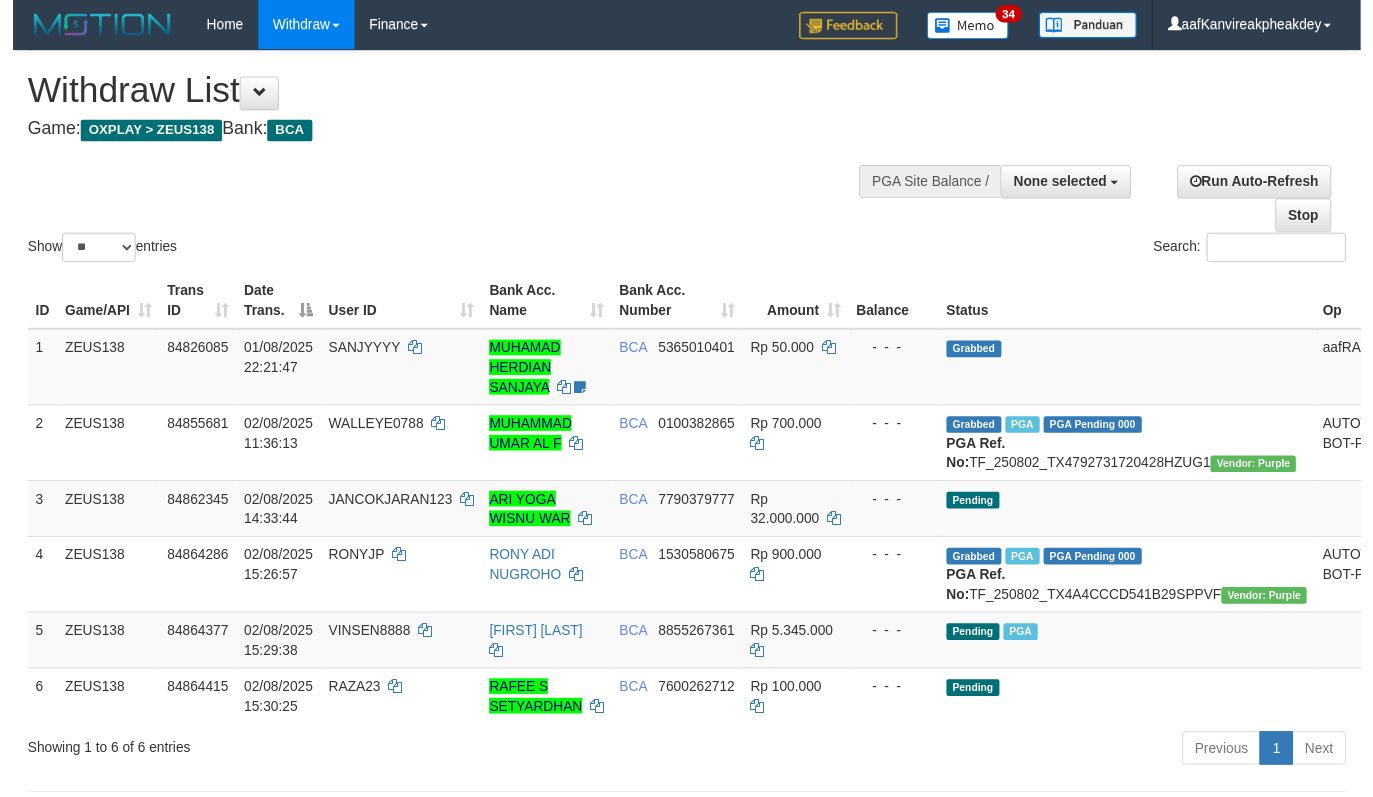 scroll, scrollTop: 431, scrollLeft: 0, axis: vertical 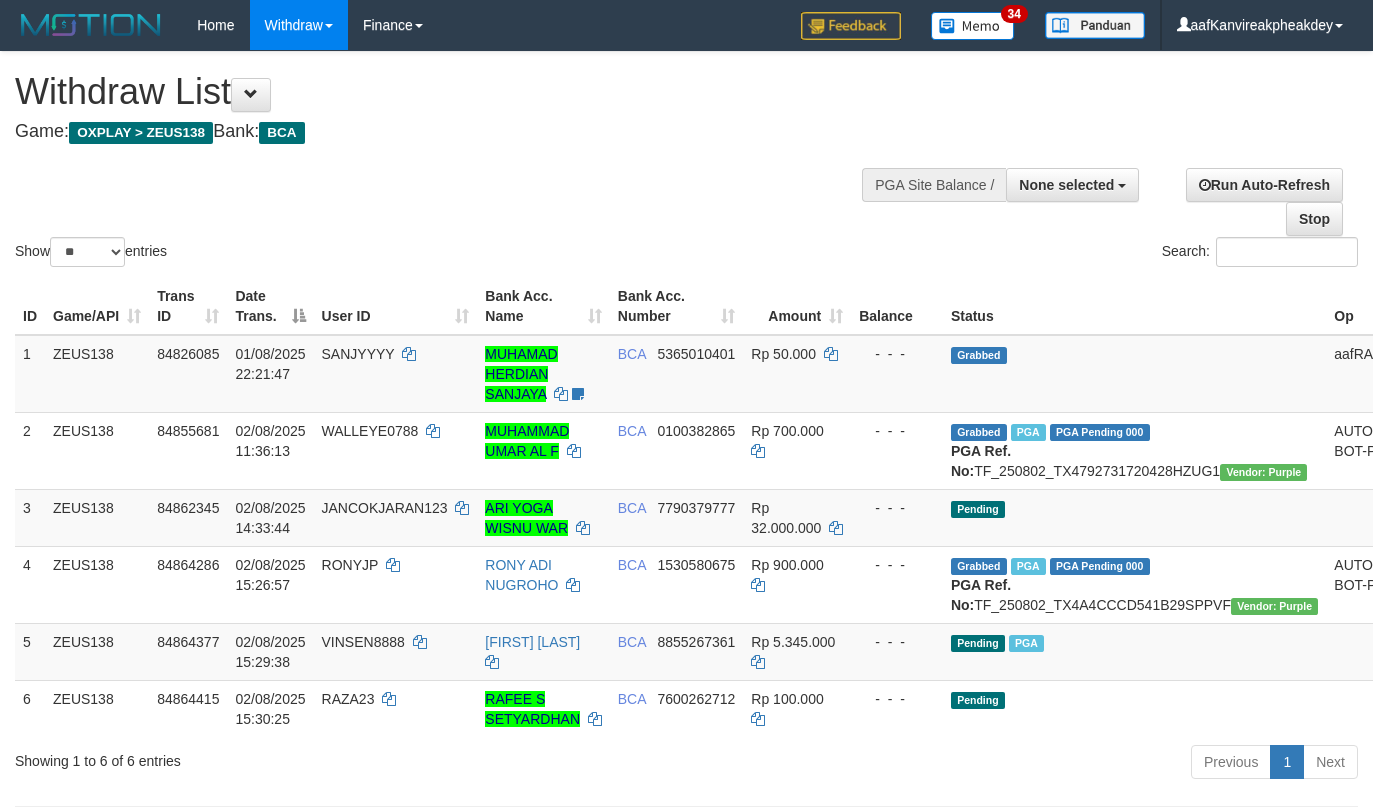 select 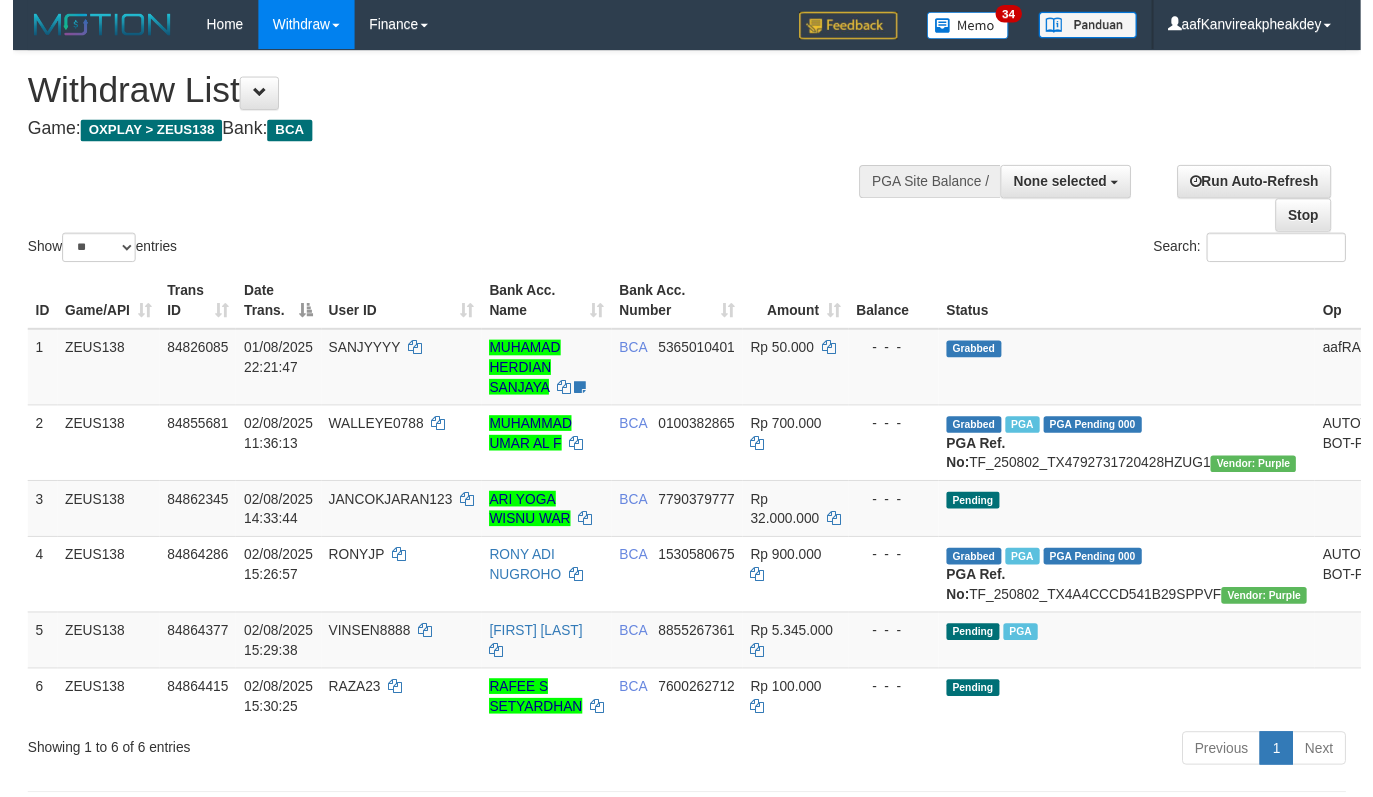 scroll, scrollTop: 431, scrollLeft: 0, axis: vertical 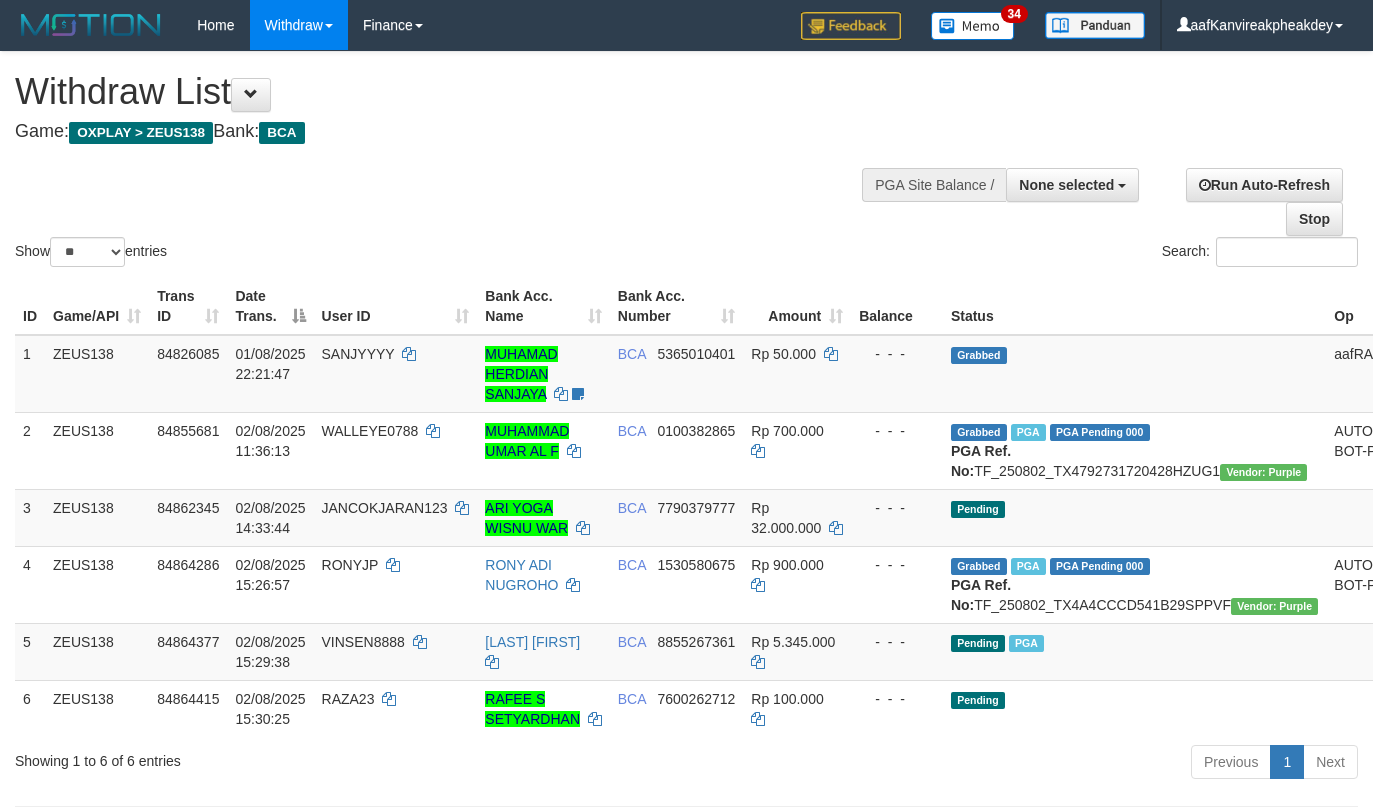 select 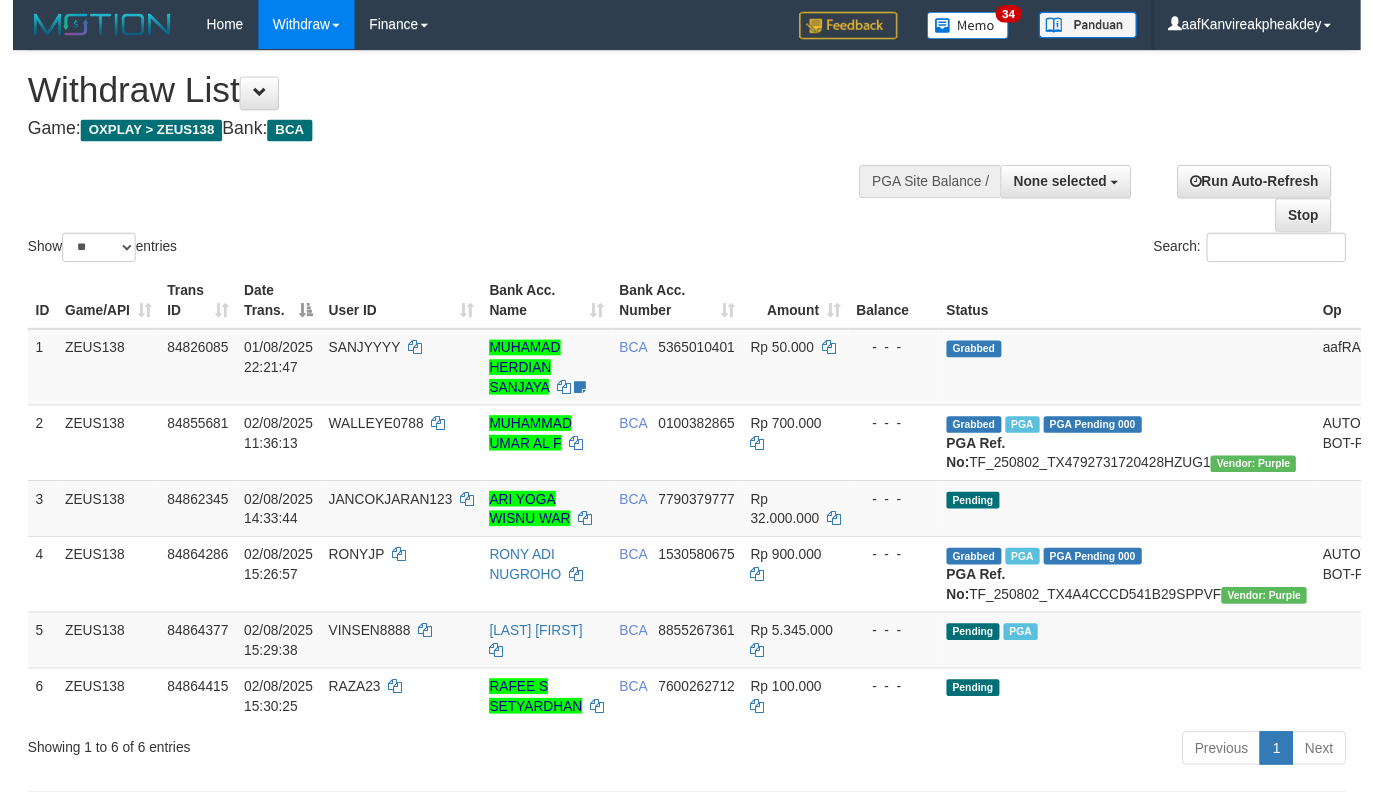 scroll, scrollTop: 431, scrollLeft: 0, axis: vertical 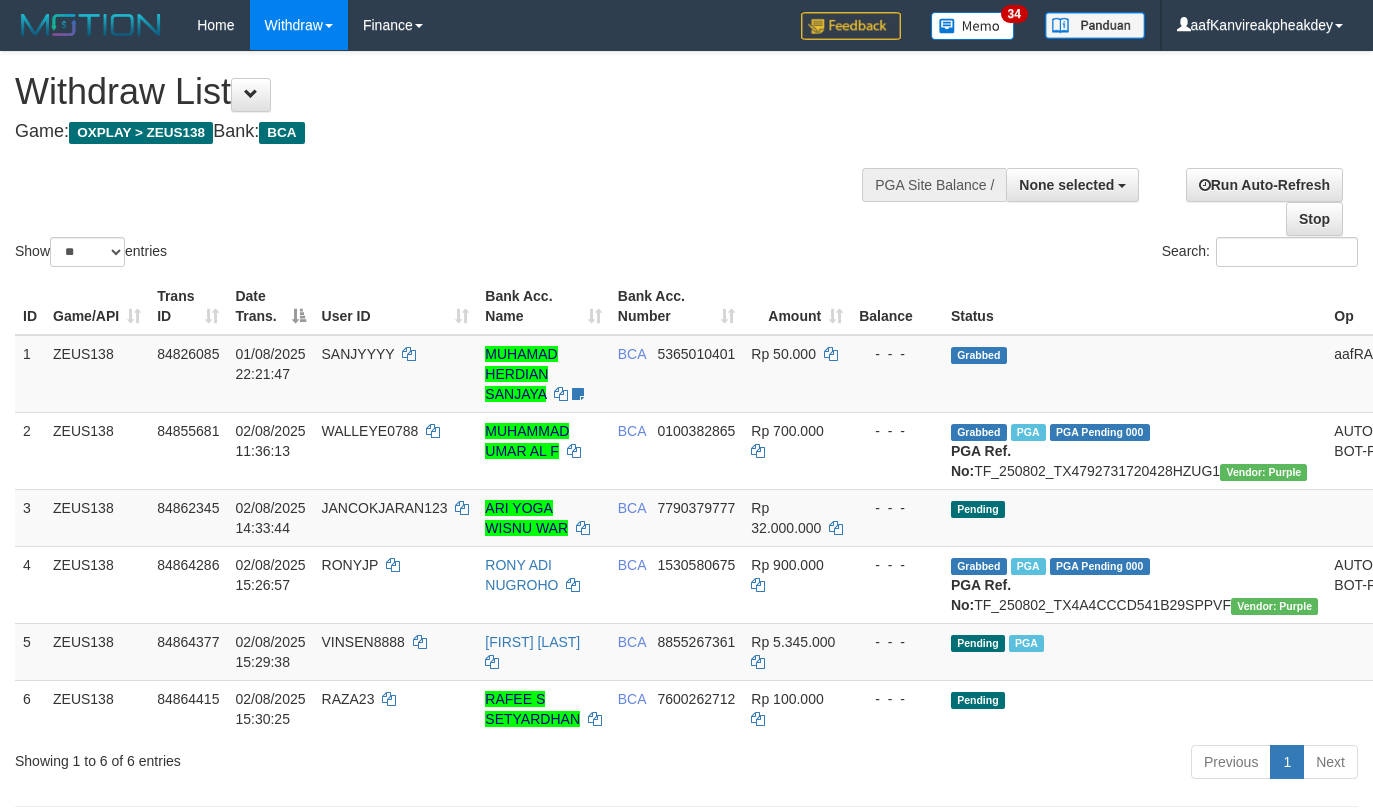 select 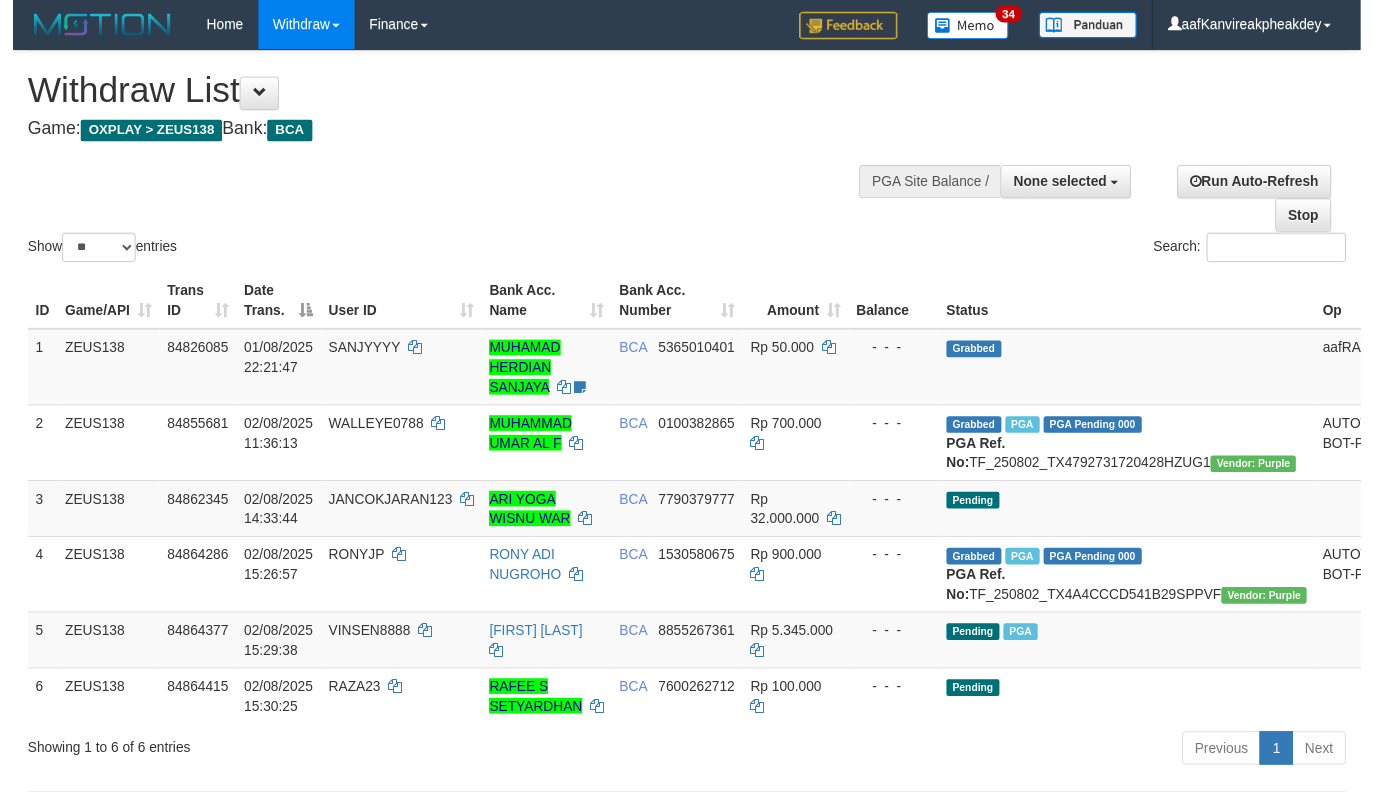 scroll, scrollTop: 431, scrollLeft: 0, axis: vertical 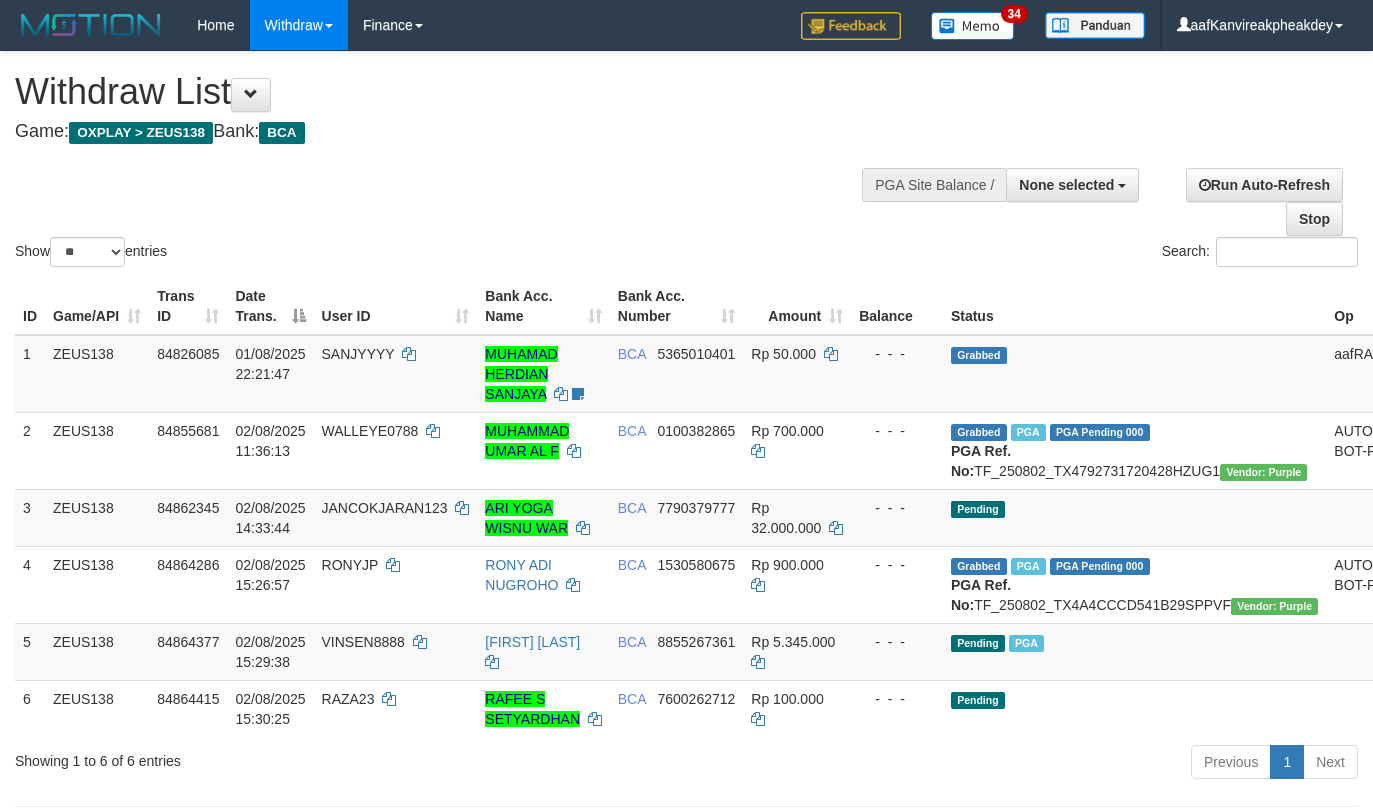 select 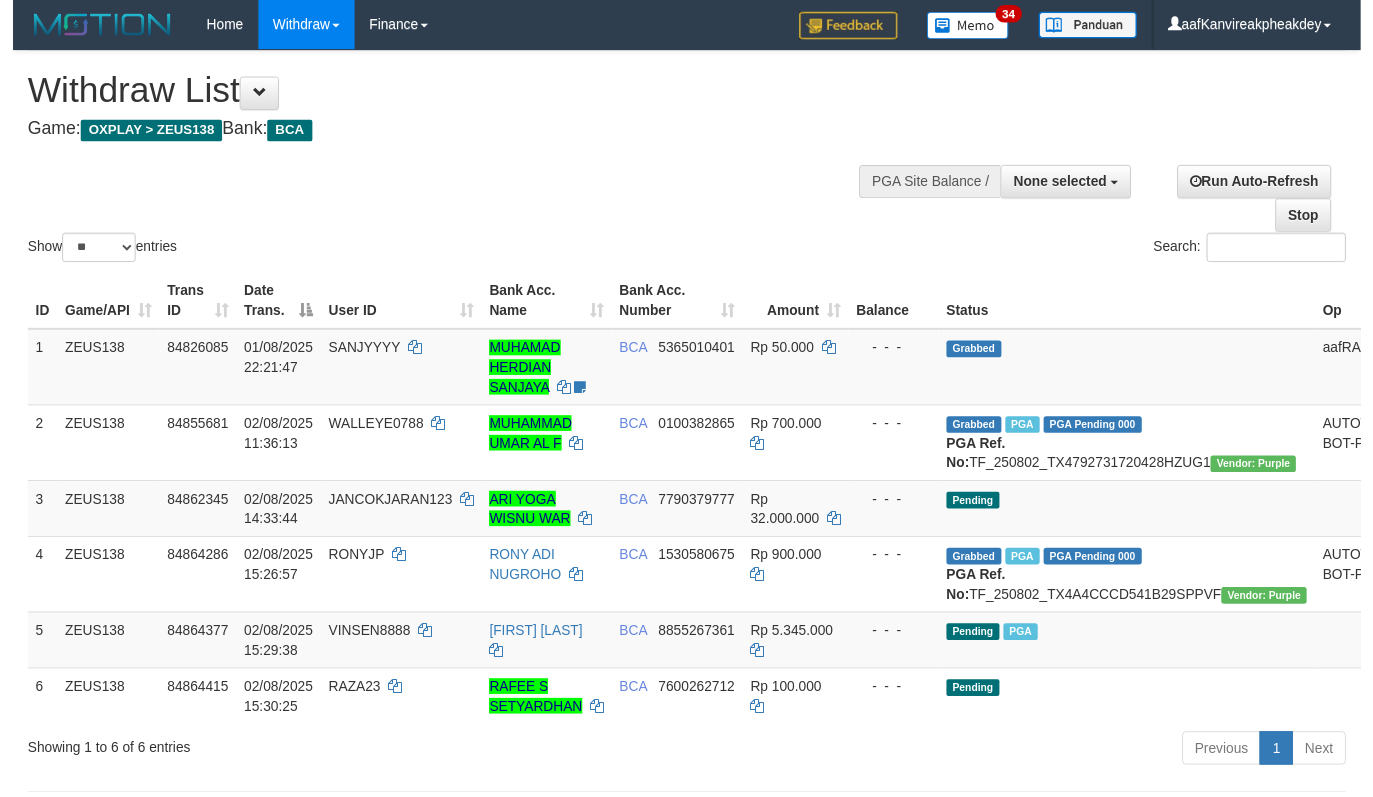 scroll, scrollTop: 431, scrollLeft: 0, axis: vertical 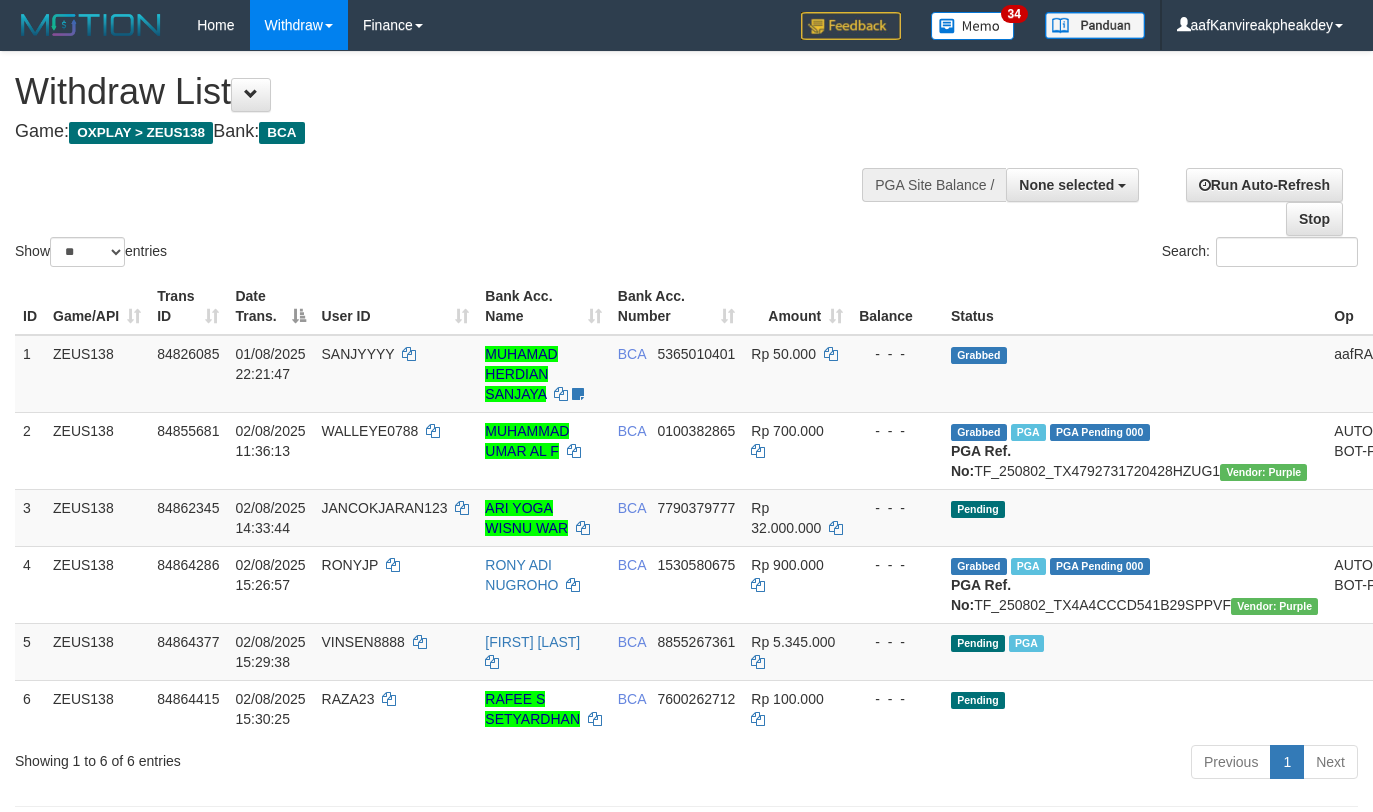 select 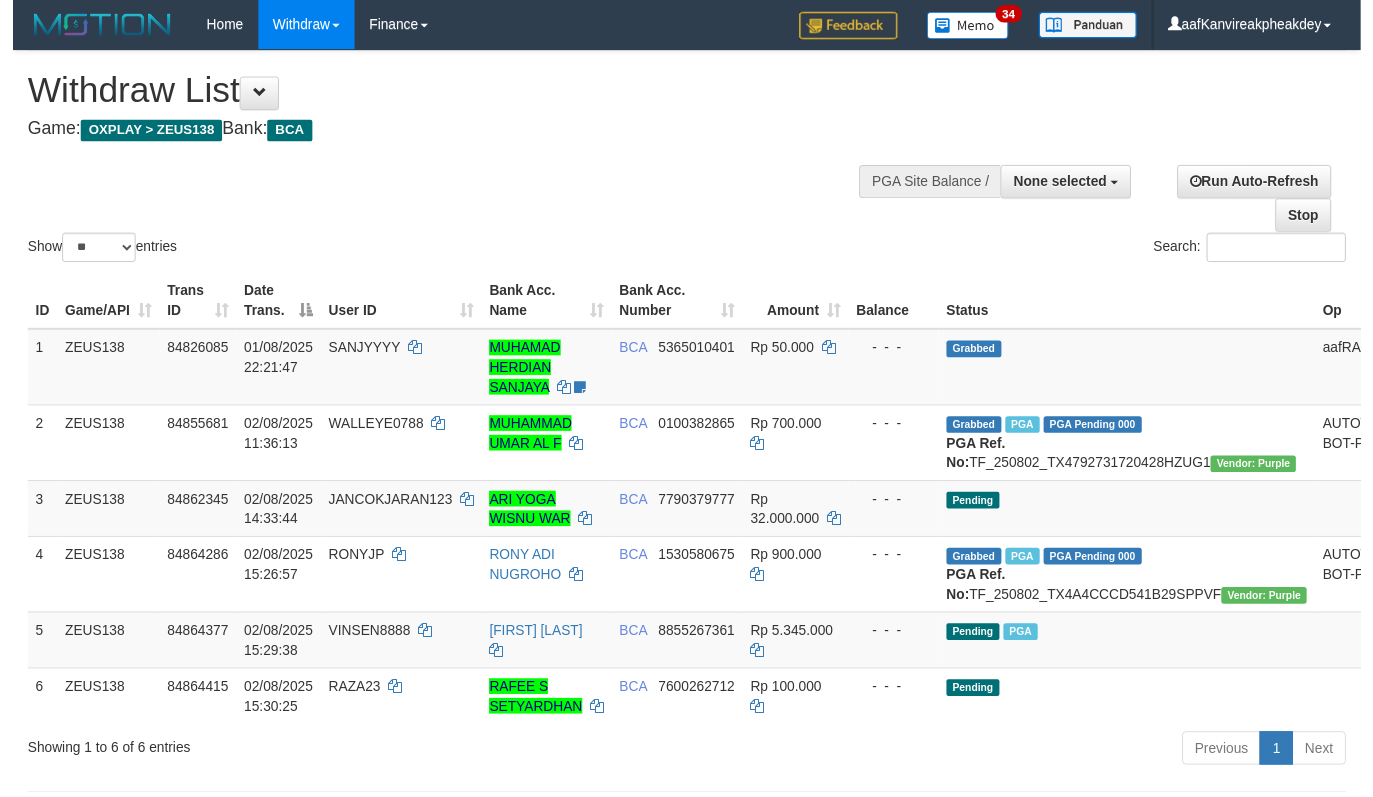 scroll, scrollTop: 431, scrollLeft: 0, axis: vertical 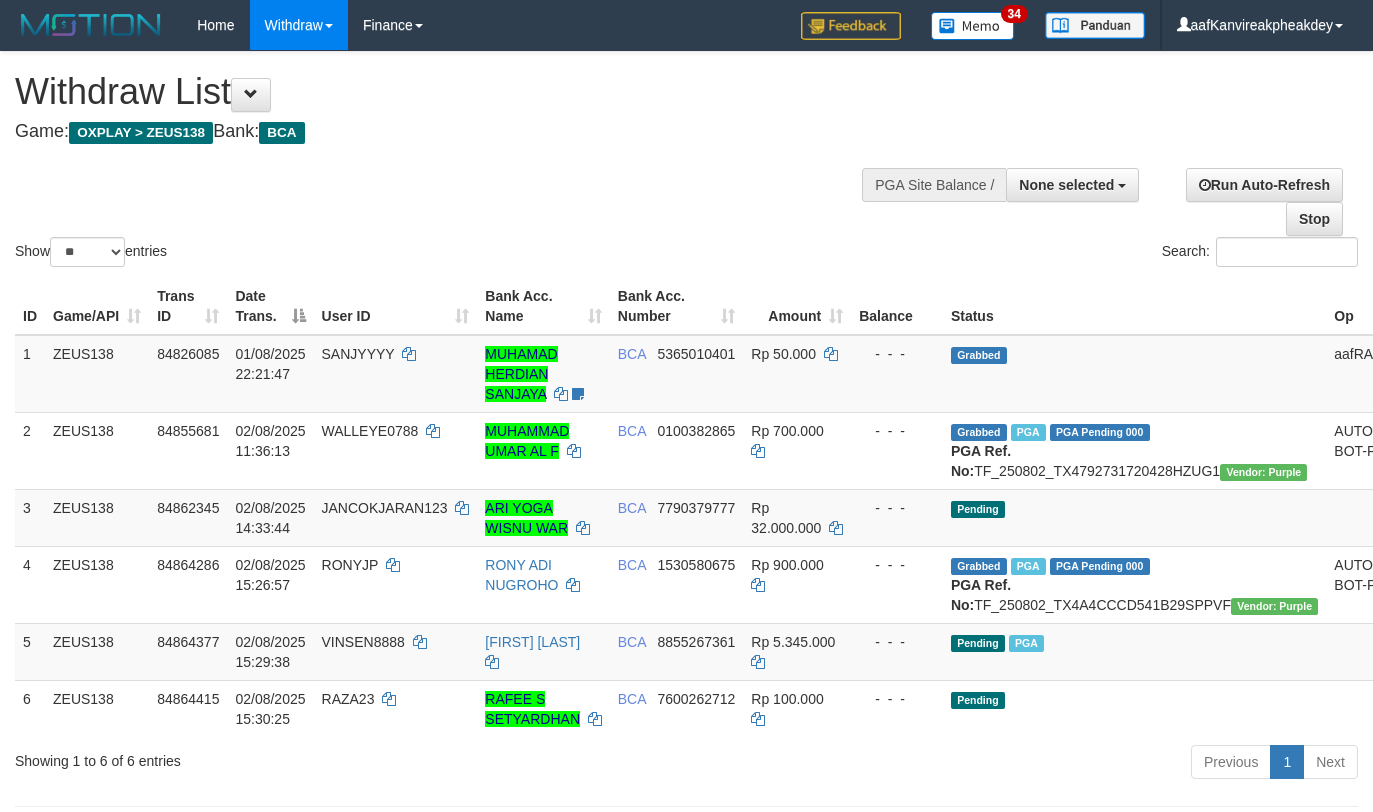 select 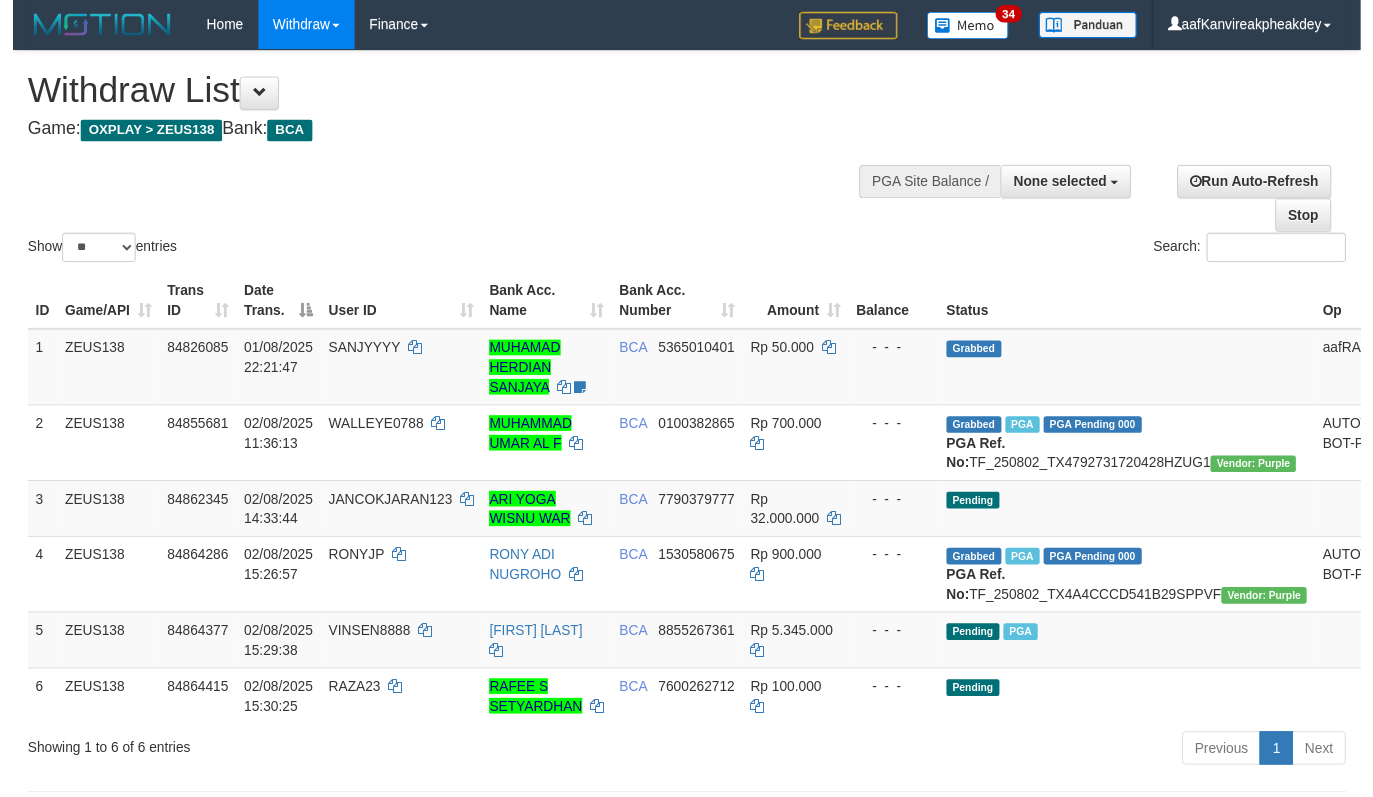 scroll, scrollTop: 431, scrollLeft: 0, axis: vertical 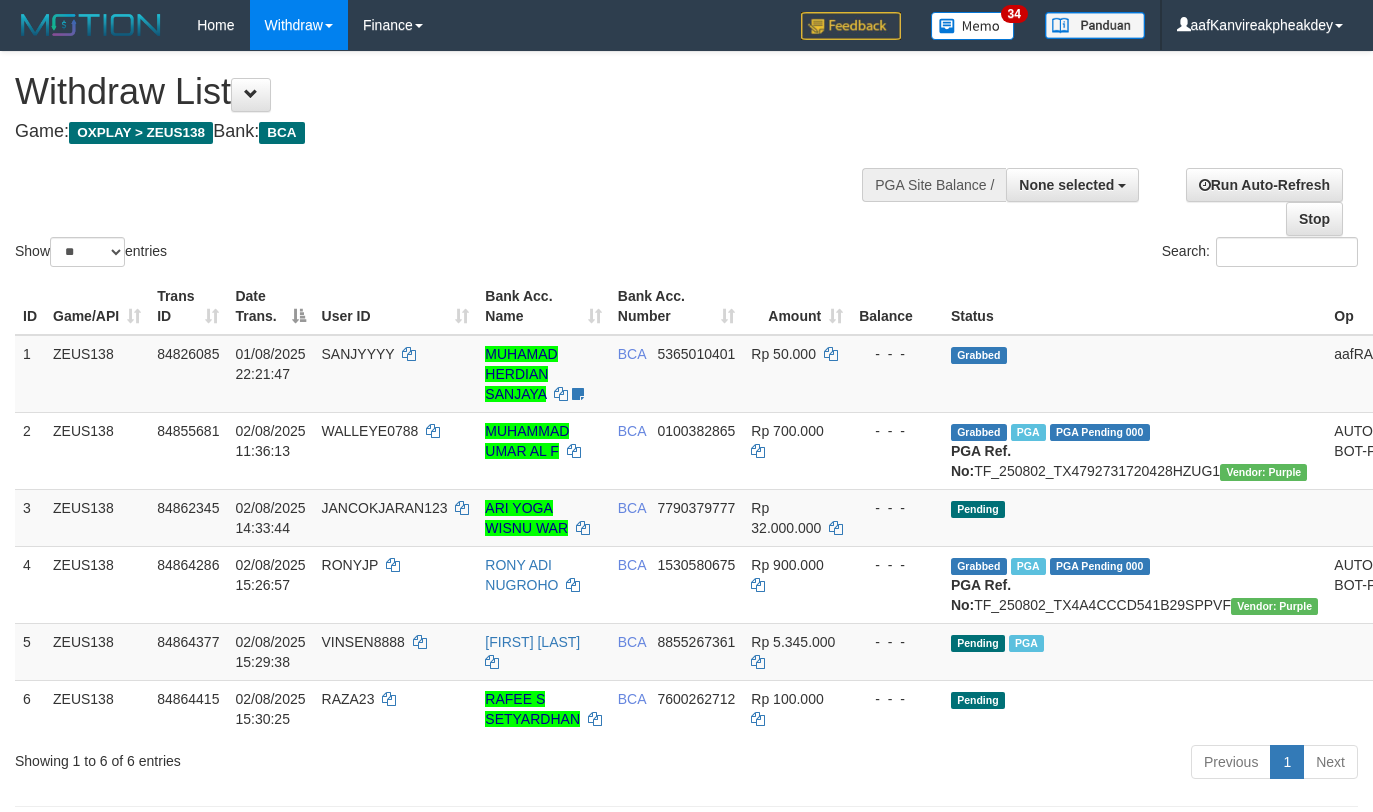 select 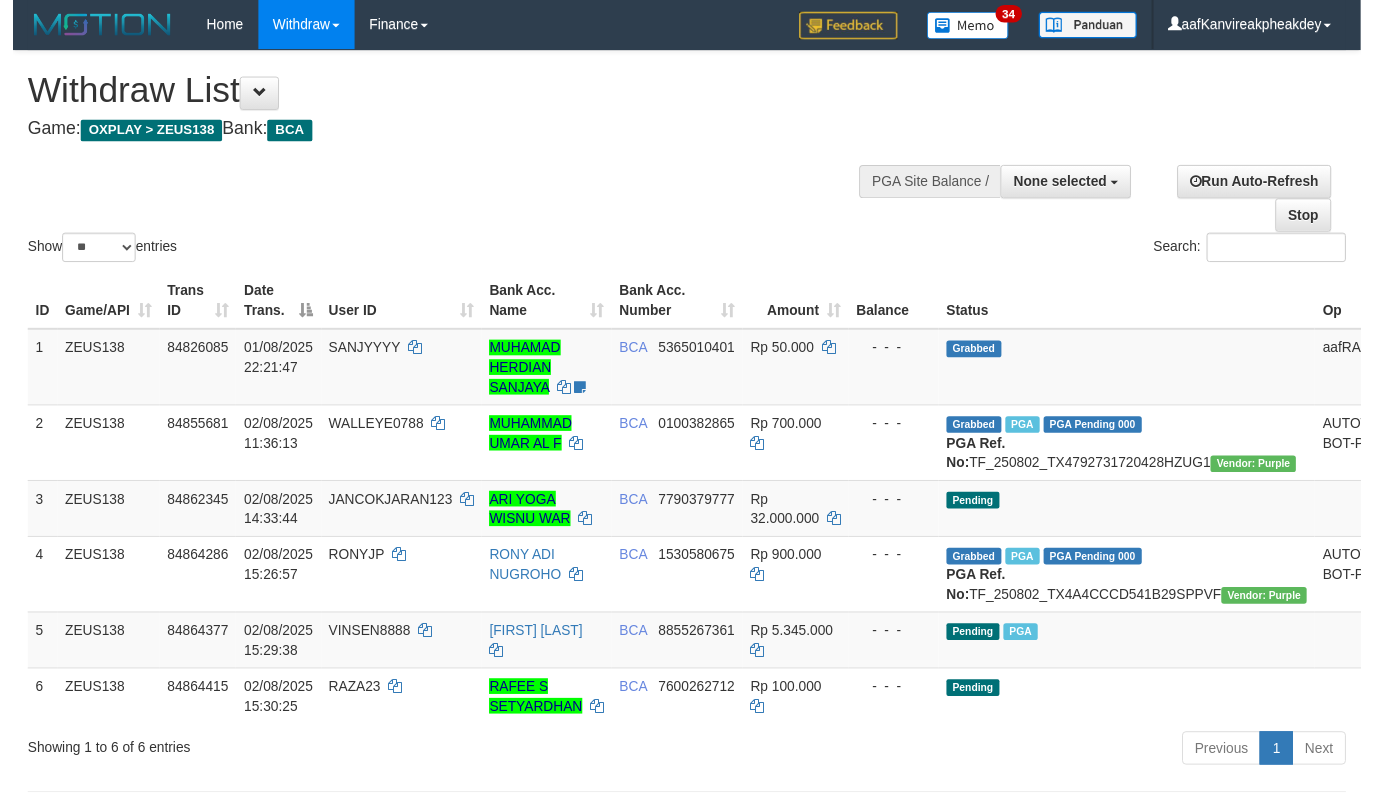 scroll, scrollTop: 431, scrollLeft: 0, axis: vertical 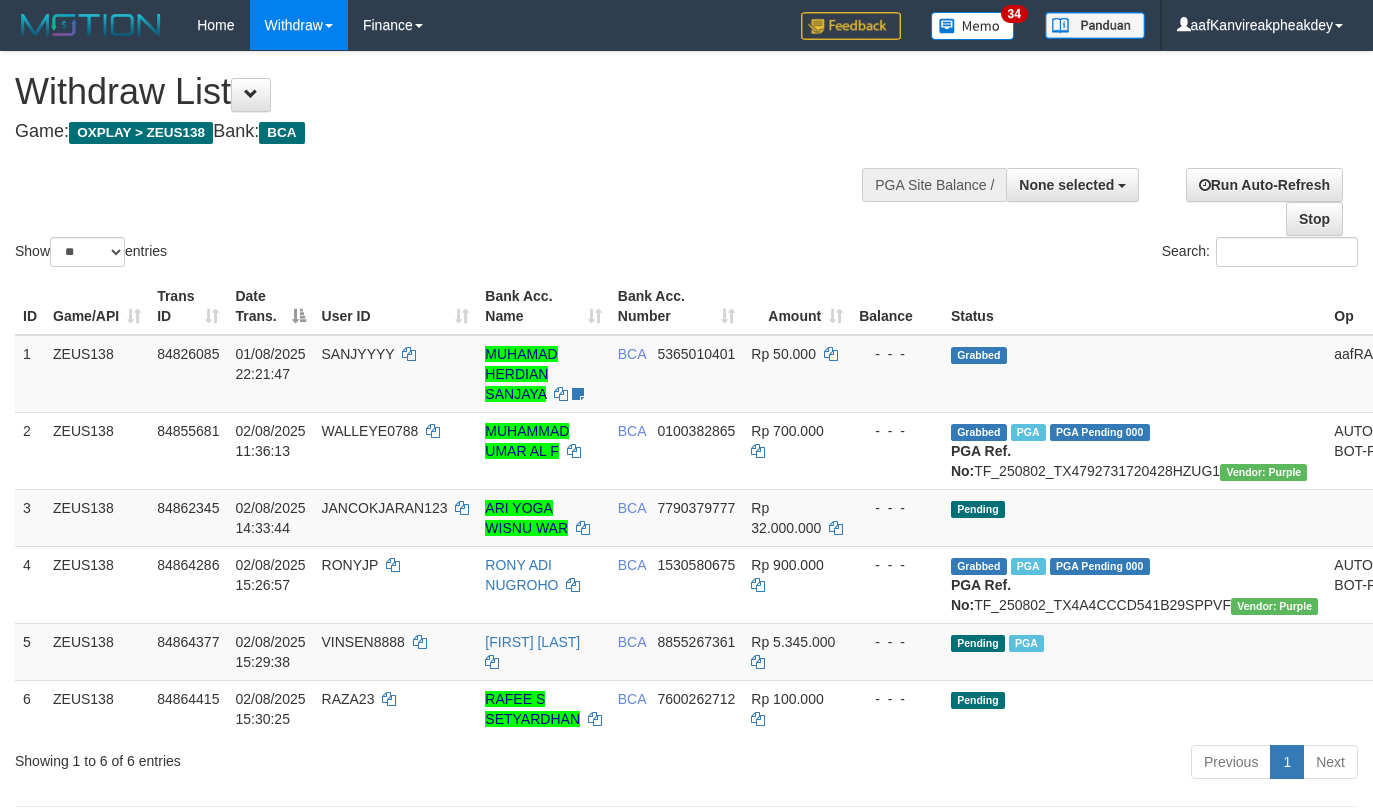 select 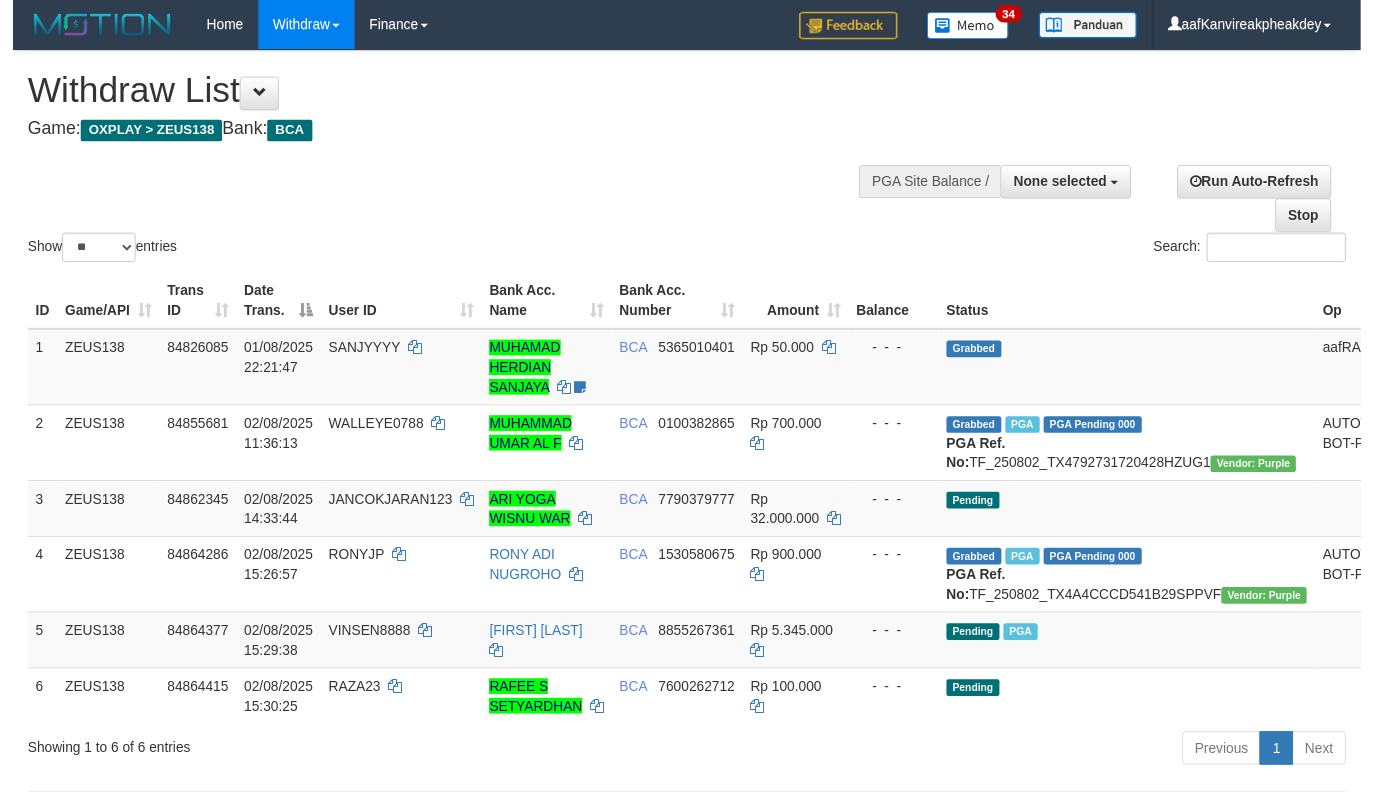 scroll, scrollTop: 431, scrollLeft: 0, axis: vertical 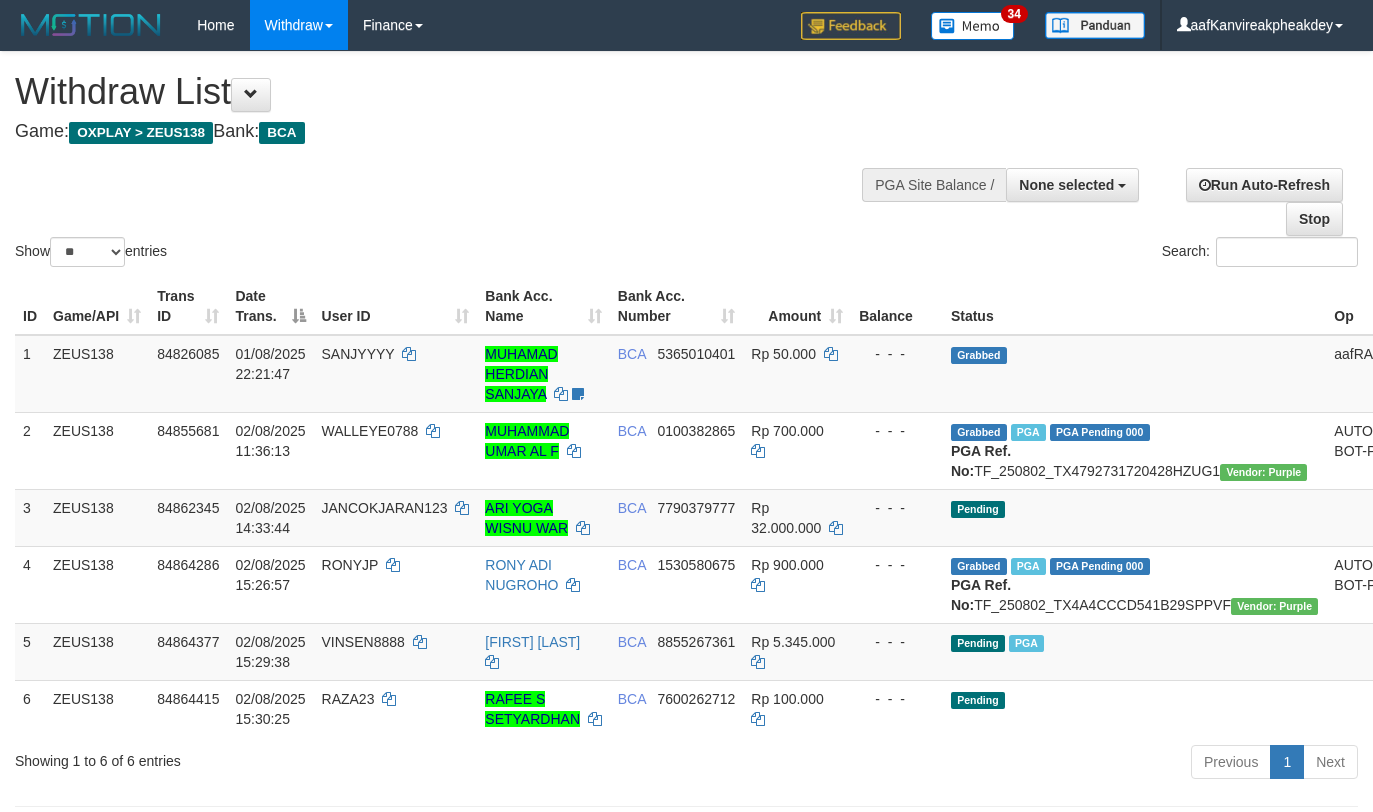select 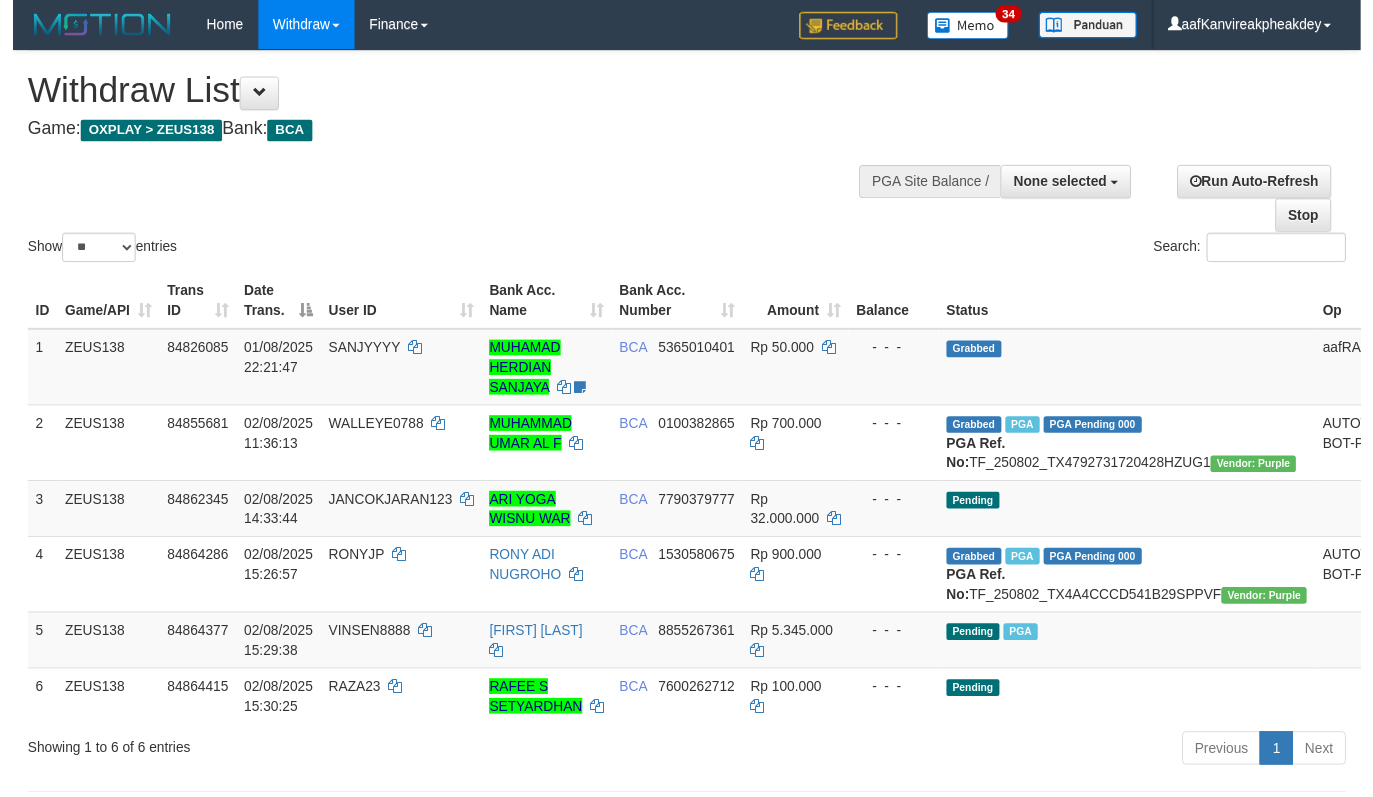 scroll, scrollTop: 431, scrollLeft: 0, axis: vertical 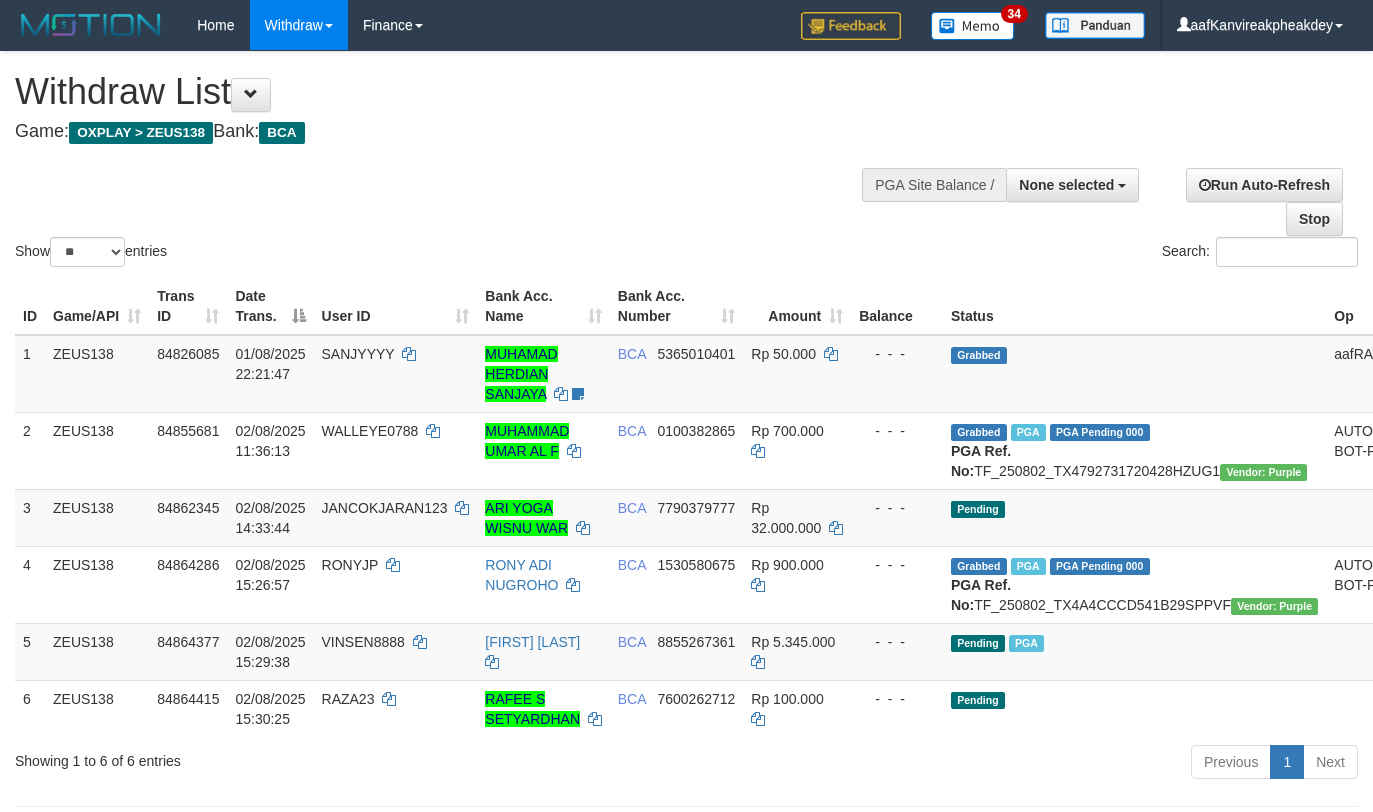 select 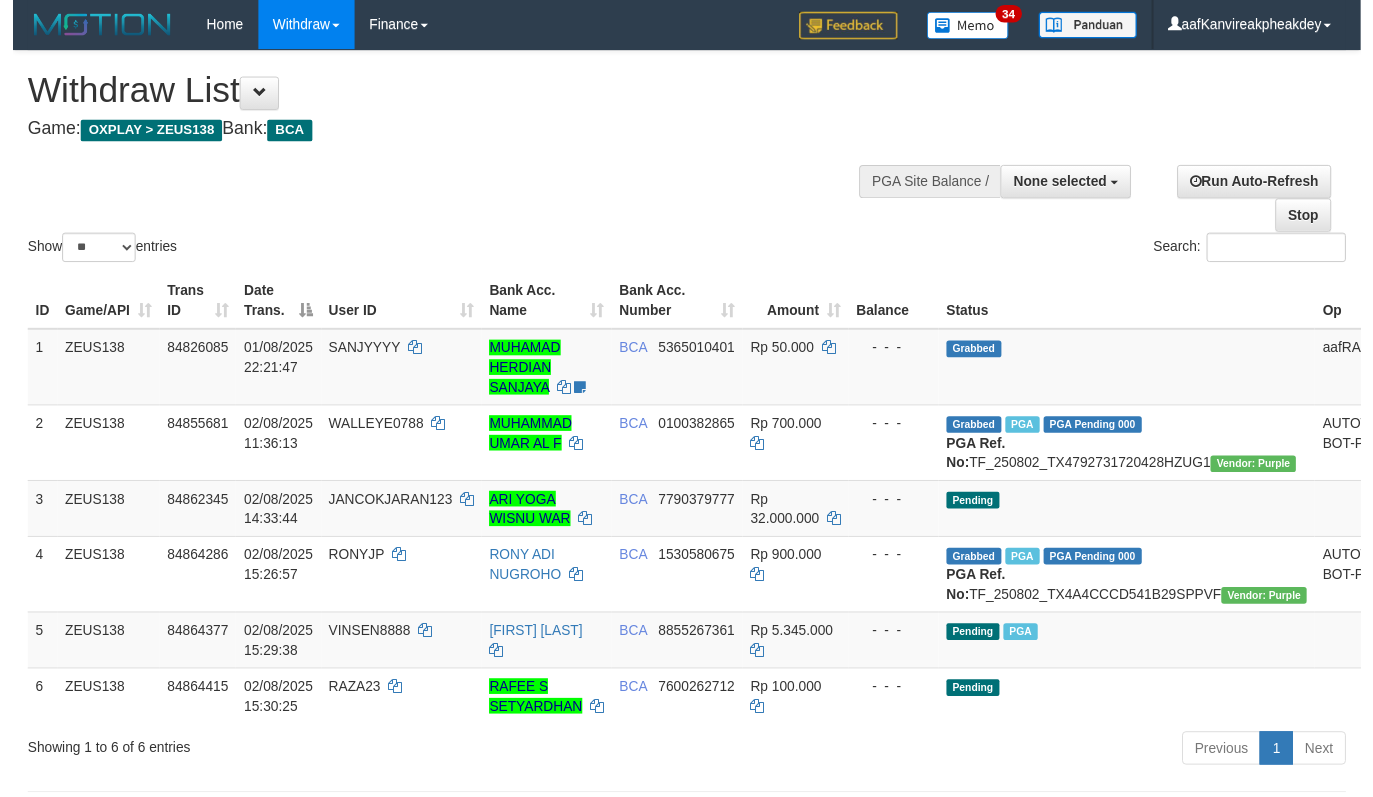 scroll, scrollTop: 431, scrollLeft: 0, axis: vertical 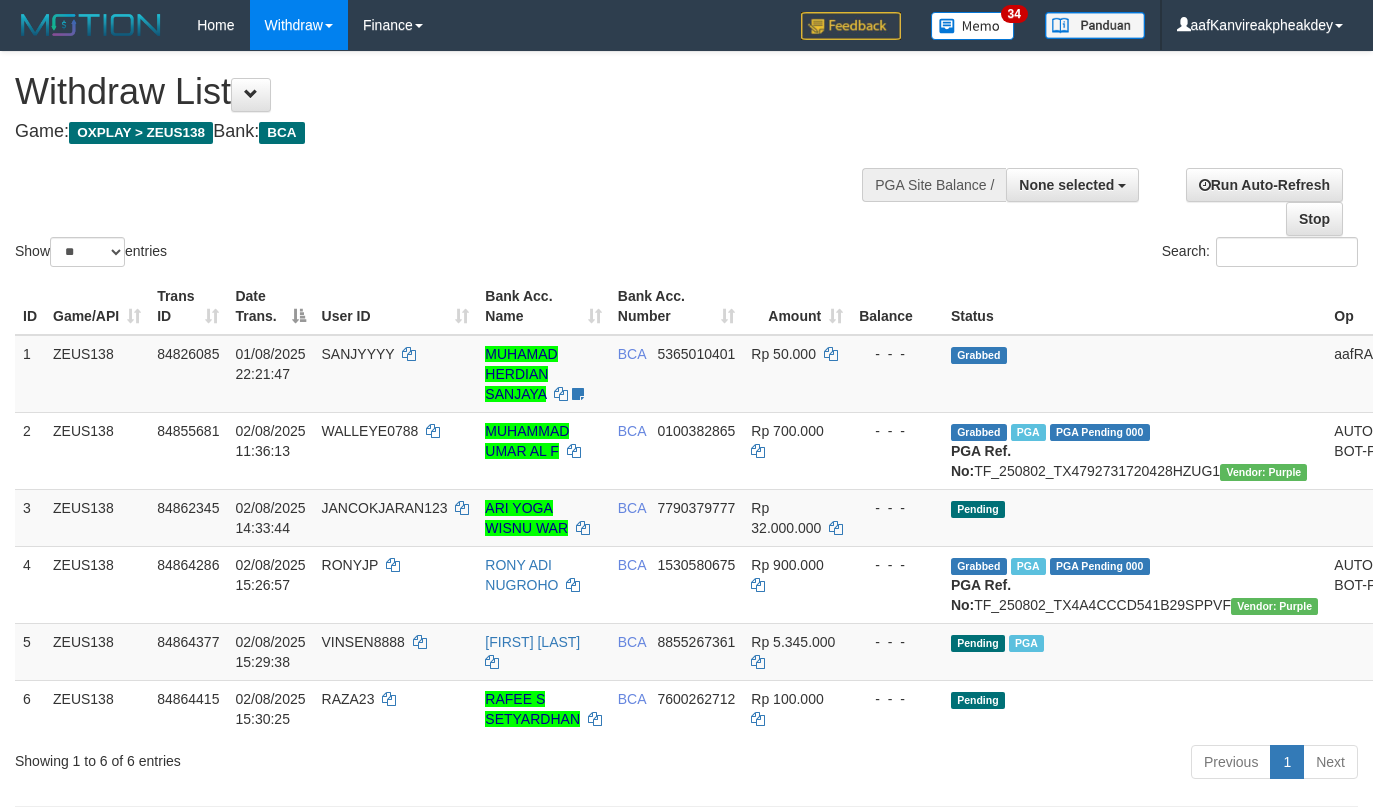 select 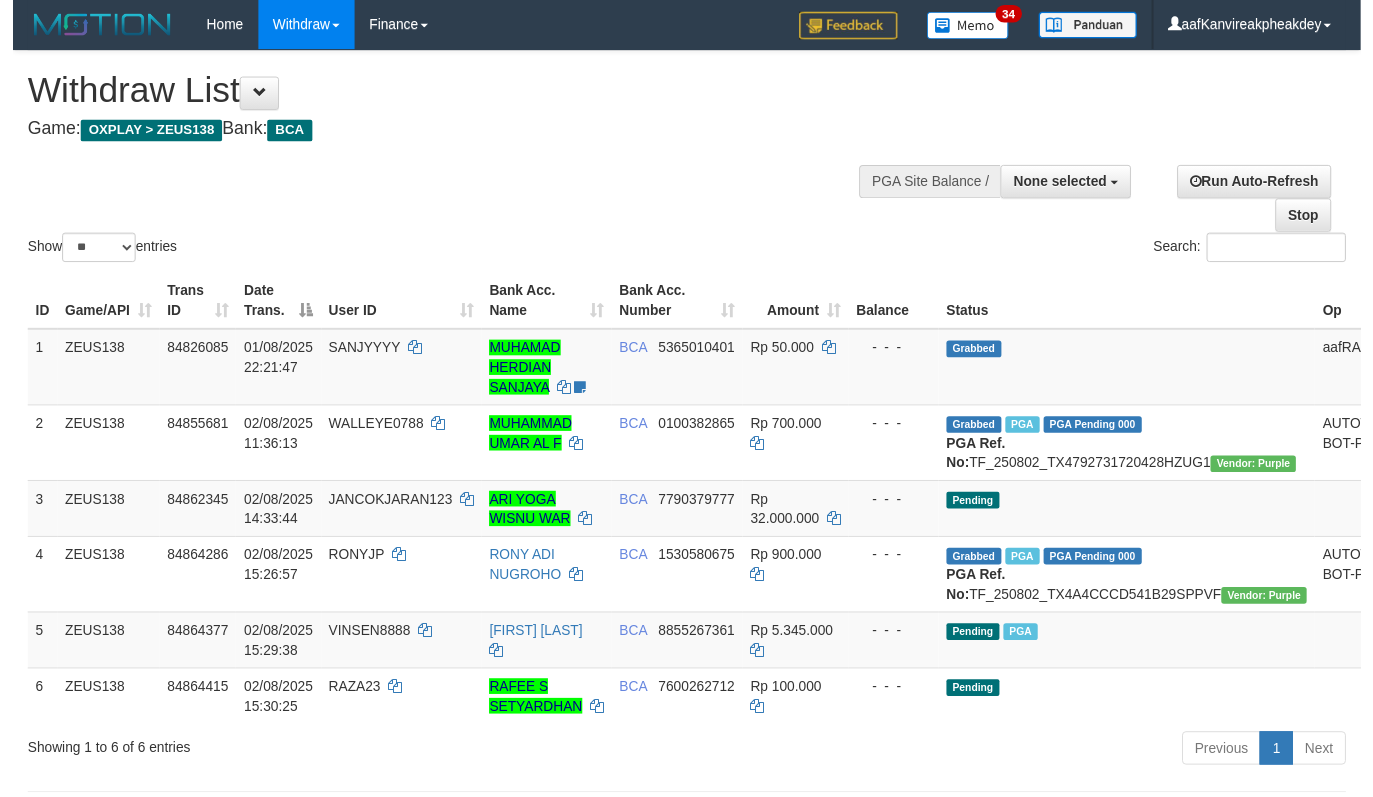 scroll, scrollTop: 431, scrollLeft: 0, axis: vertical 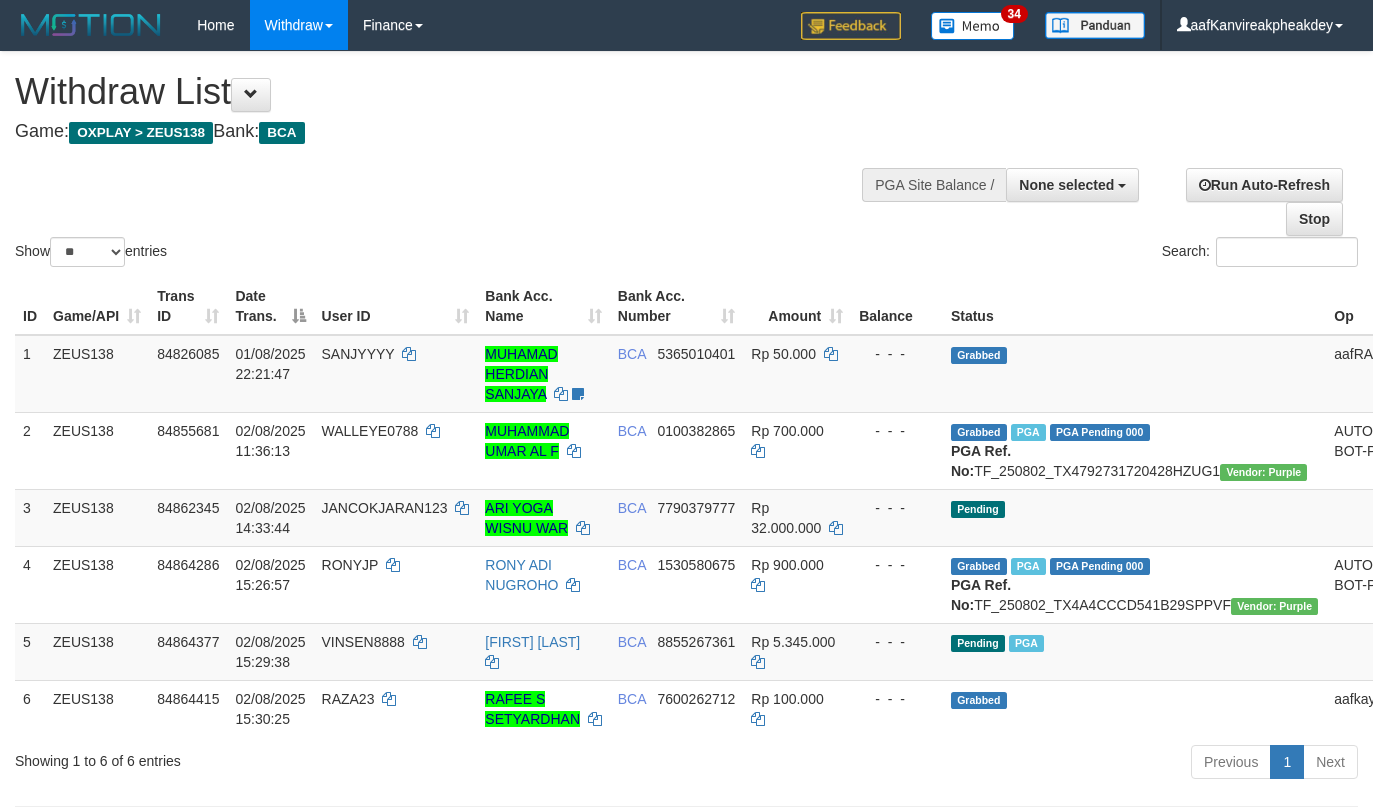 select 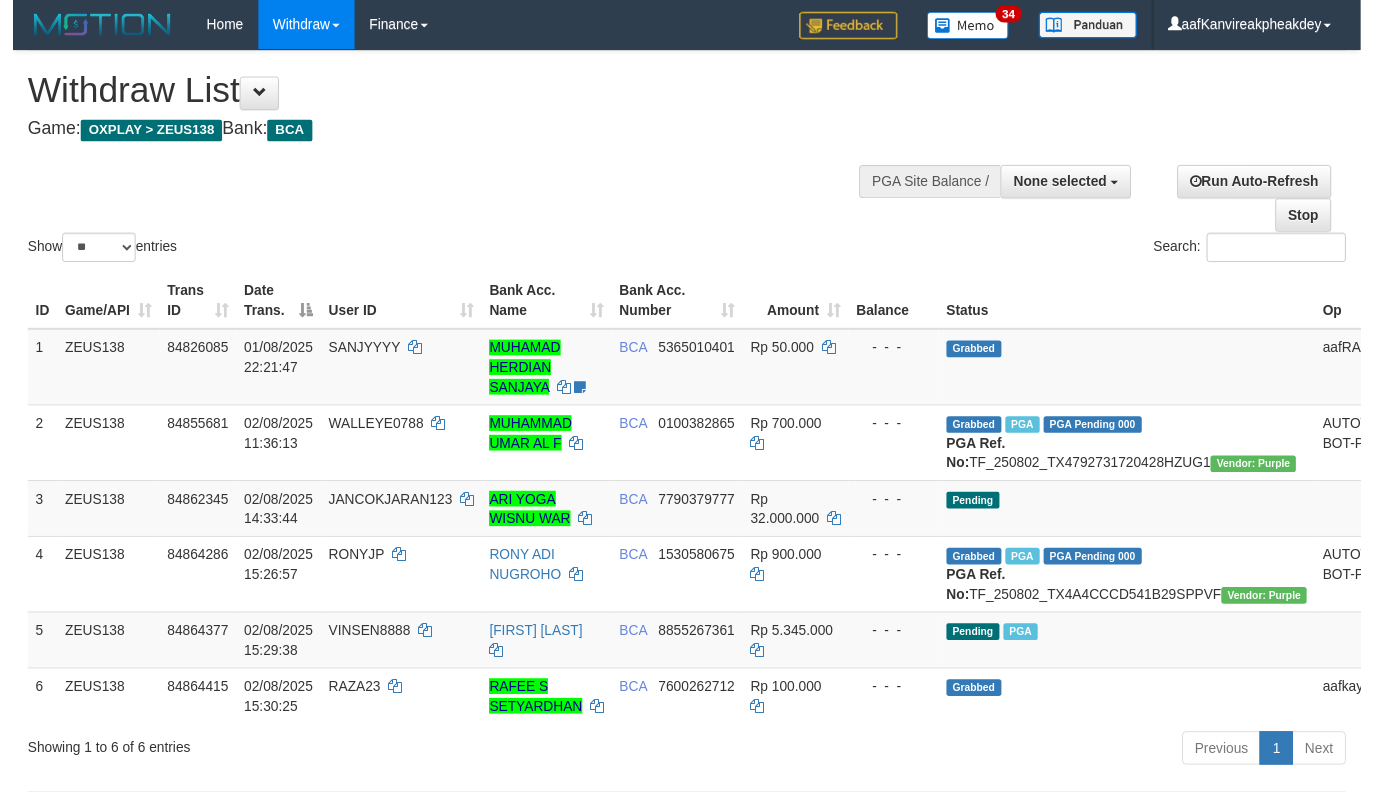 scroll, scrollTop: 431, scrollLeft: 0, axis: vertical 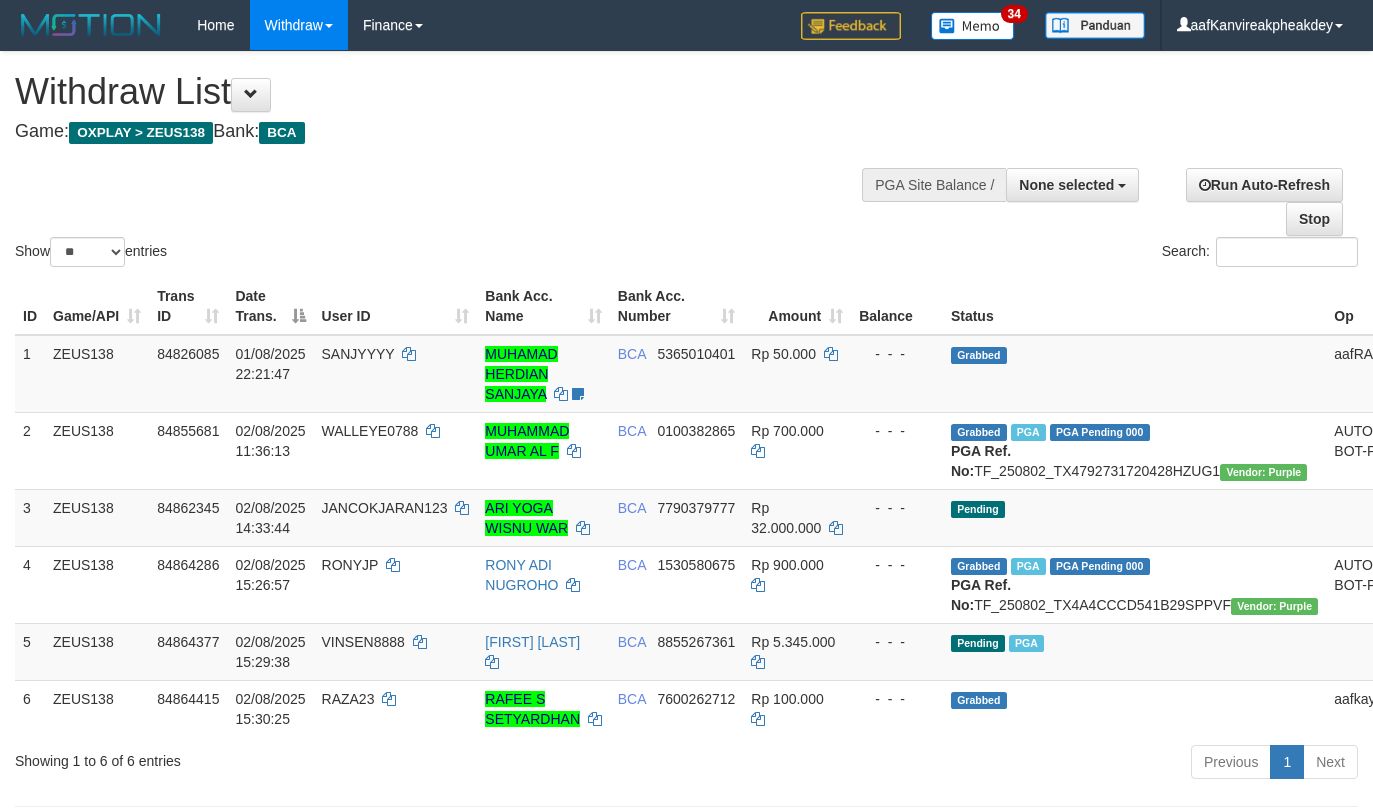 select 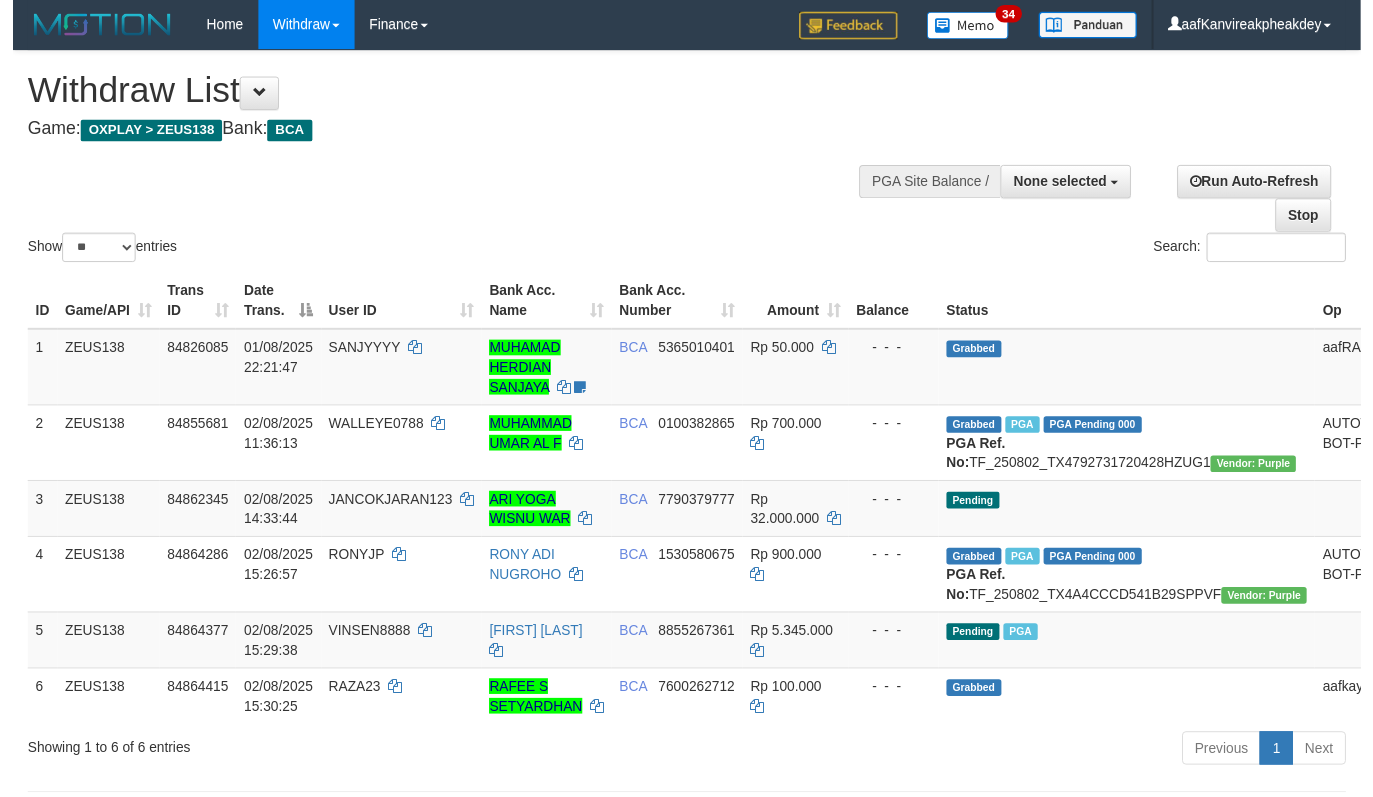 scroll, scrollTop: 431, scrollLeft: 0, axis: vertical 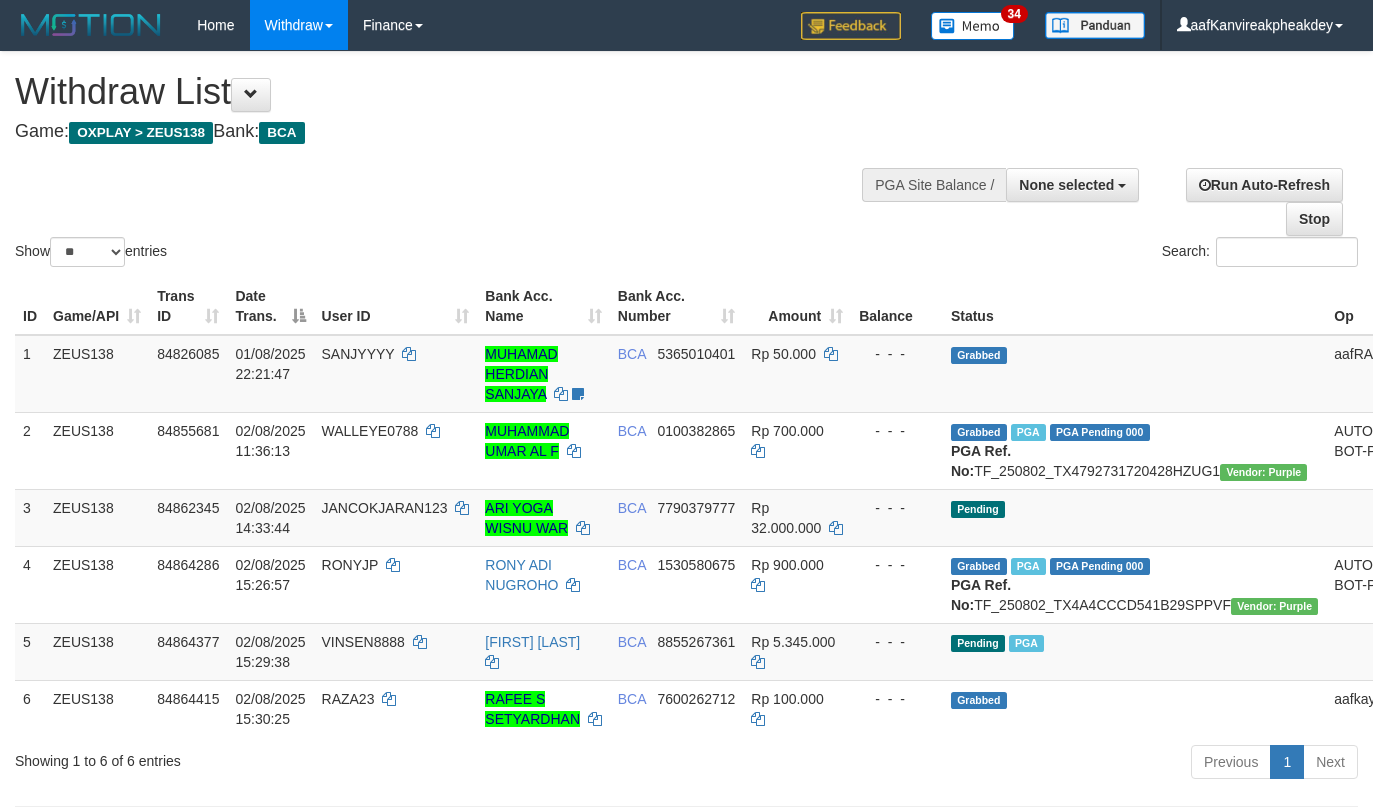 select 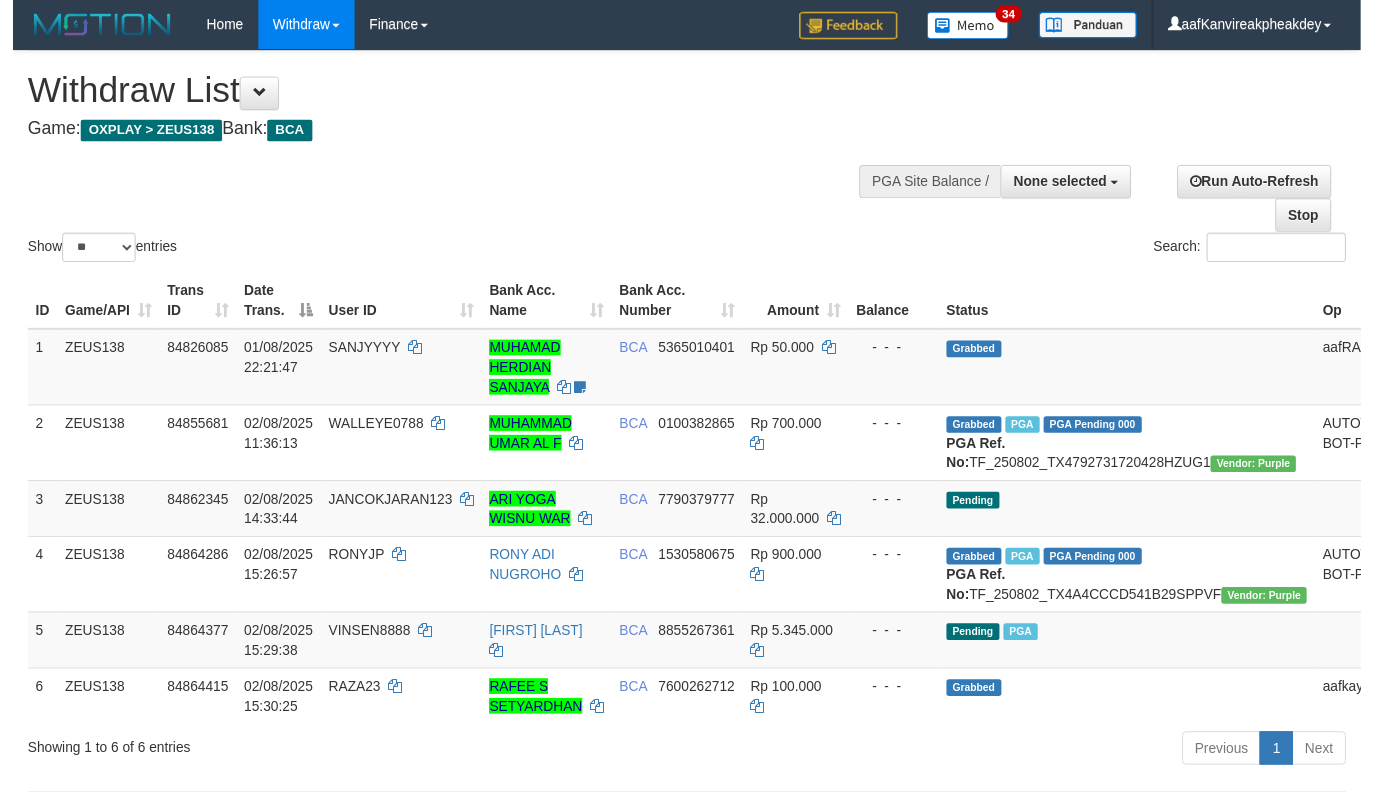 scroll, scrollTop: 431, scrollLeft: 0, axis: vertical 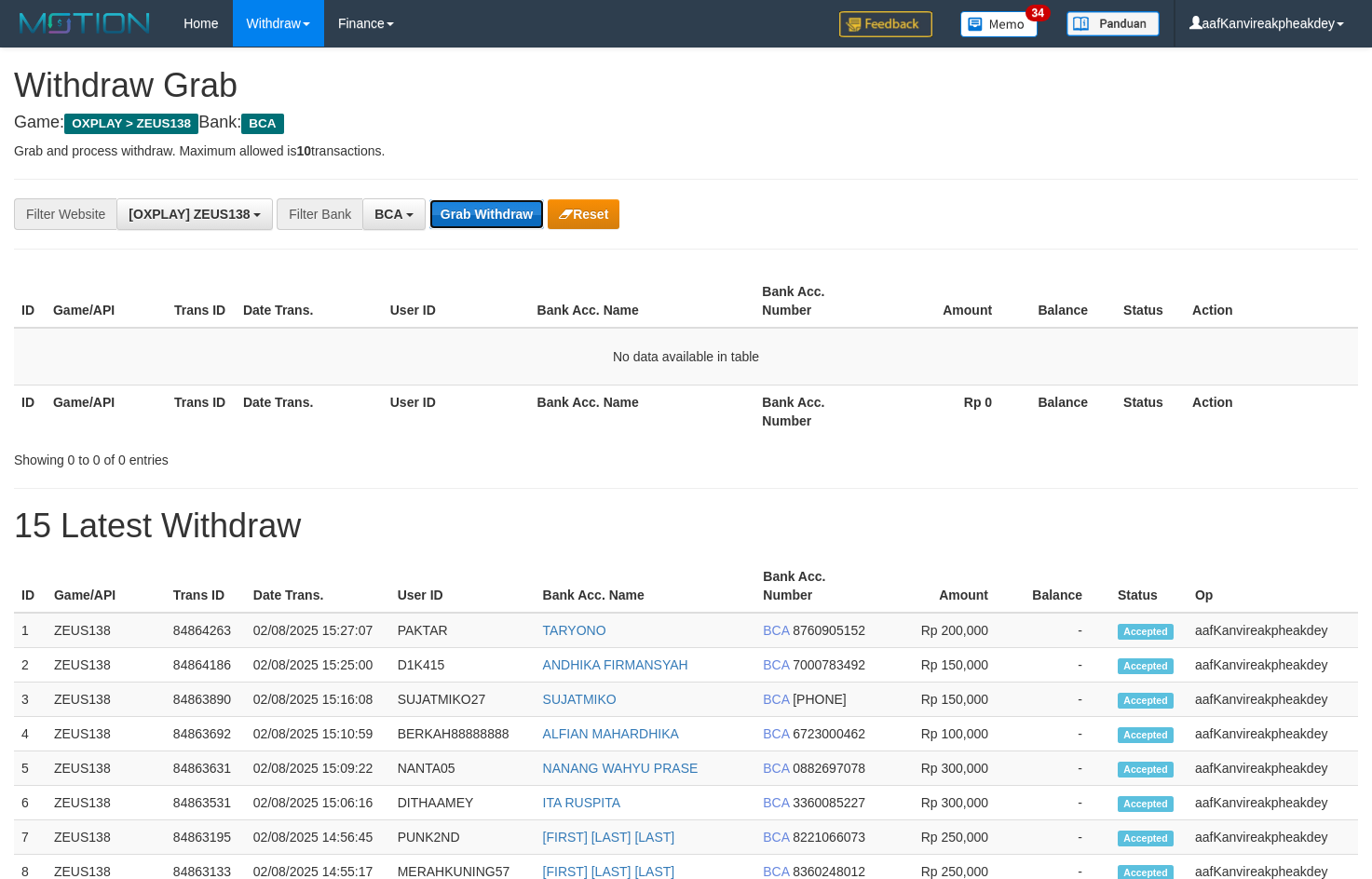 click on "Grab Withdraw" at bounding box center (486, 214) 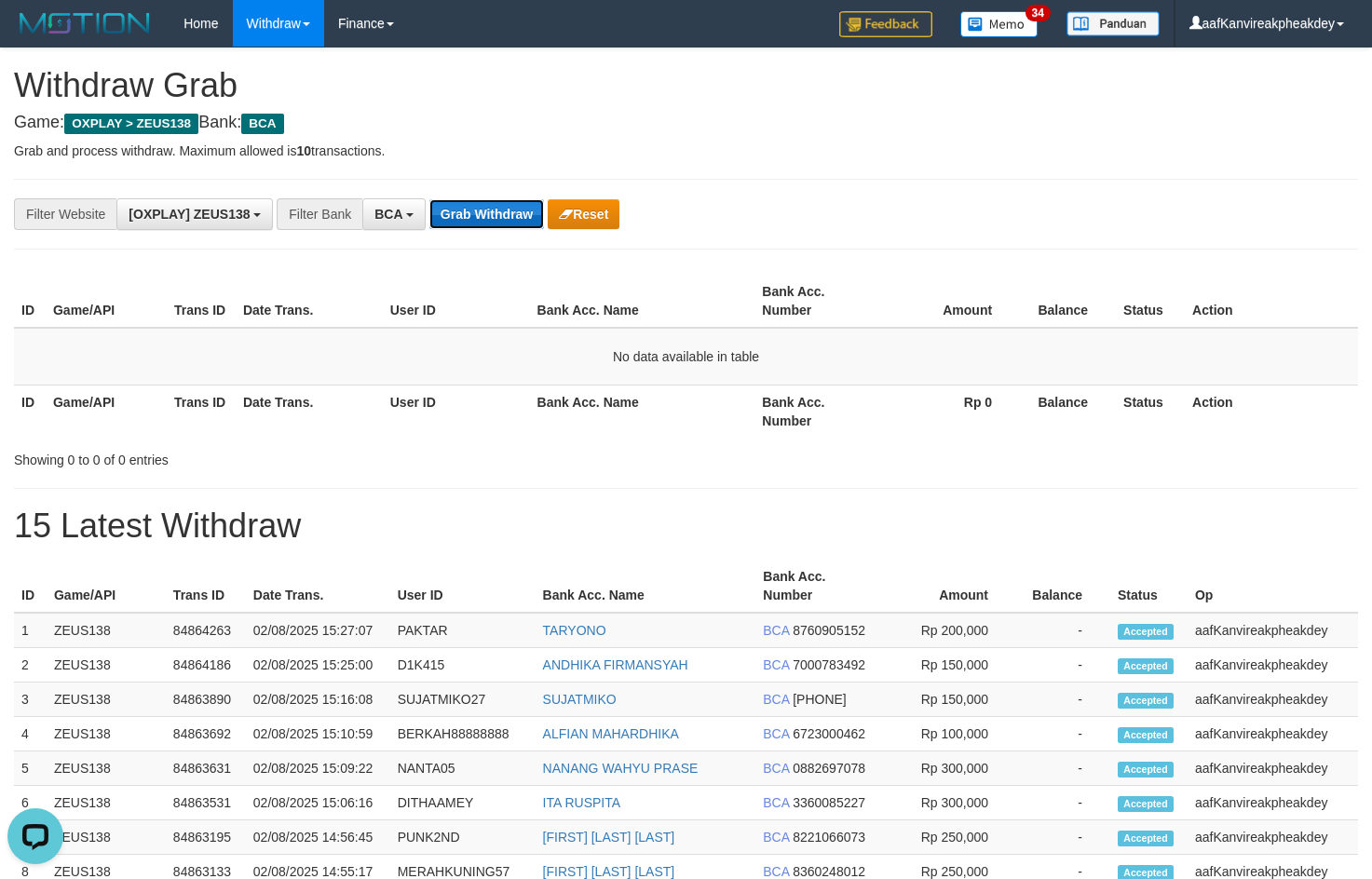 scroll, scrollTop: 0, scrollLeft: 0, axis: both 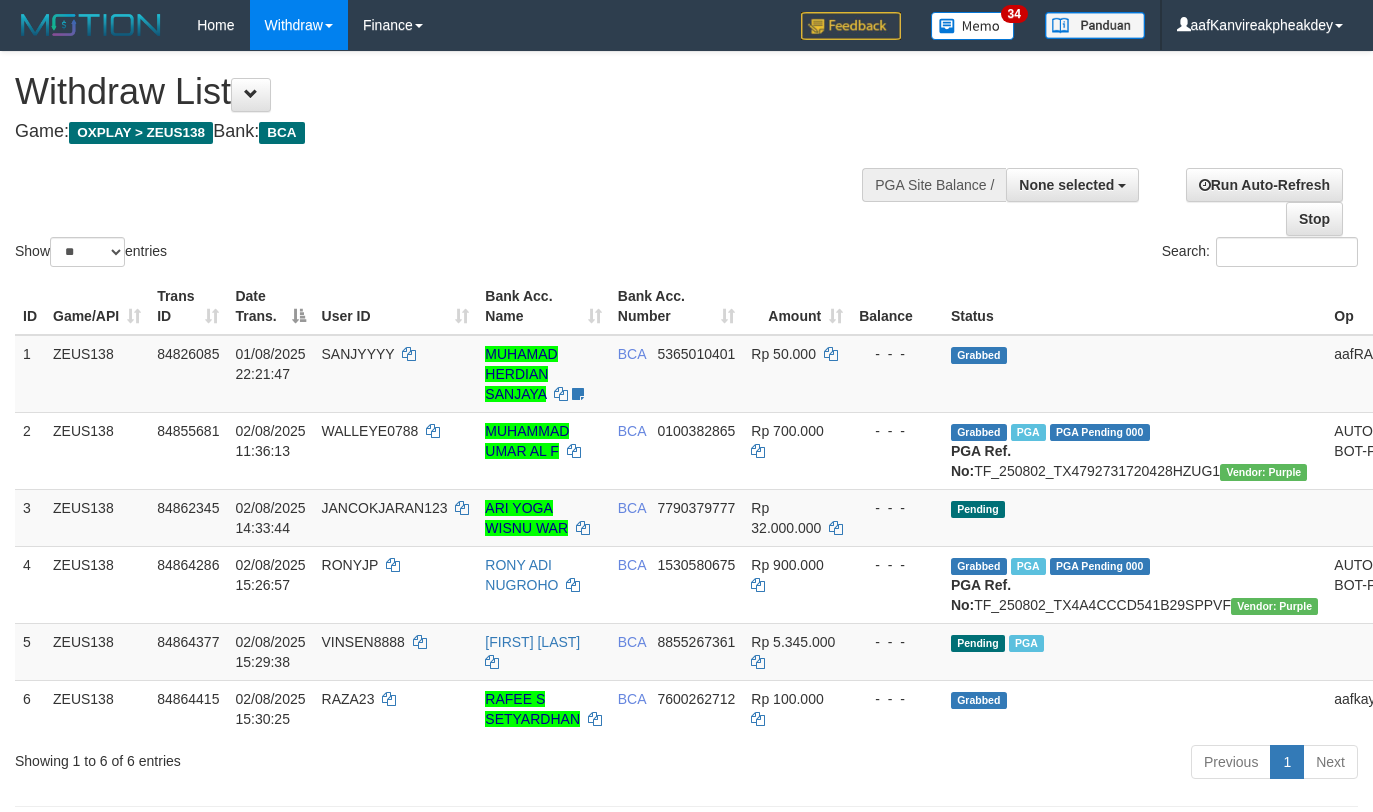 select 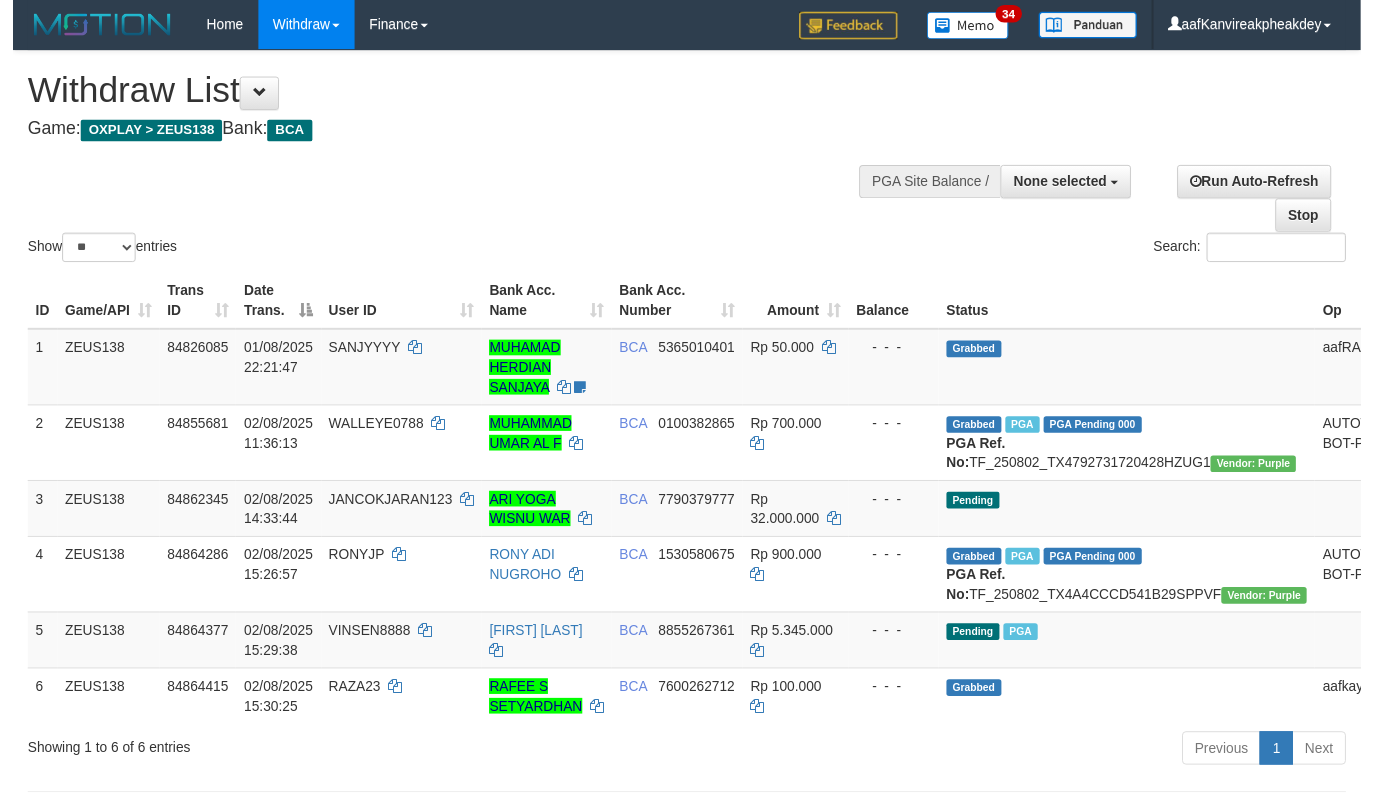 scroll, scrollTop: 431, scrollLeft: 0, axis: vertical 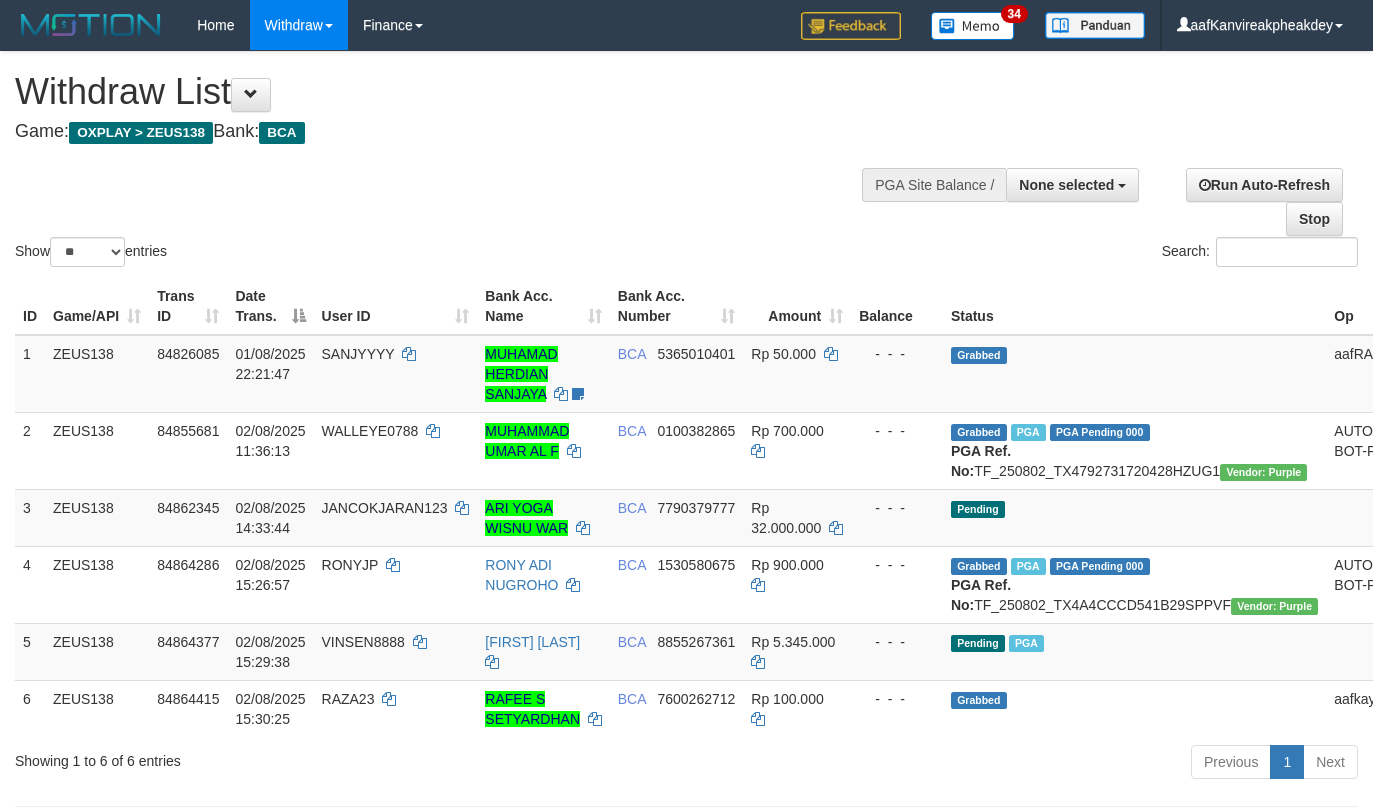 select 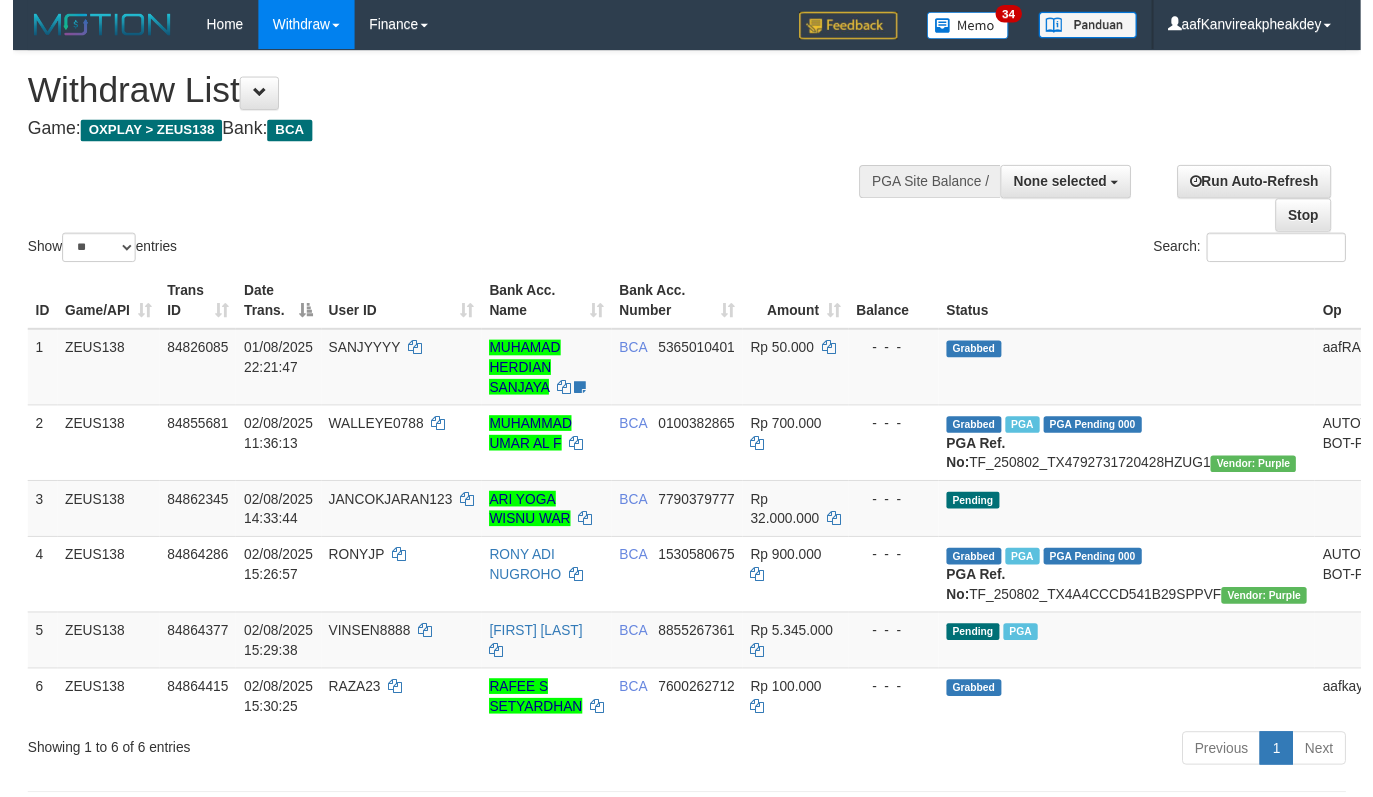 scroll, scrollTop: 431, scrollLeft: 0, axis: vertical 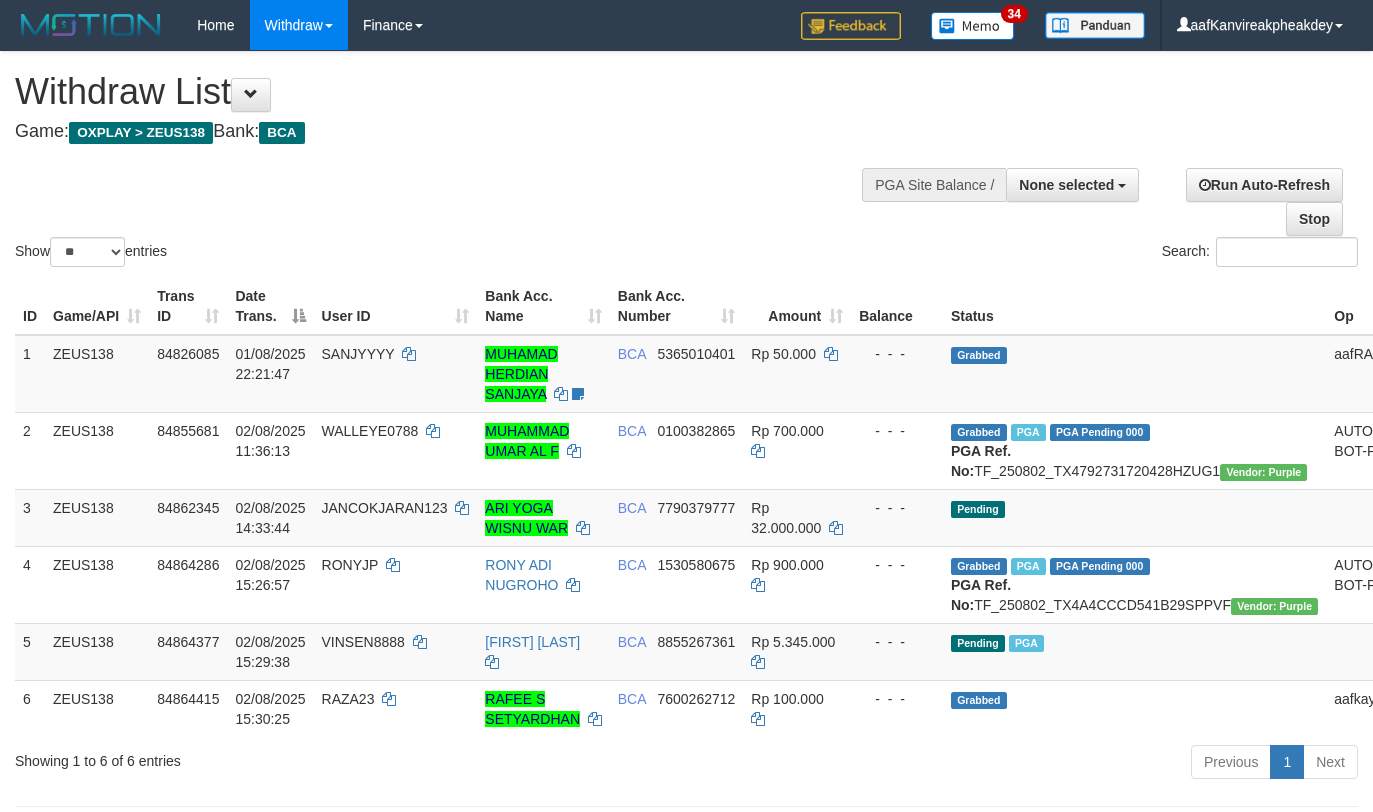 select 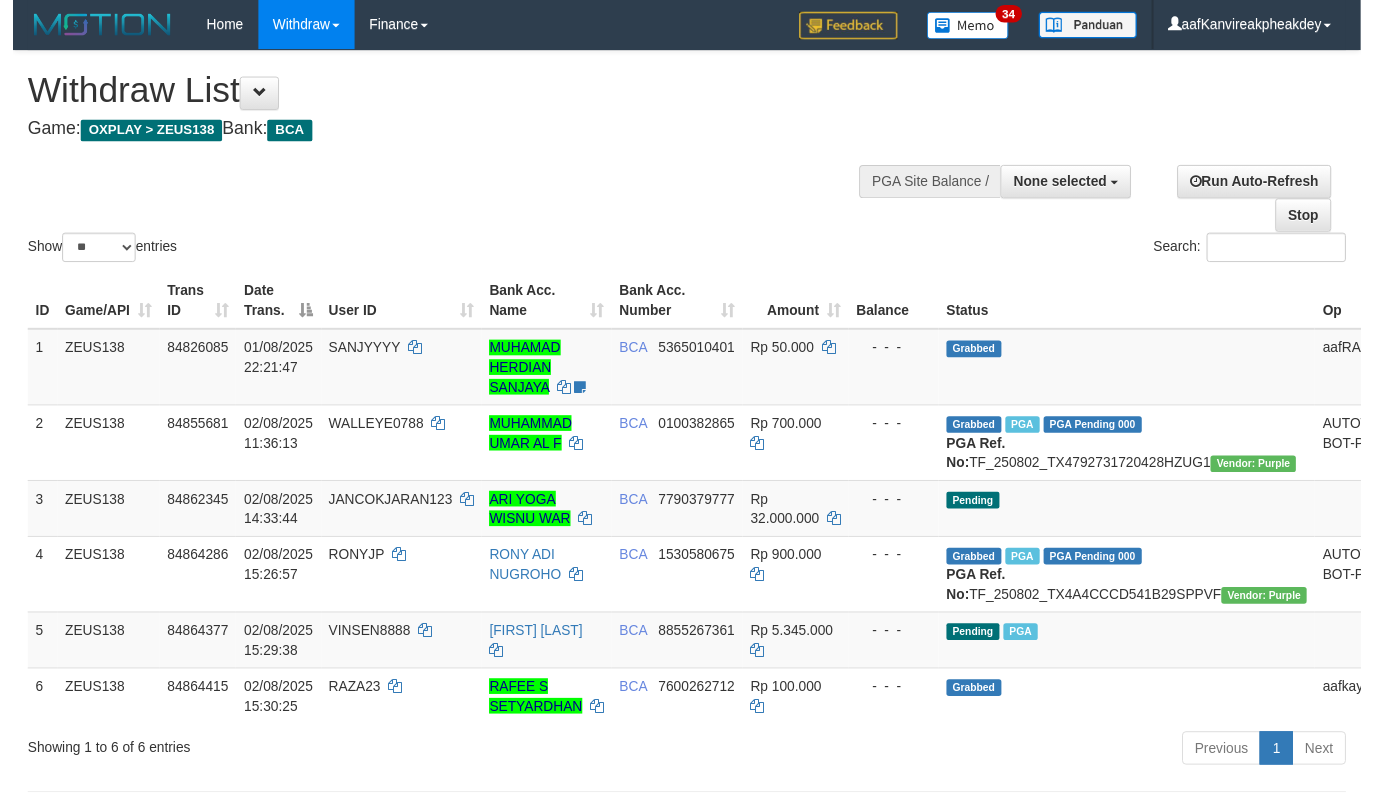 scroll, scrollTop: 431, scrollLeft: 0, axis: vertical 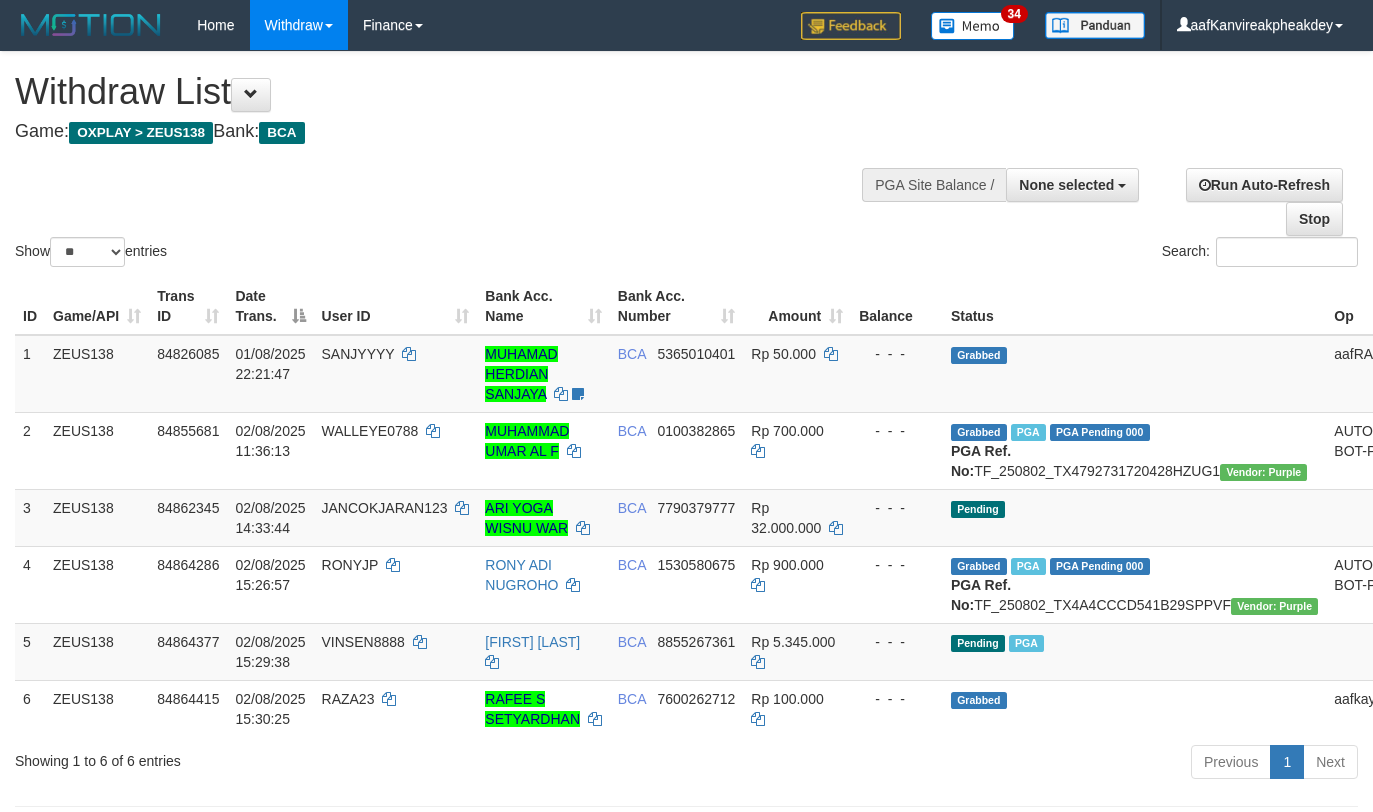 select 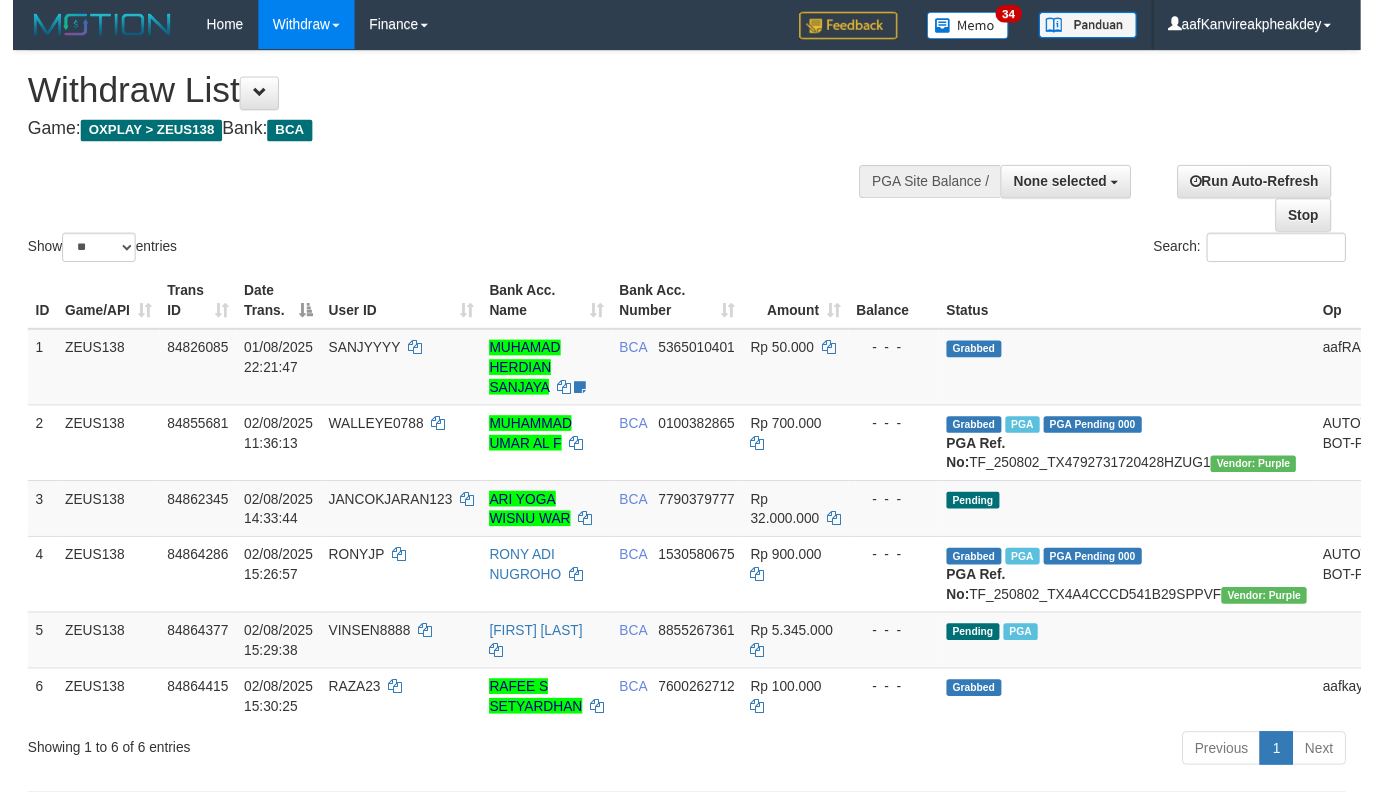 scroll, scrollTop: 431, scrollLeft: 0, axis: vertical 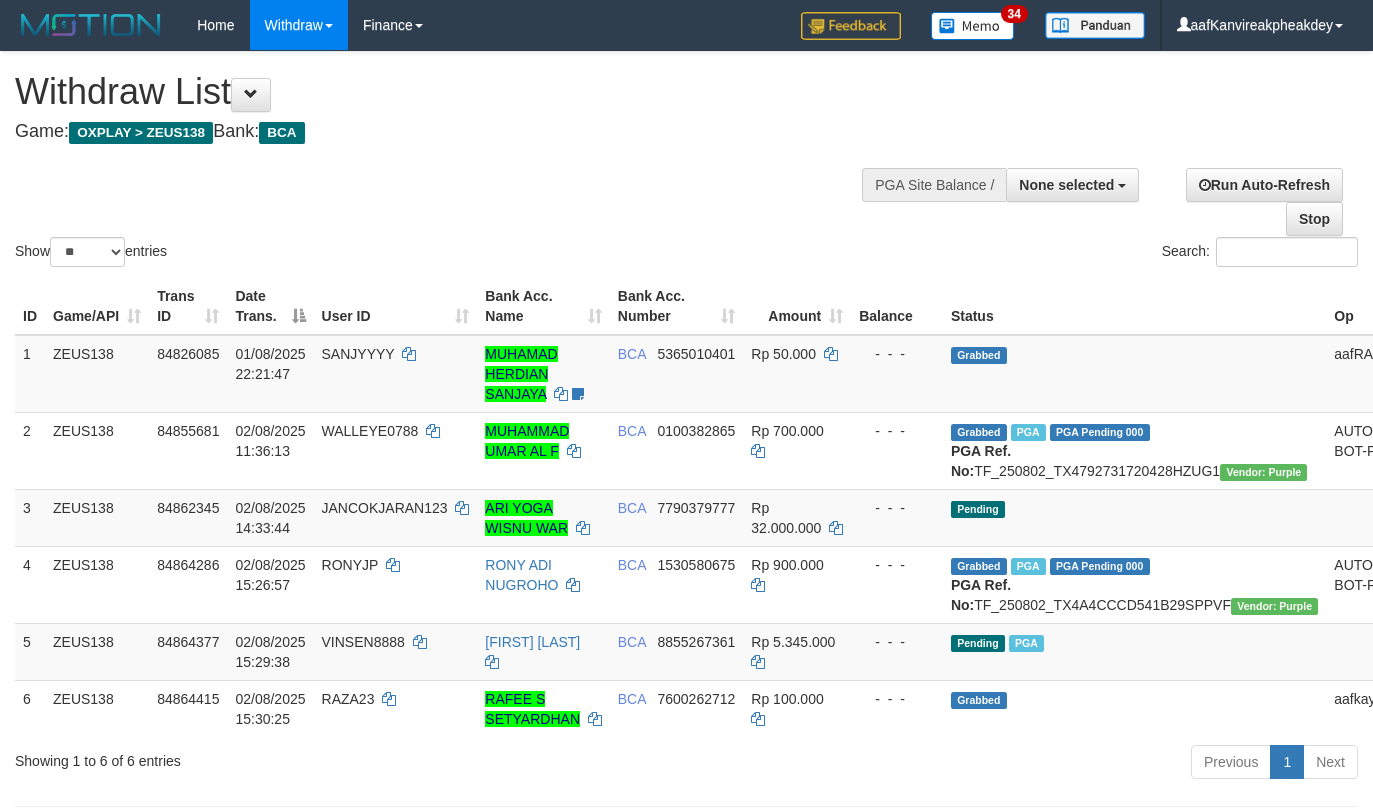 select 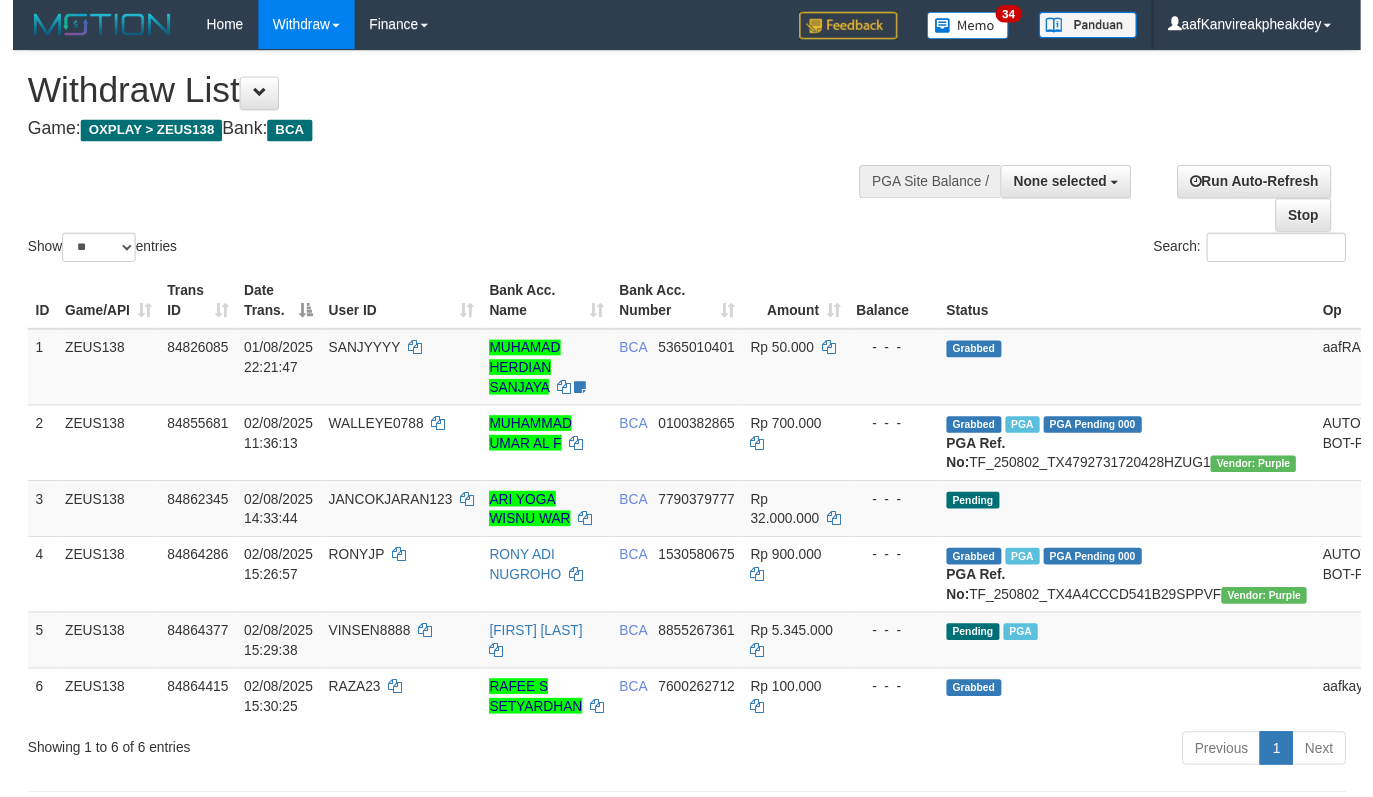 scroll, scrollTop: 431, scrollLeft: 0, axis: vertical 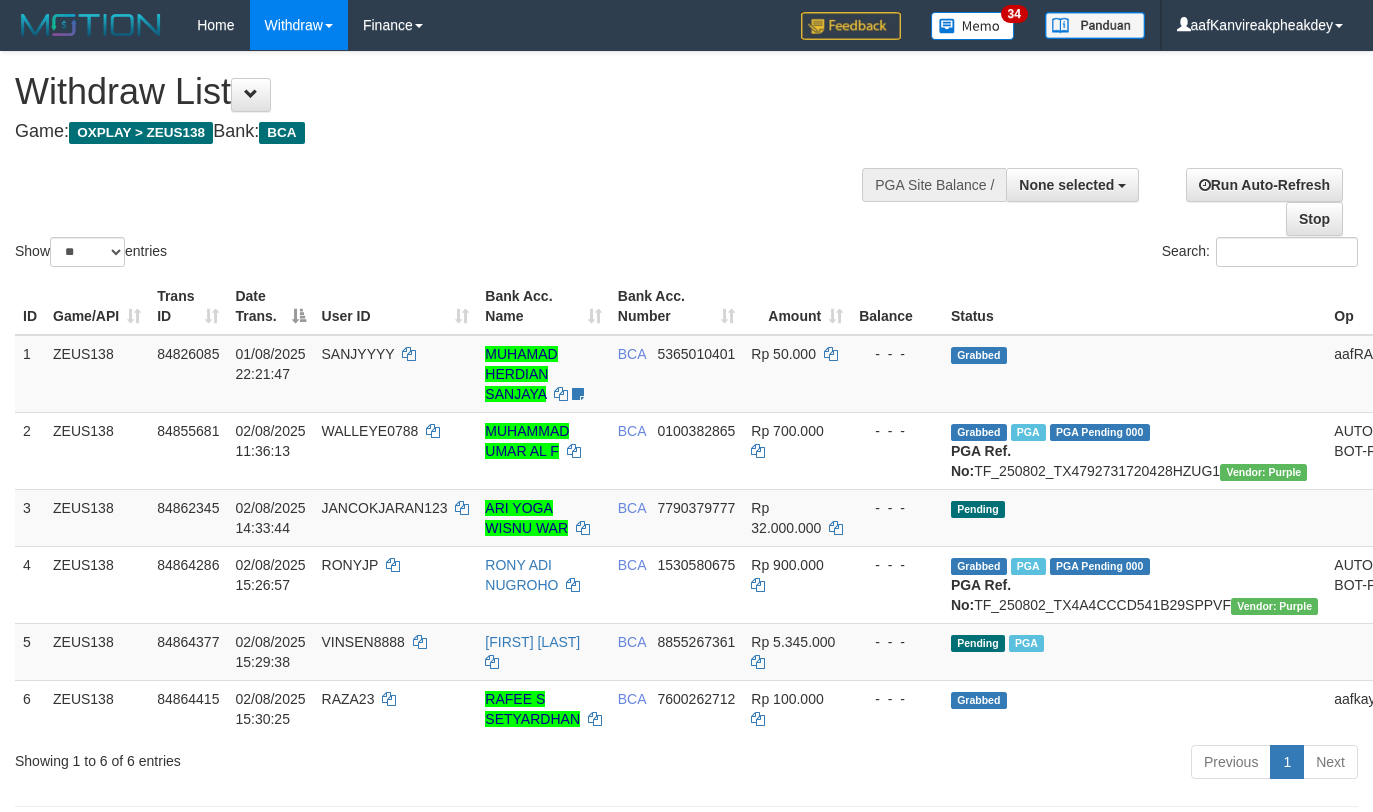 select 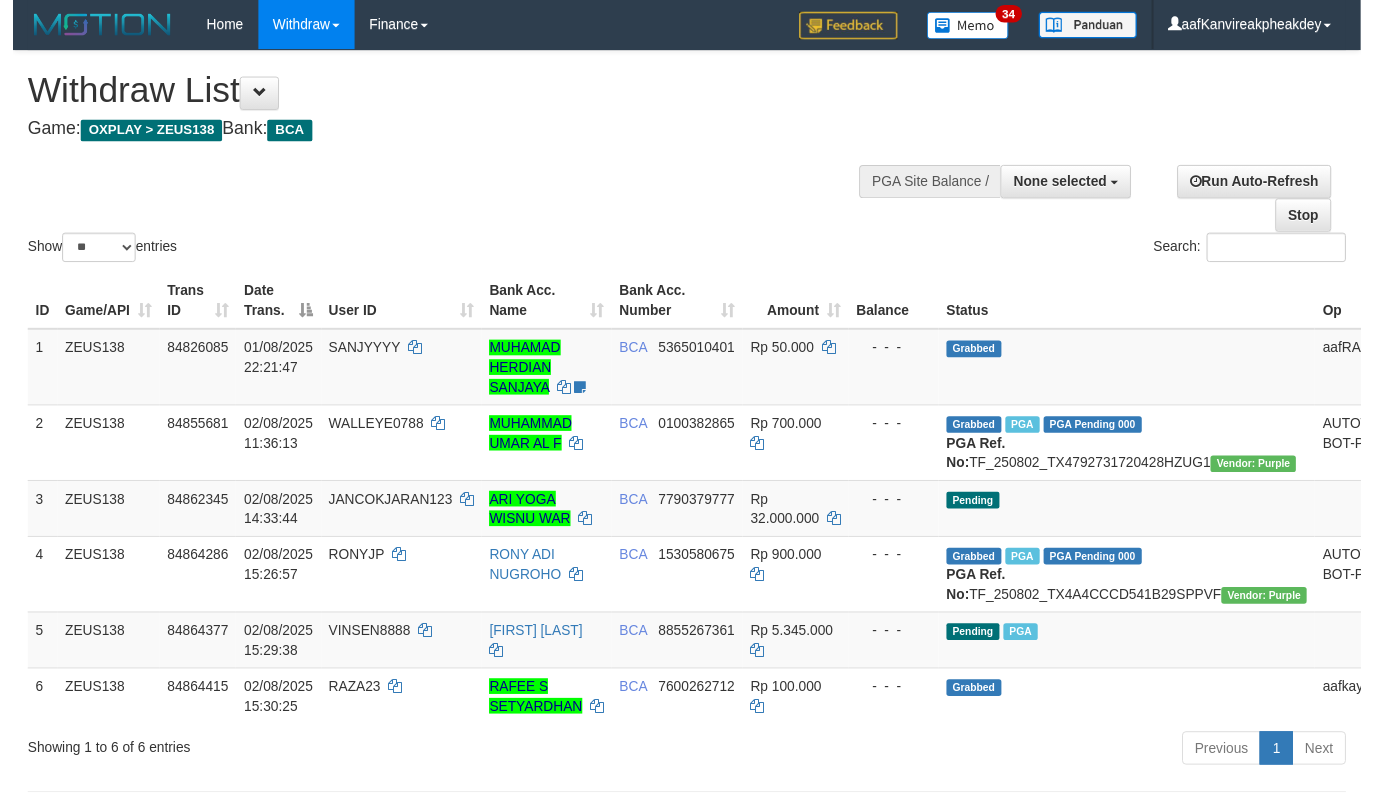scroll, scrollTop: 431, scrollLeft: 0, axis: vertical 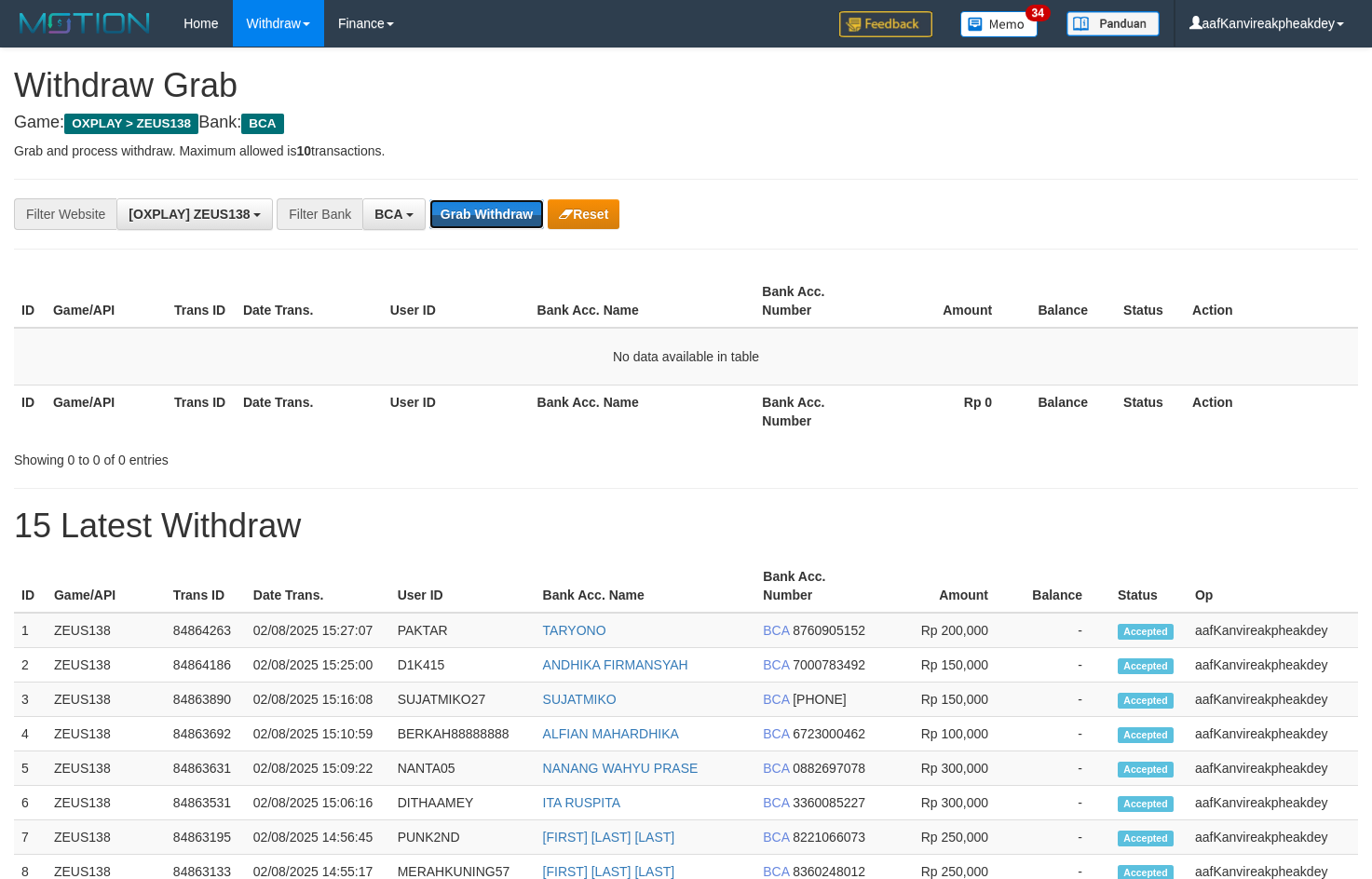 click on "Grab Withdraw" at bounding box center (486, 214) 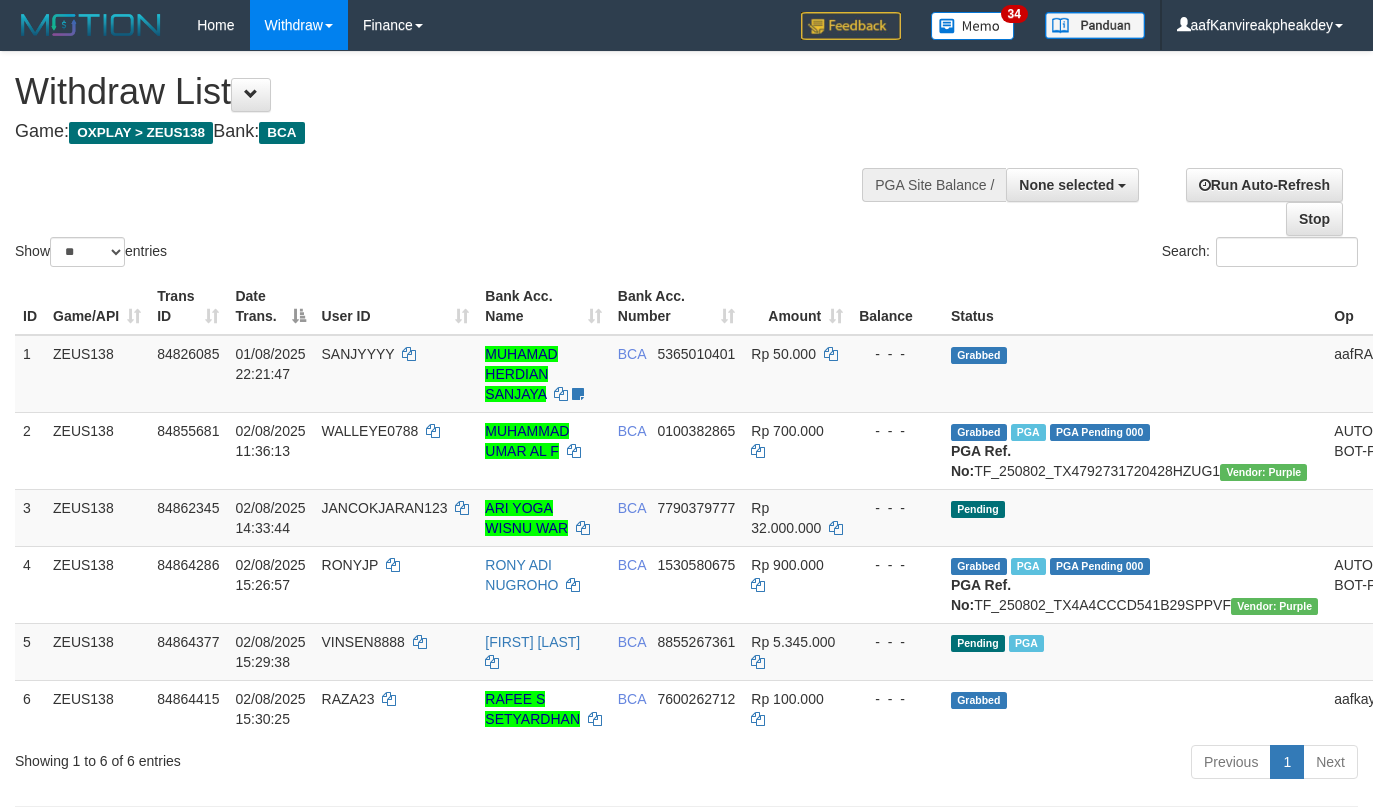 select 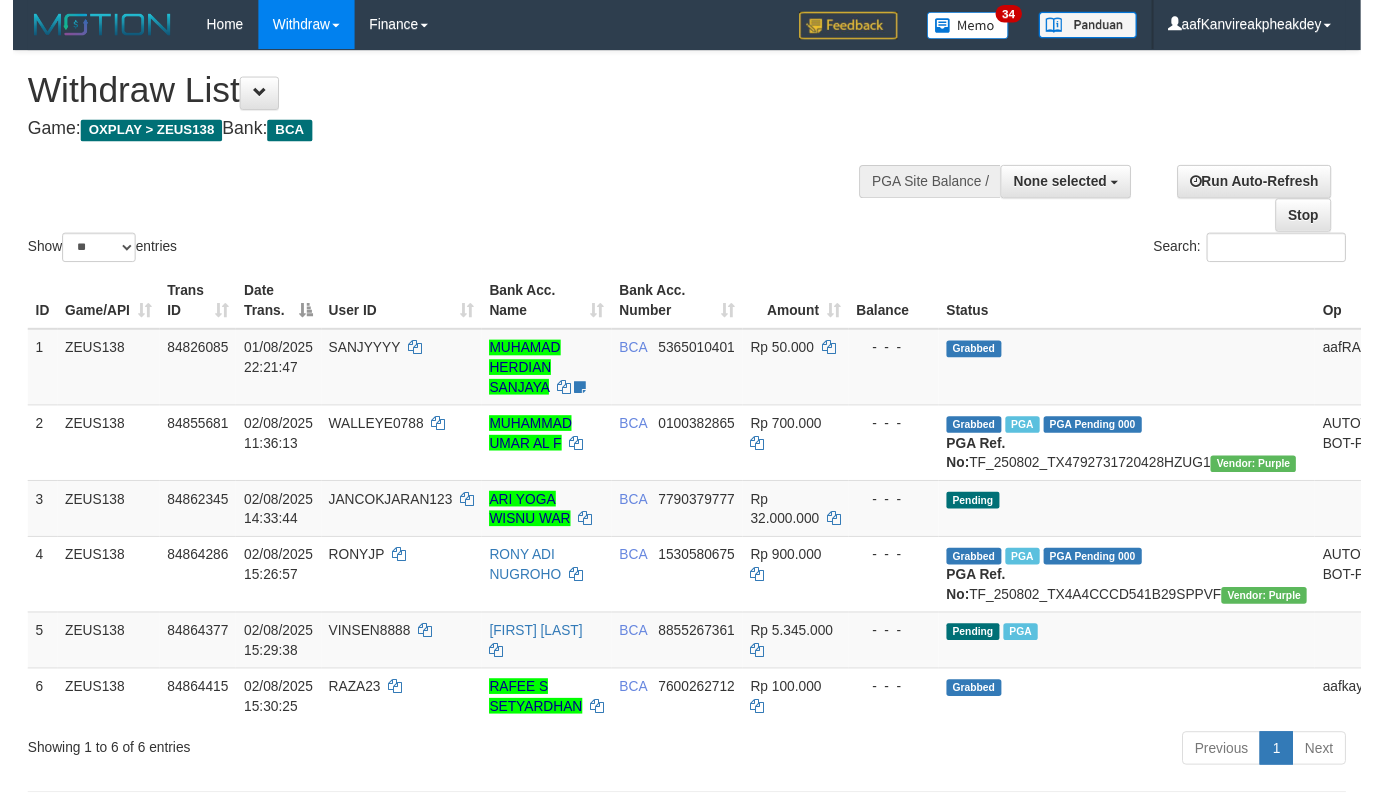 scroll, scrollTop: 431, scrollLeft: 0, axis: vertical 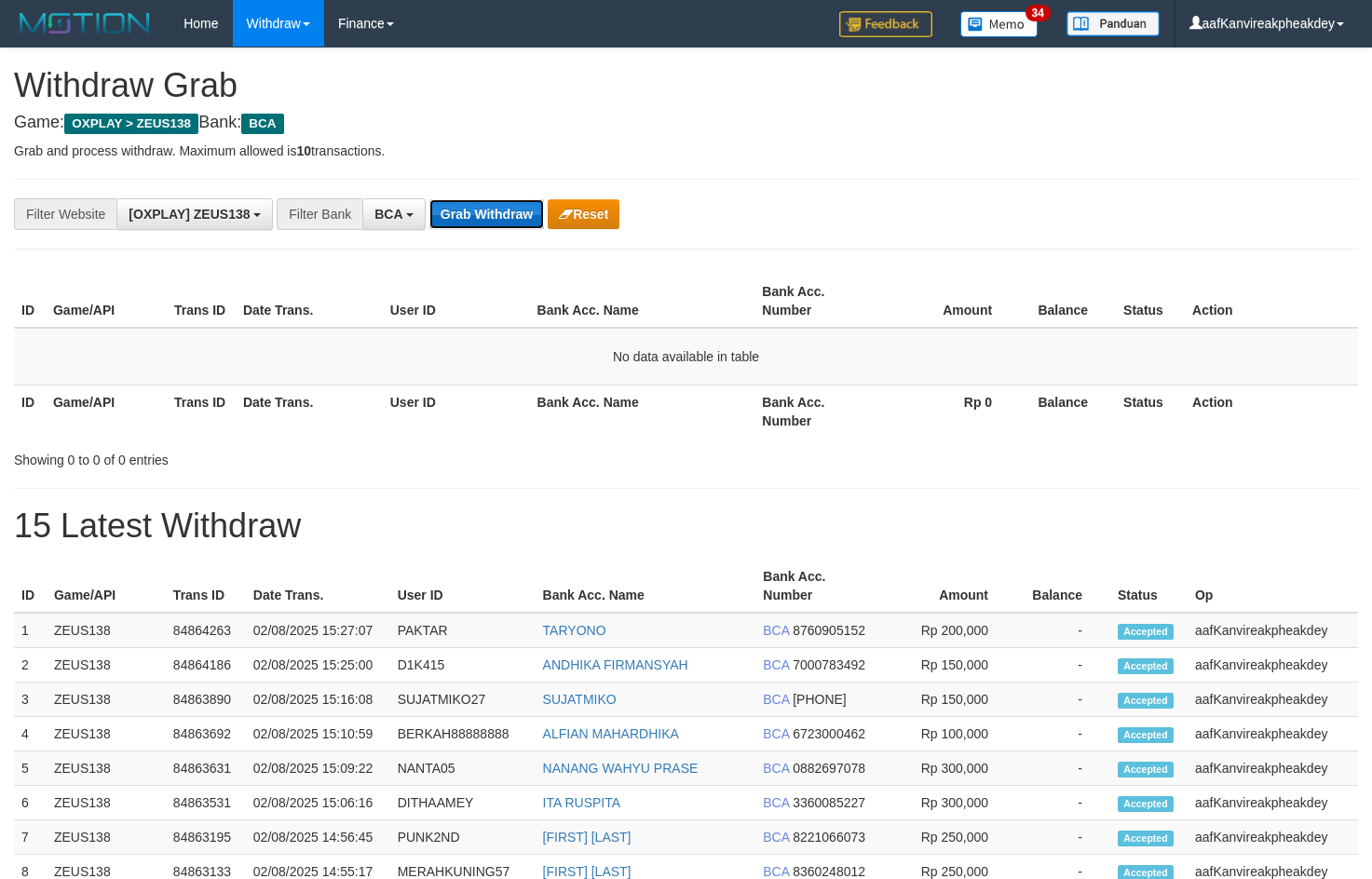 click on "Grab Withdraw" at bounding box center [486, 214] 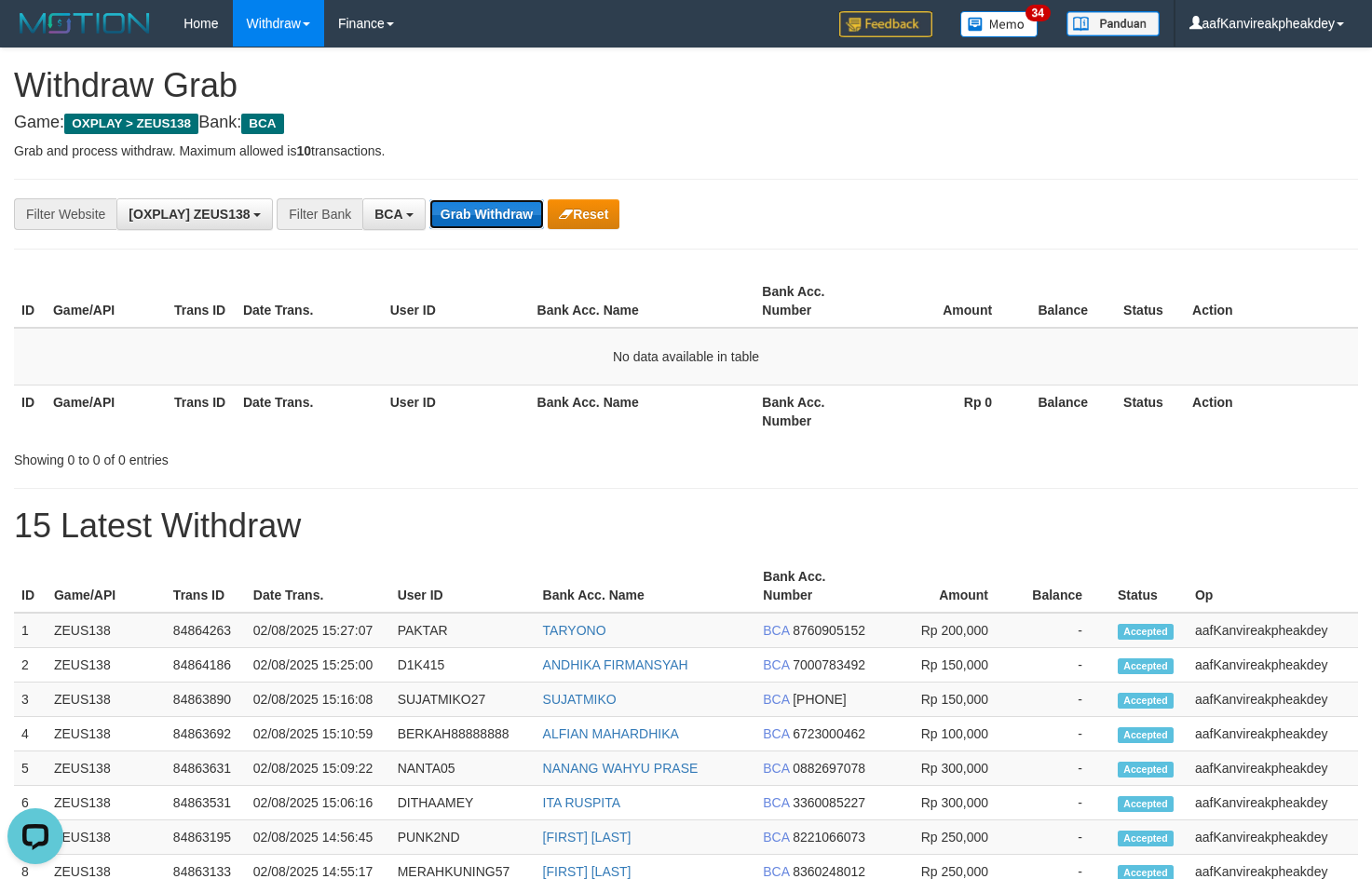 scroll, scrollTop: 0, scrollLeft: 0, axis: both 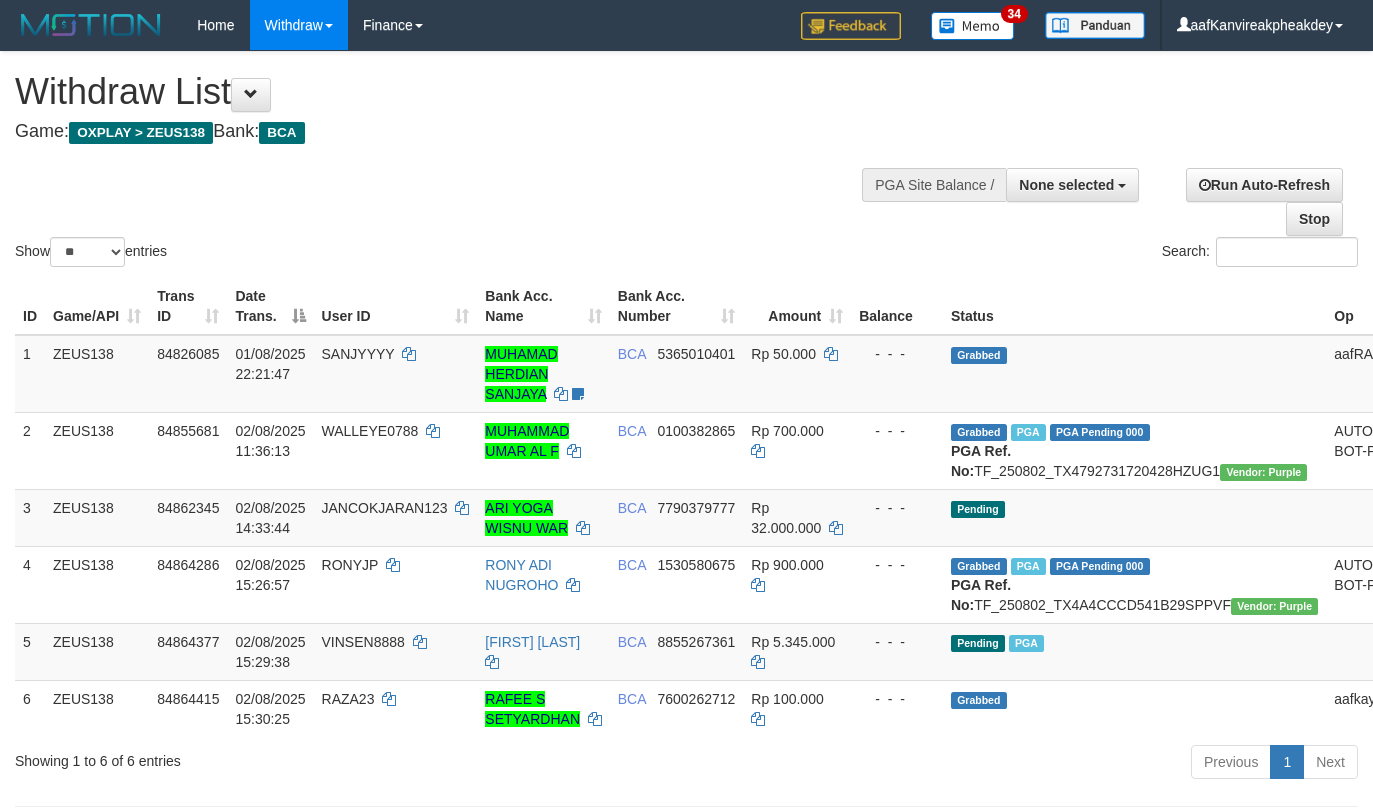 select 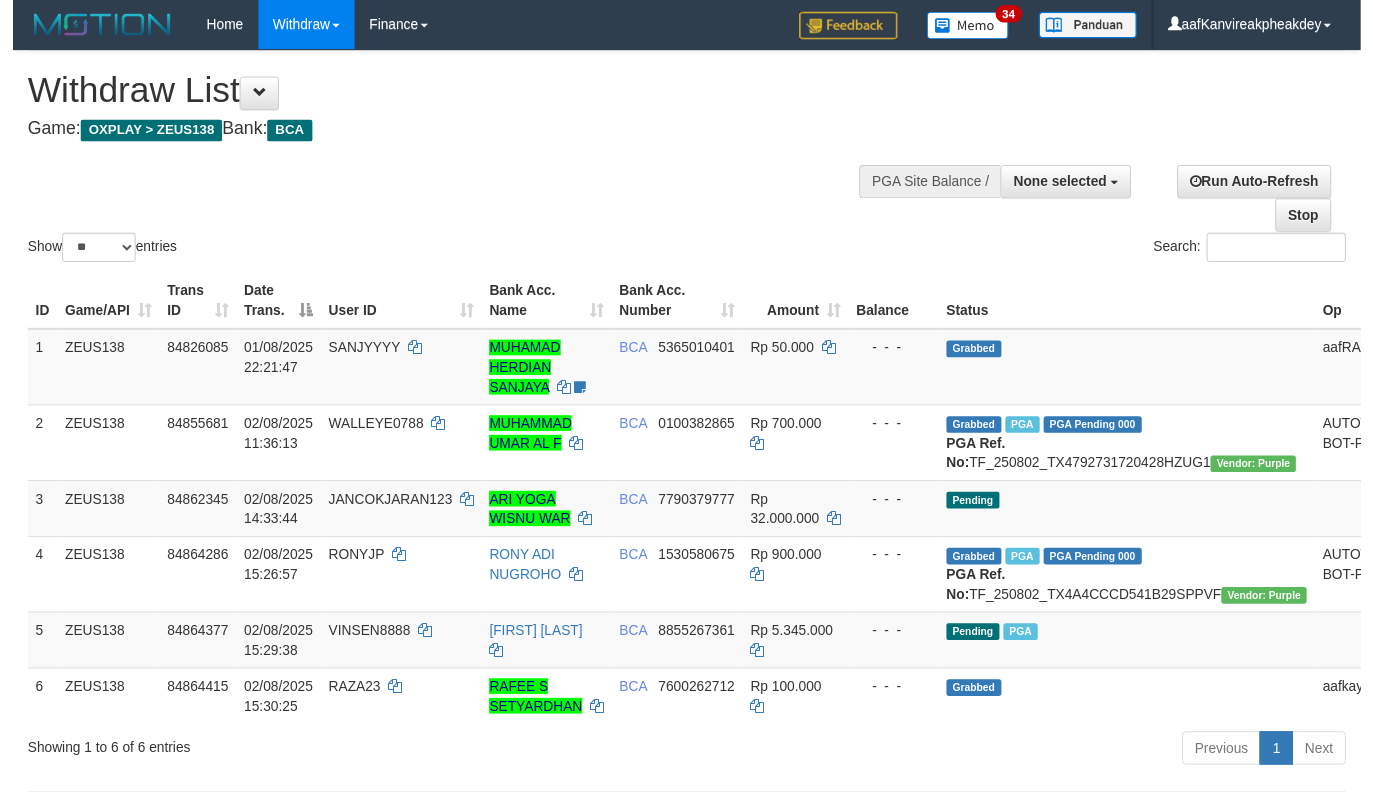 scroll, scrollTop: 431, scrollLeft: 0, axis: vertical 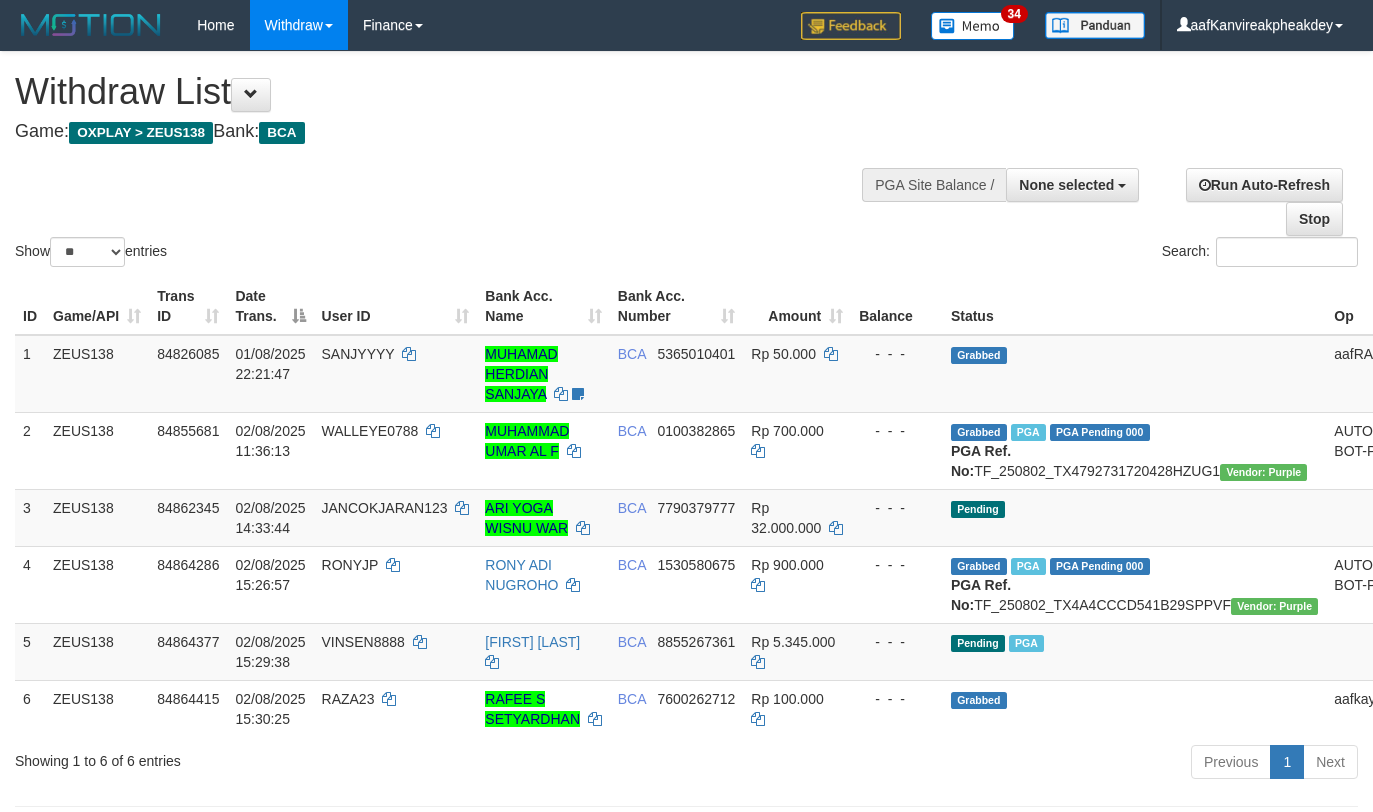 select 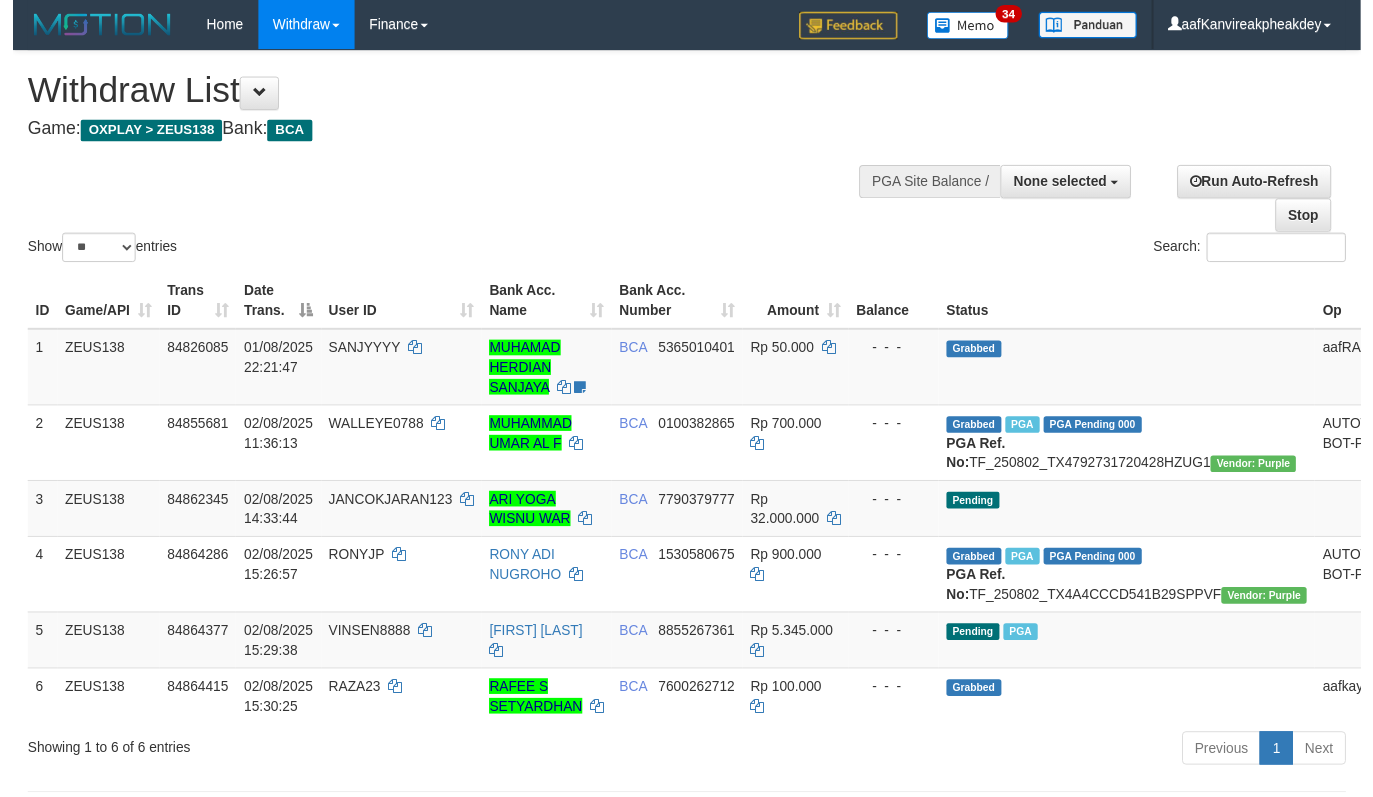 scroll, scrollTop: 431, scrollLeft: 0, axis: vertical 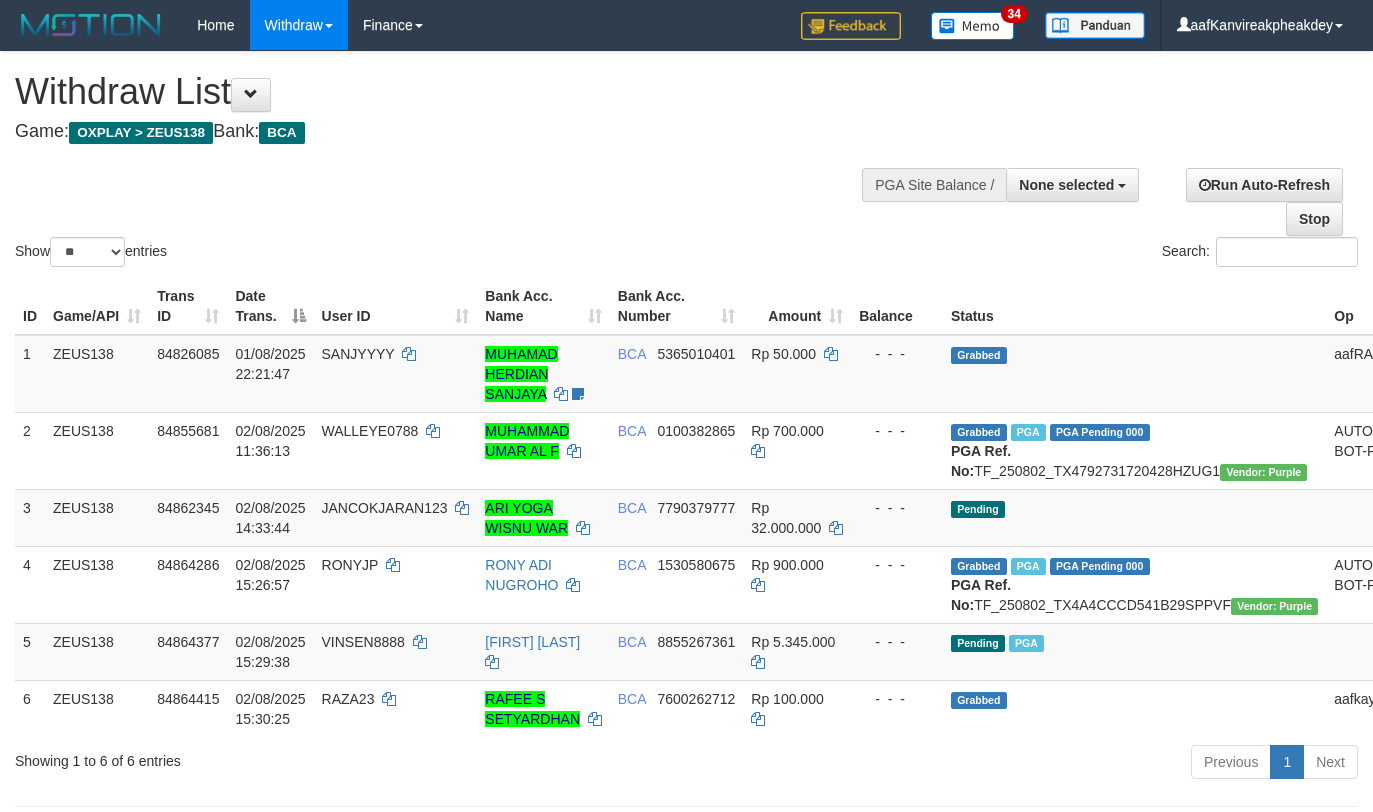 select 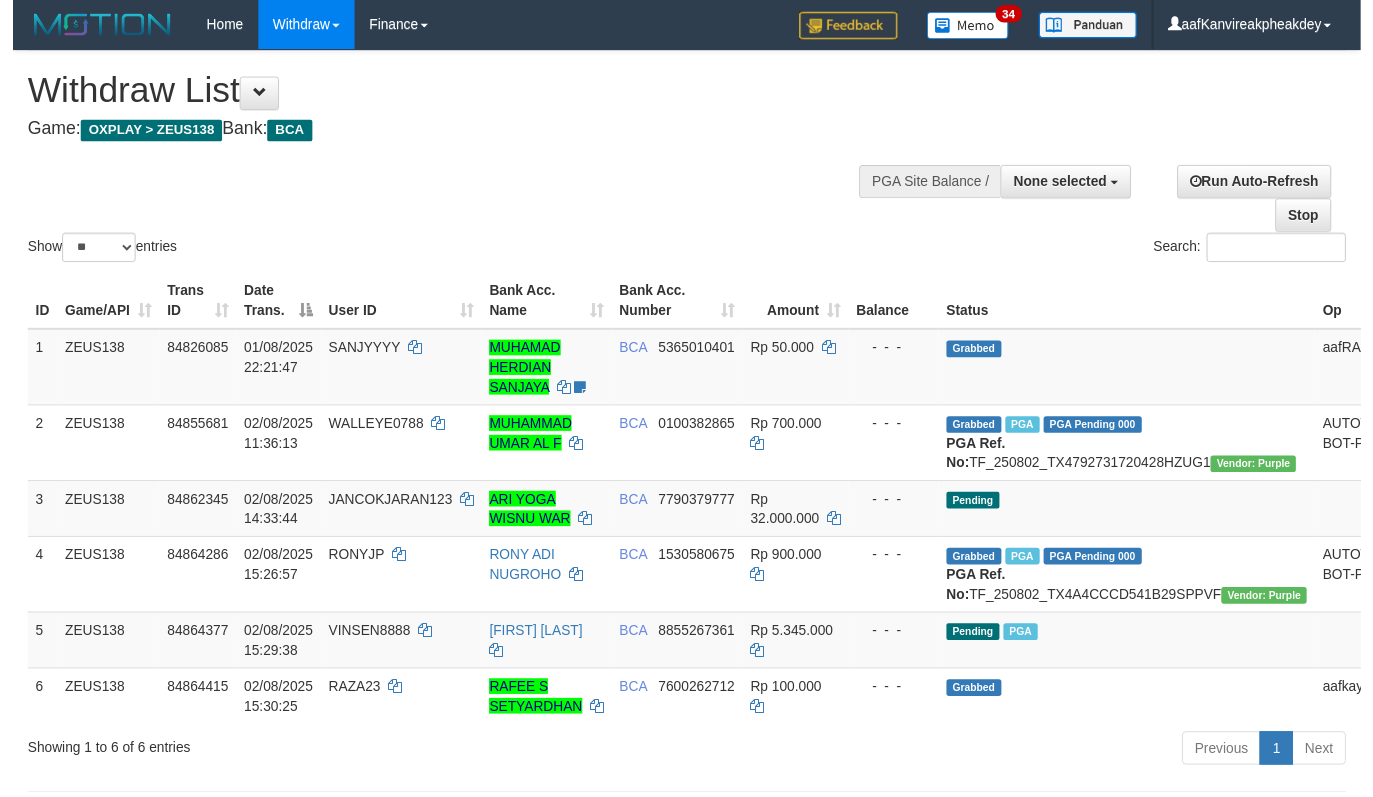 scroll, scrollTop: 431, scrollLeft: 0, axis: vertical 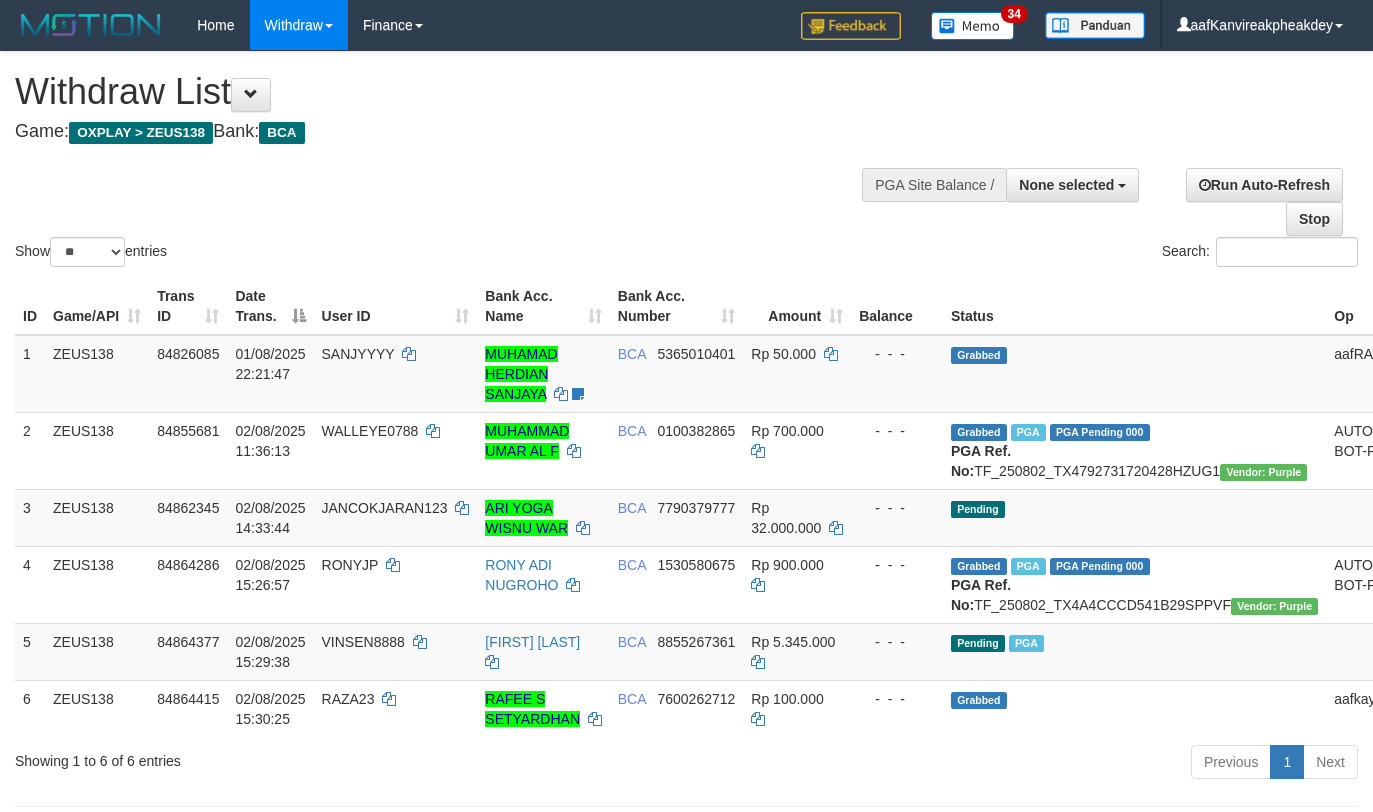 select 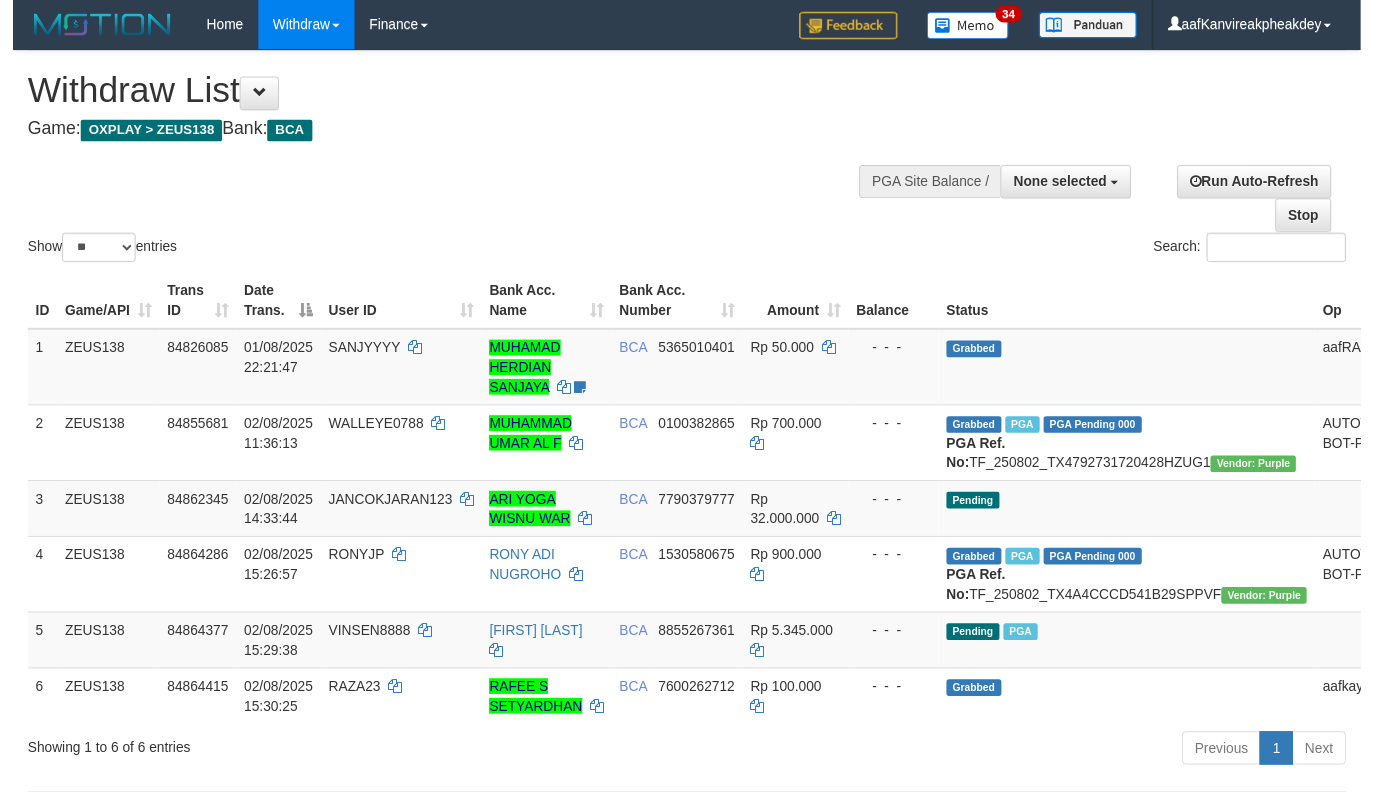 scroll, scrollTop: 431, scrollLeft: 0, axis: vertical 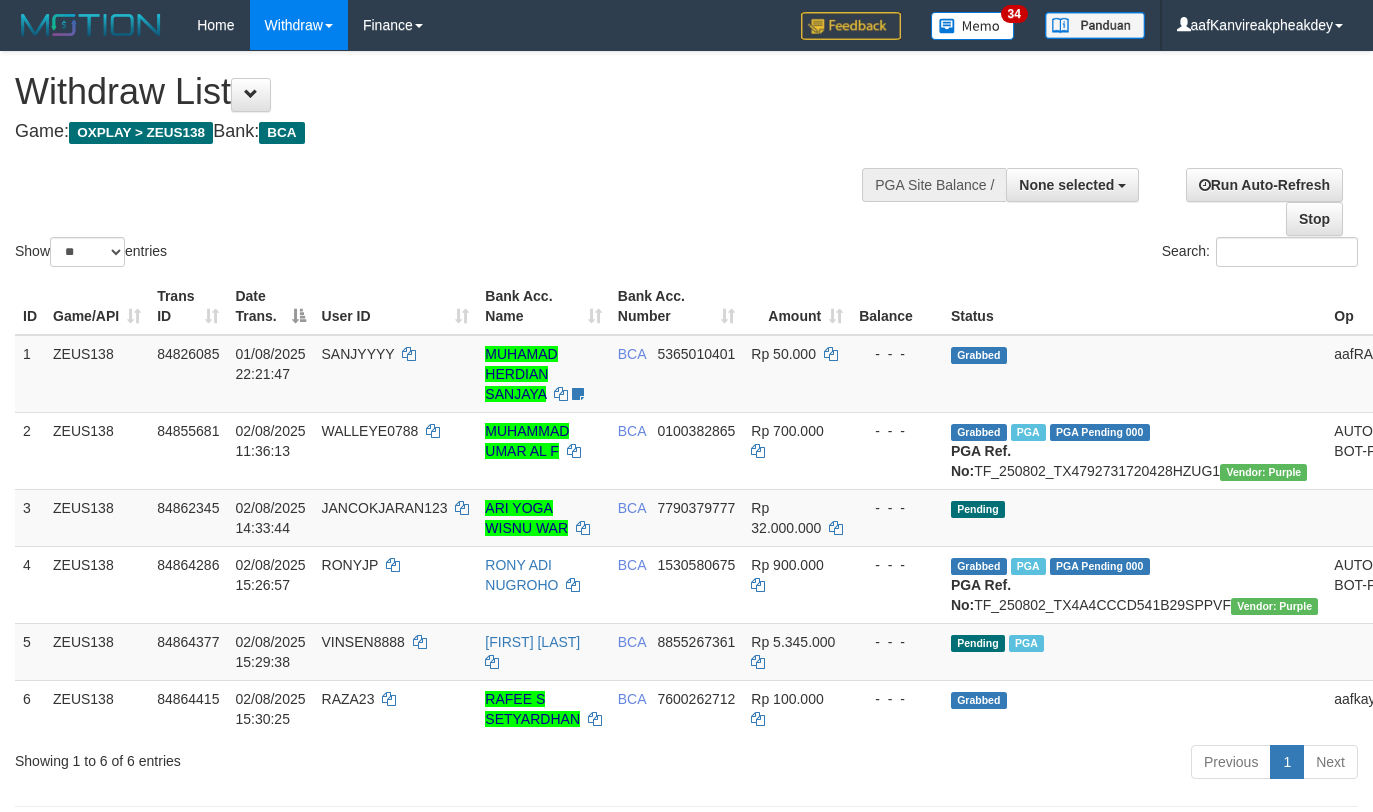 select 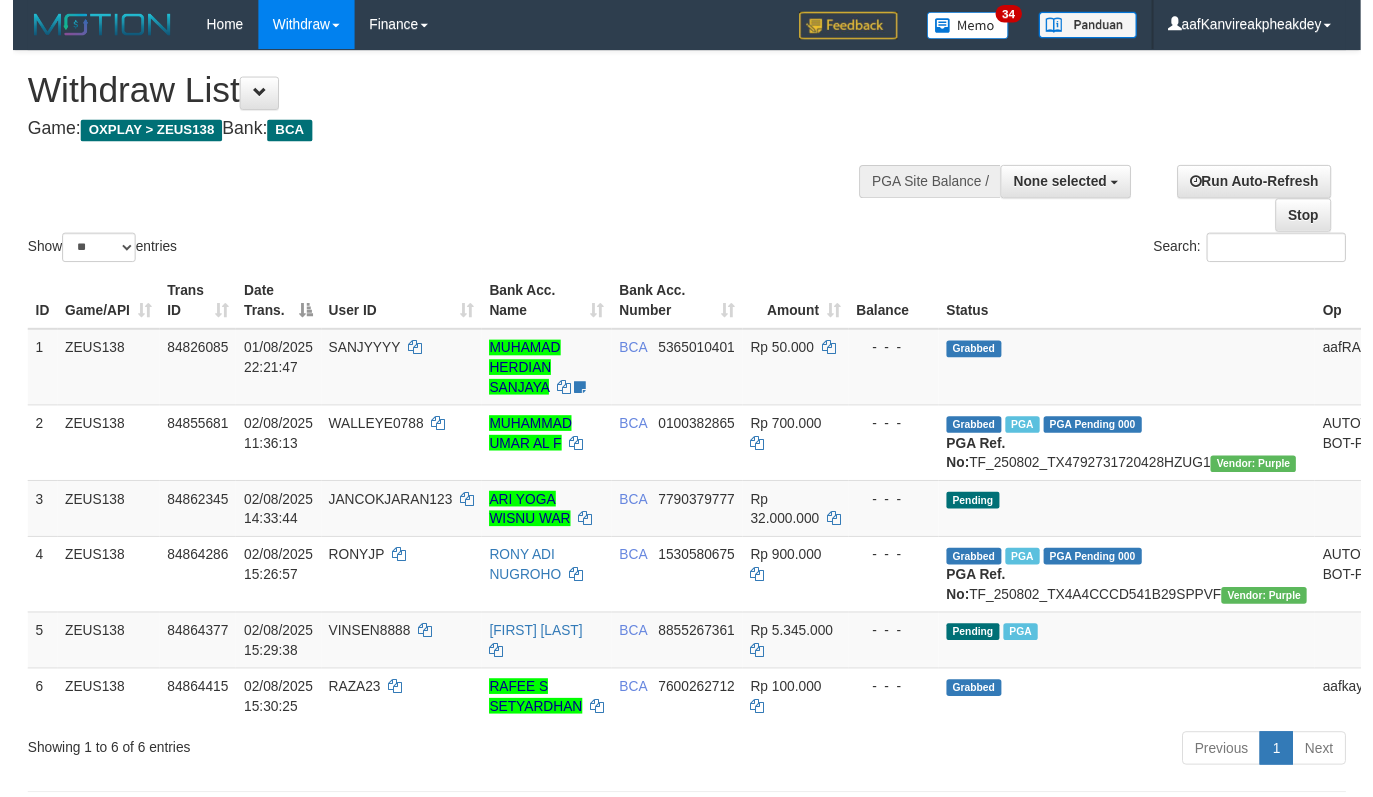 scroll, scrollTop: 431, scrollLeft: 0, axis: vertical 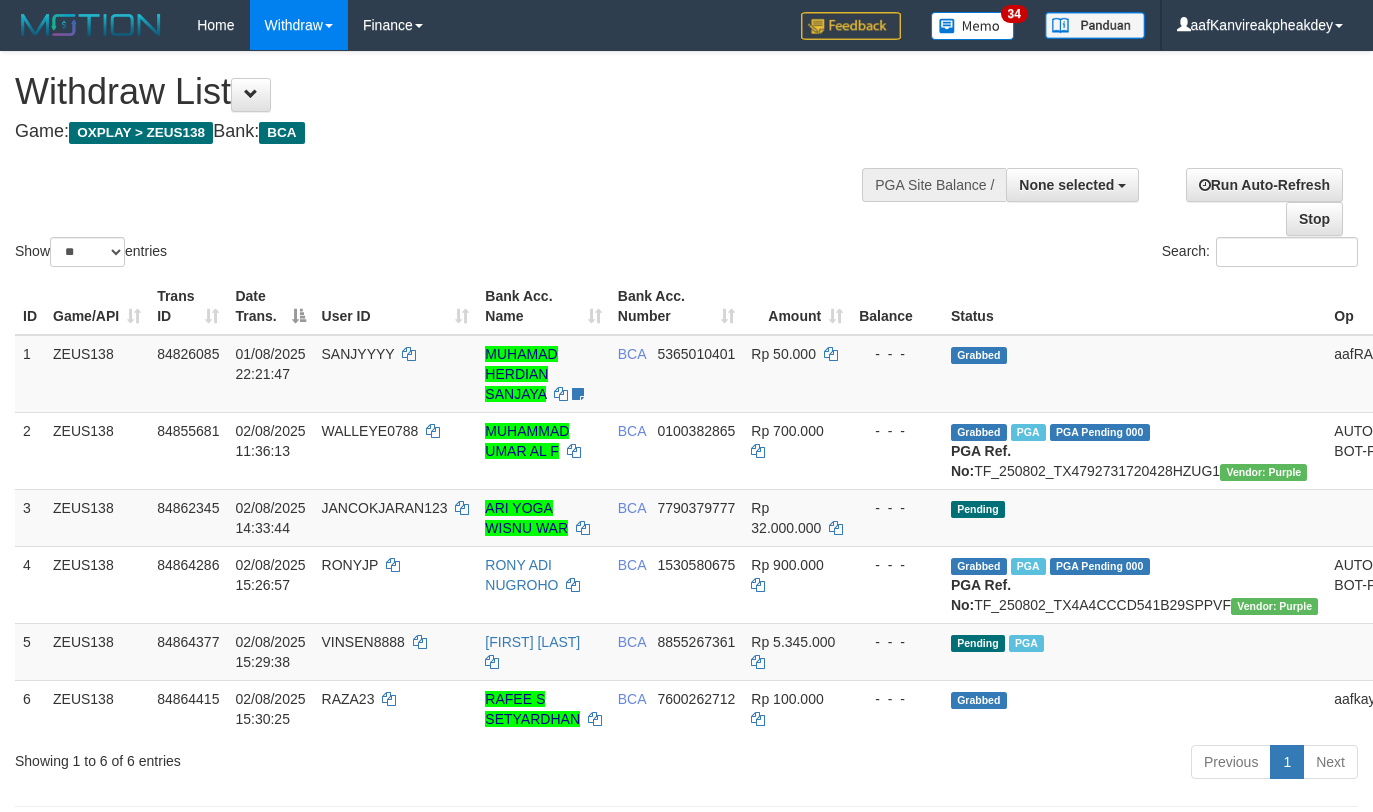 select 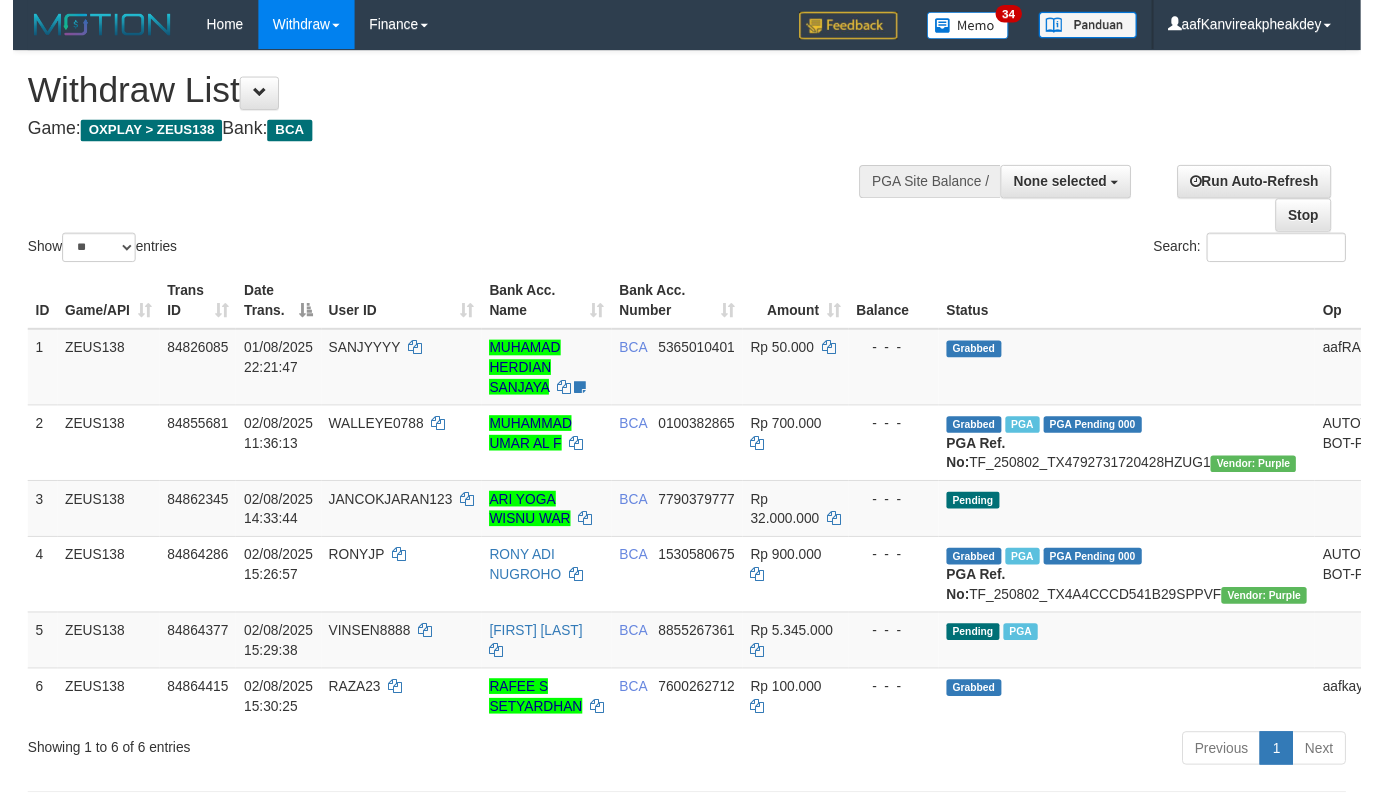 scroll, scrollTop: 431, scrollLeft: 0, axis: vertical 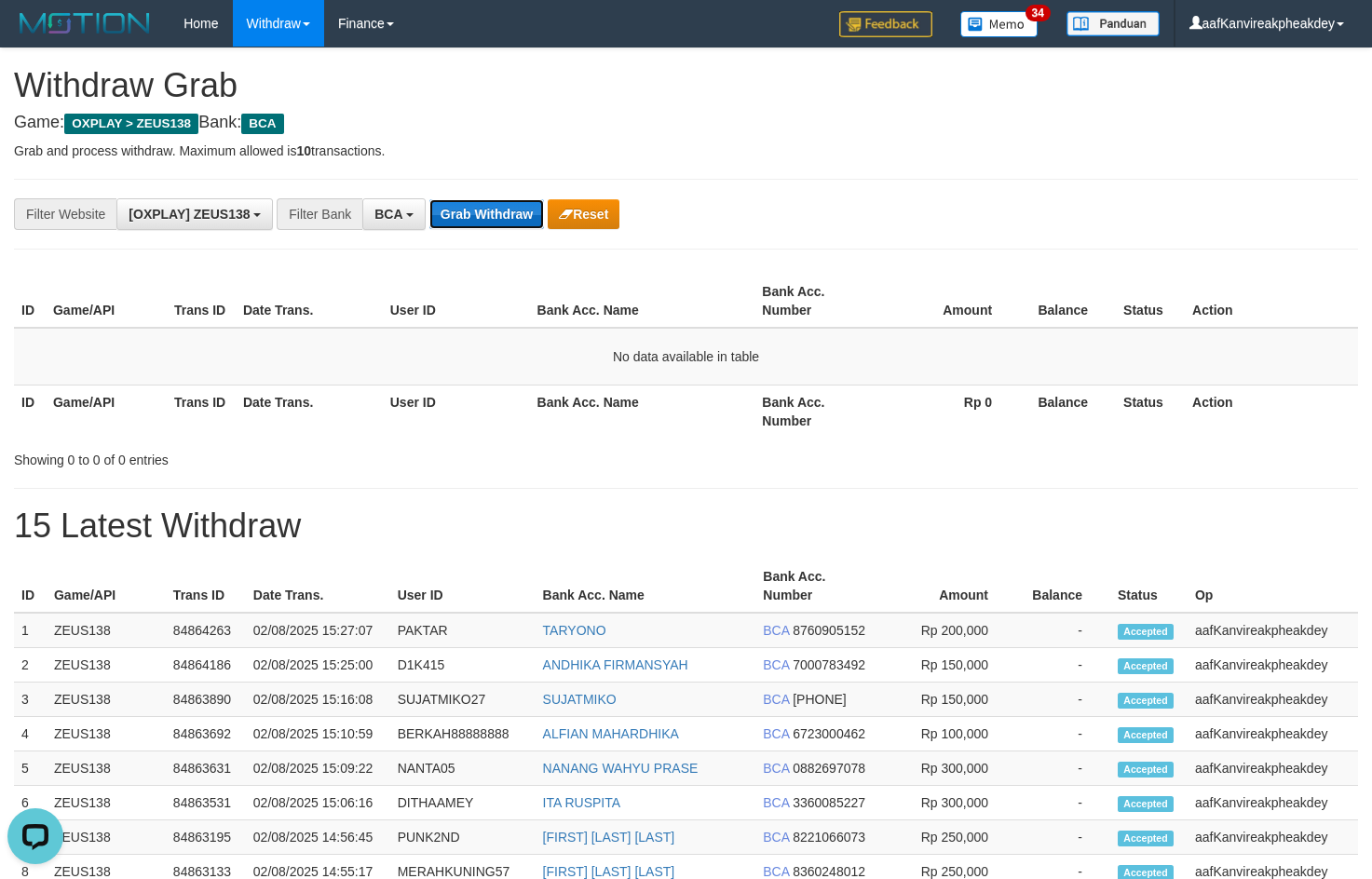 drag, startPoint x: 469, startPoint y: 207, endPoint x: 481, endPoint y: 203, distance: 12.649111 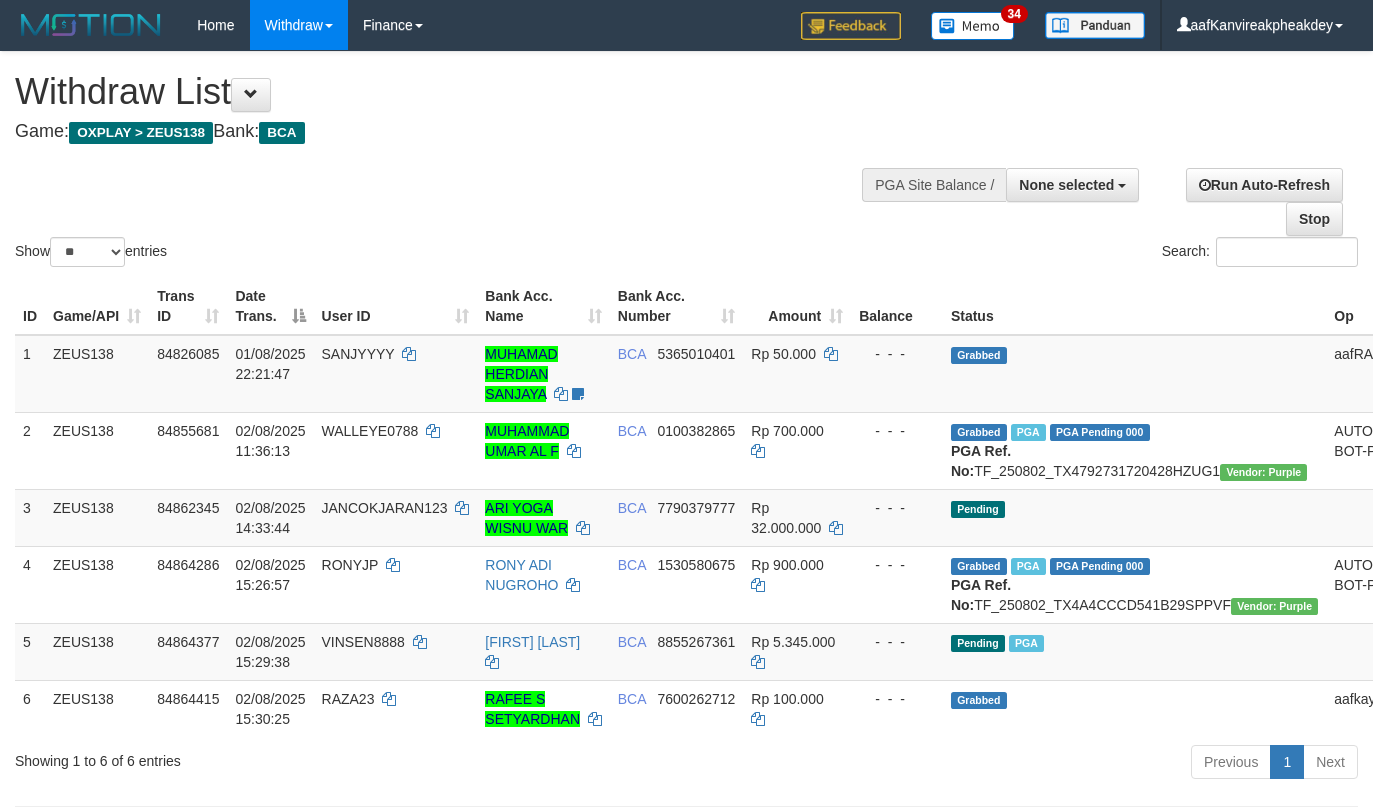select 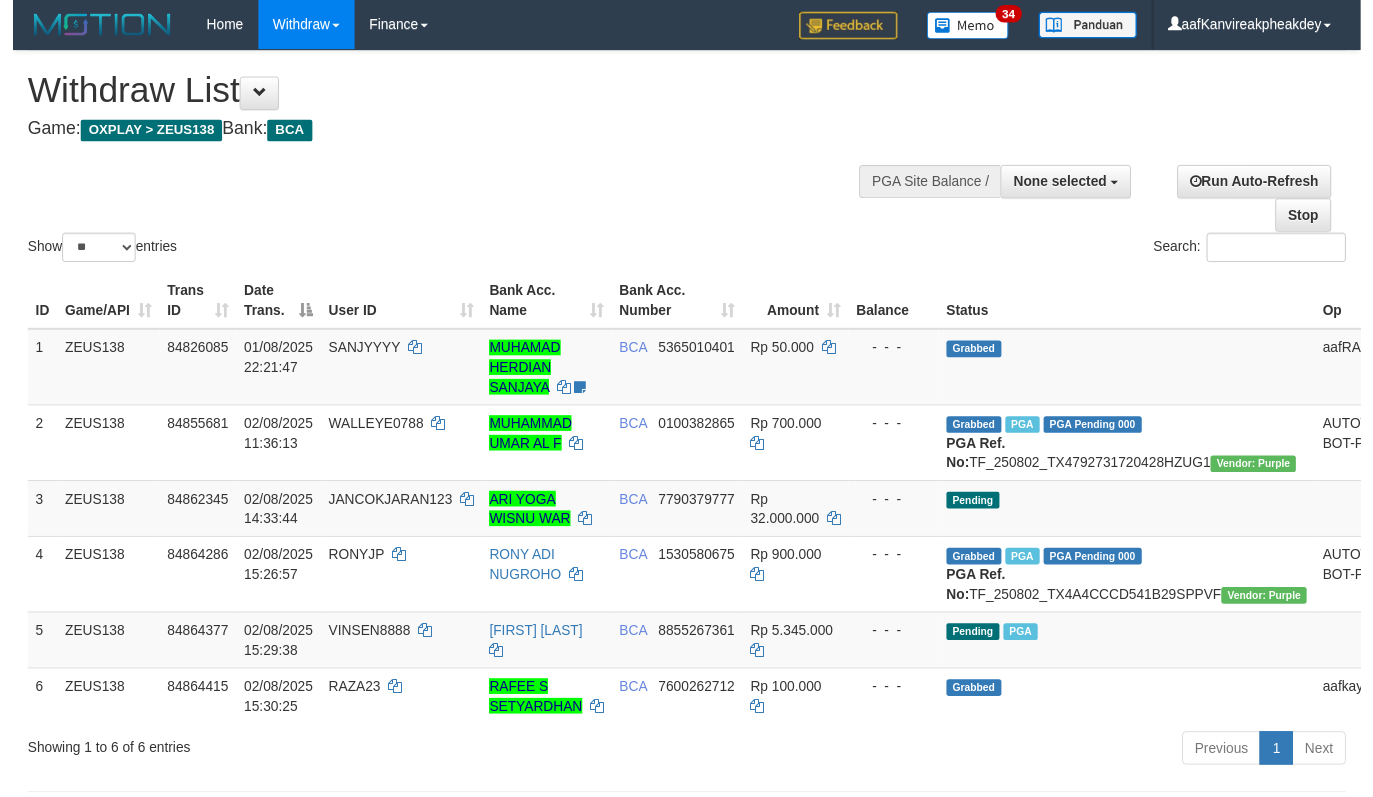scroll, scrollTop: 431, scrollLeft: 0, axis: vertical 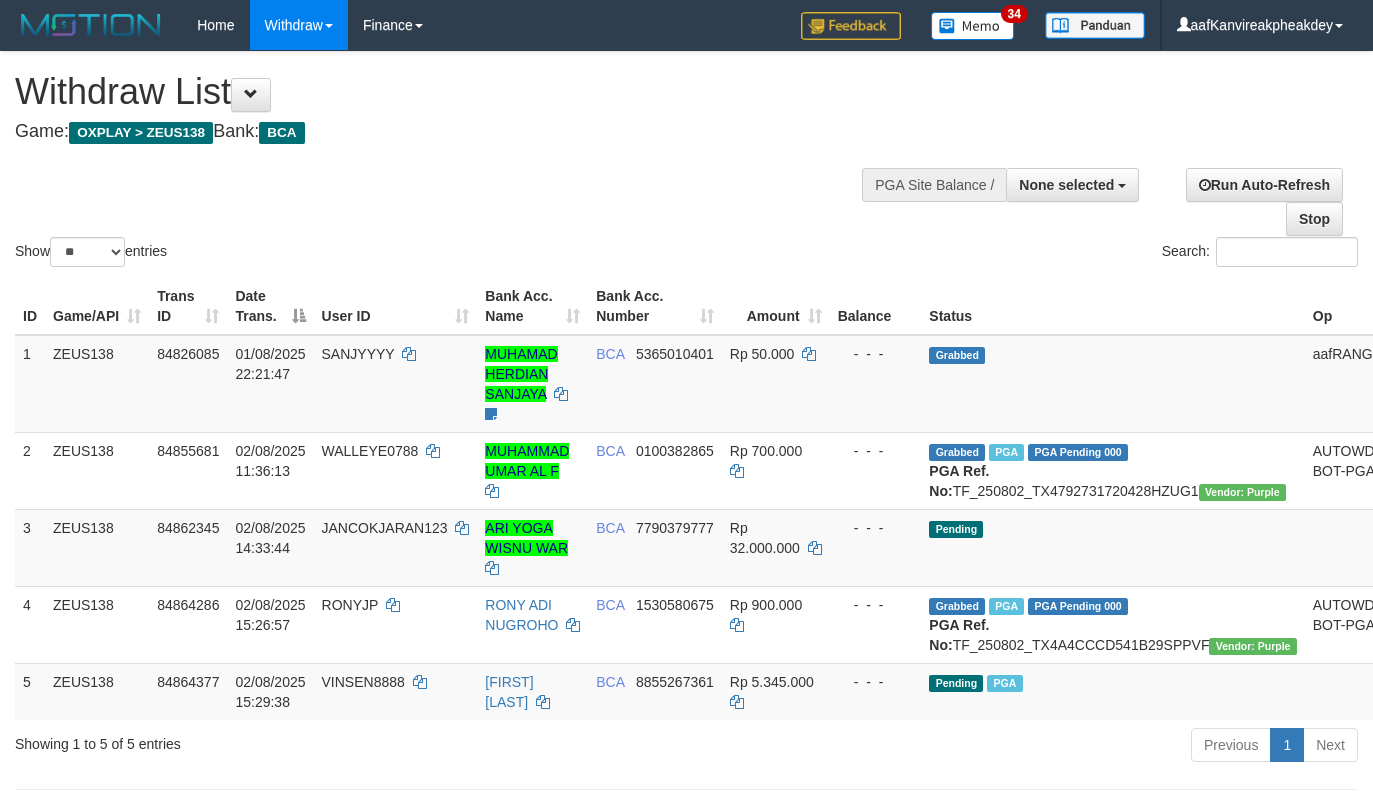 select 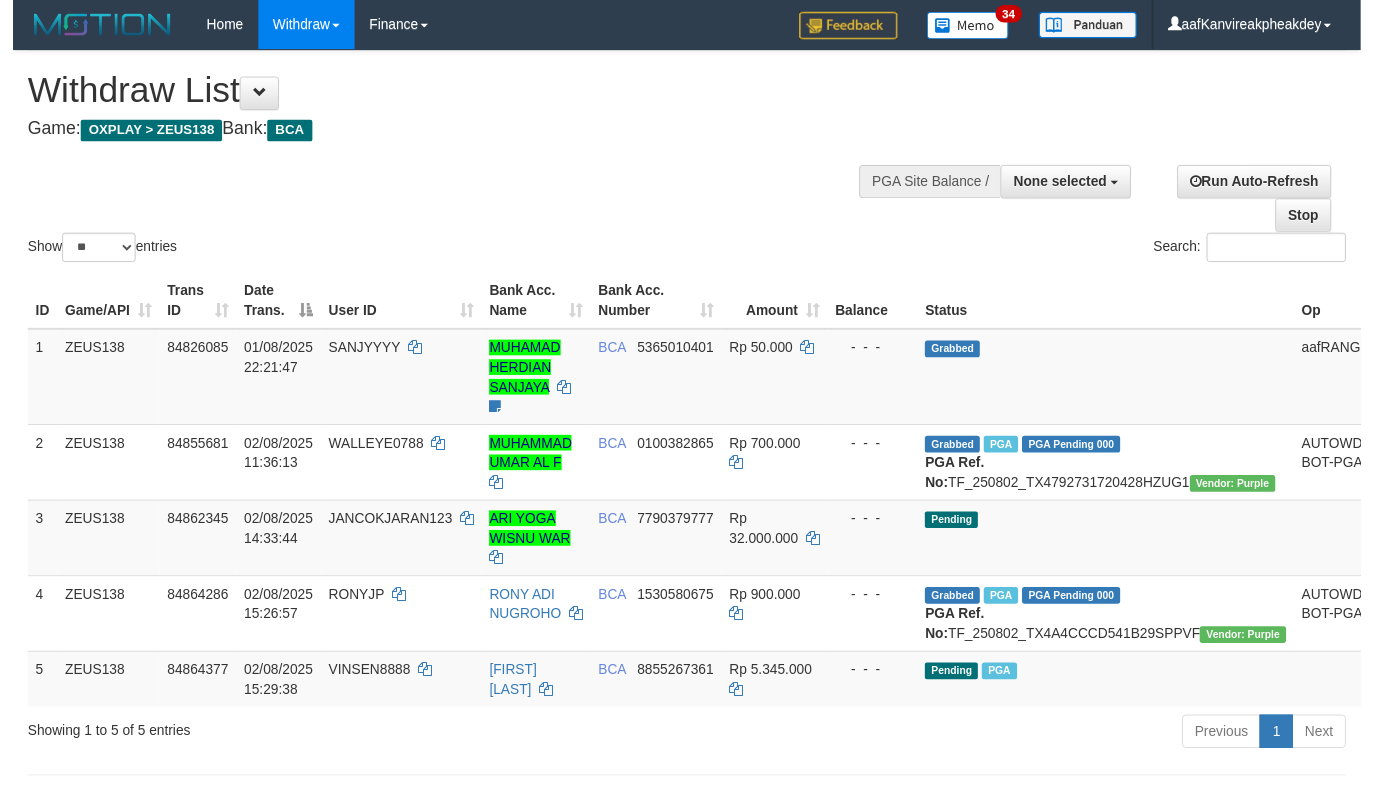 scroll, scrollTop: 431, scrollLeft: 0, axis: vertical 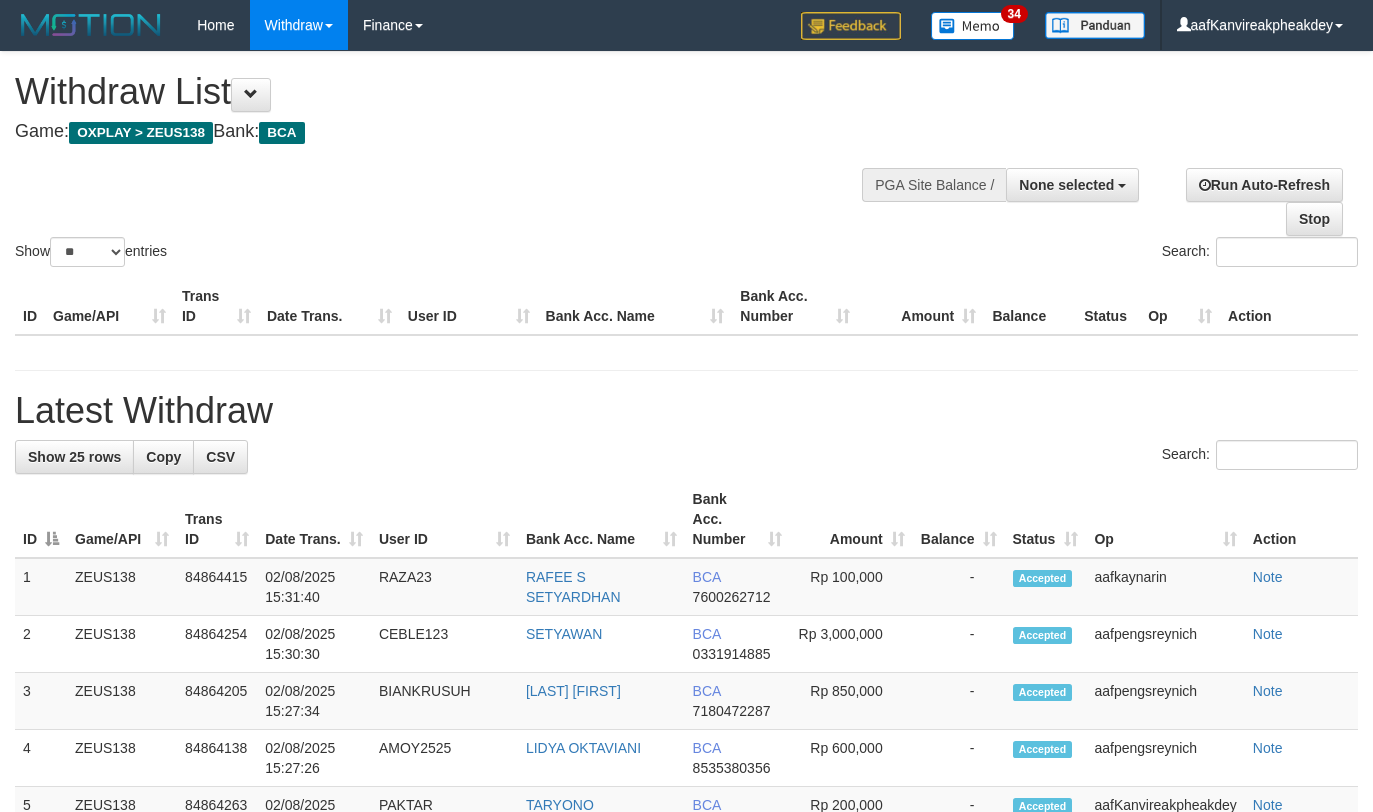 select 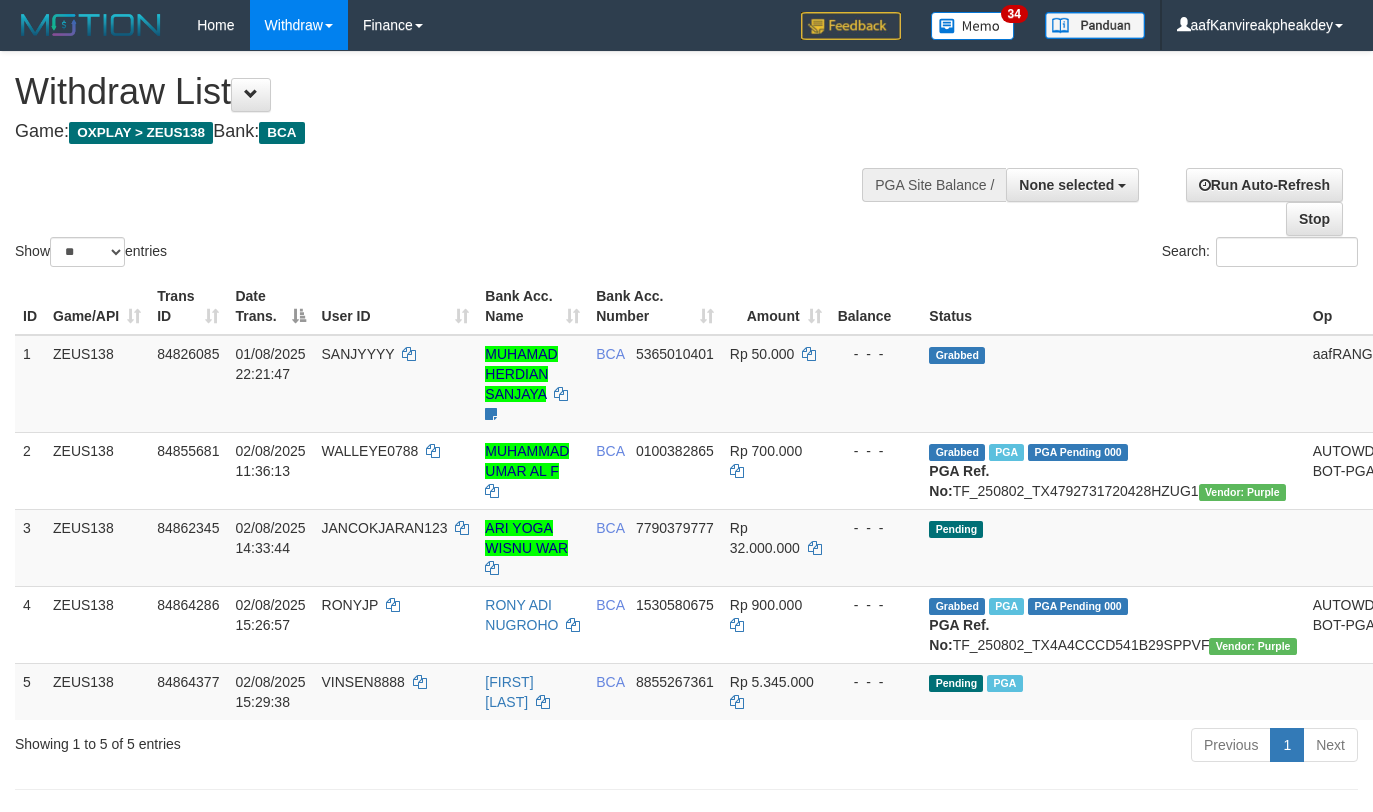 select 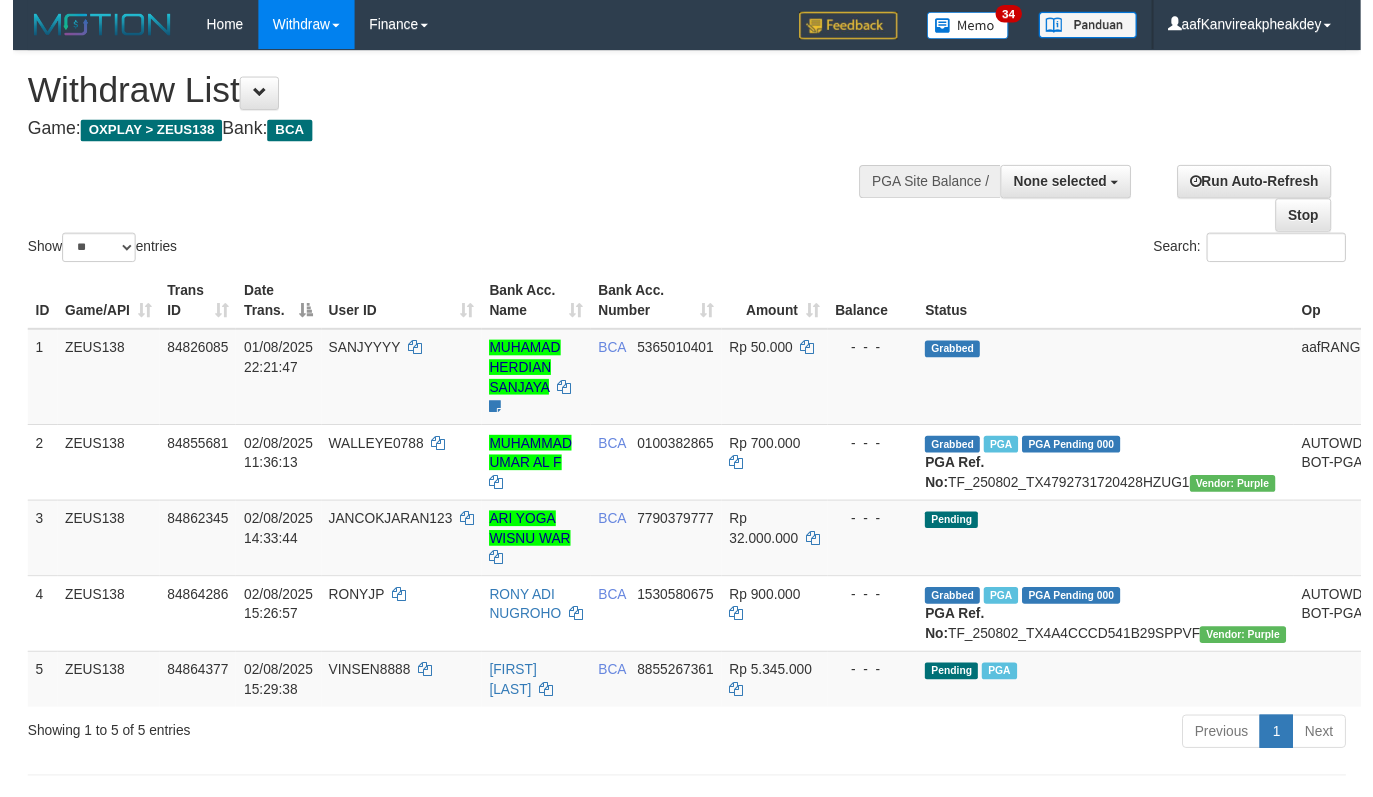 scroll, scrollTop: 0, scrollLeft: 0, axis: both 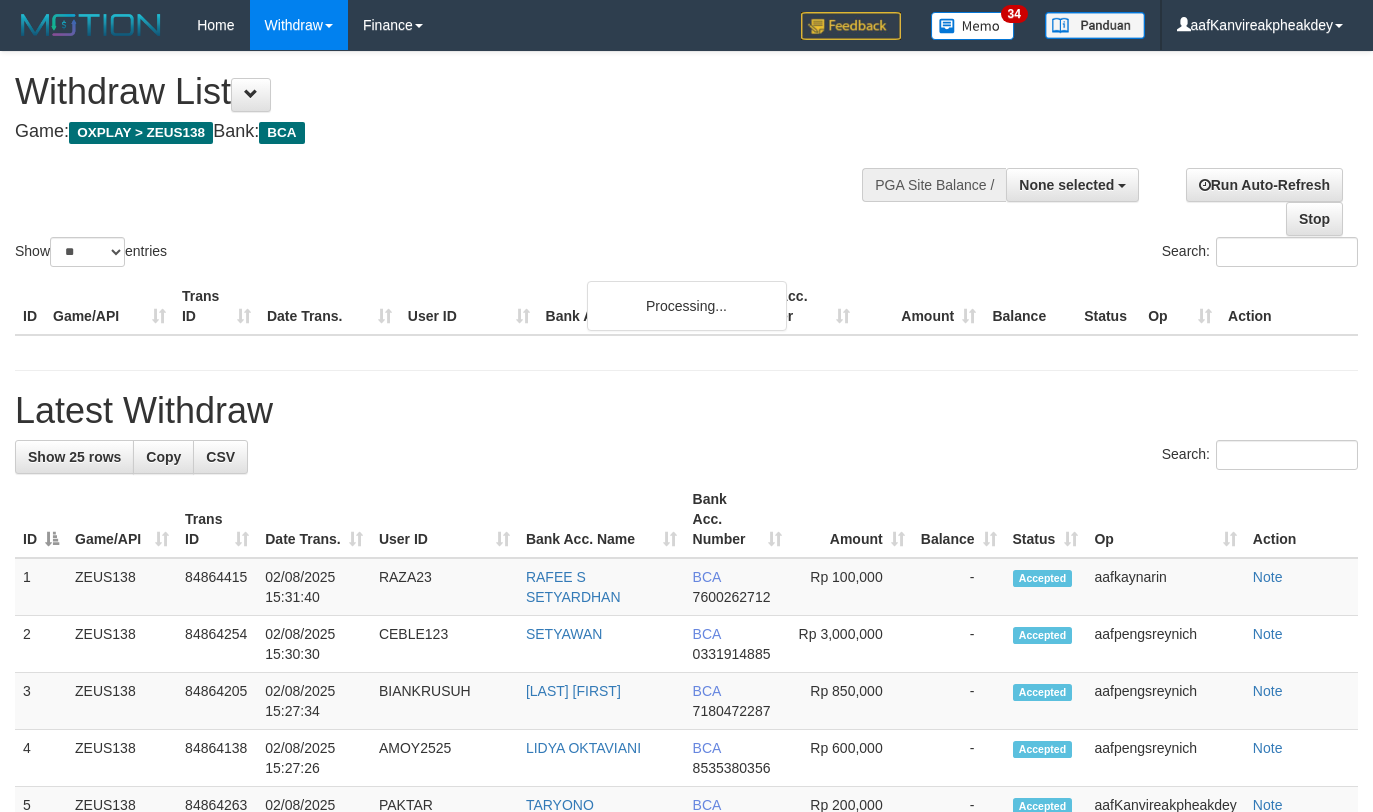 select 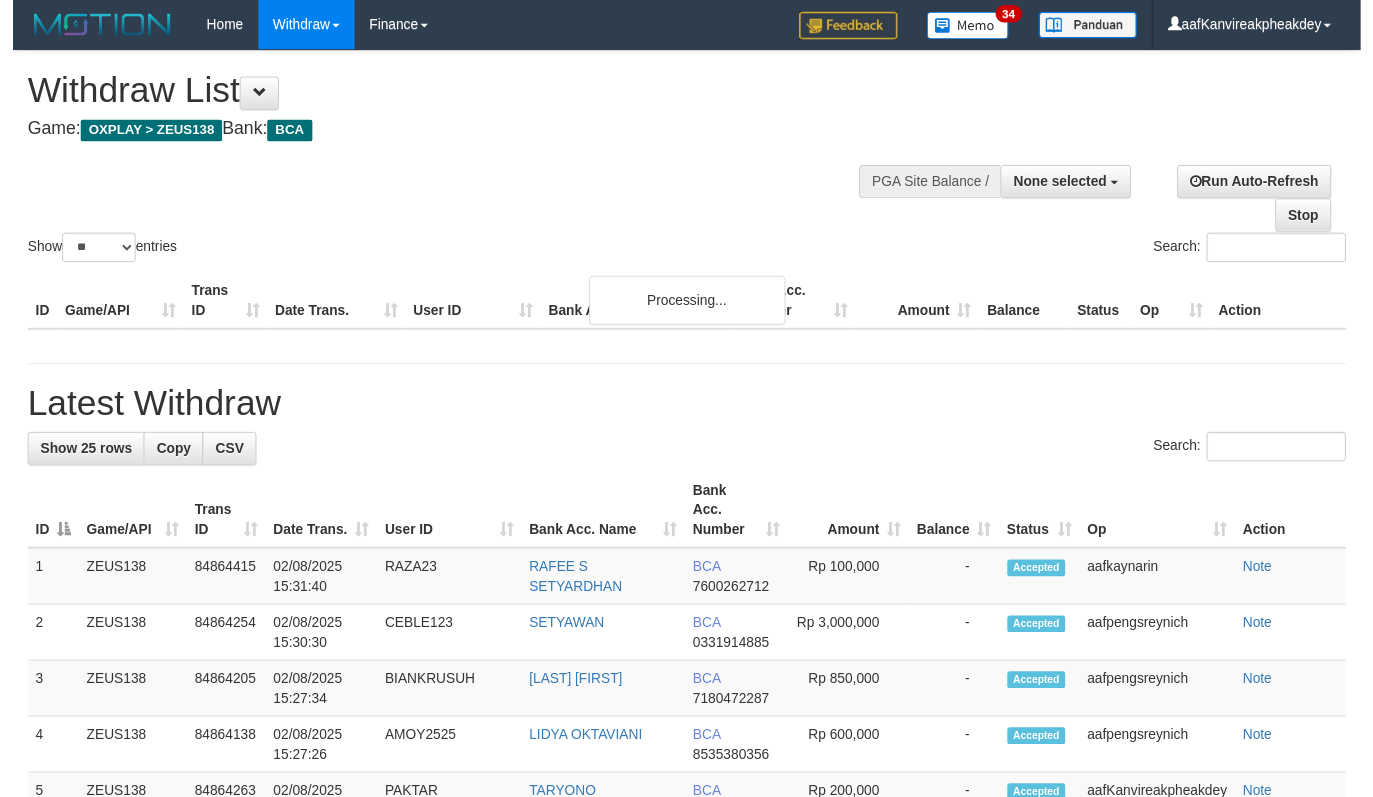 scroll, scrollTop: 0, scrollLeft: 0, axis: both 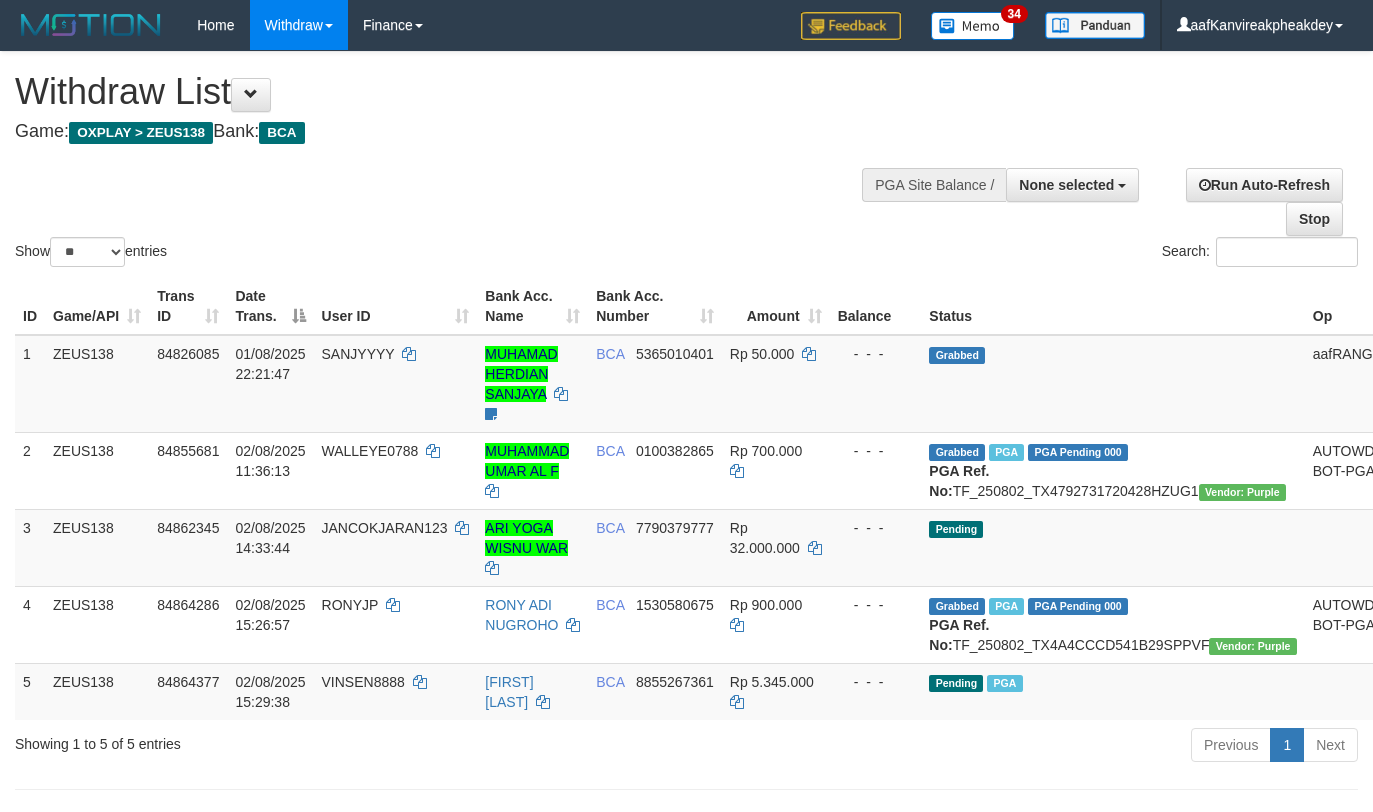 select 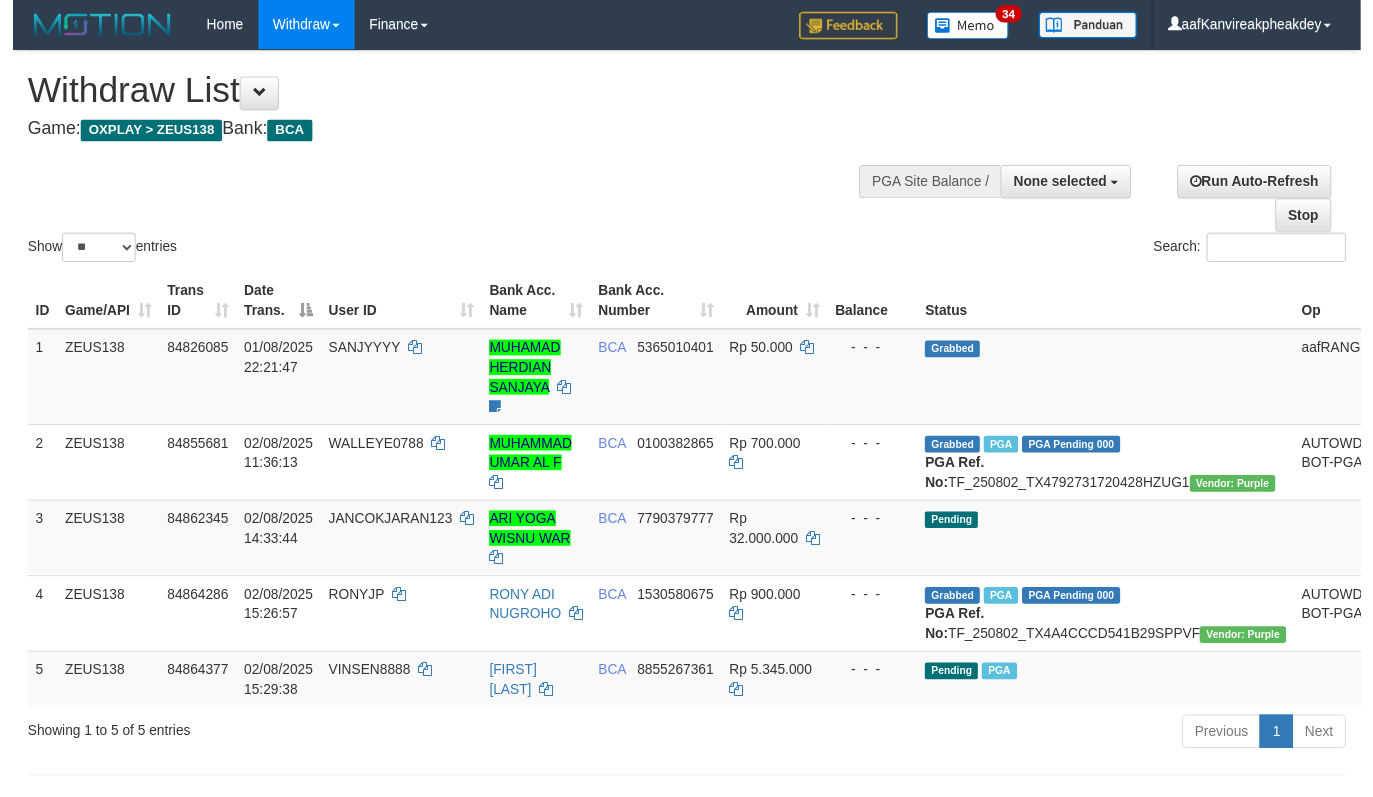 scroll, scrollTop: 0, scrollLeft: 0, axis: both 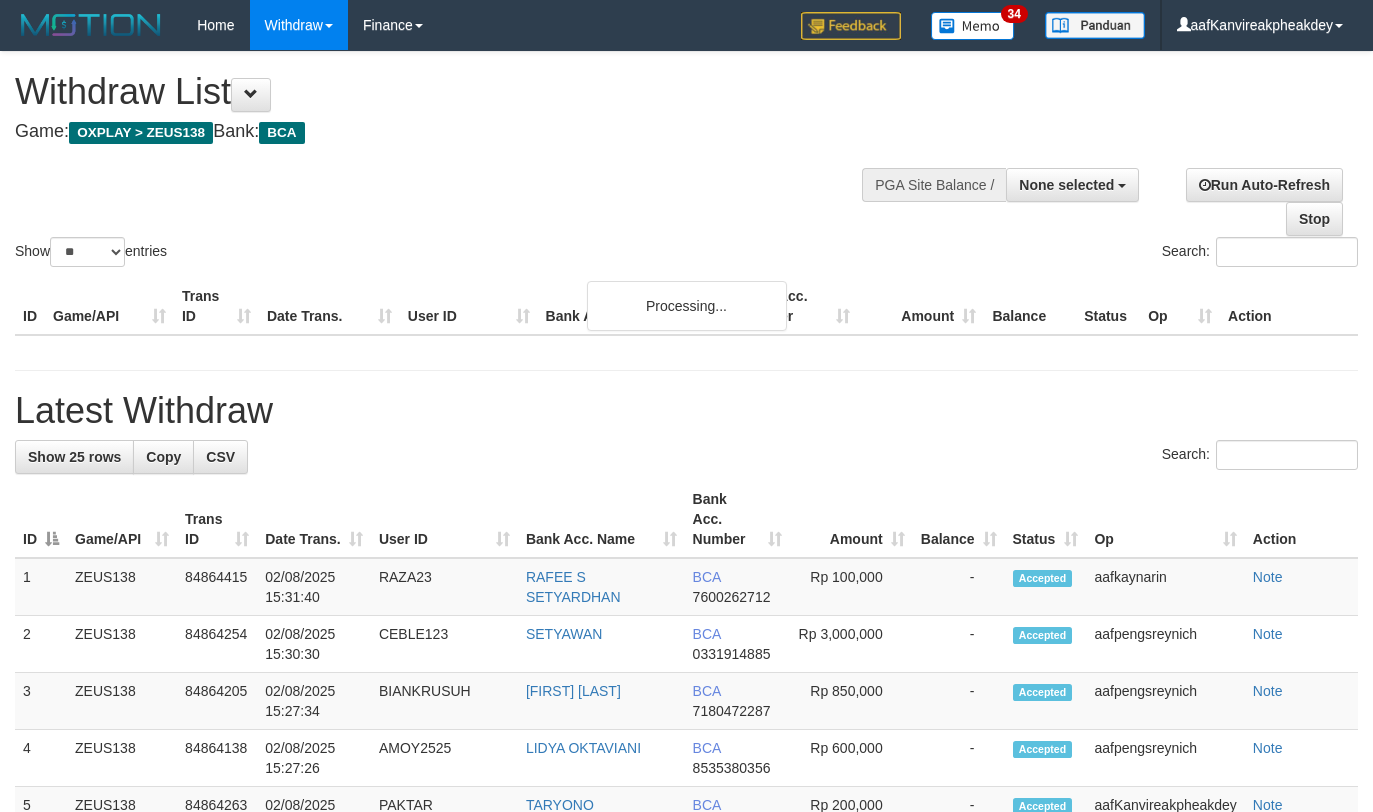 select 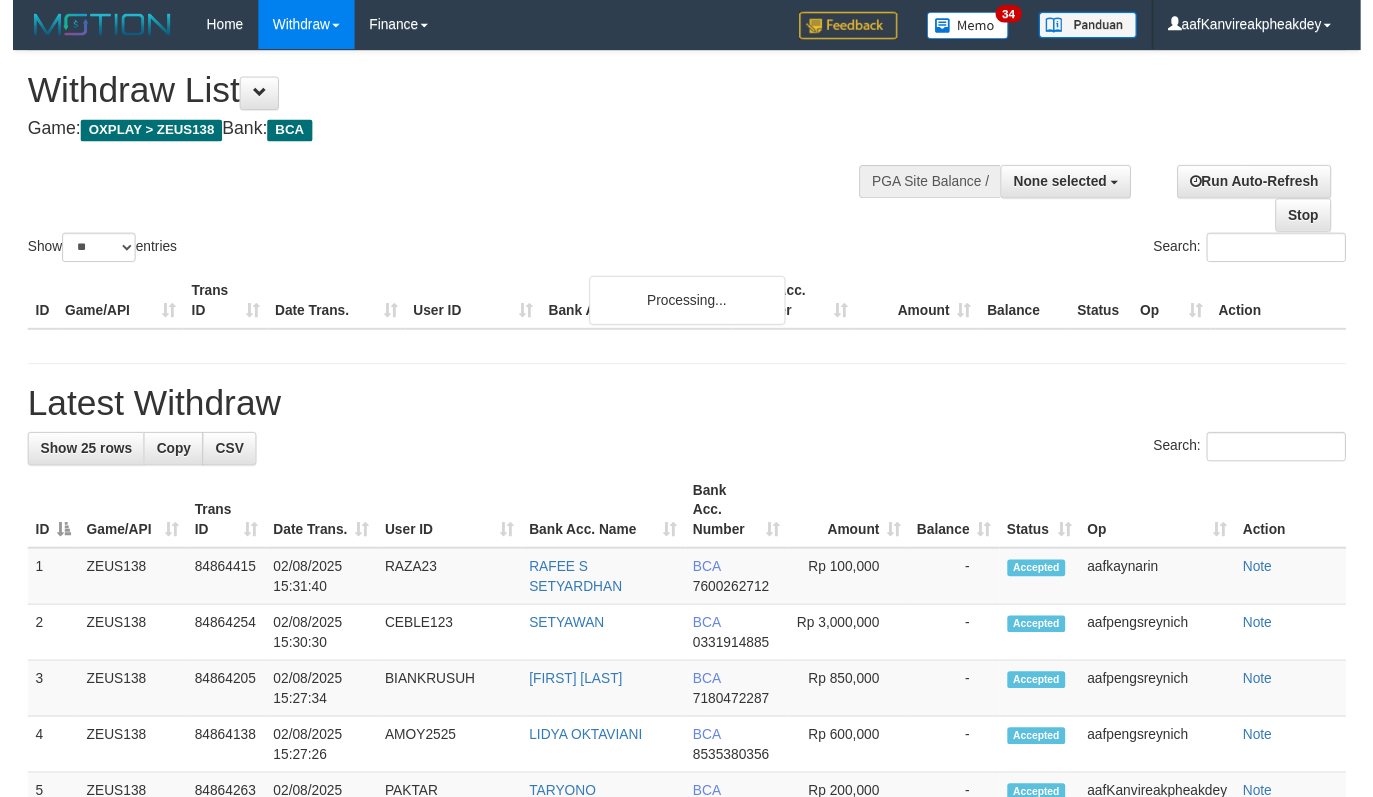 scroll, scrollTop: 0, scrollLeft: 0, axis: both 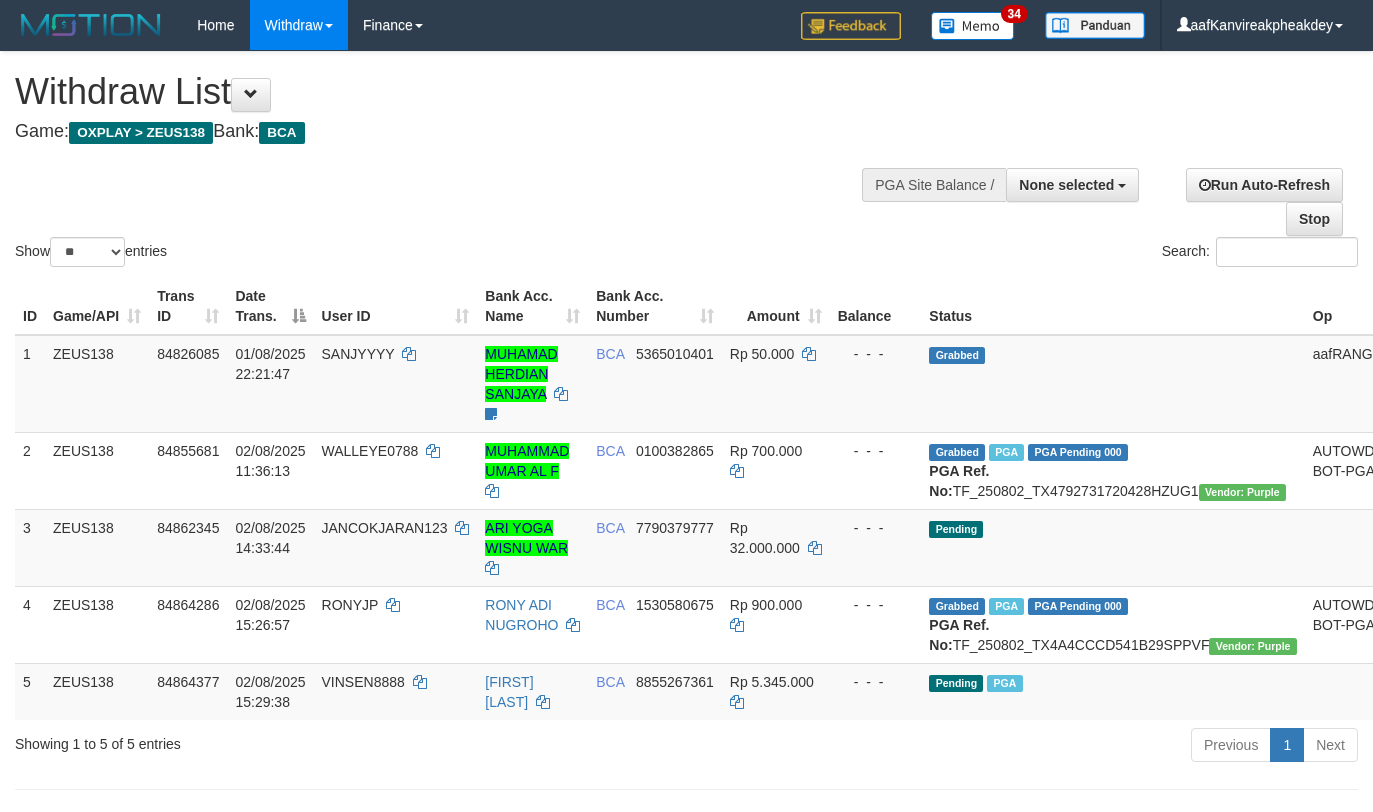 select 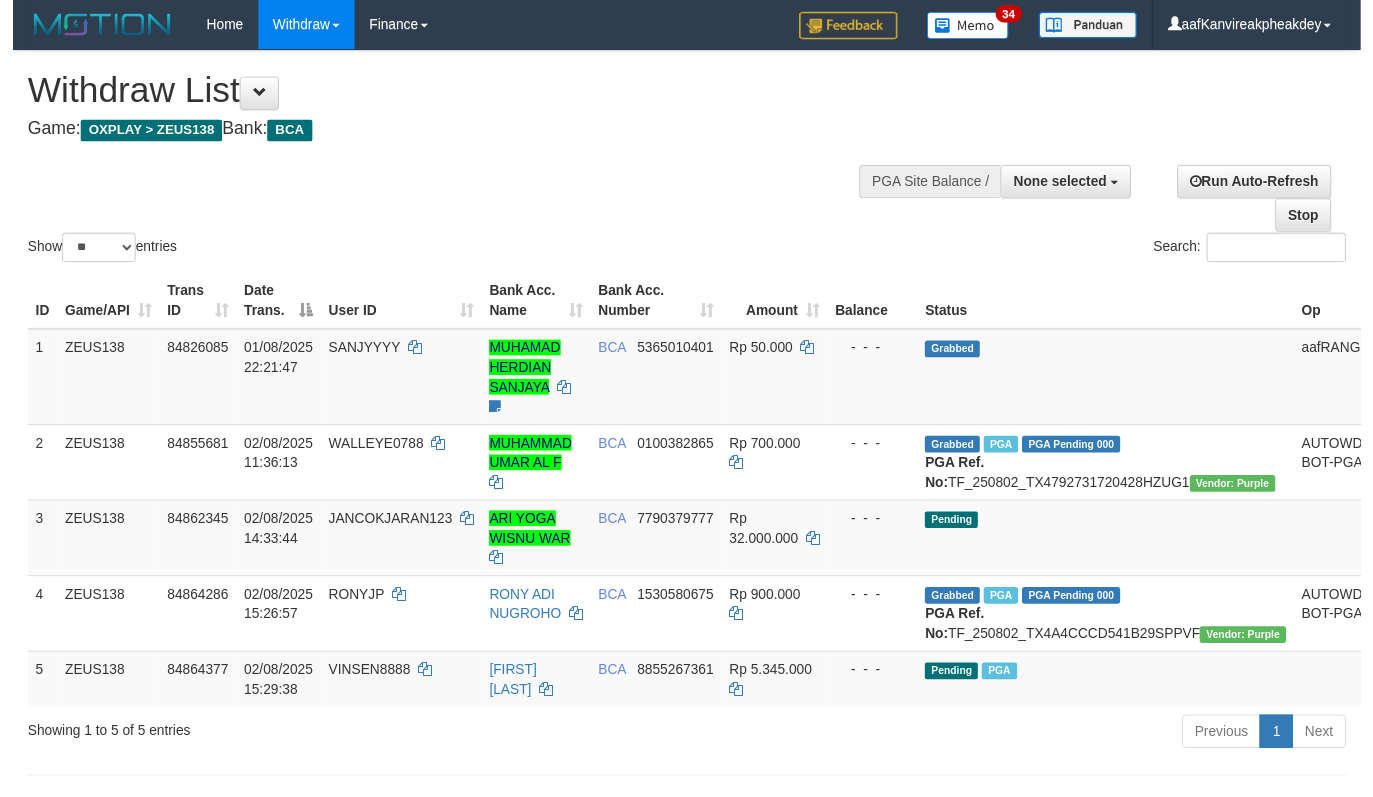 scroll, scrollTop: 0, scrollLeft: 0, axis: both 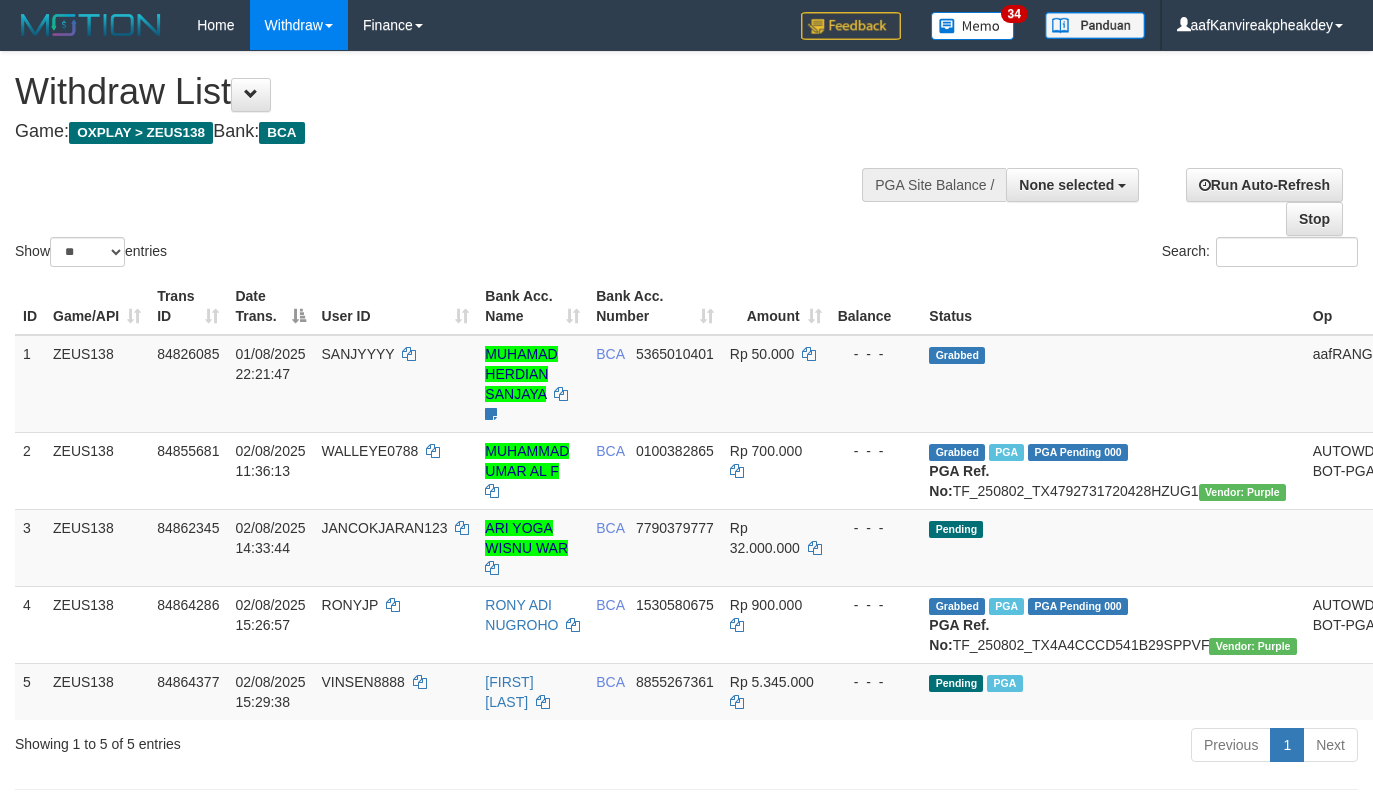 select 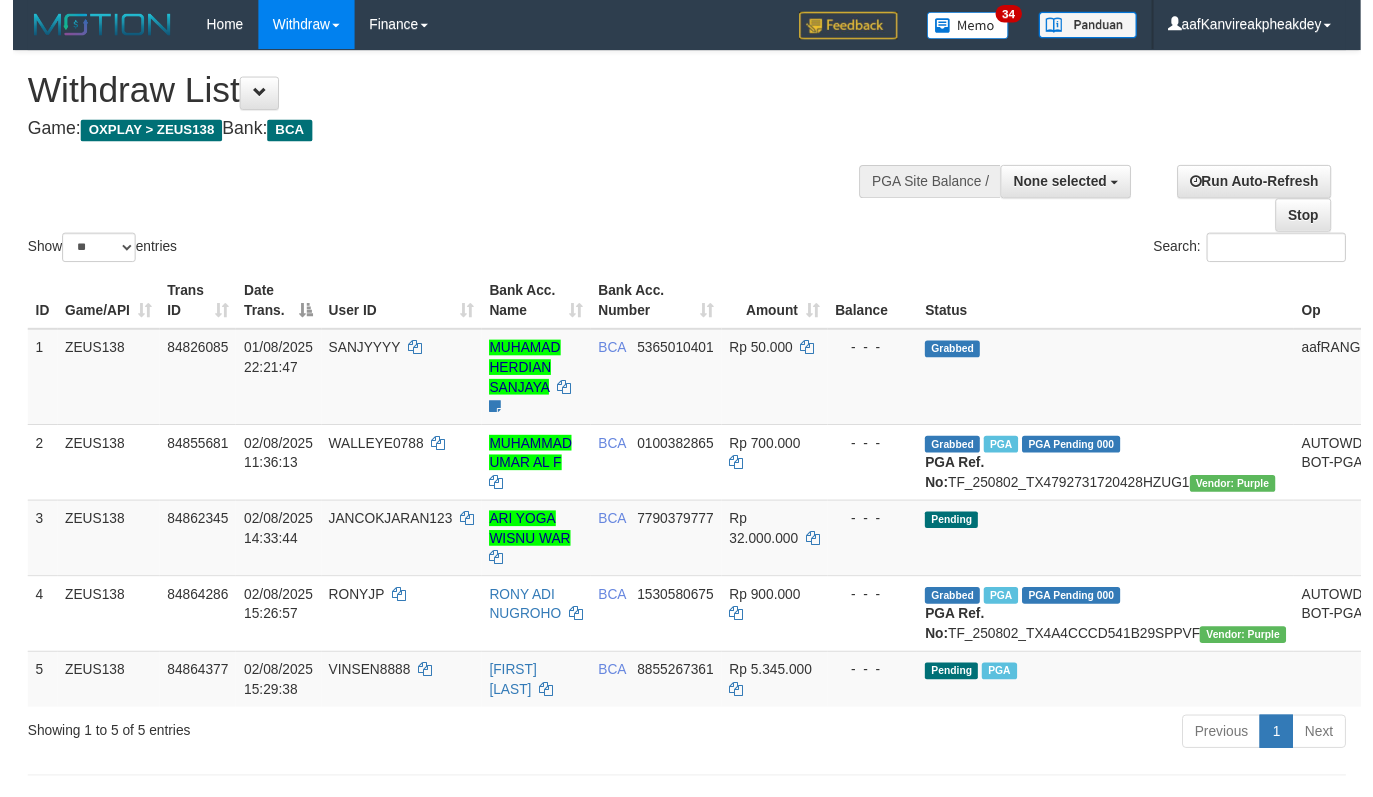 scroll, scrollTop: 0, scrollLeft: 0, axis: both 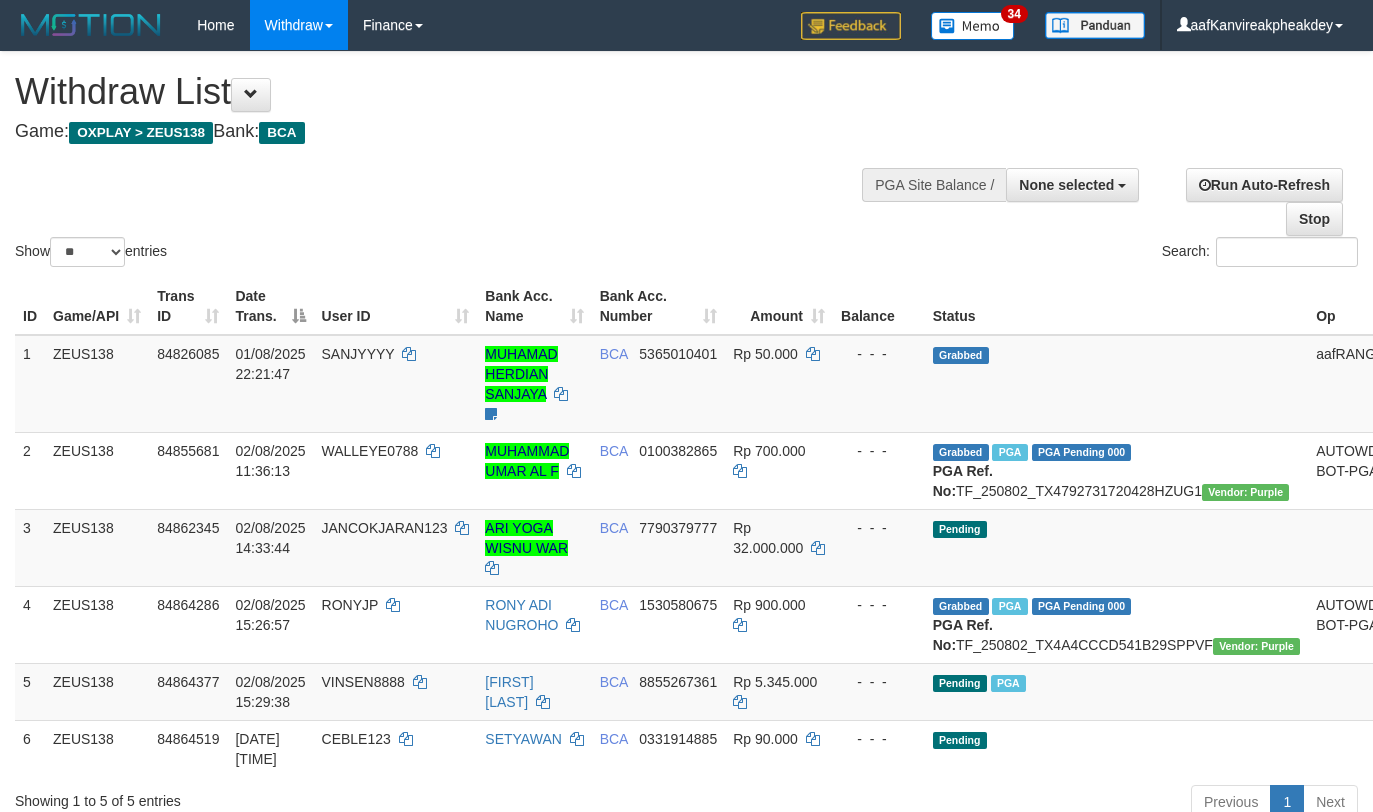 select 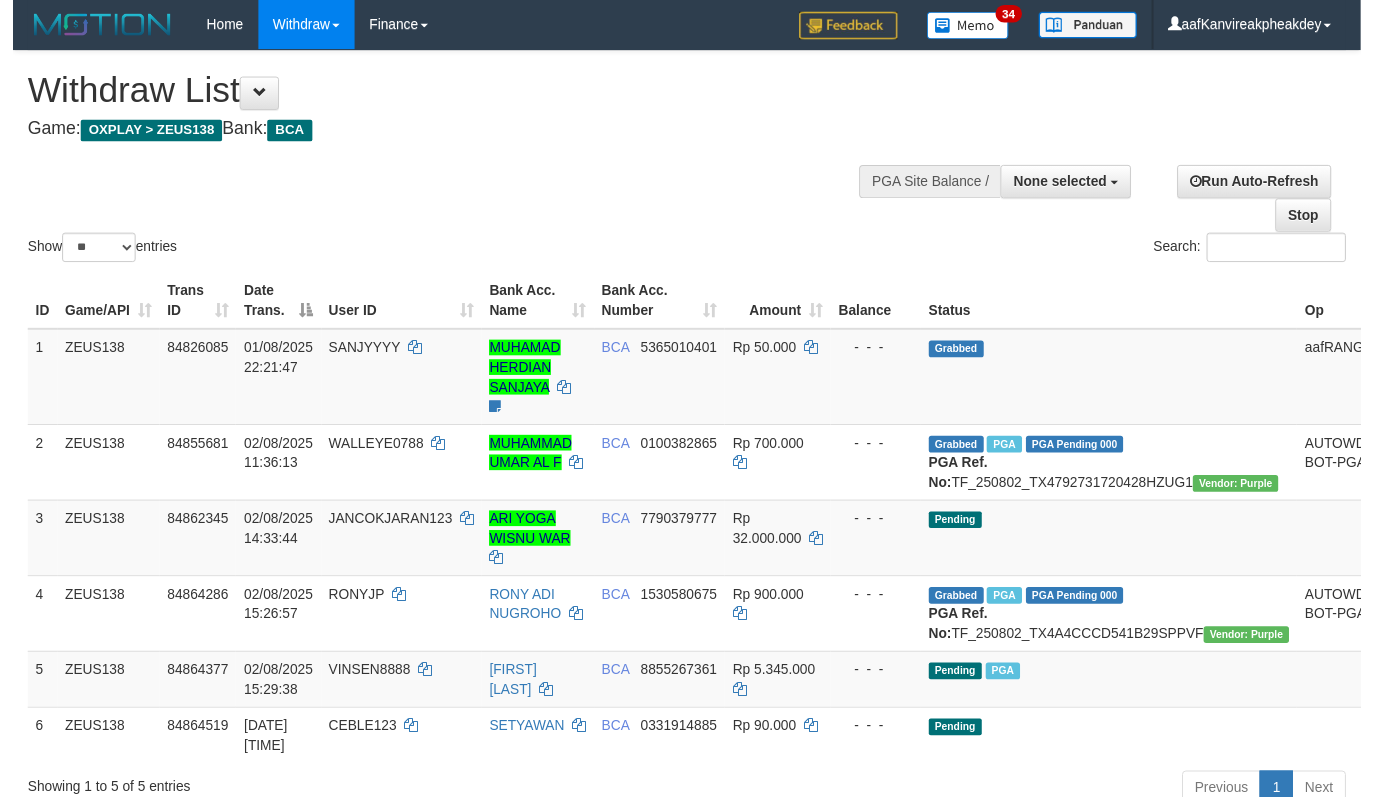 scroll, scrollTop: 0, scrollLeft: 0, axis: both 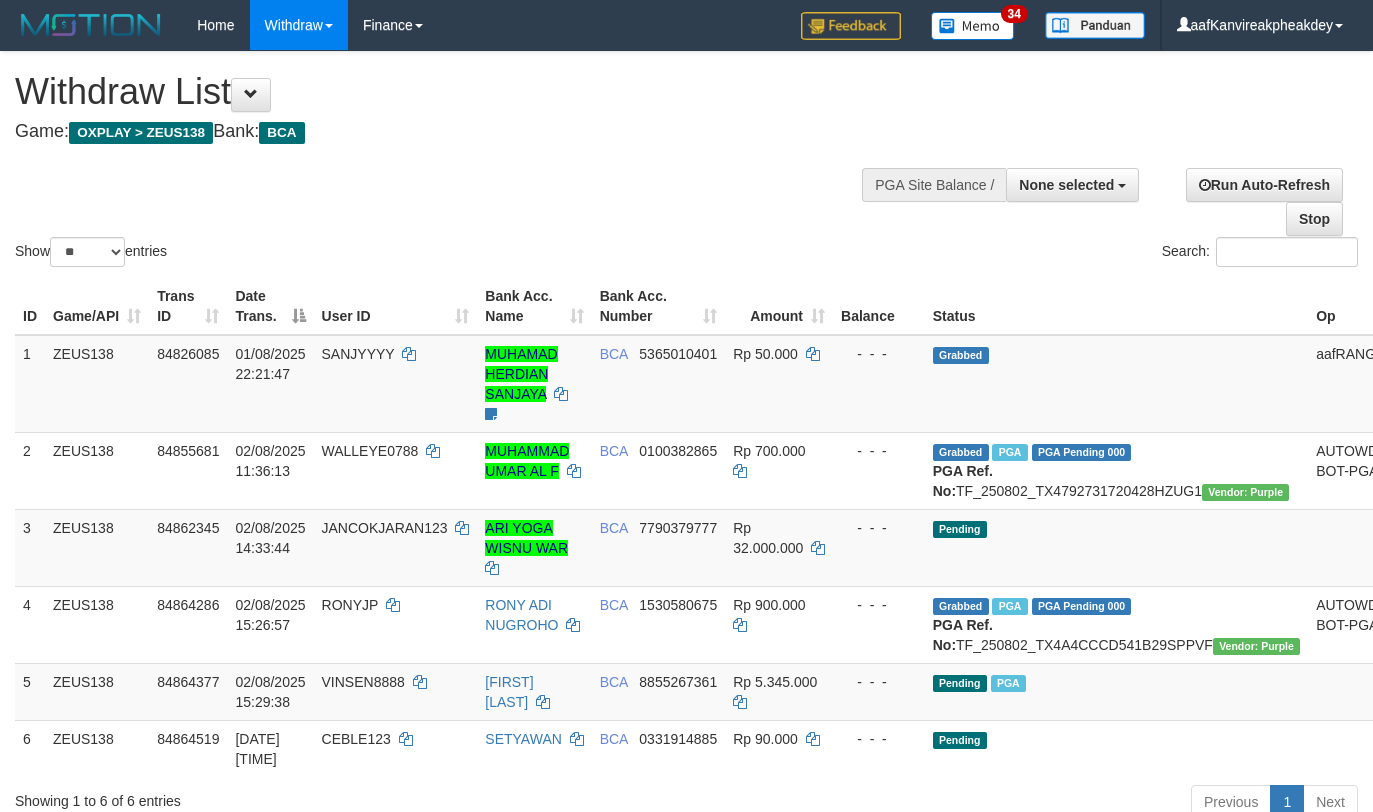 select 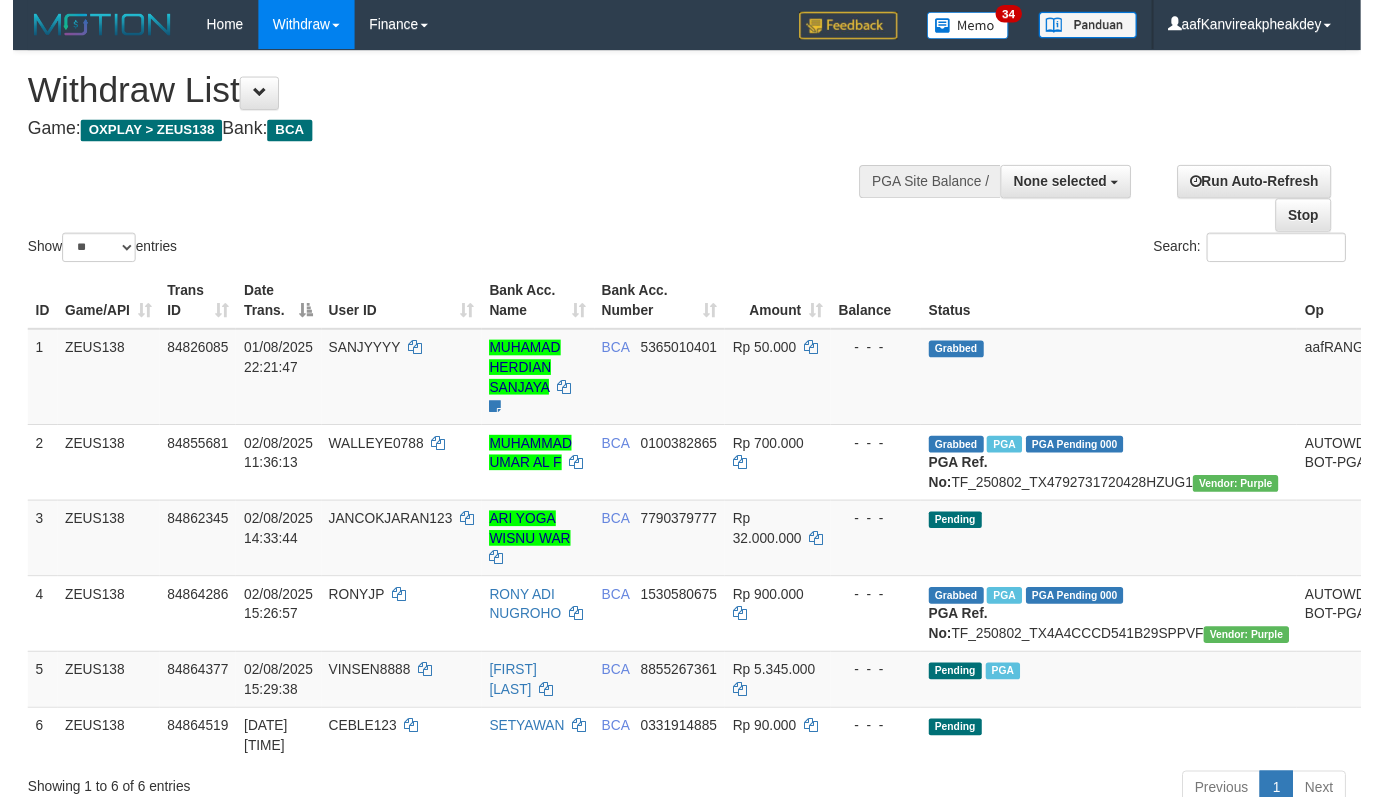 scroll, scrollTop: 0, scrollLeft: 0, axis: both 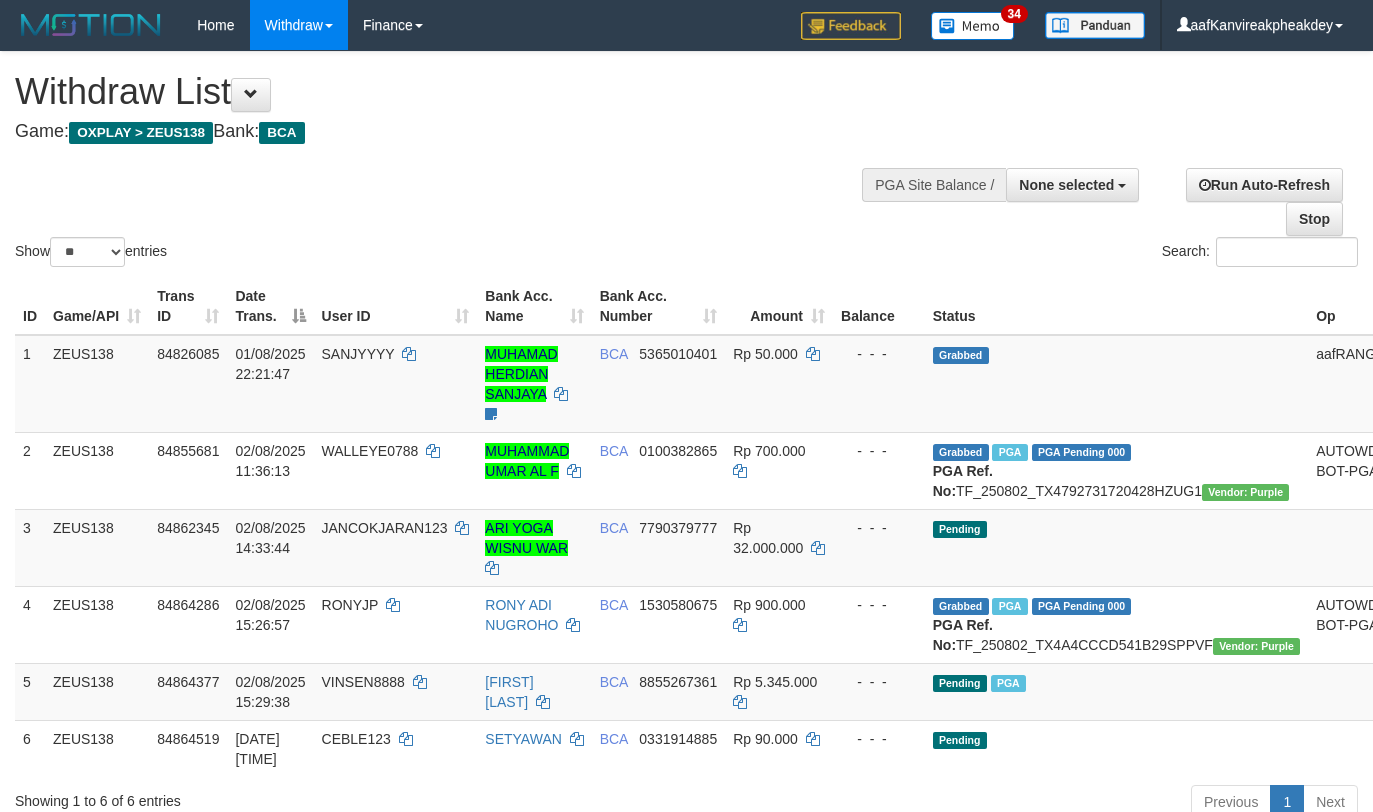 select 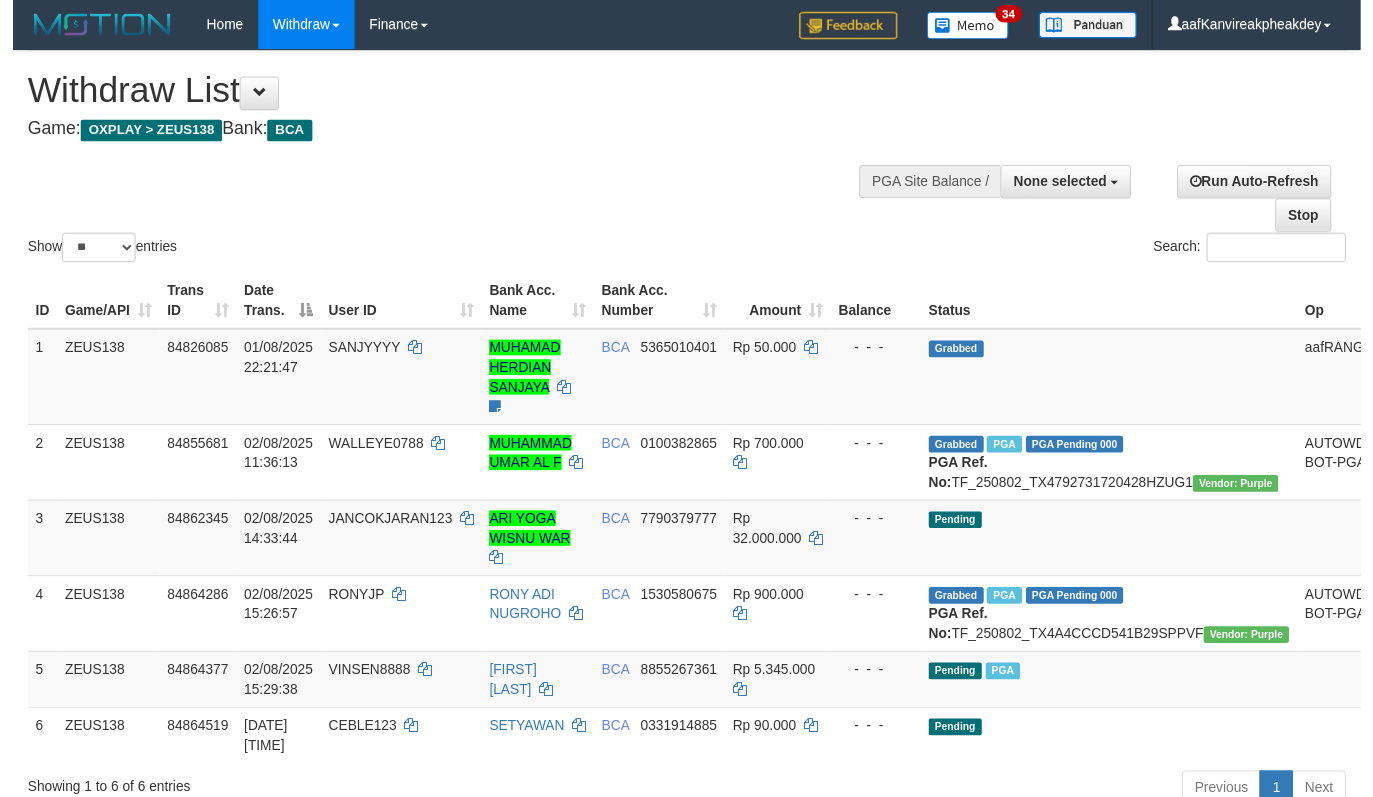 scroll, scrollTop: 0, scrollLeft: 0, axis: both 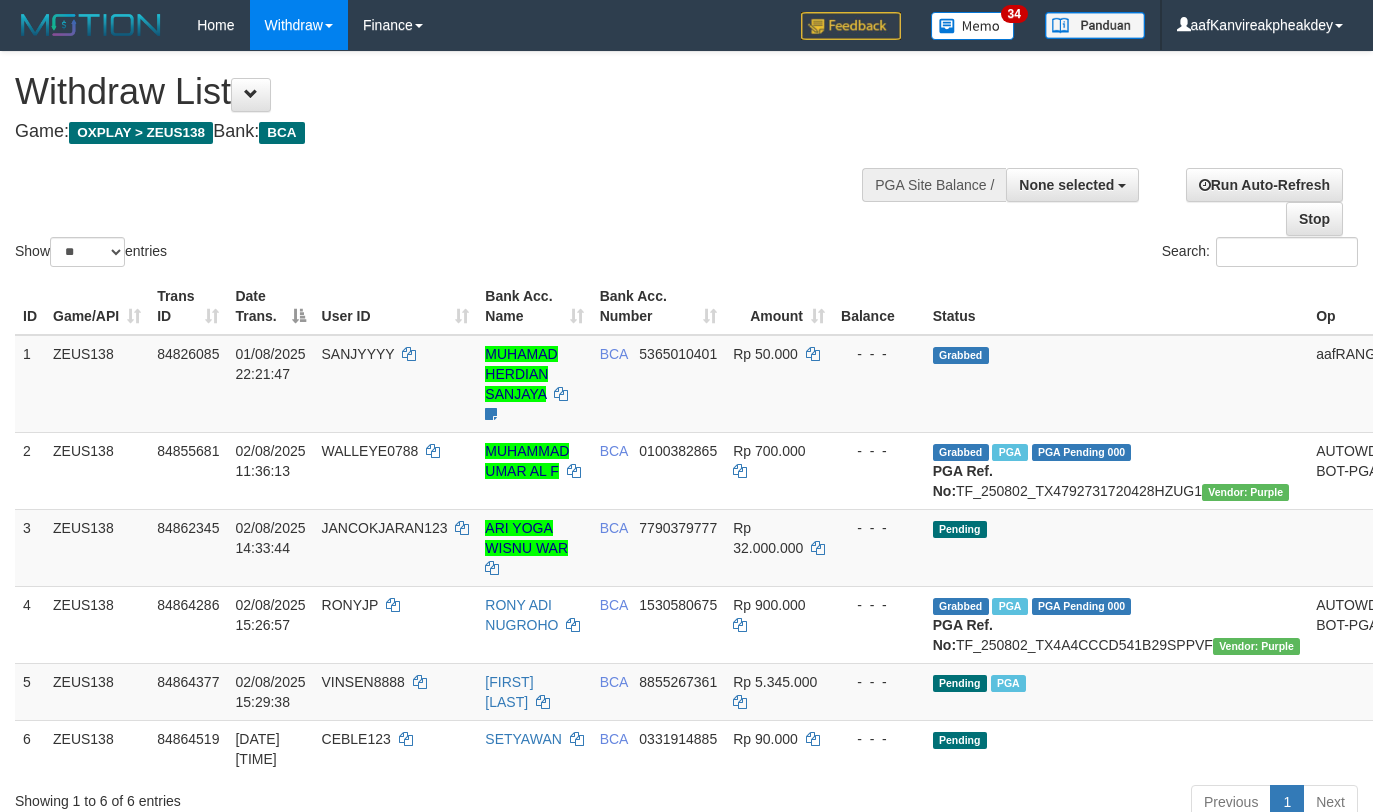 select 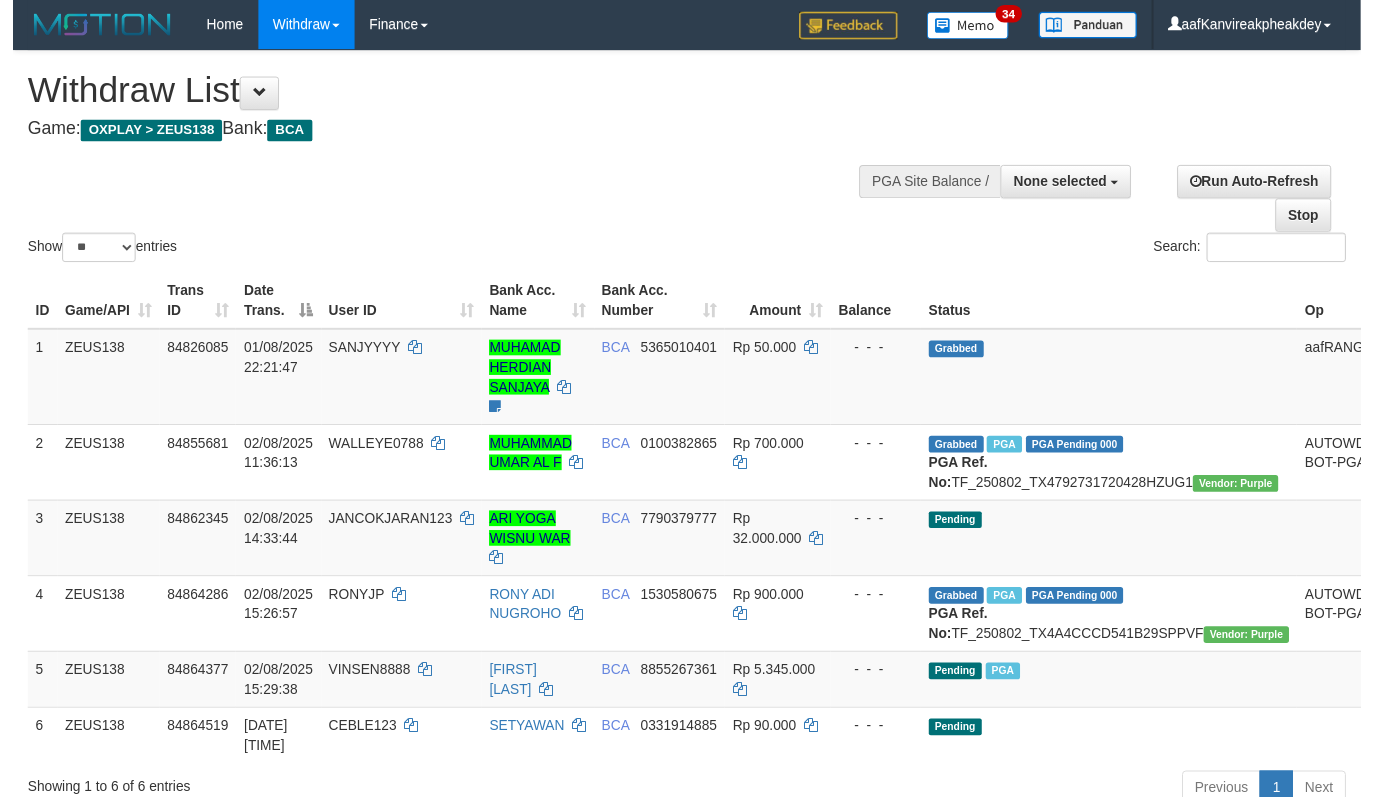 scroll, scrollTop: 0, scrollLeft: 0, axis: both 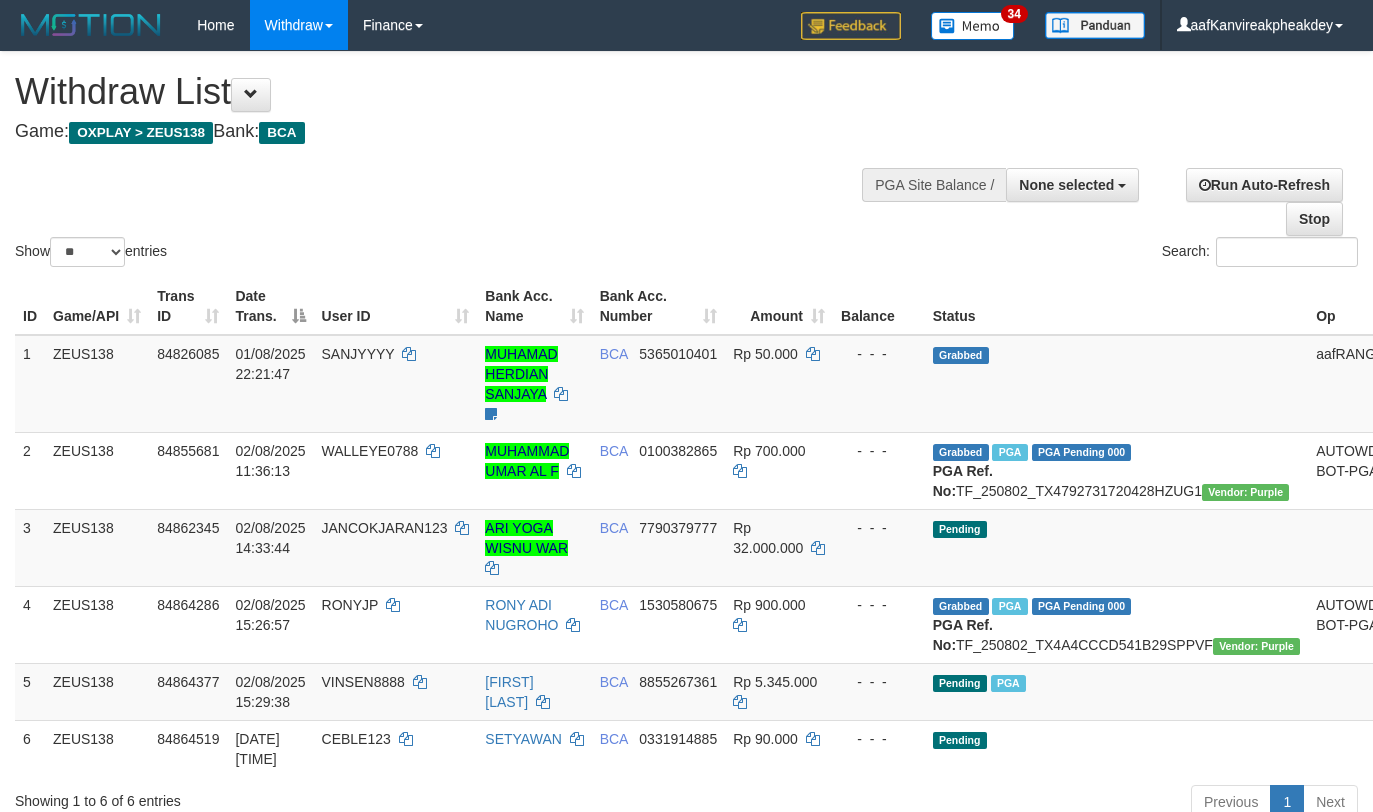 select 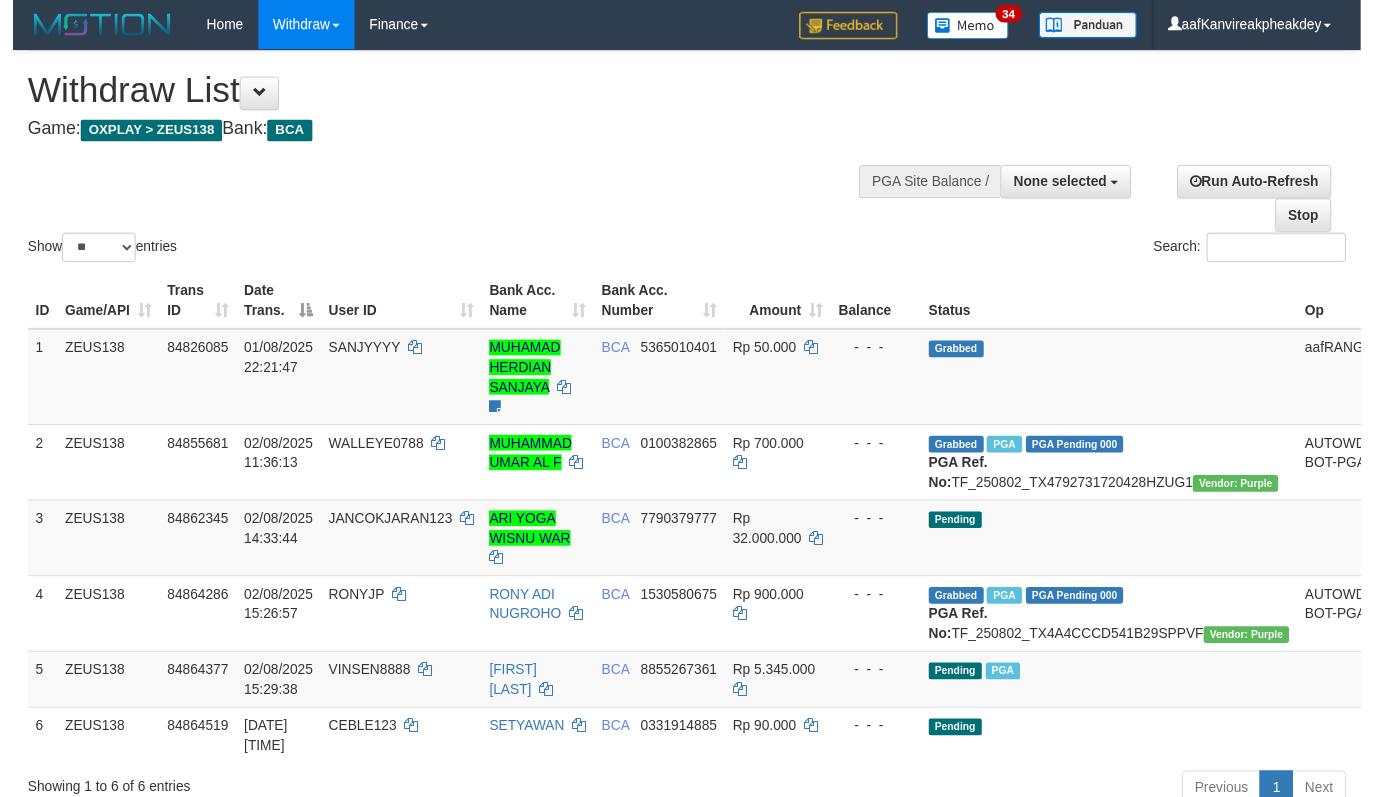 scroll, scrollTop: 0, scrollLeft: 0, axis: both 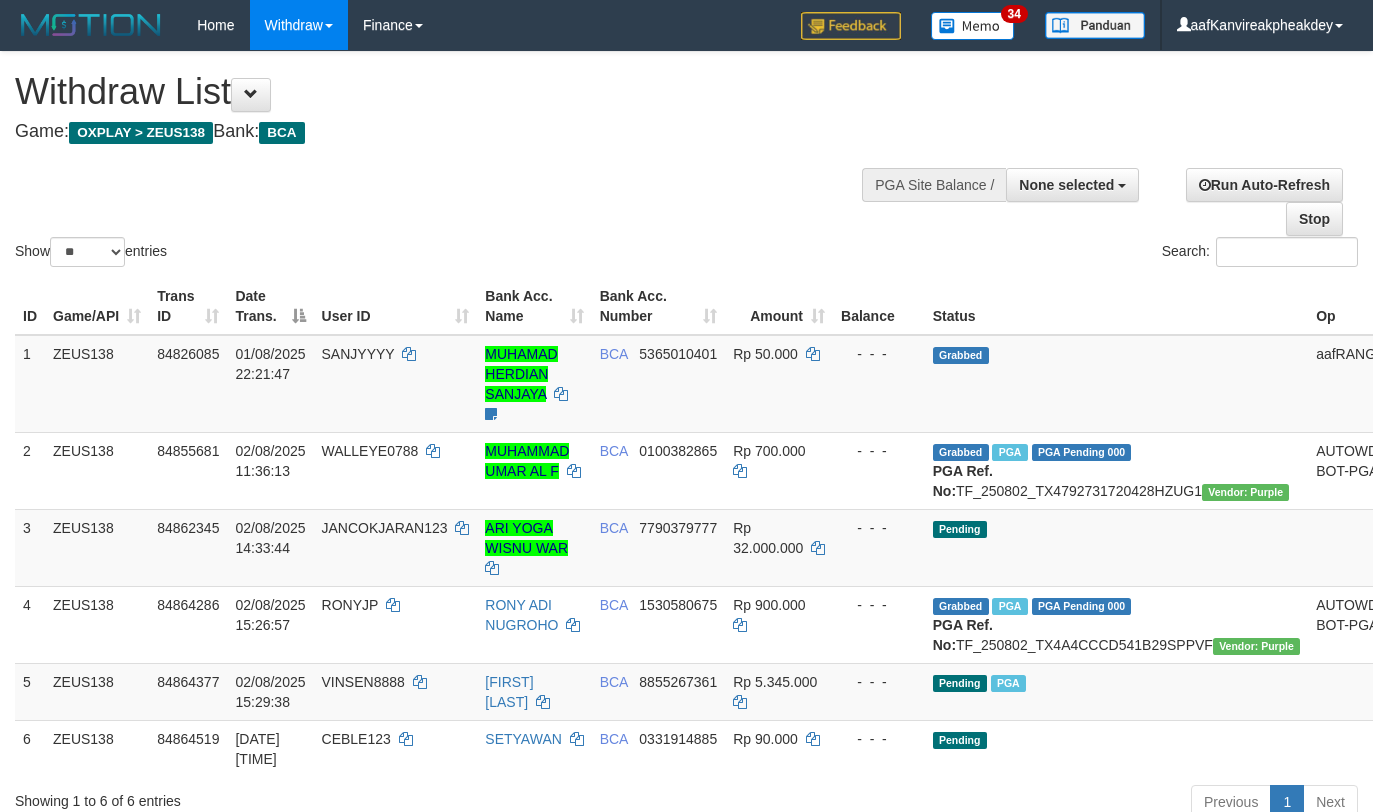 select 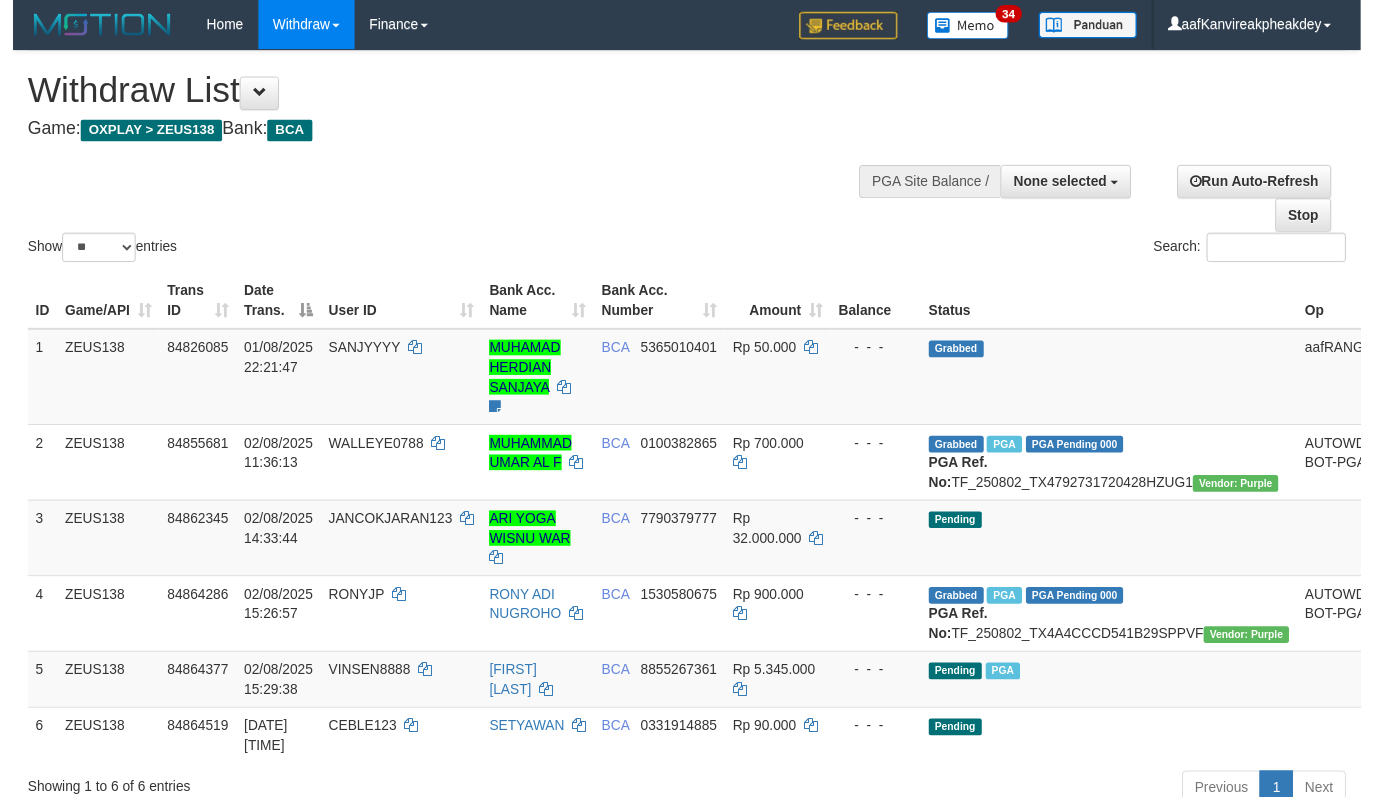 scroll, scrollTop: 0, scrollLeft: 0, axis: both 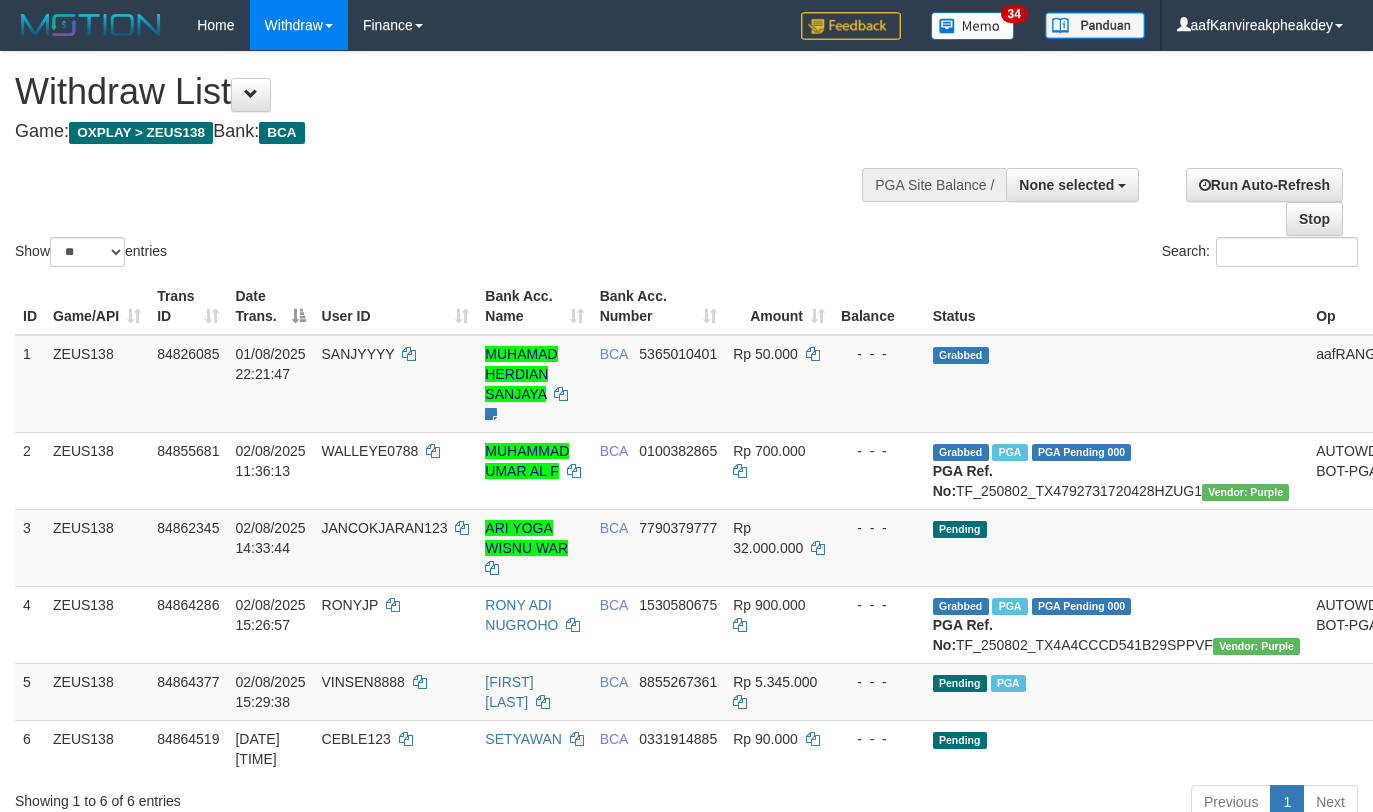 select 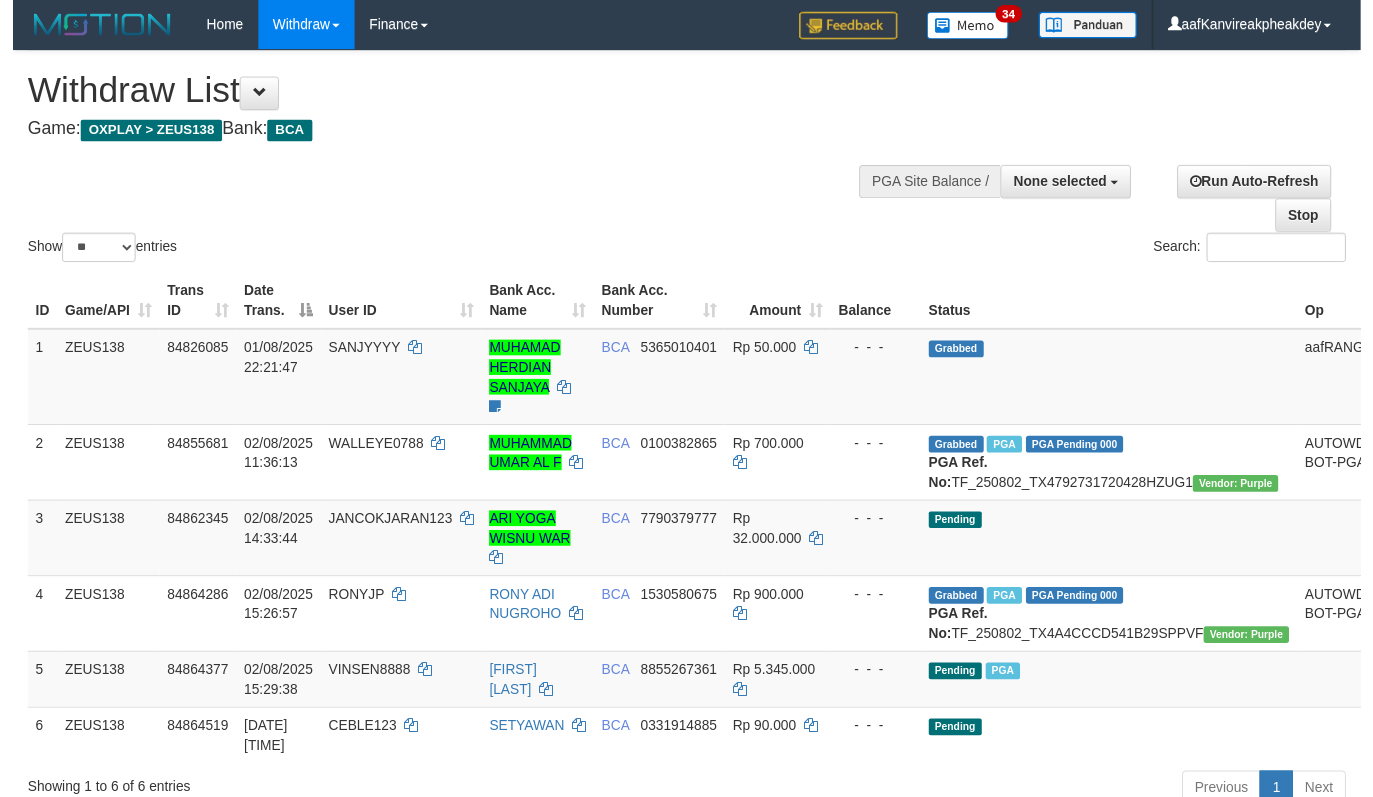 scroll, scrollTop: 0, scrollLeft: 0, axis: both 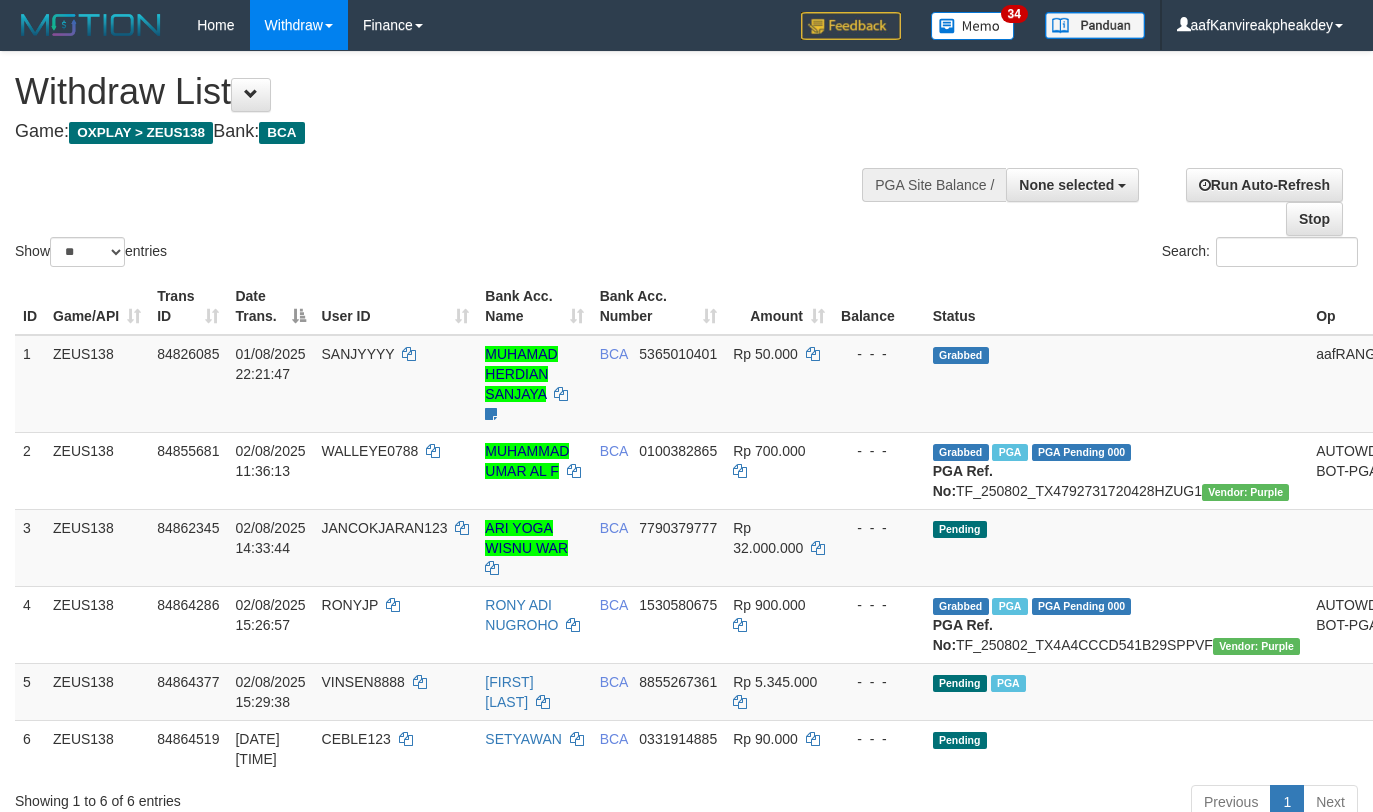 select 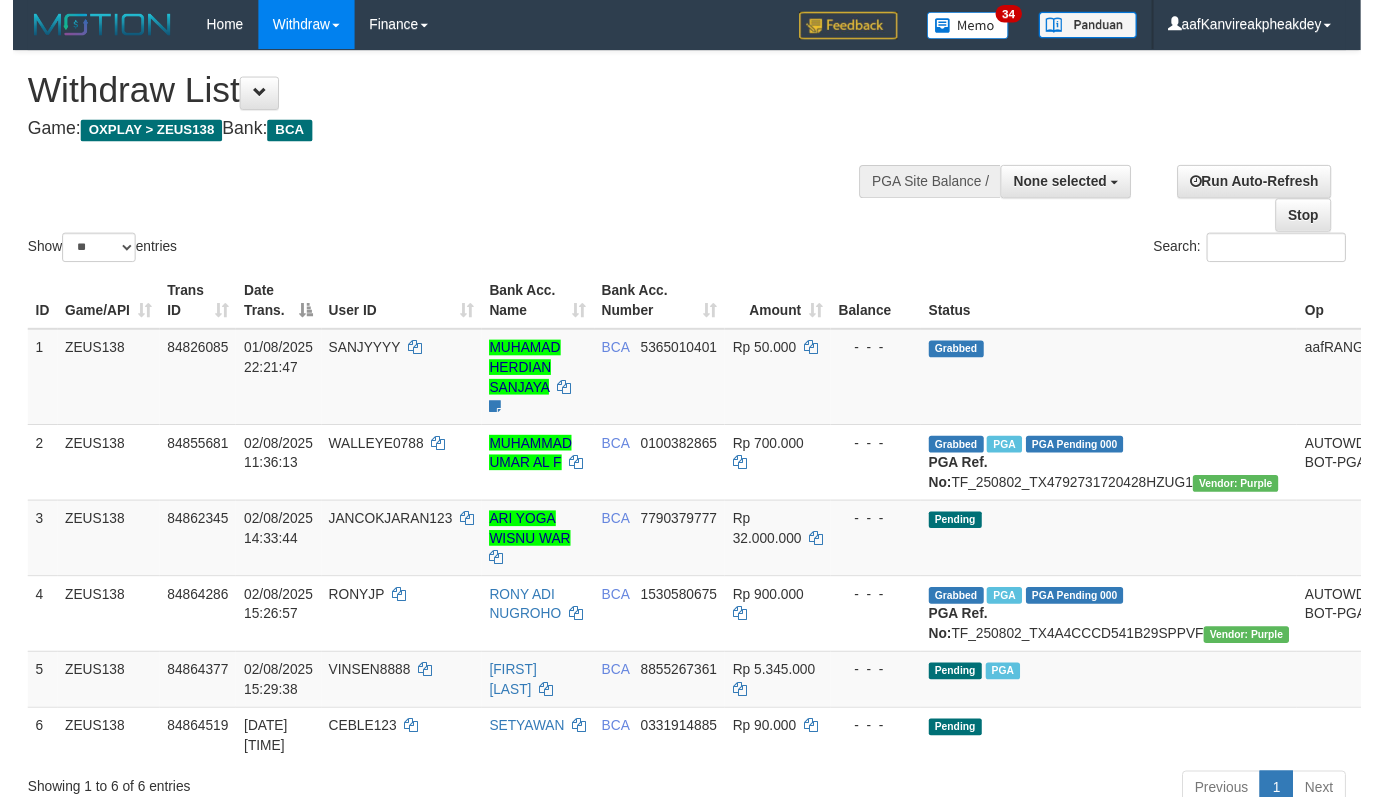 scroll, scrollTop: 0, scrollLeft: 0, axis: both 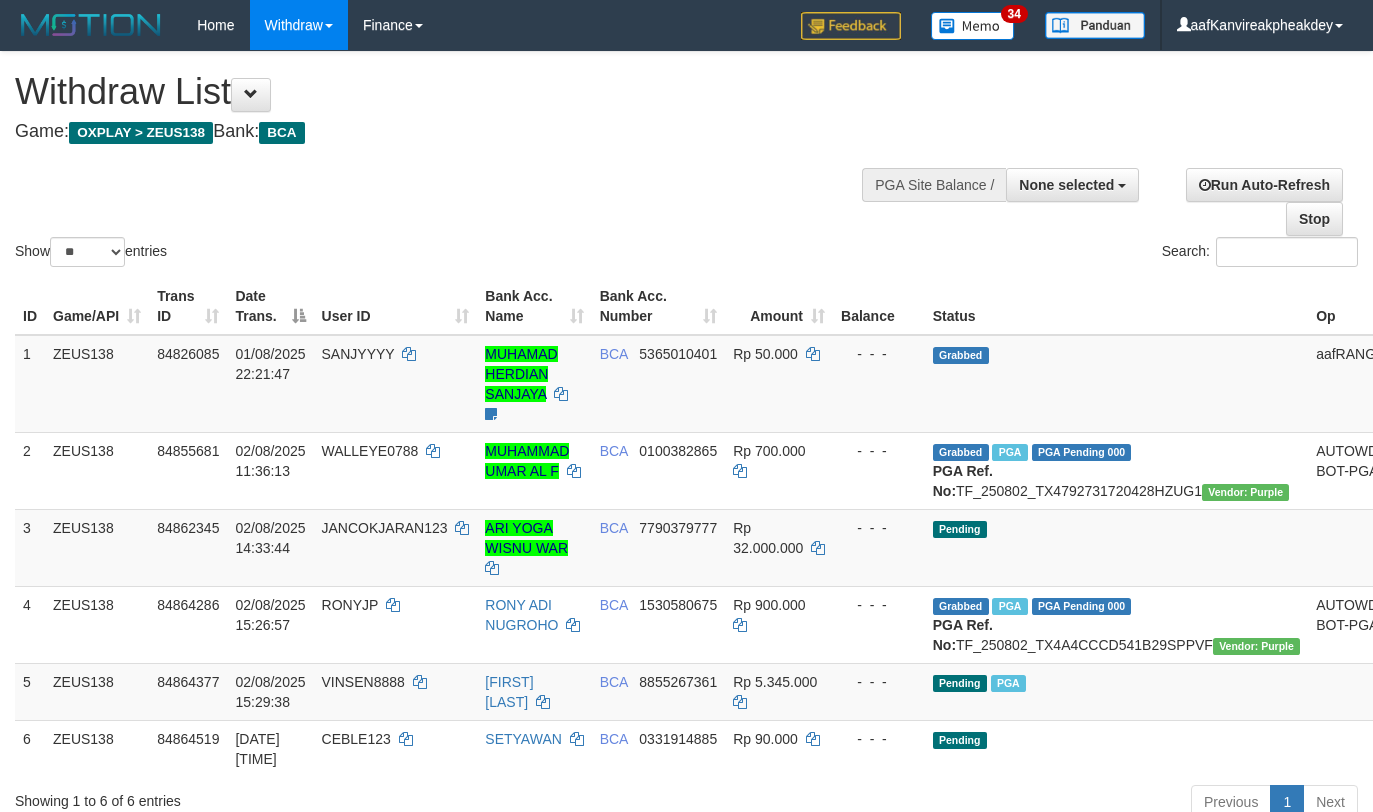 select 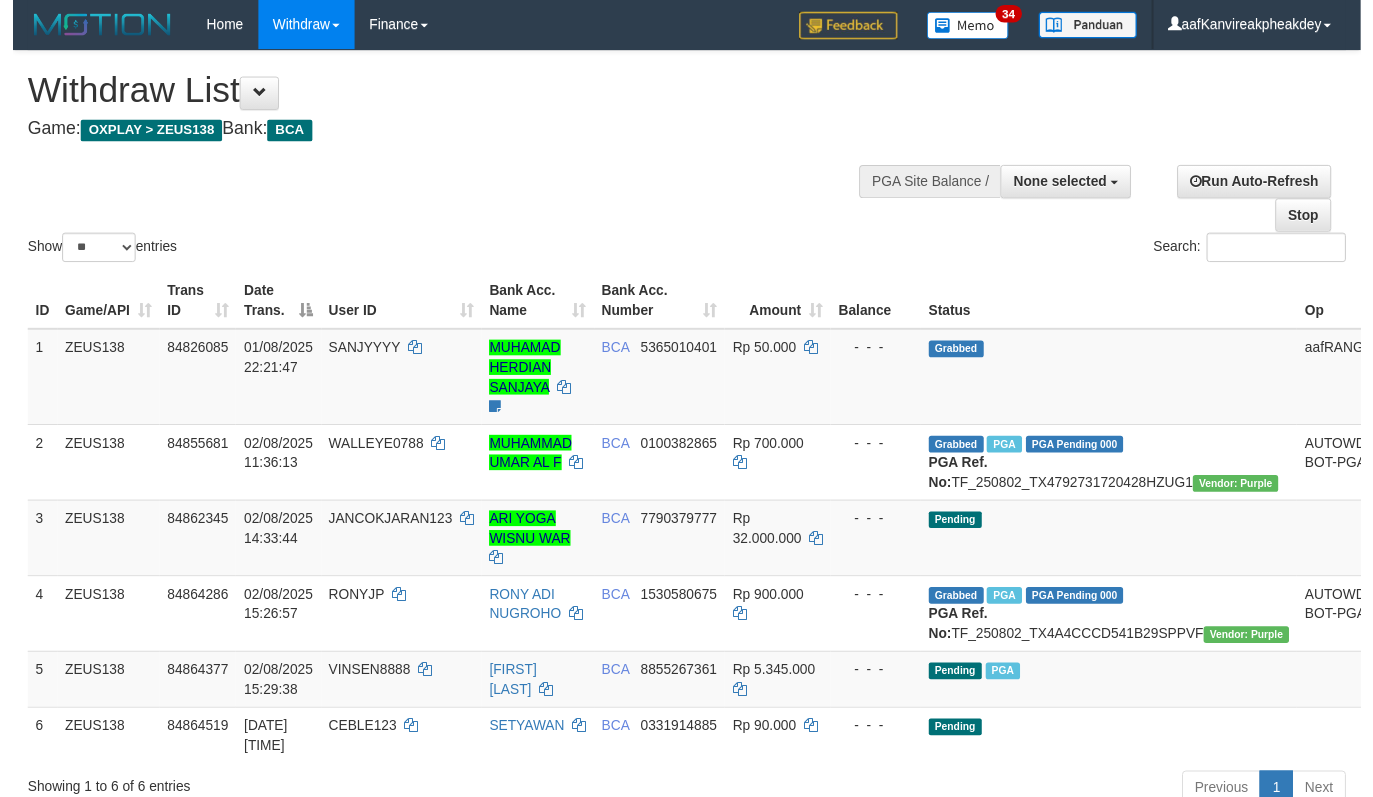 scroll, scrollTop: 0, scrollLeft: 0, axis: both 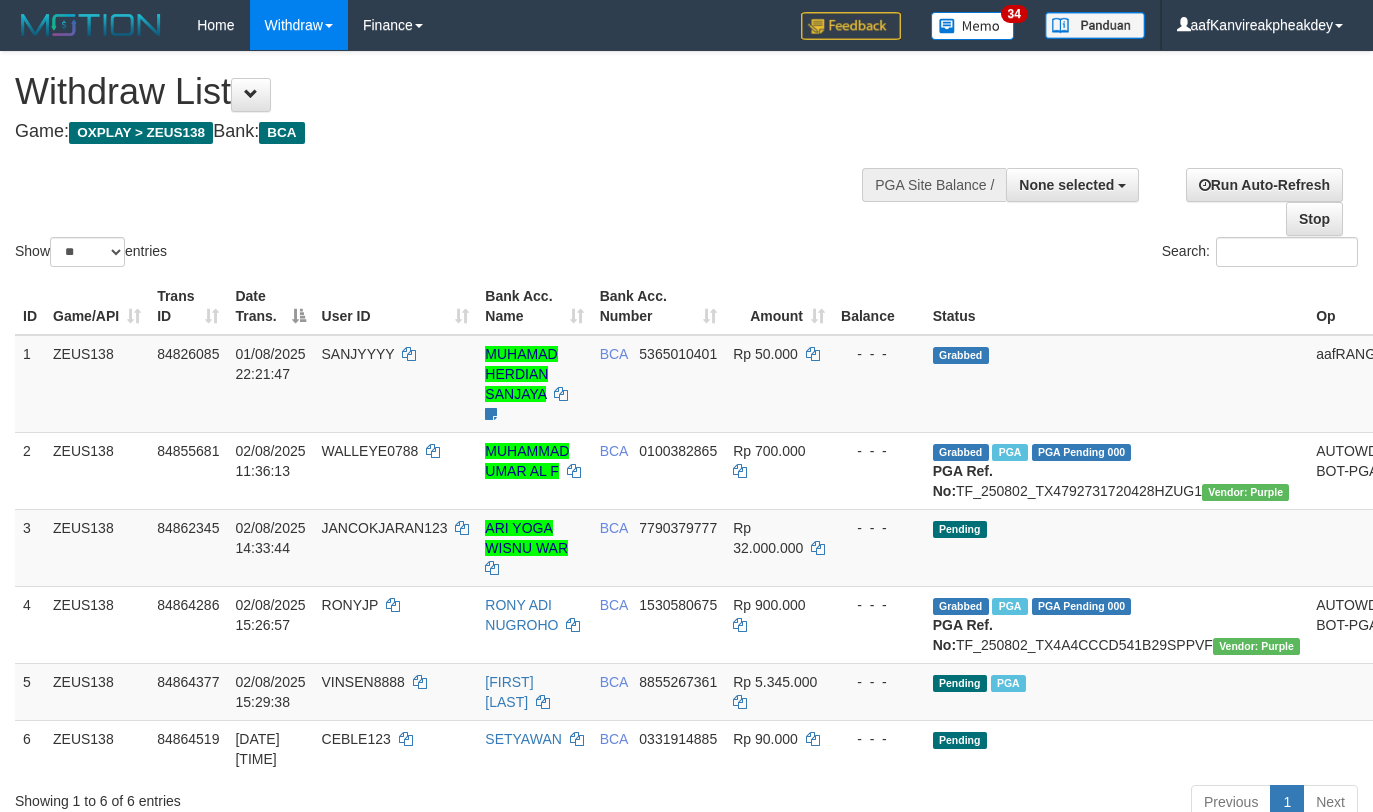 select 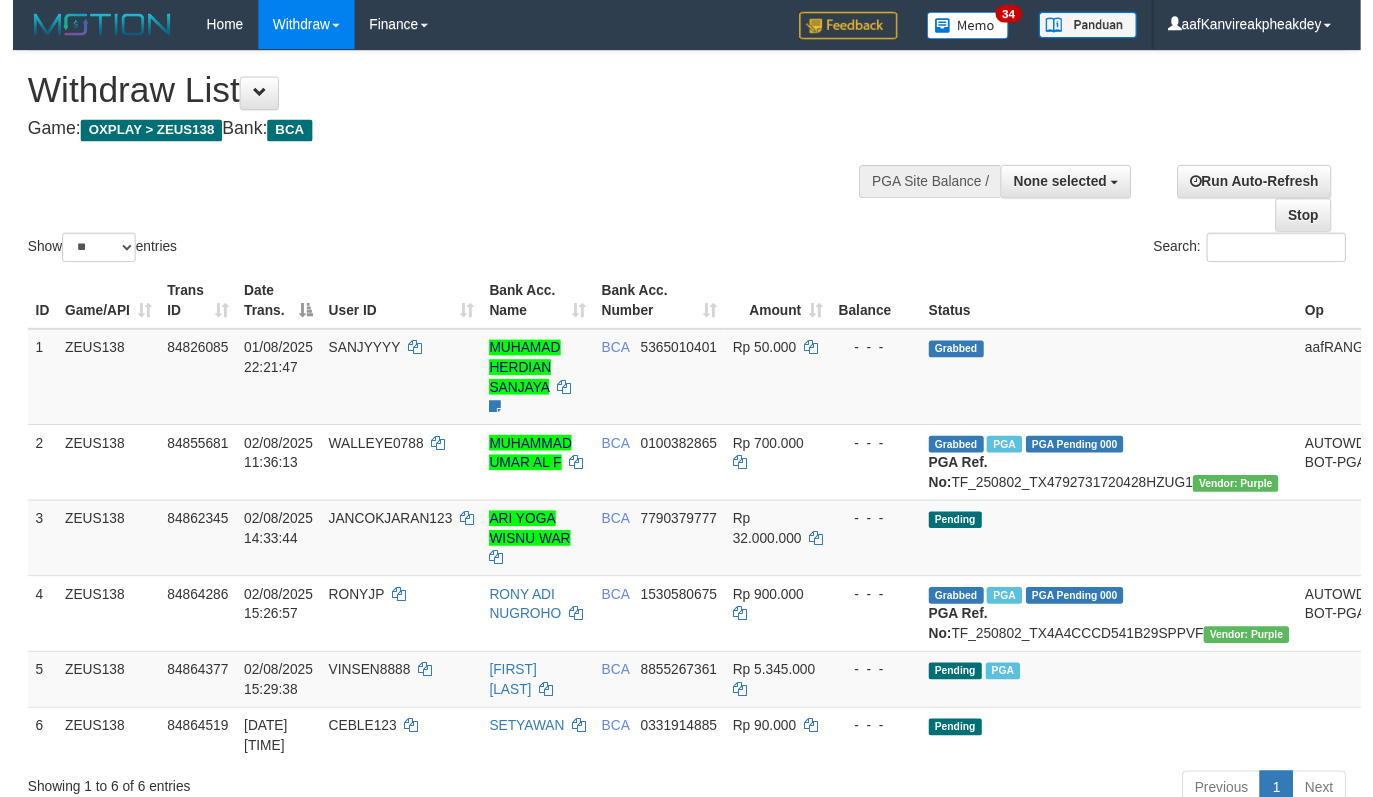 scroll, scrollTop: 0, scrollLeft: 0, axis: both 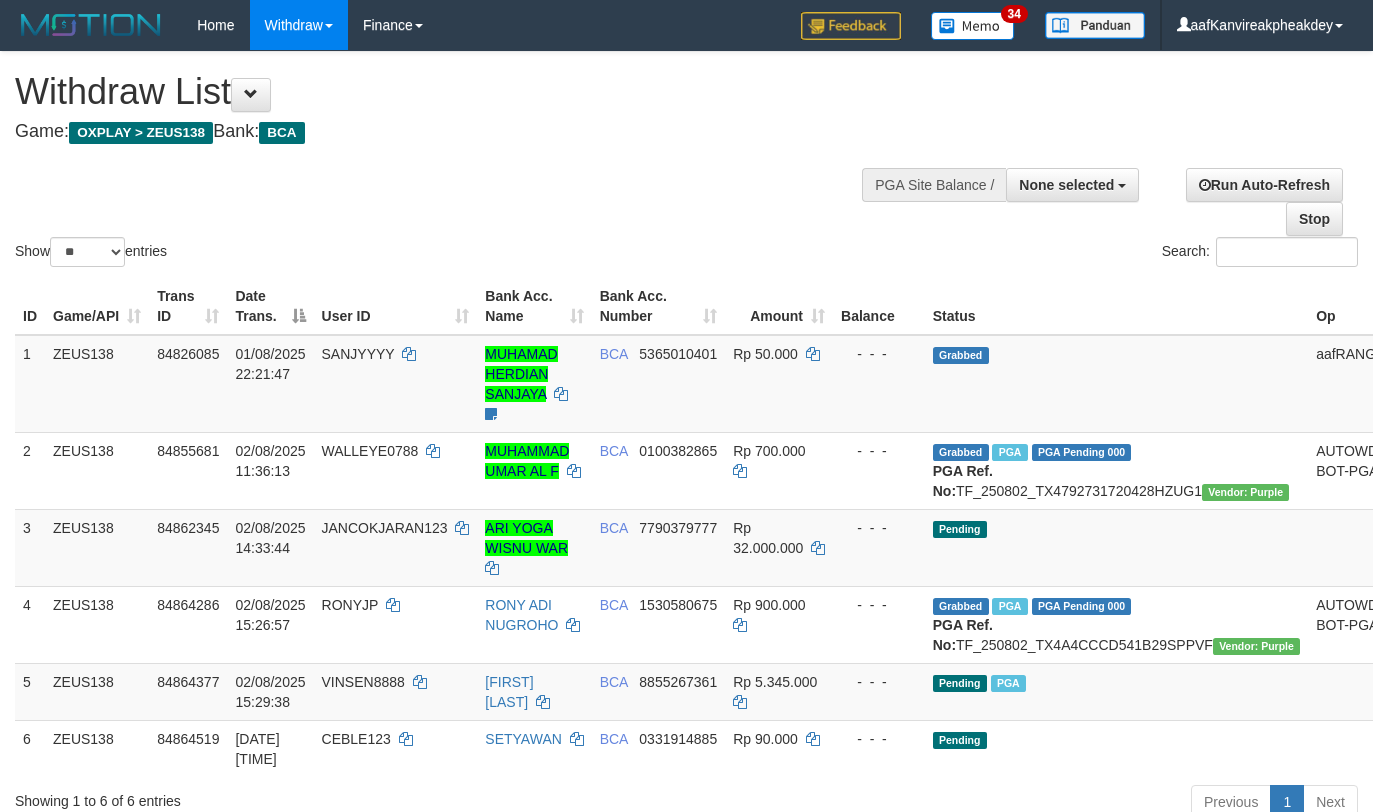 select 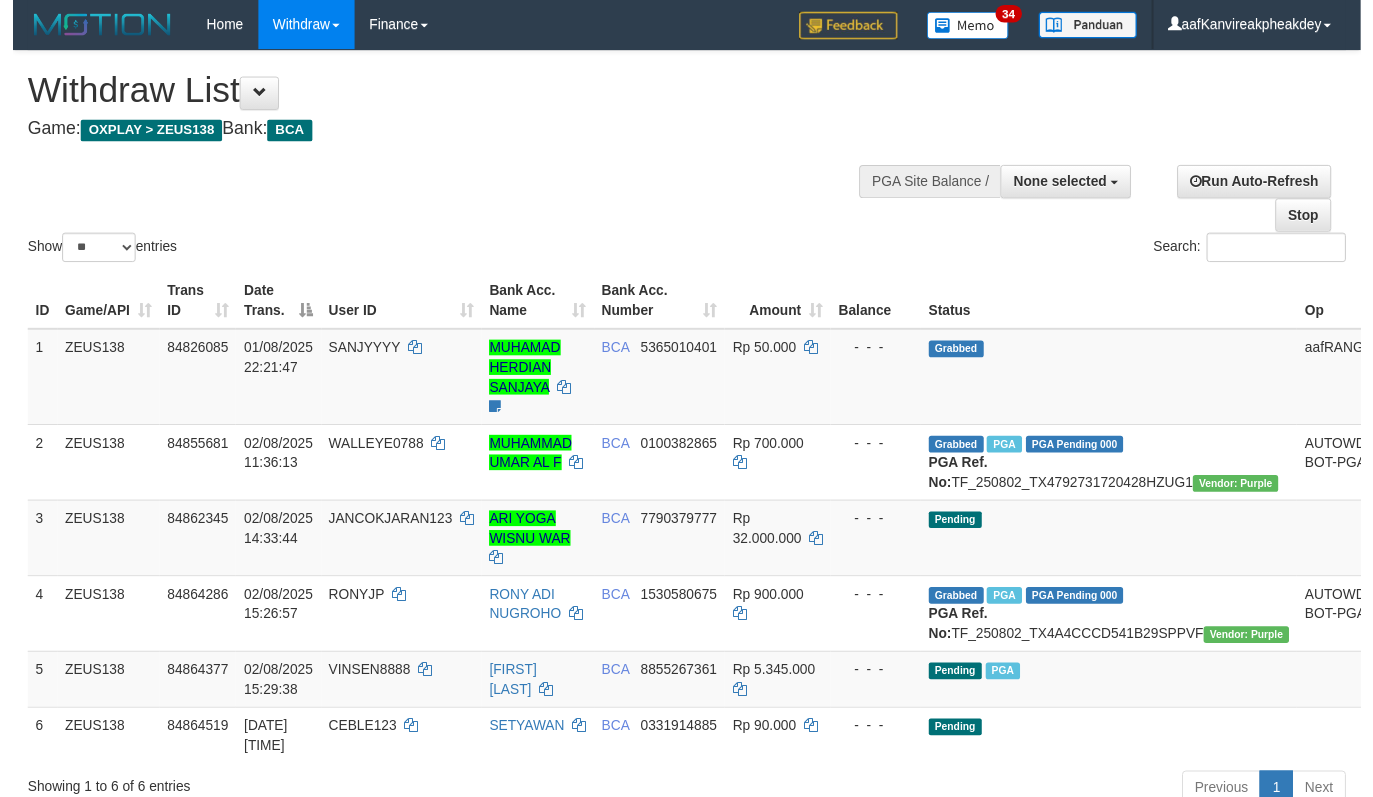 scroll, scrollTop: 0, scrollLeft: 0, axis: both 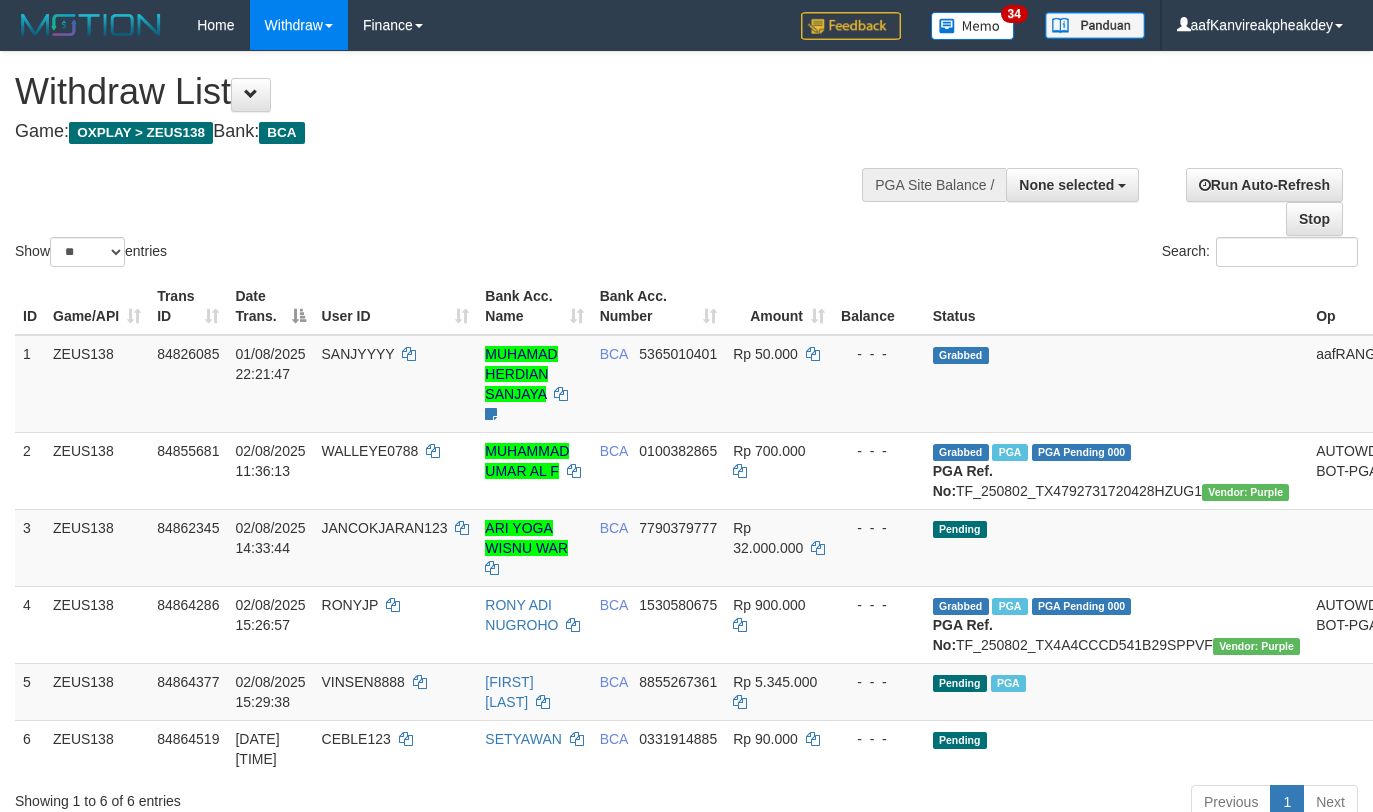 select 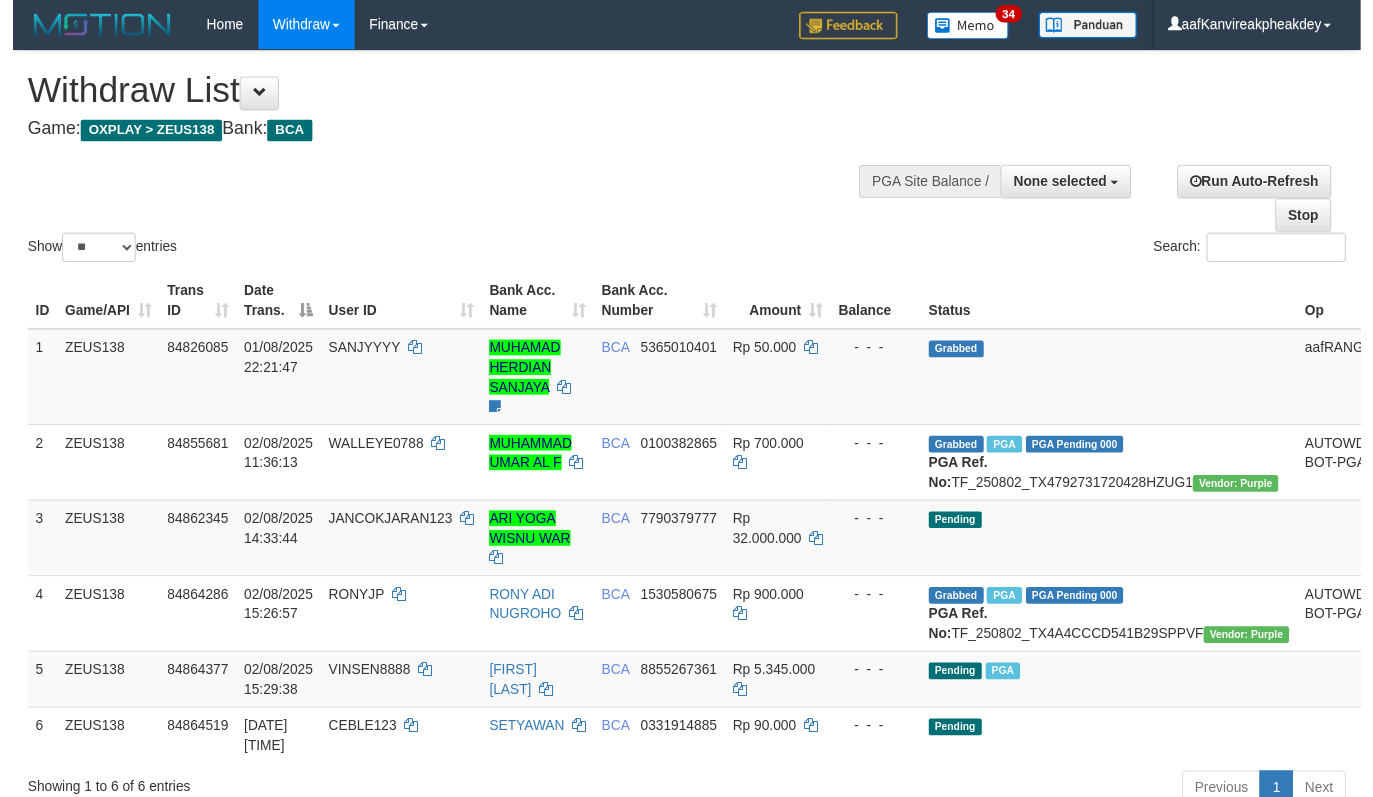 scroll, scrollTop: 0, scrollLeft: 0, axis: both 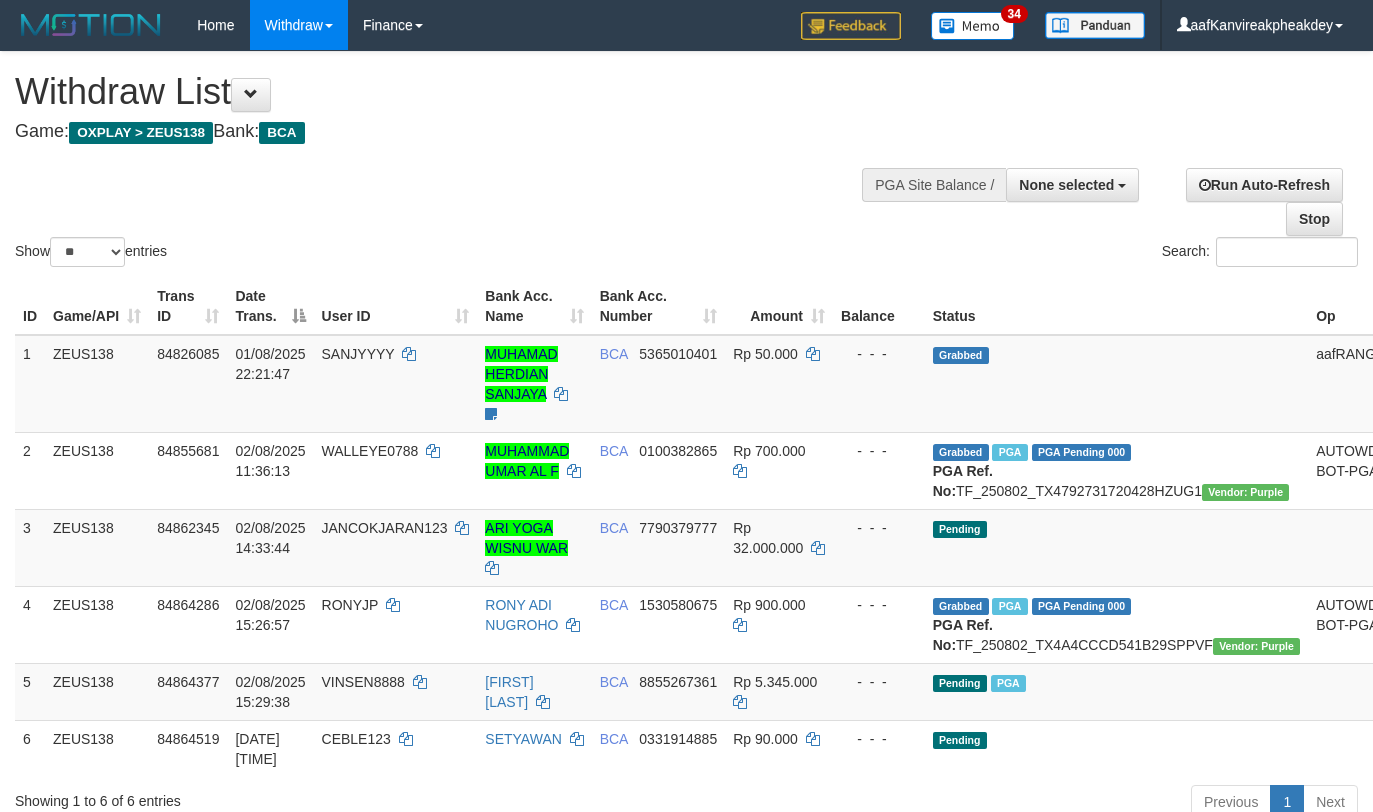 select 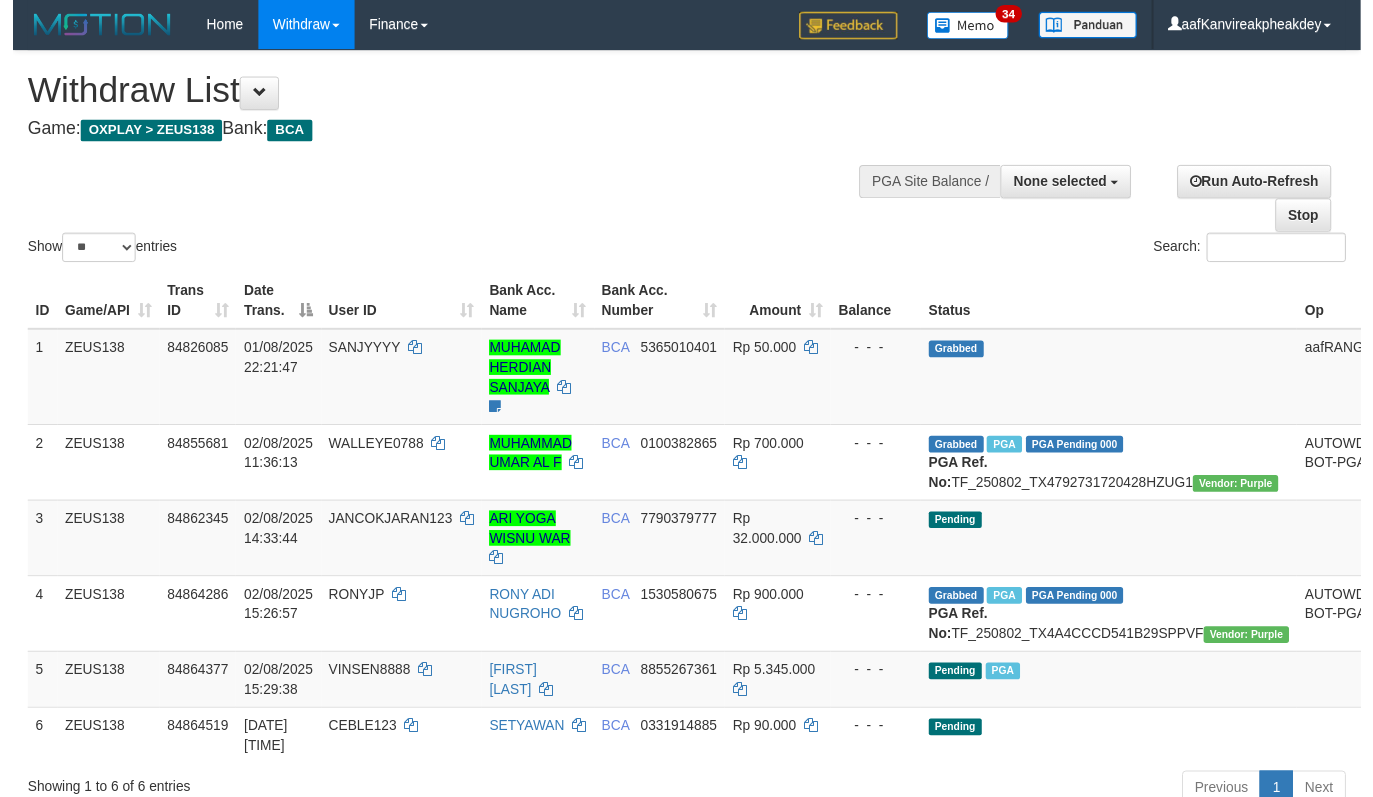 scroll, scrollTop: 0, scrollLeft: 0, axis: both 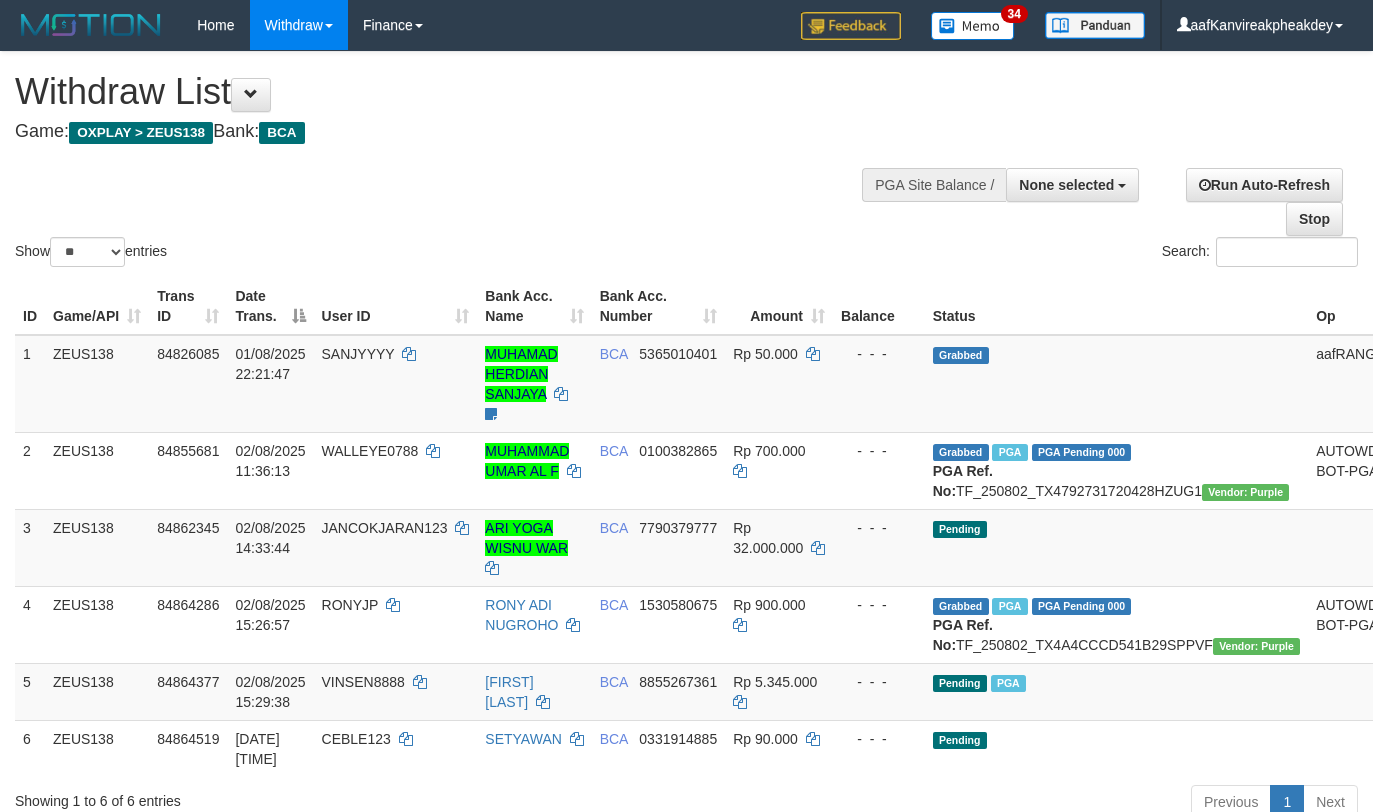 select 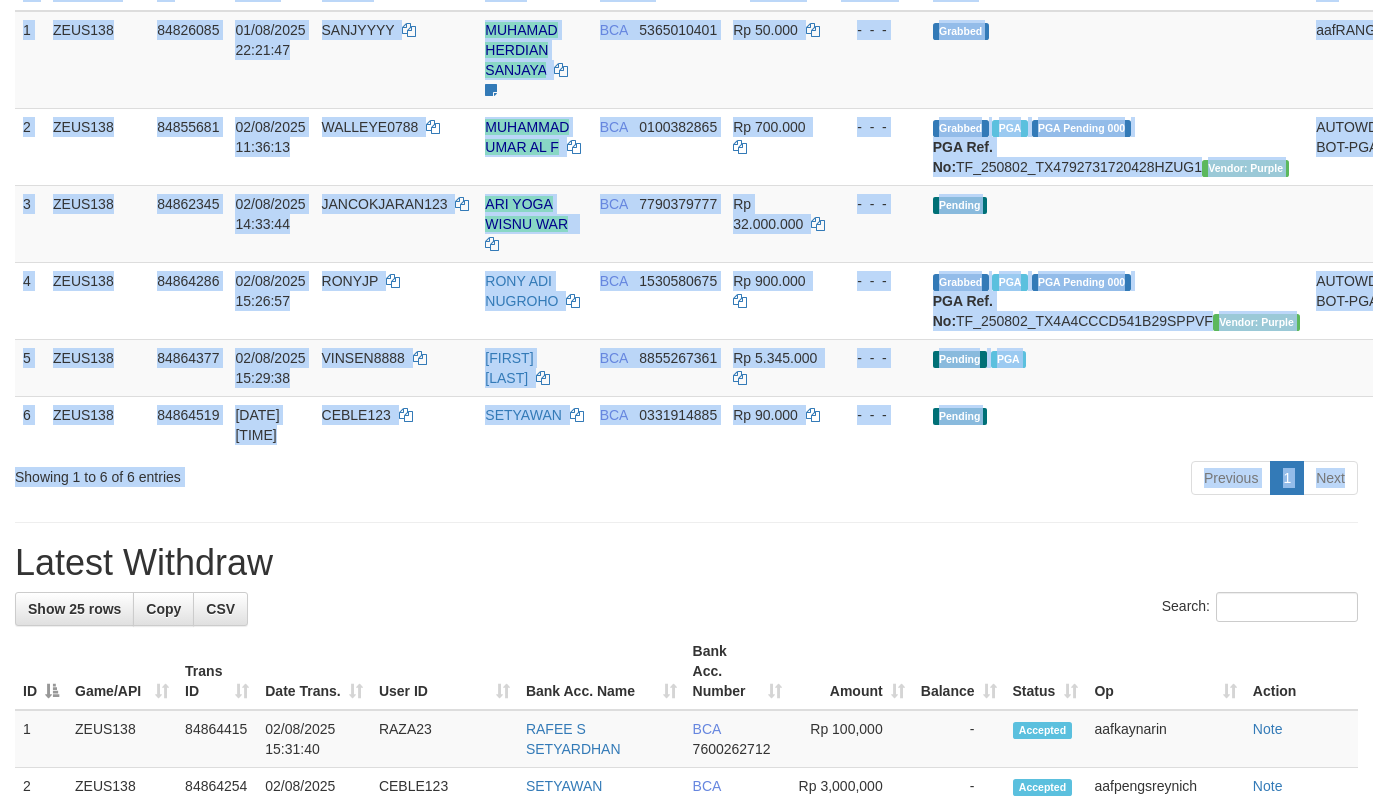 scroll, scrollTop: 267, scrollLeft: 0, axis: vertical 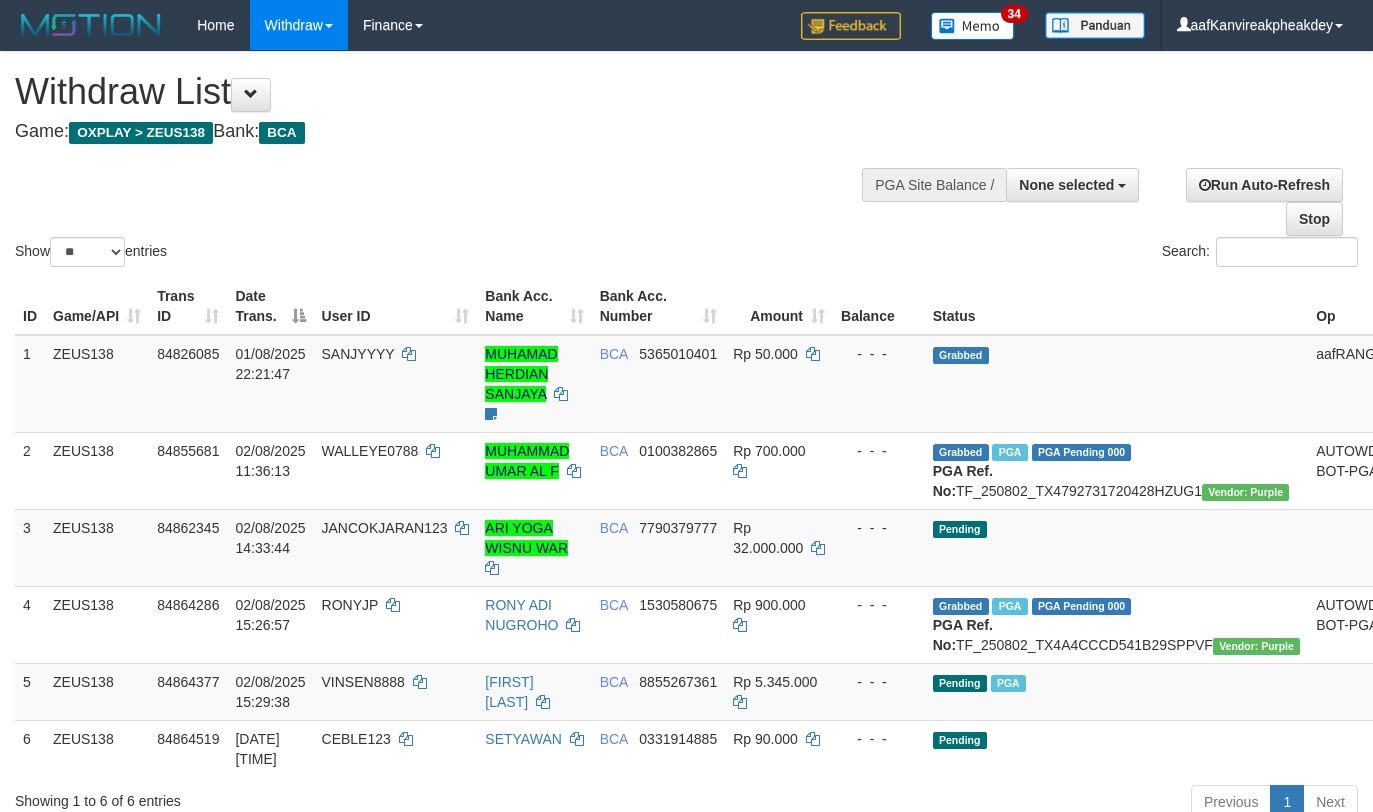 select 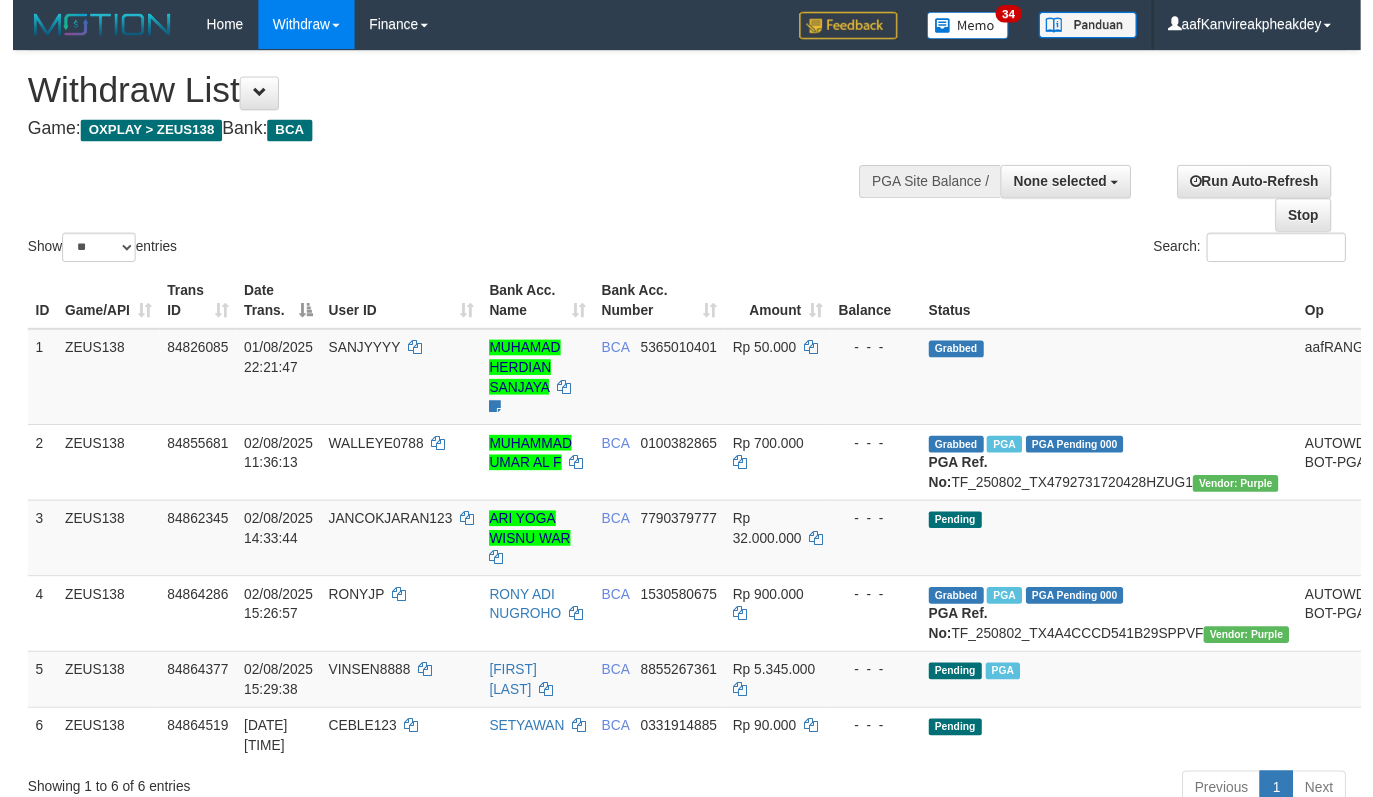 scroll, scrollTop: 267, scrollLeft: 0, axis: vertical 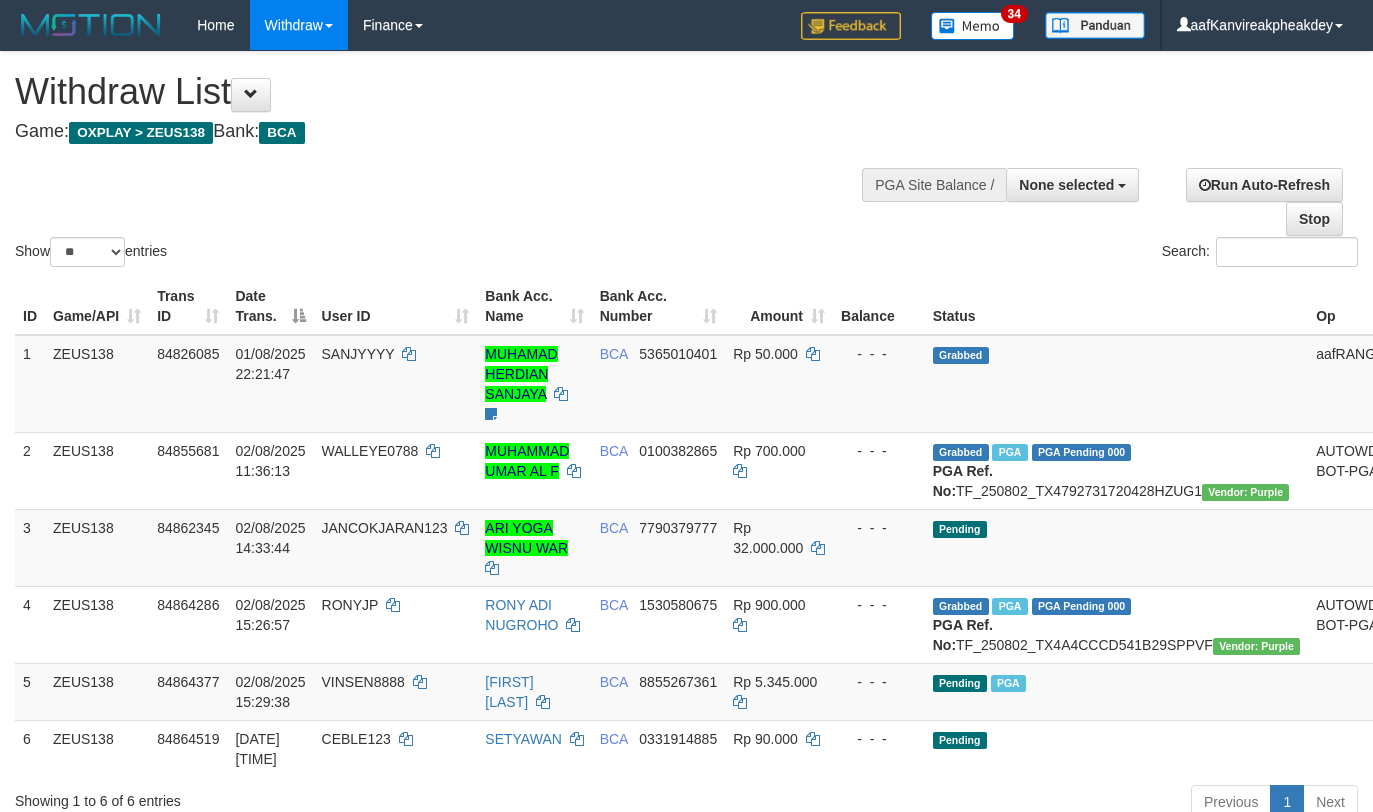 select 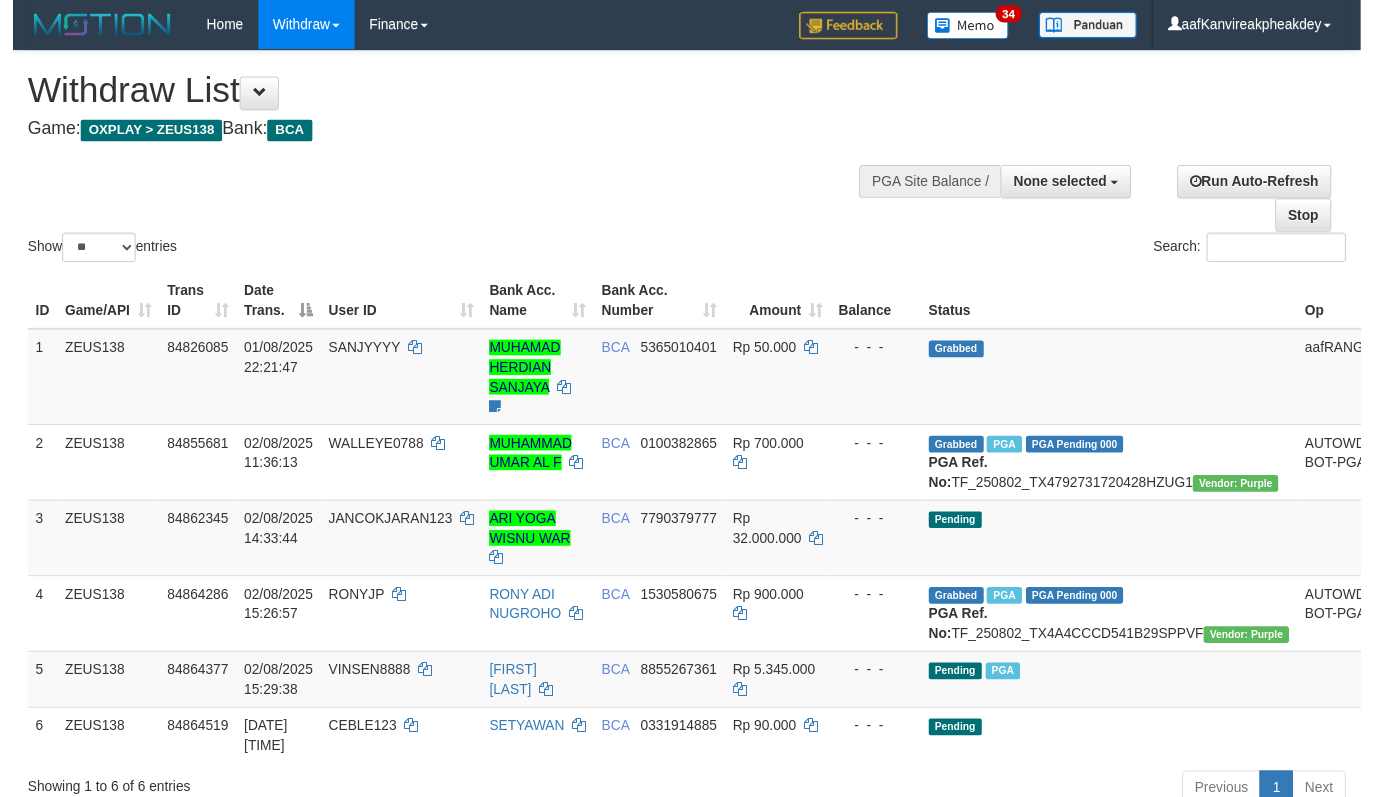 scroll, scrollTop: 267, scrollLeft: 0, axis: vertical 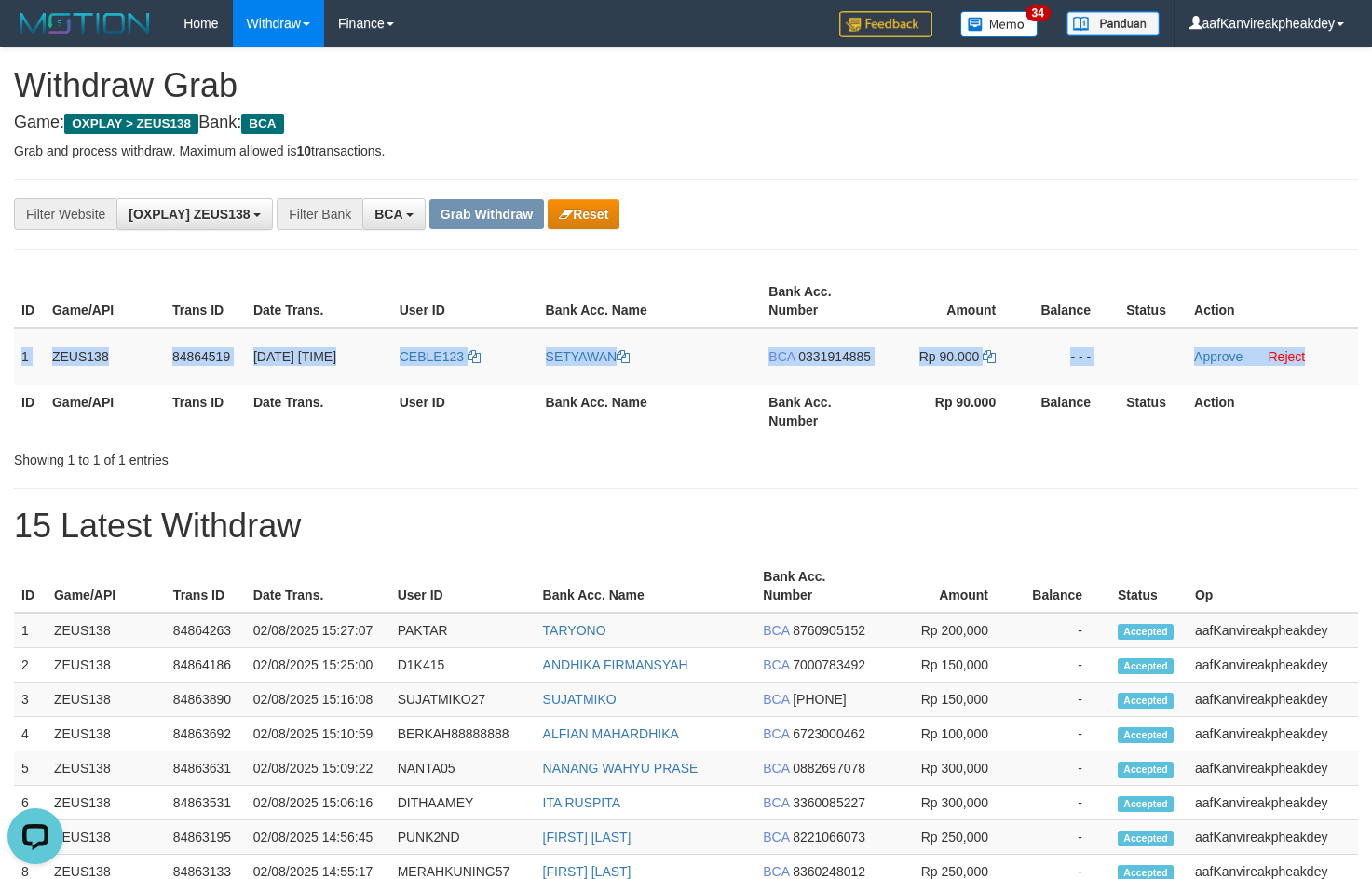 copy on "1
ZEUS138
84864519
[DATE] [TIME]
CEBLE123
SETYAWAN
BCA
0331914885
Rp 90.000
- - -
Approve
Reject" 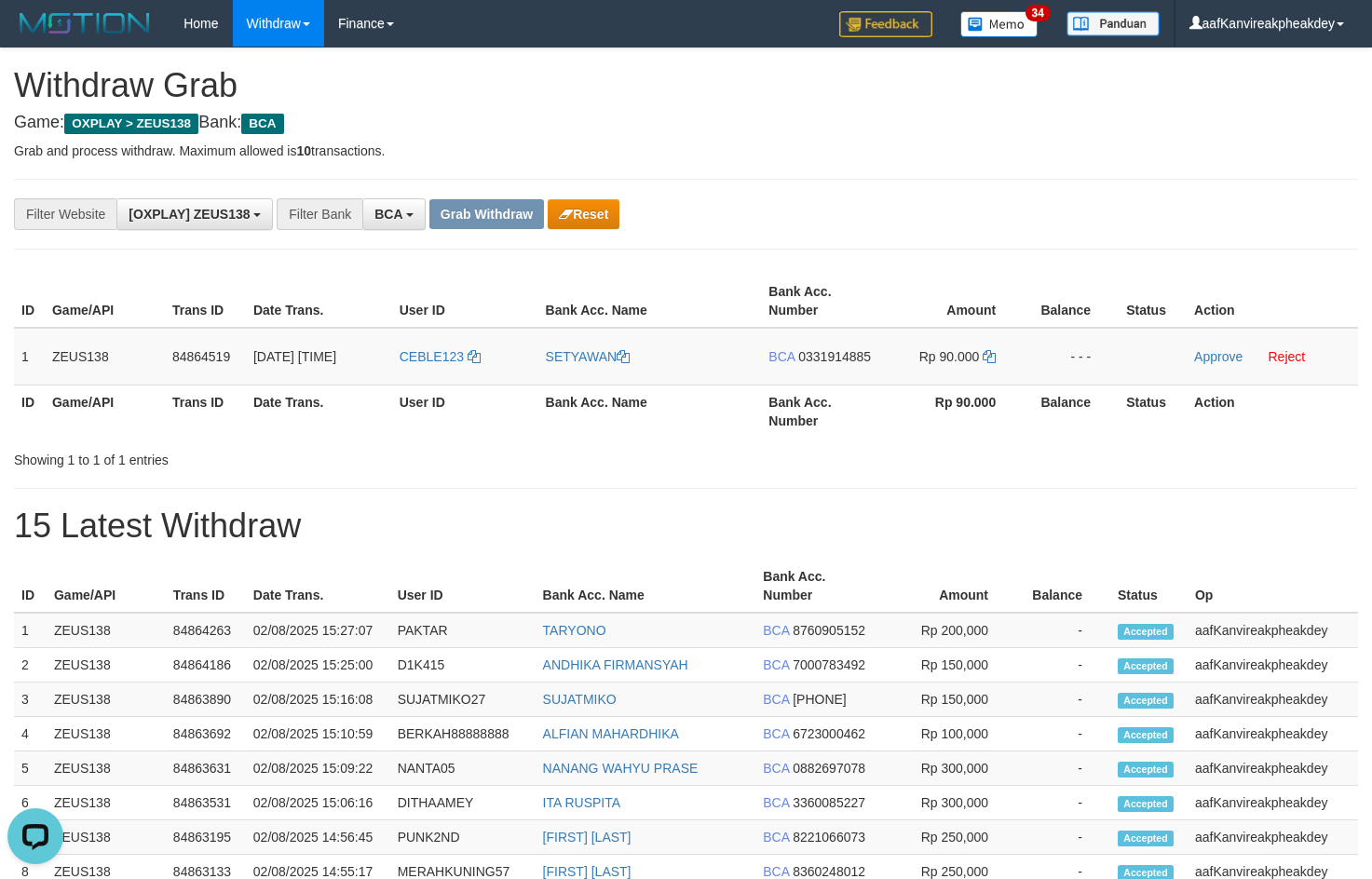 drag, startPoint x: 973, startPoint y: 140, endPoint x: 1063, endPoint y: 134, distance: 90.19978 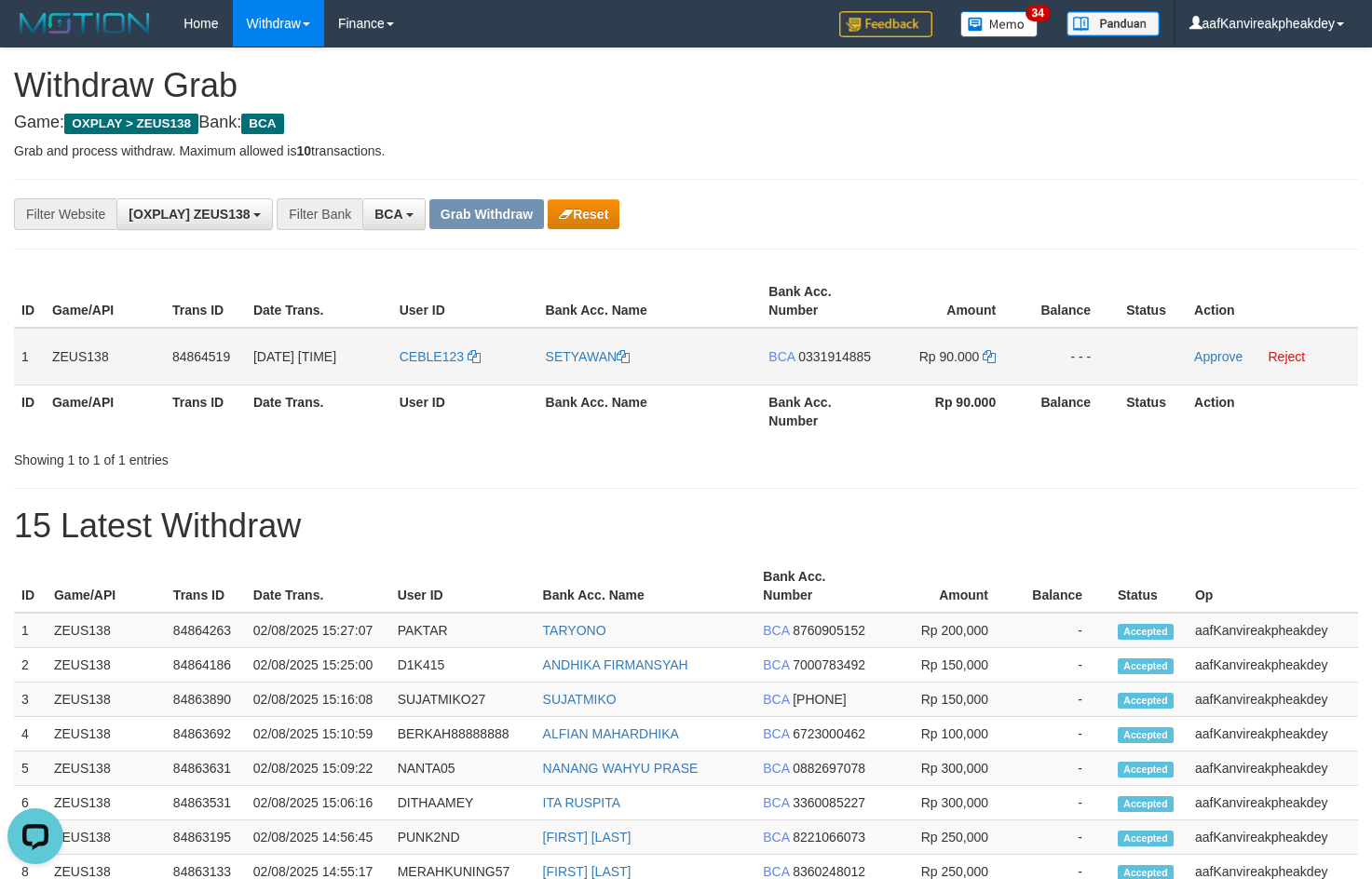 click on "0331914885" at bounding box center (835, 357) 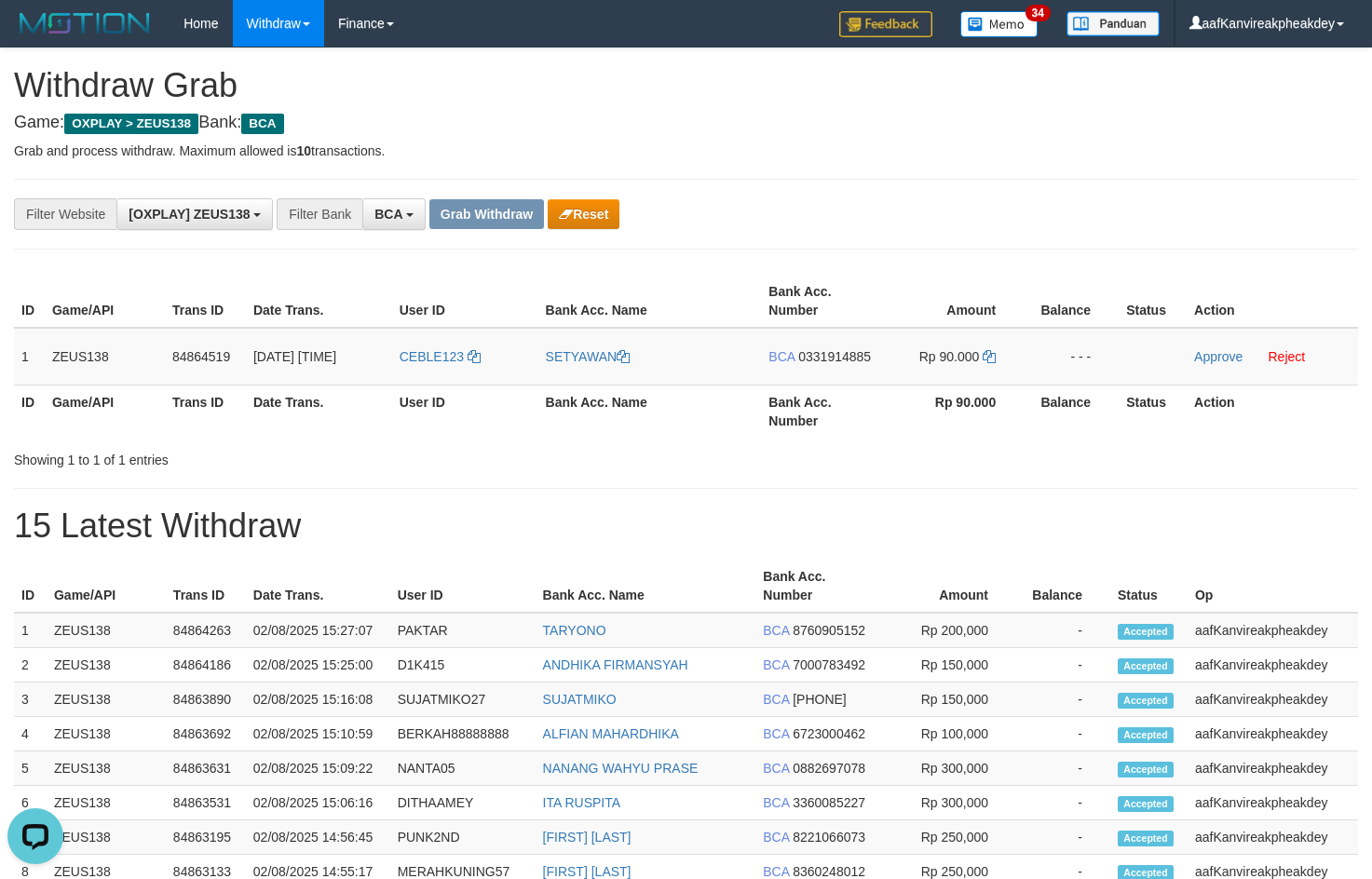 click on "1
ZEUS138
84864519
02/08/2025 15:33:01
CEBLE123
SETYAWAN
BCA
0331914885
Rp 90.000
- - -
Approve
Reject" at bounding box center [686, 357] 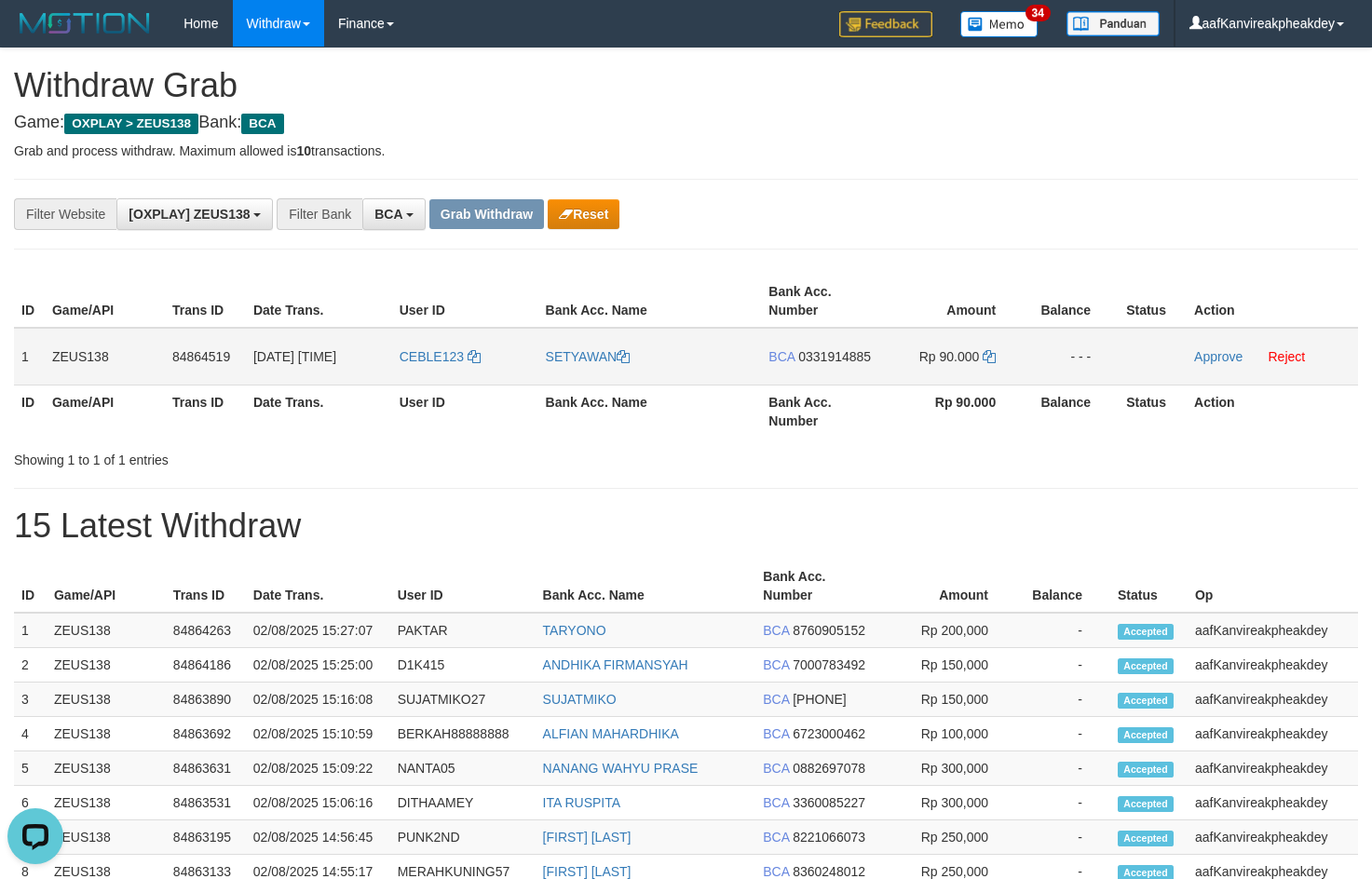 click on "CEBLE123" at bounding box center [465, 357] 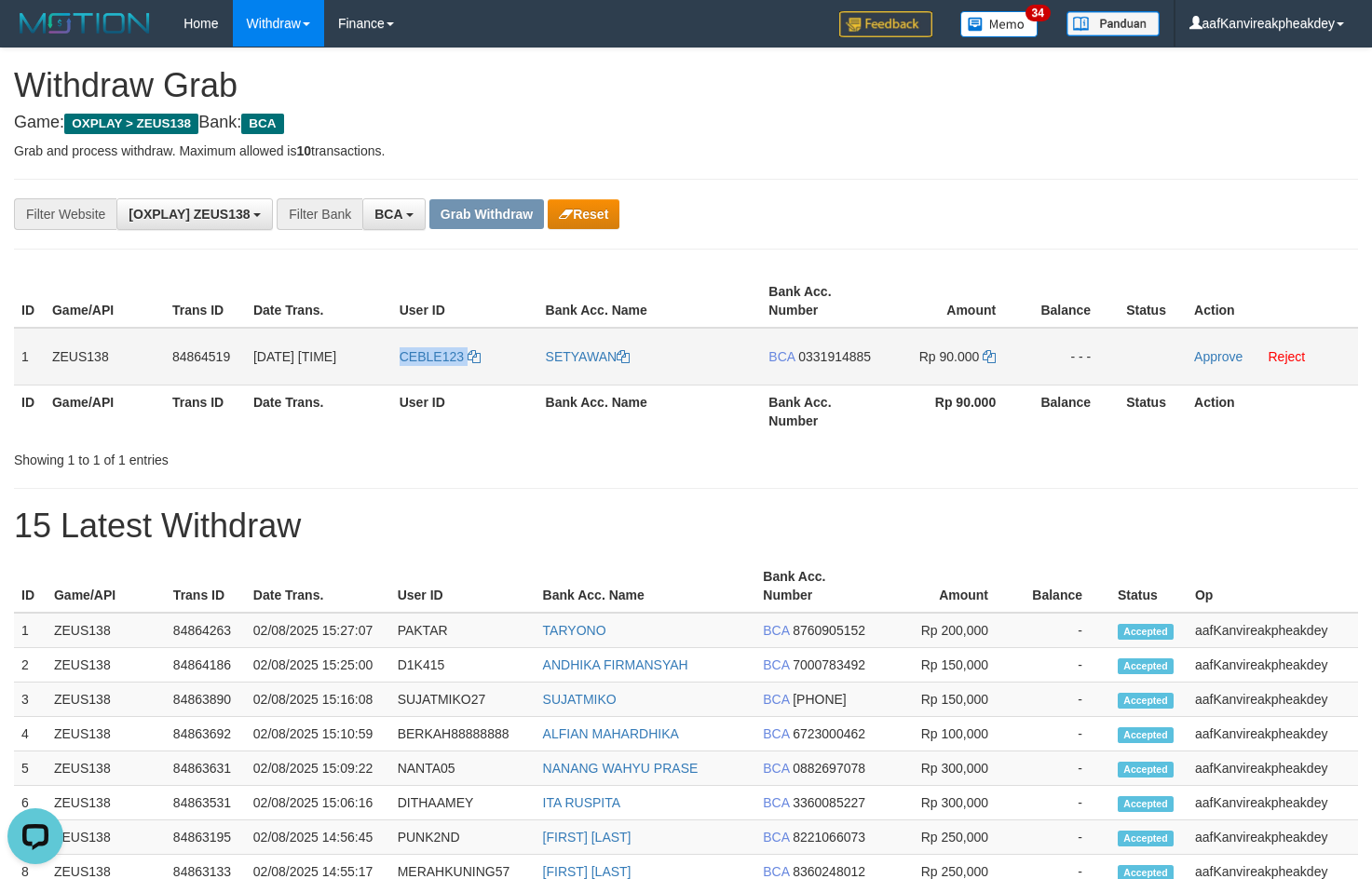 click on "CEBLE123" at bounding box center (465, 357) 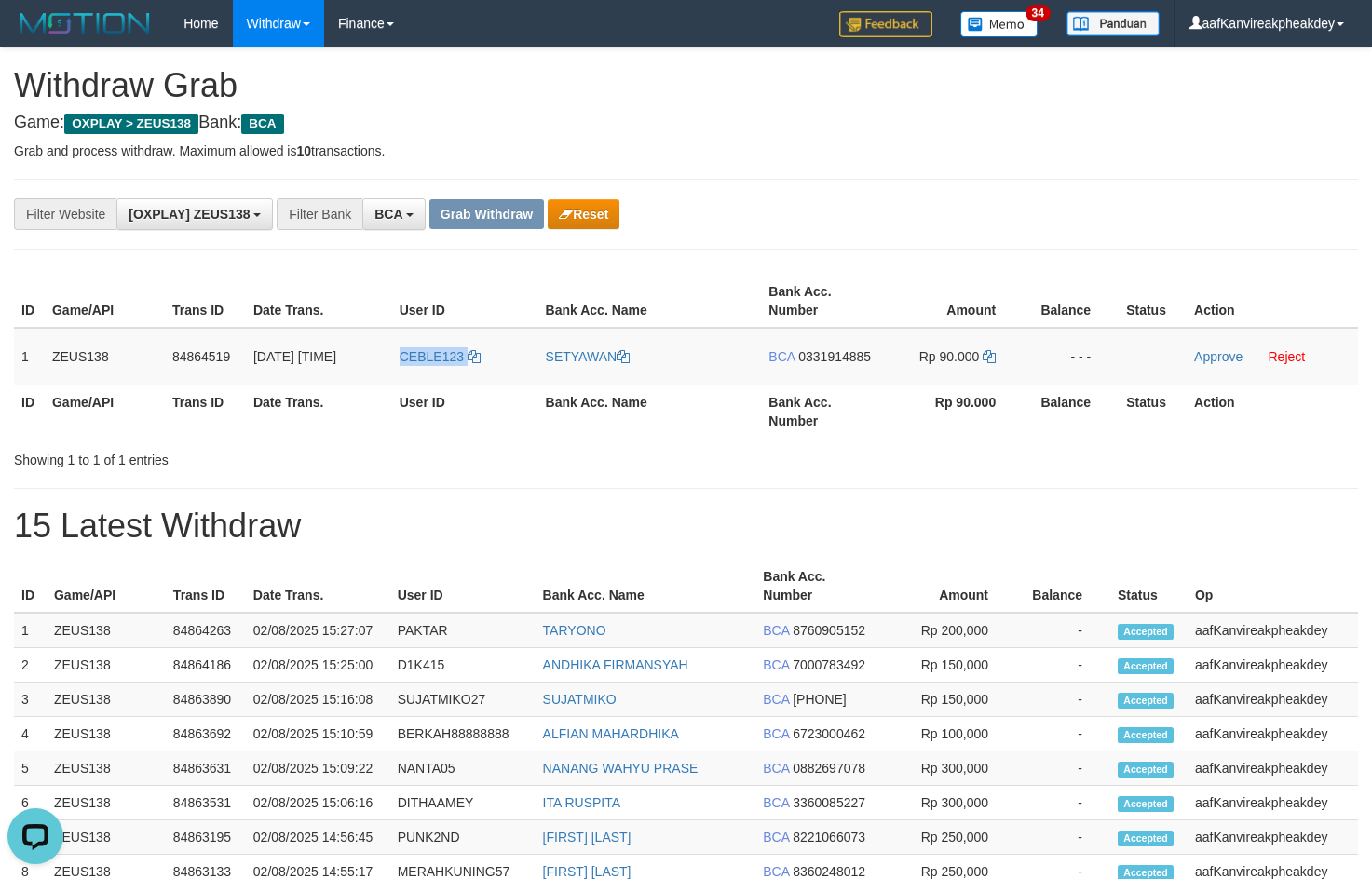 copy on "CEBLE123" 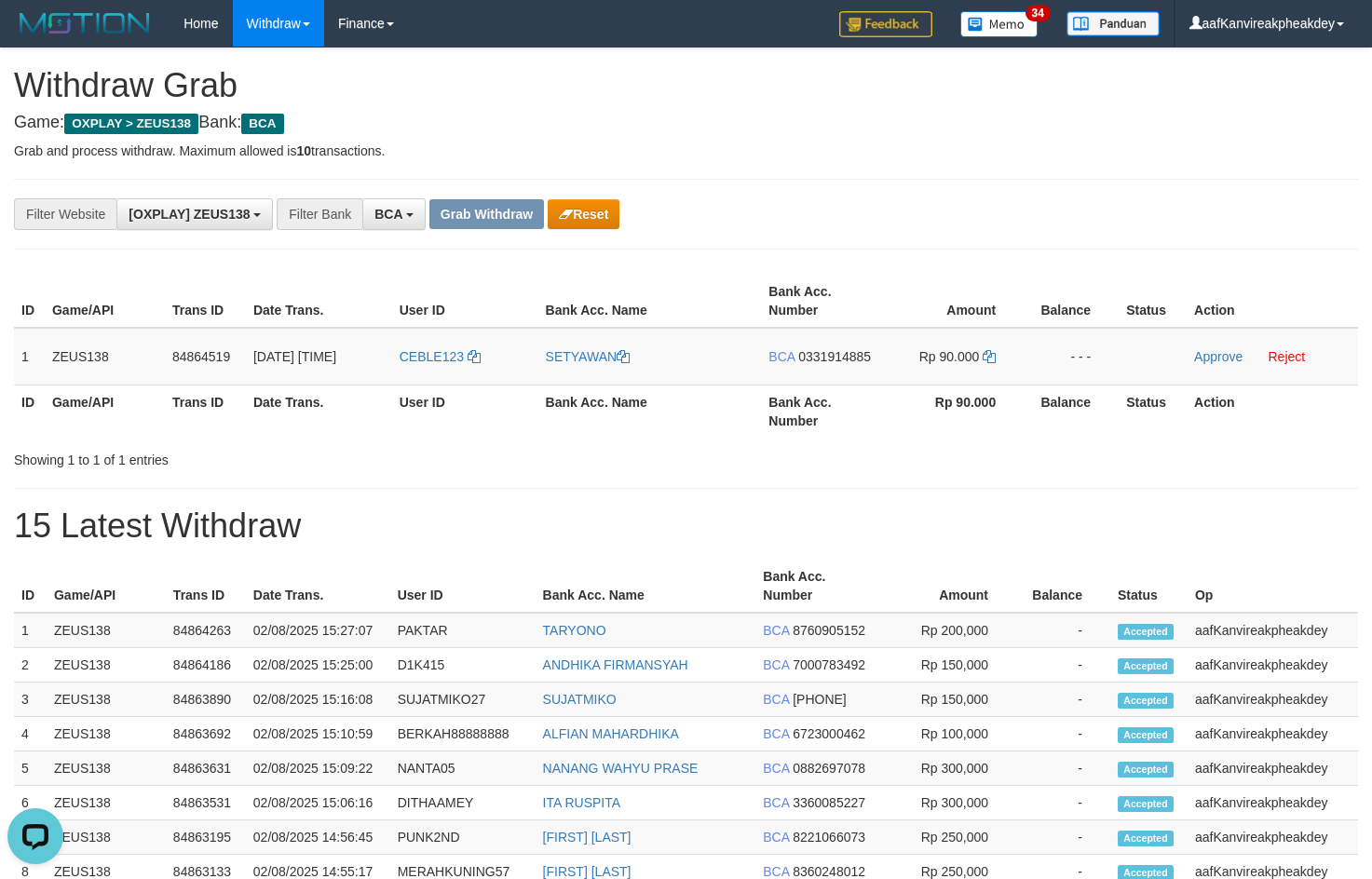 drag, startPoint x: 939, startPoint y: 138, endPoint x: 1380, endPoint y: 371, distance: 498.76848 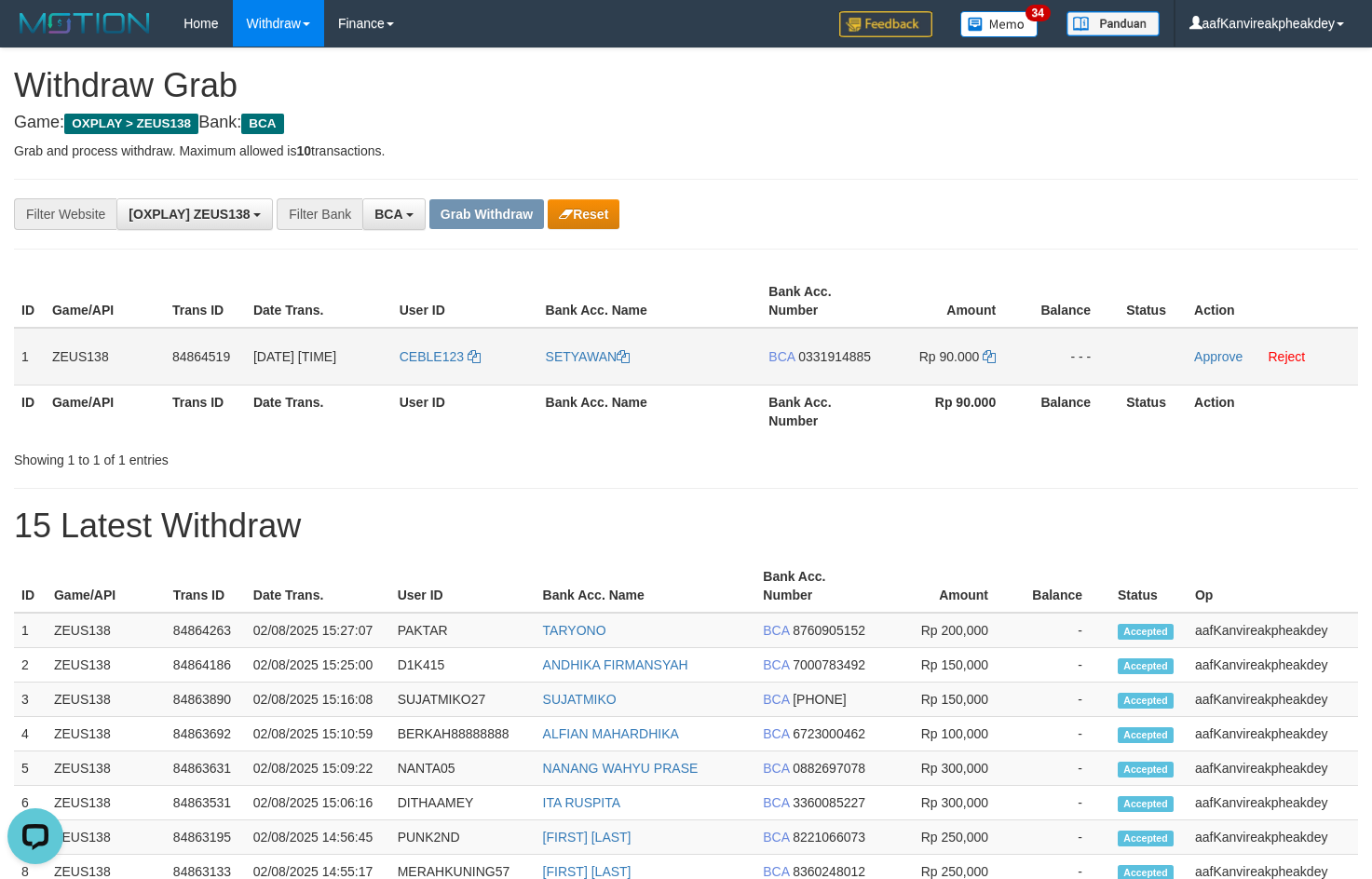 click on "BCA
0331914885" at bounding box center [821, 357] 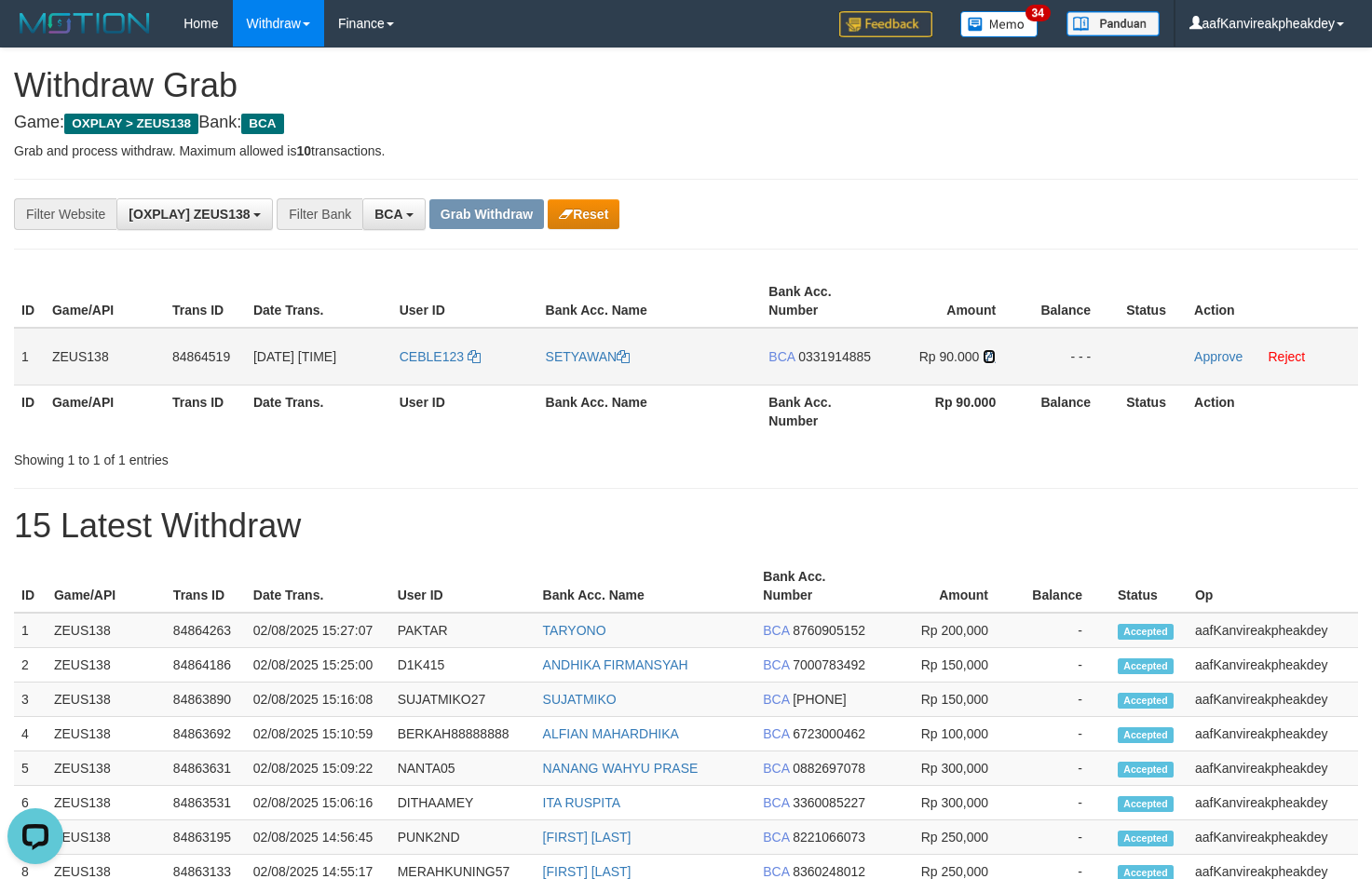 click at bounding box center [989, 357] 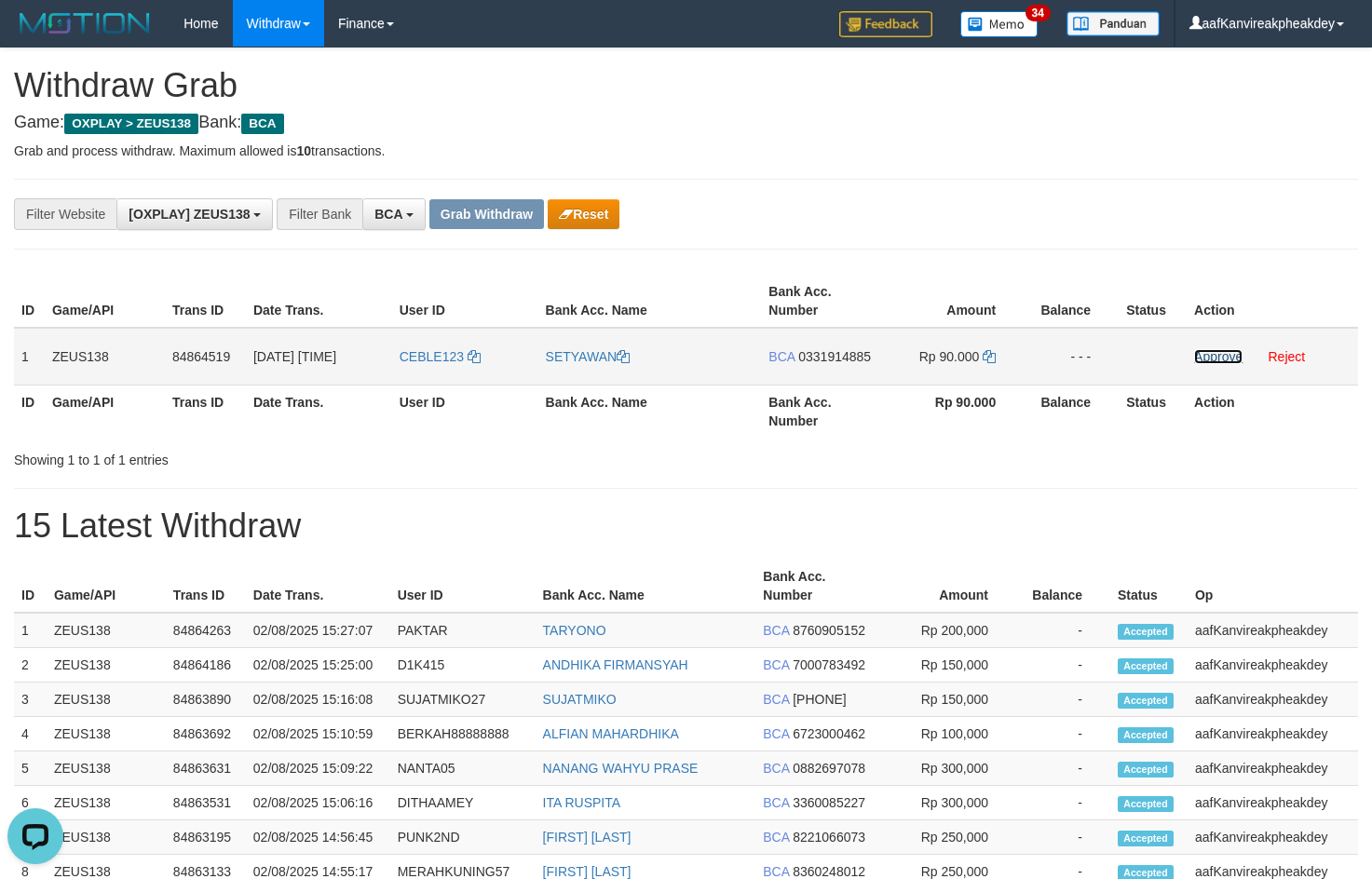 click on "Approve" at bounding box center [1218, 357] 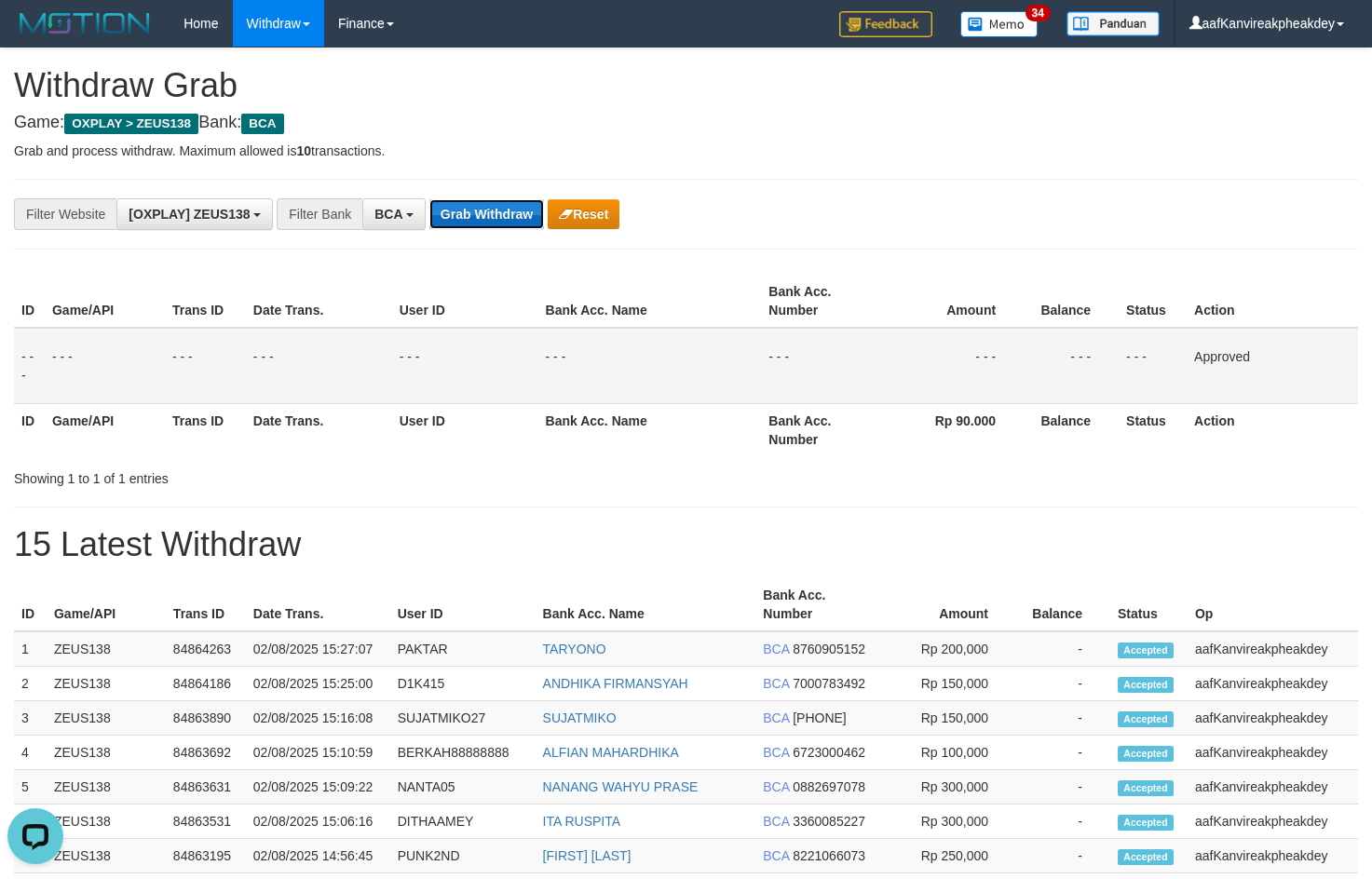 click on "Grab Withdraw" at bounding box center (486, 214) 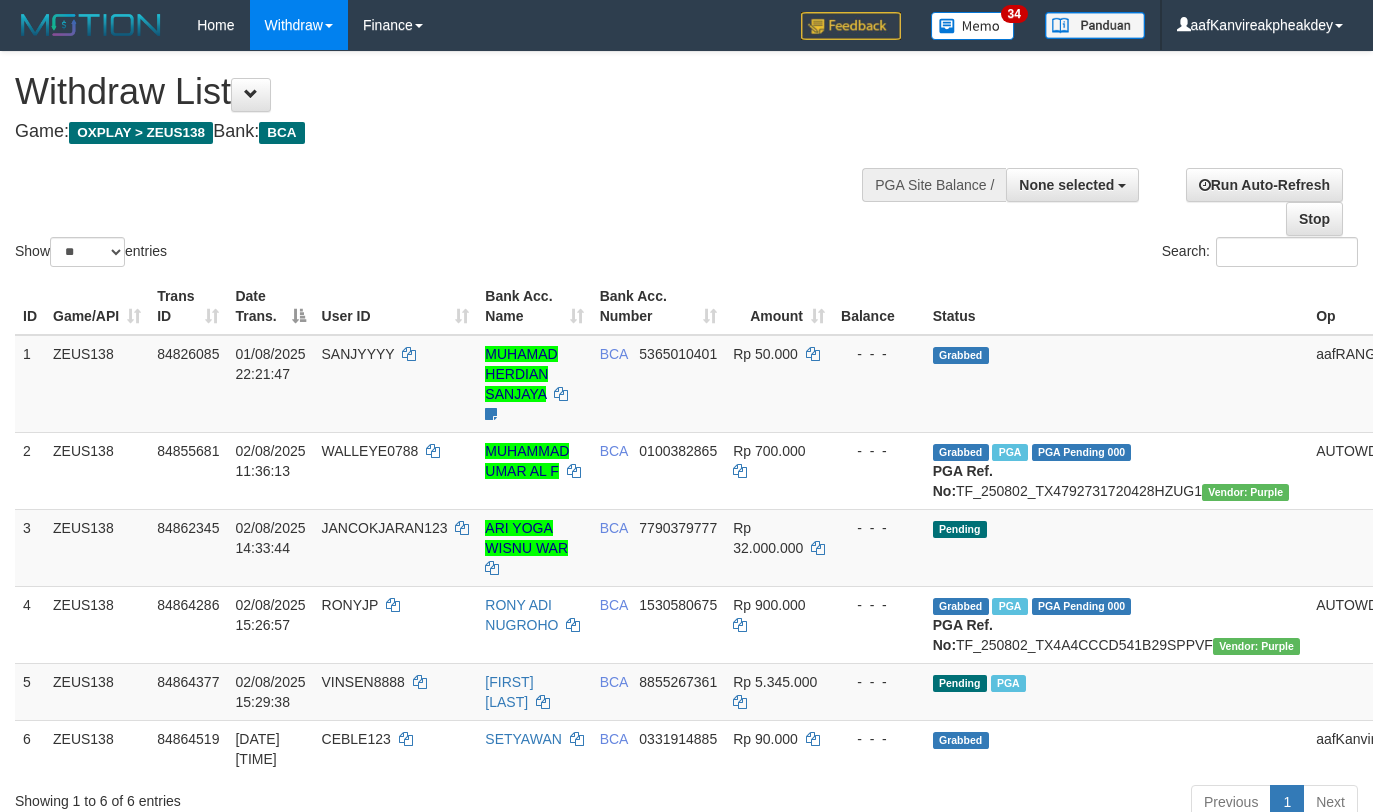 select 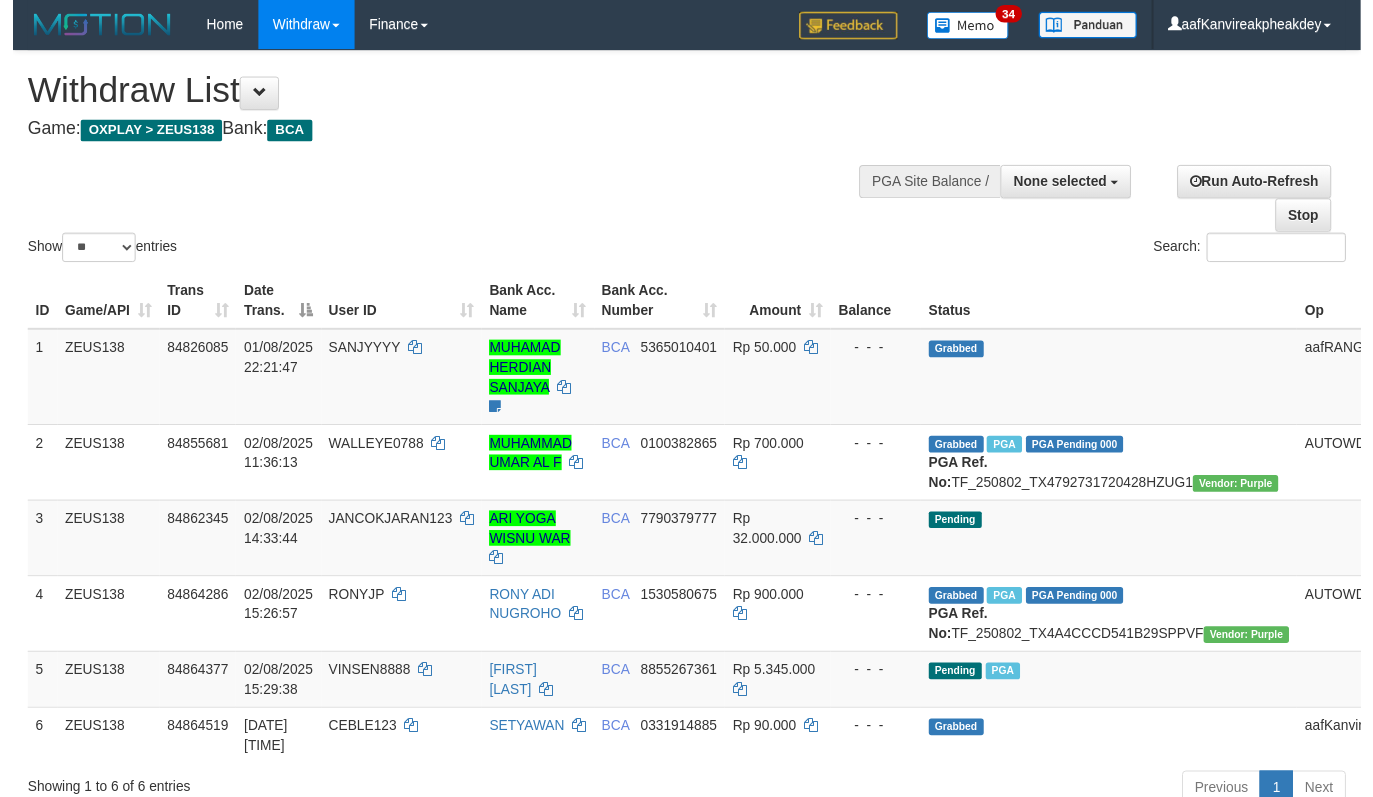 scroll, scrollTop: 267, scrollLeft: 0, axis: vertical 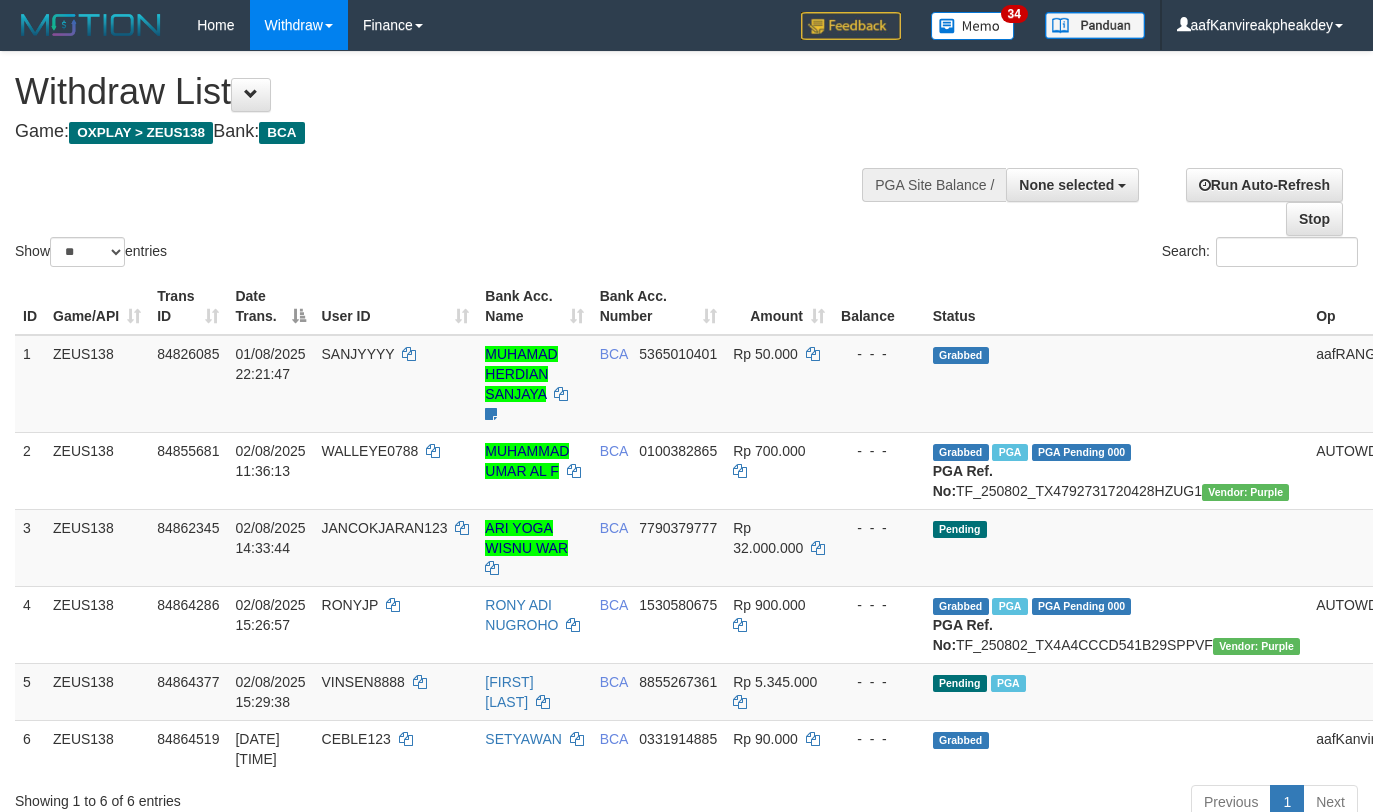 select 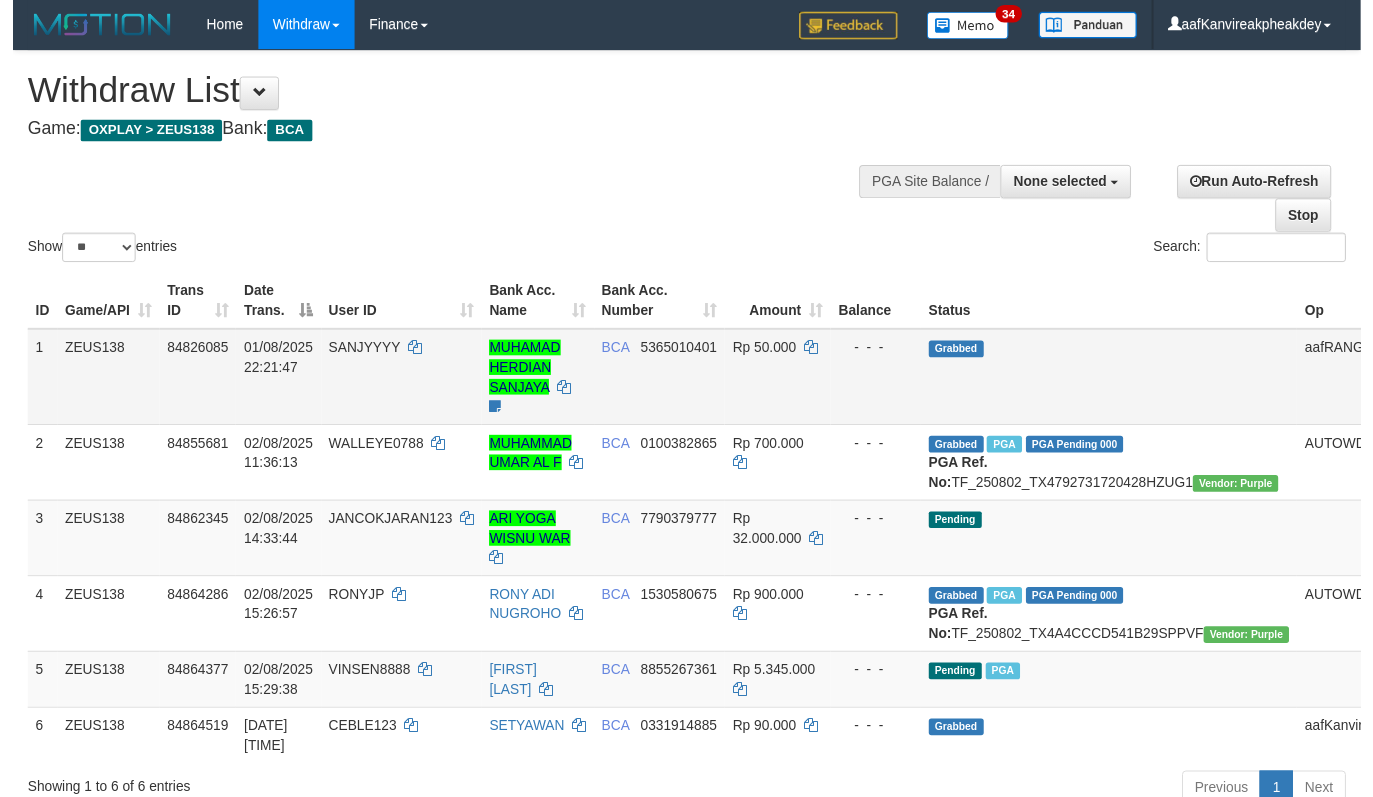 scroll, scrollTop: 267, scrollLeft: 0, axis: vertical 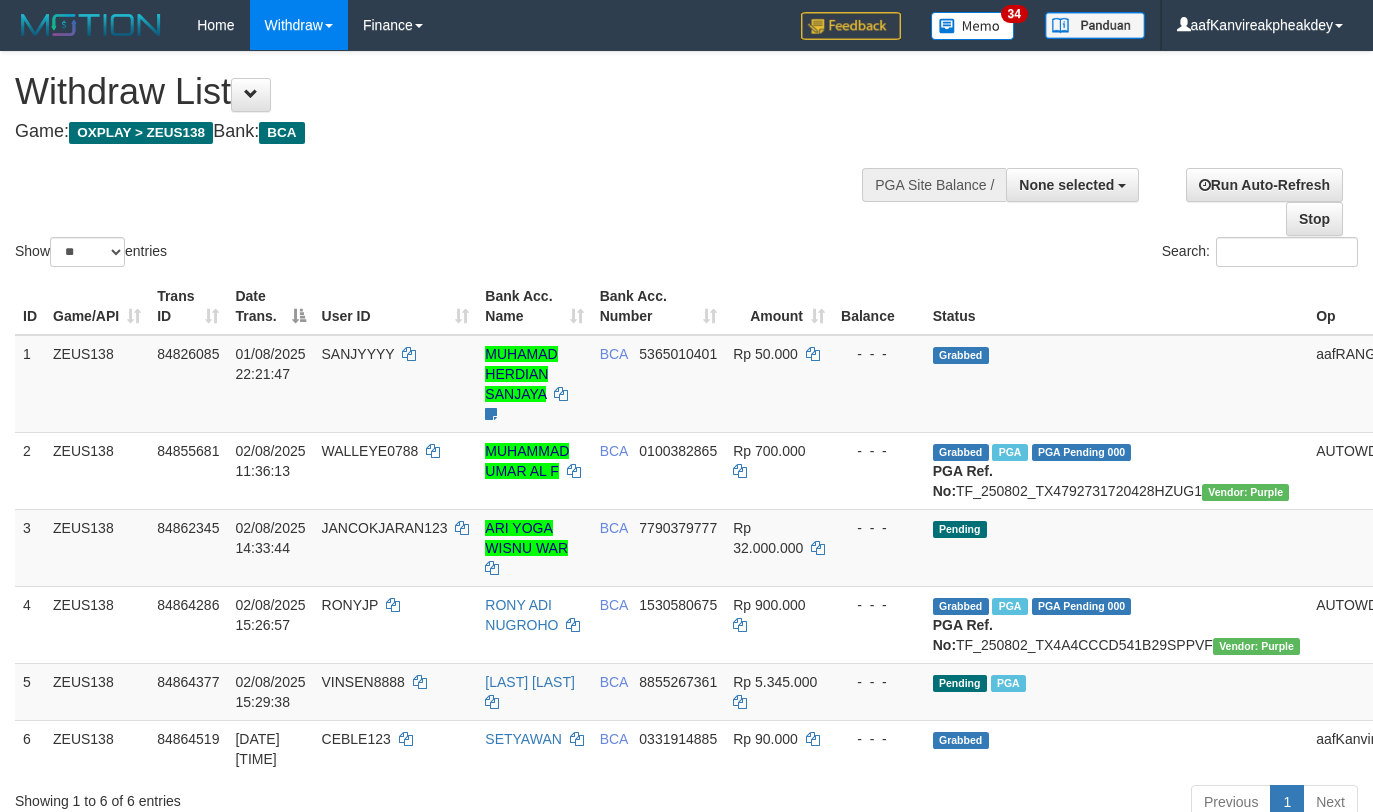 select 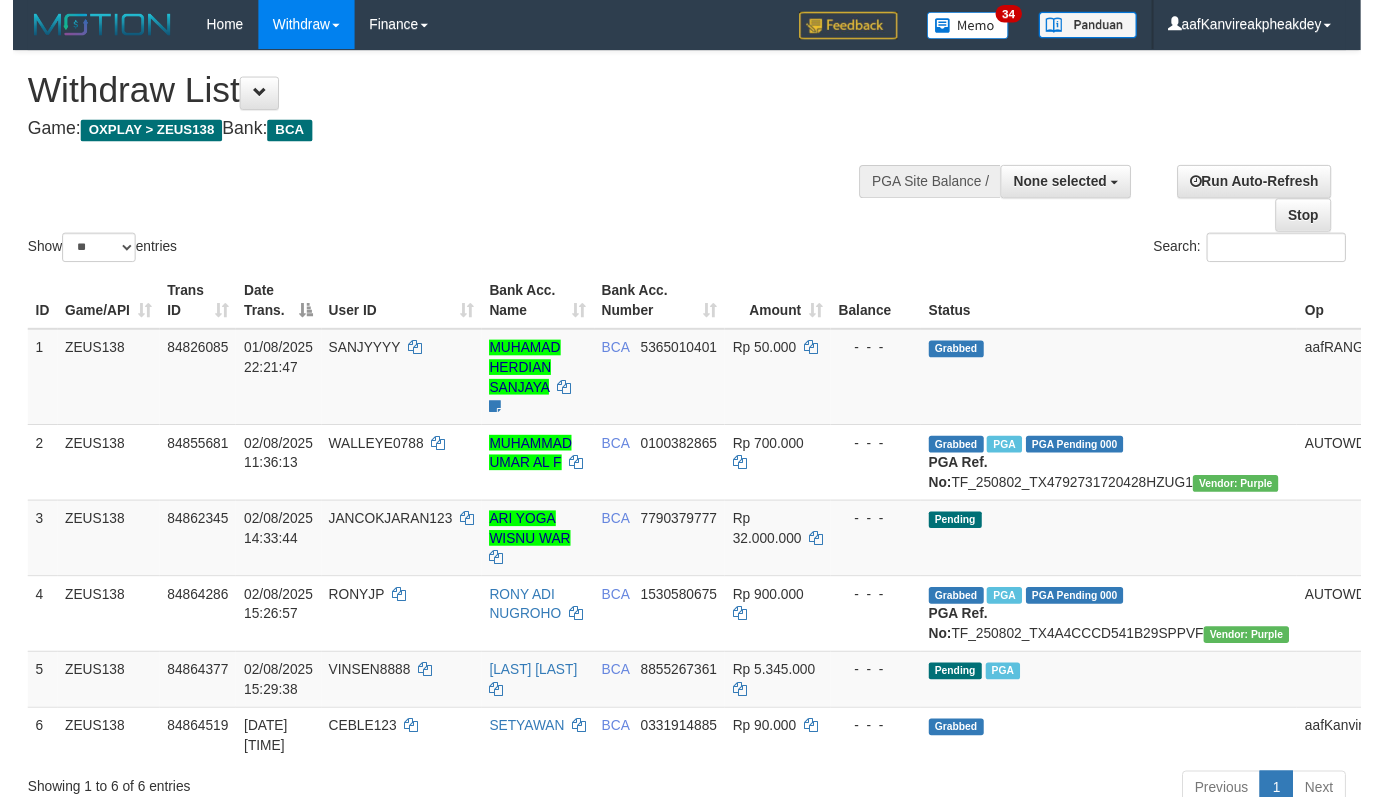 scroll, scrollTop: 267, scrollLeft: 0, axis: vertical 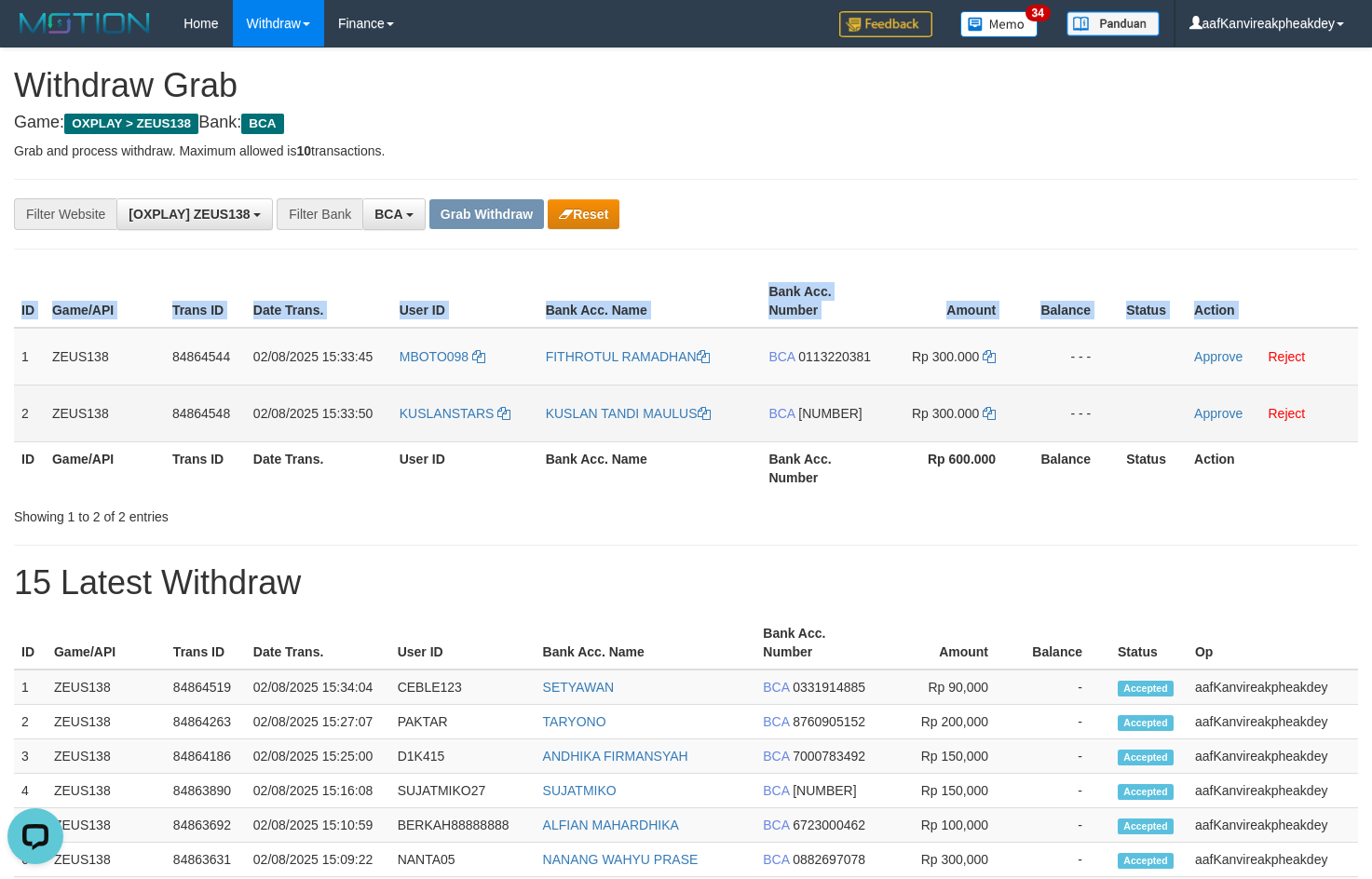copy on "ID Game/API Trans ID Date Trans. User ID Bank Acc. Name Bank Acc. Number Amount Balance Status Action" 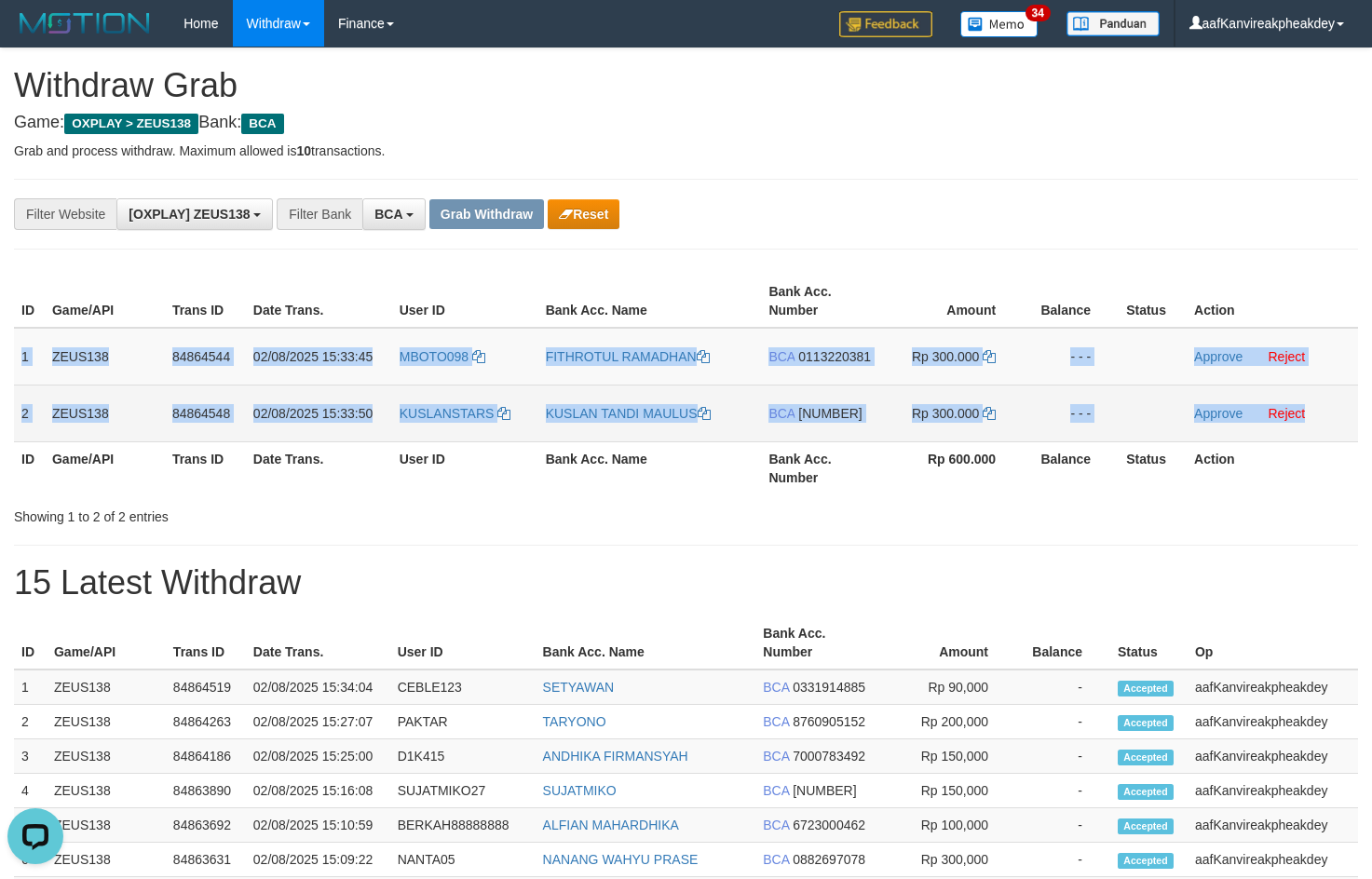 copy on "1
[ALPHANUMERIC]
[NUMBER]
[DATE] [TIME]
[ALPHANUMERIC]
[FIRST] [LAST]
[BANK]
[ACCOUNT_NUMBER]
Rp [AMOUNT]
- - -
Approve
Reject
2
[ALPHANUMERIC]
[NUMBER]
[DATE] [TIME]
[ALPHANUMERIC]
[FIRST] [LAST]
[BANK]
[NUMBER]
Rp [AMOUNT]
- - -
Approve
Reject" 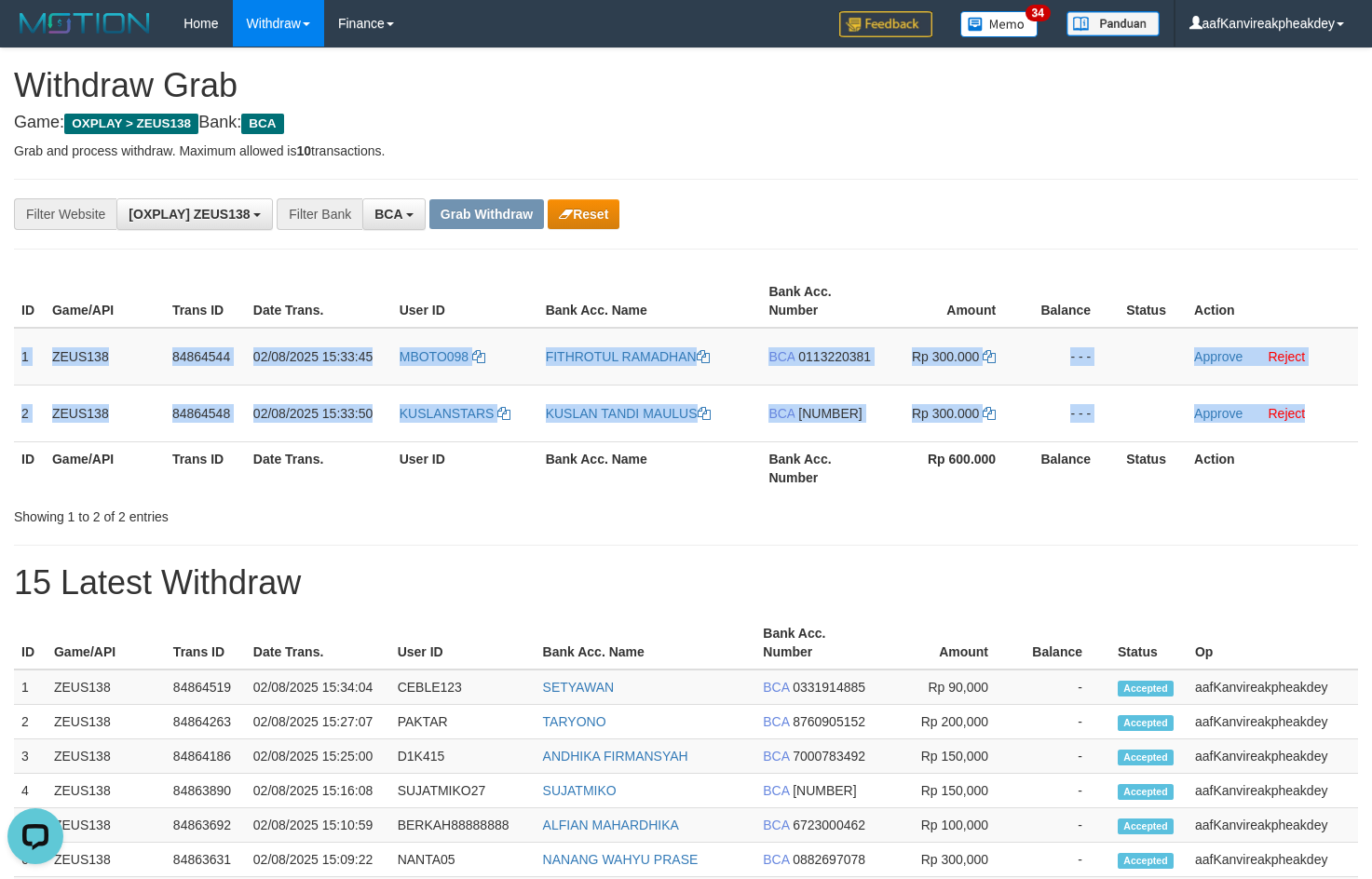 drag, startPoint x: 19, startPoint y: 358, endPoint x: 1380, endPoint y: 412, distance: 1362.0708 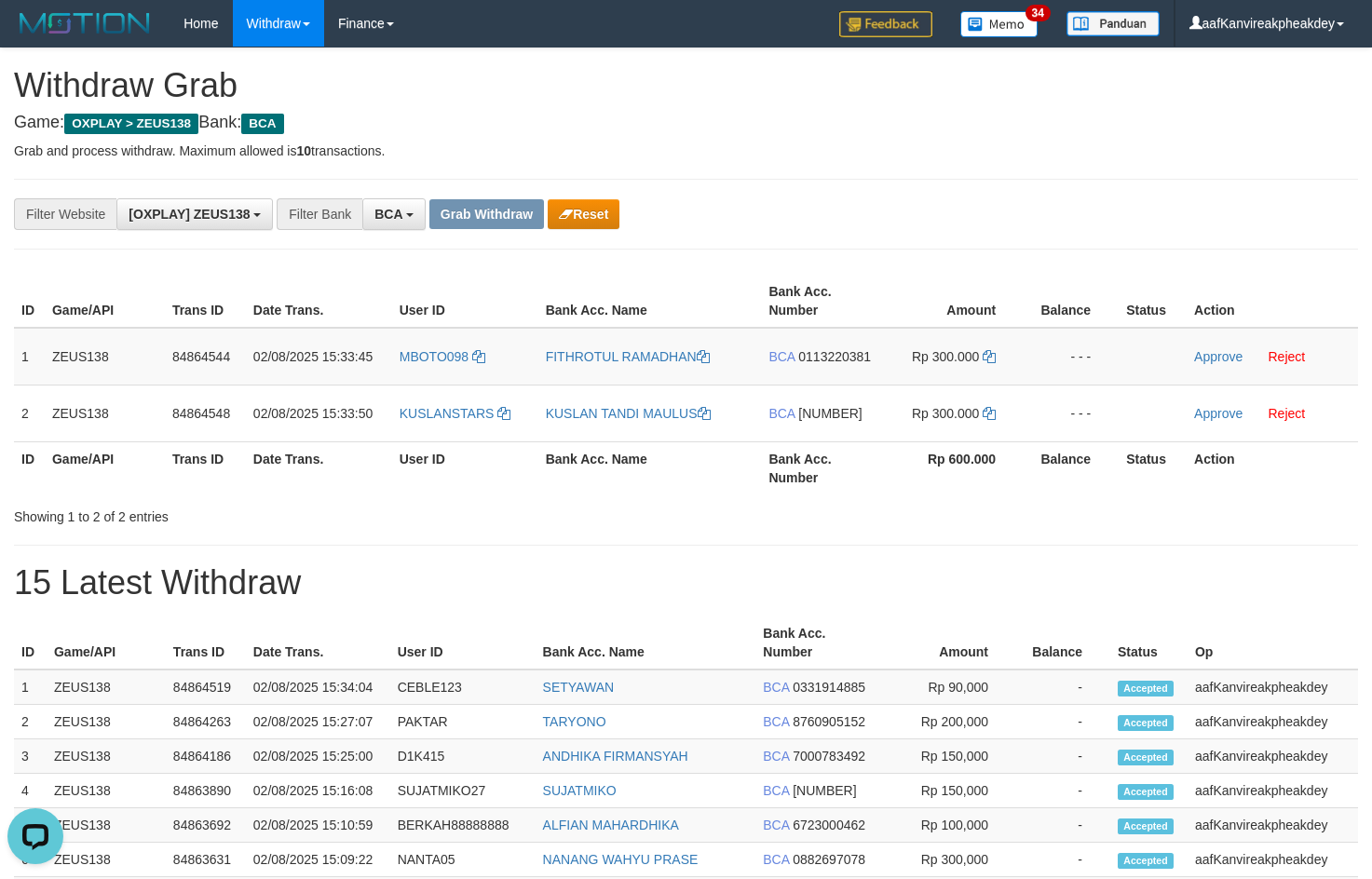 click on "**********" at bounding box center [686, 832] 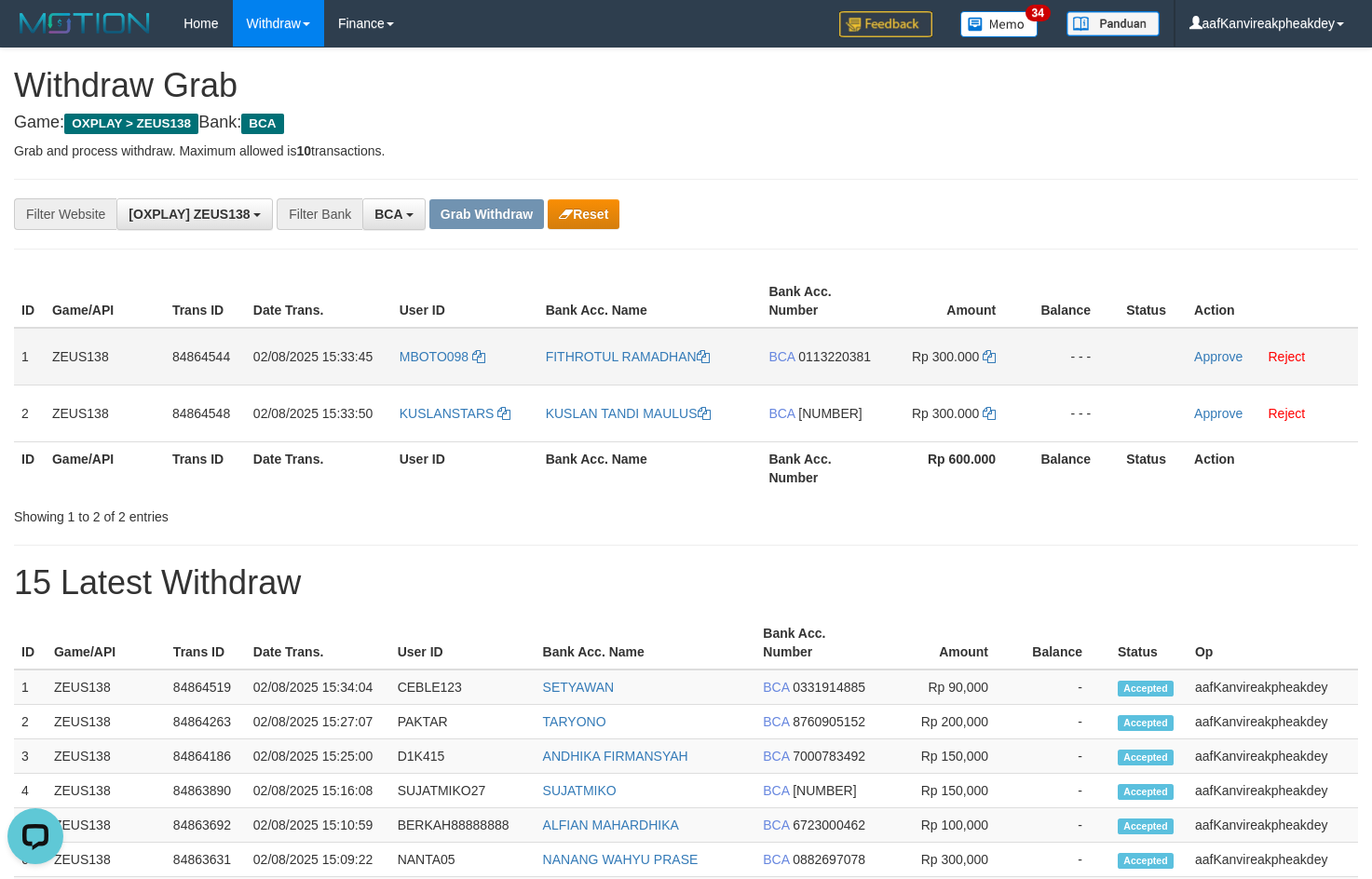 click on "0113220381" at bounding box center (835, 357) 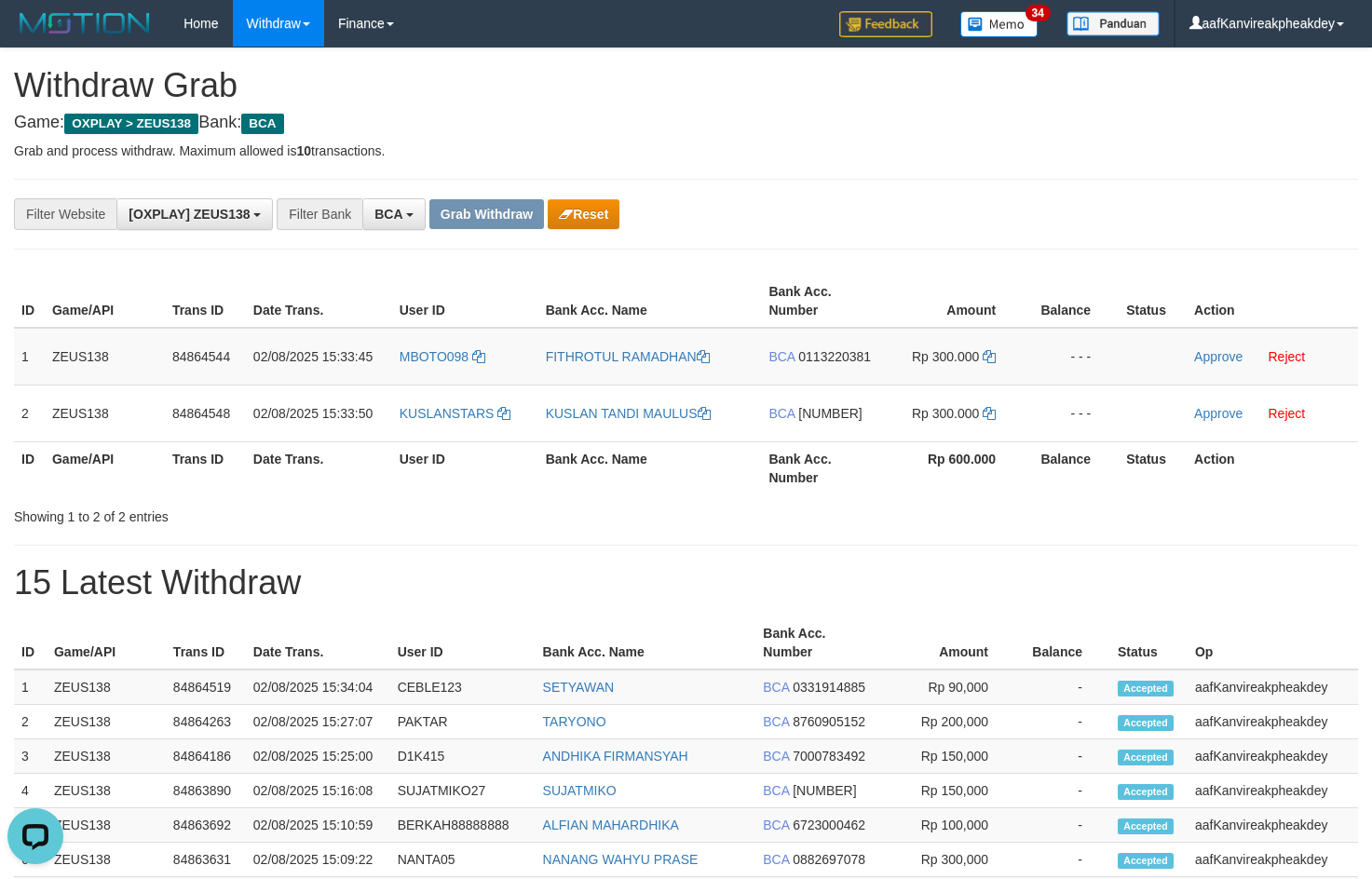 click on "0113220381" at bounding box center [835, 357] 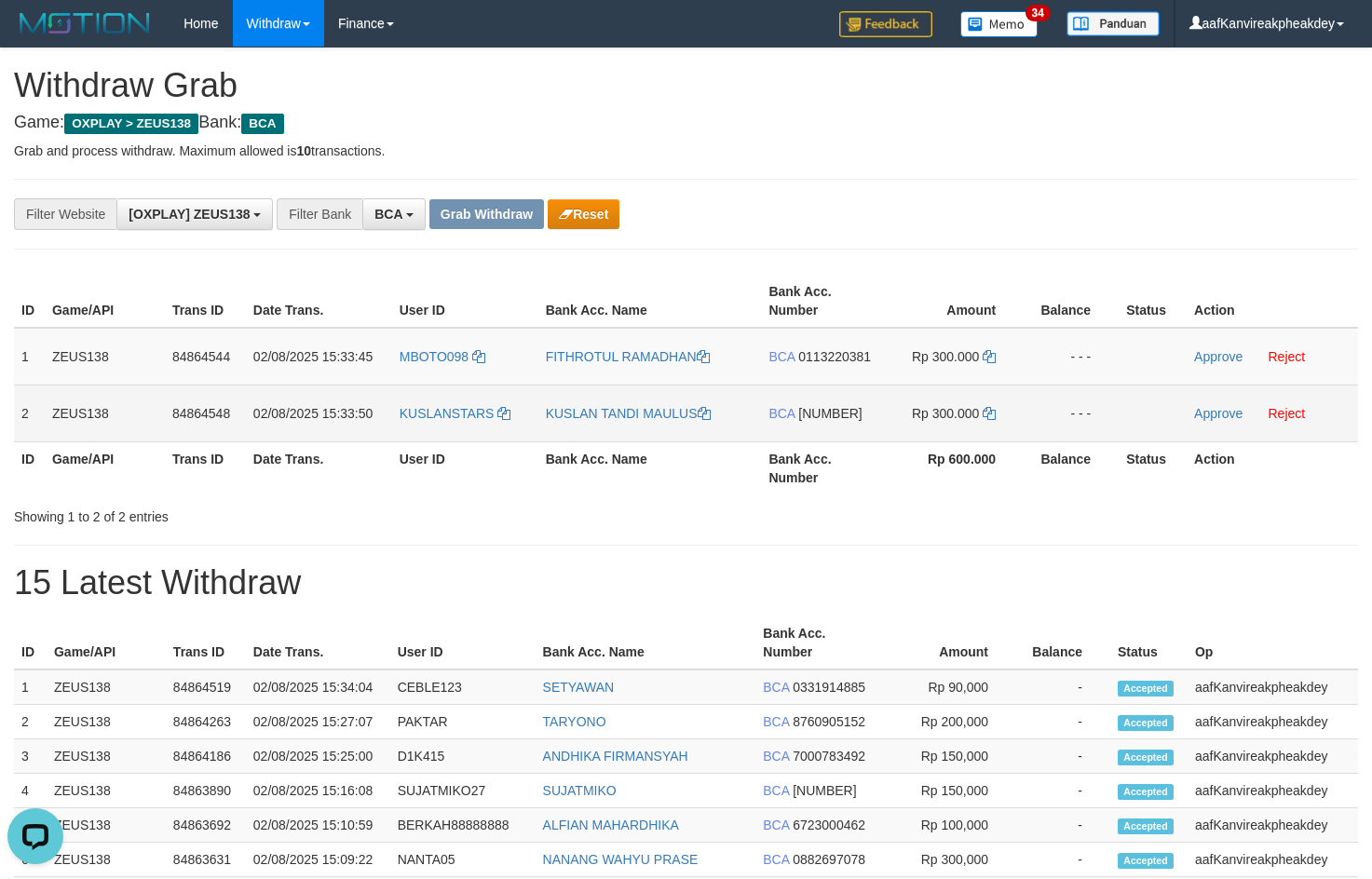 click on "[PHONE]" at bounding box center (830, 413) 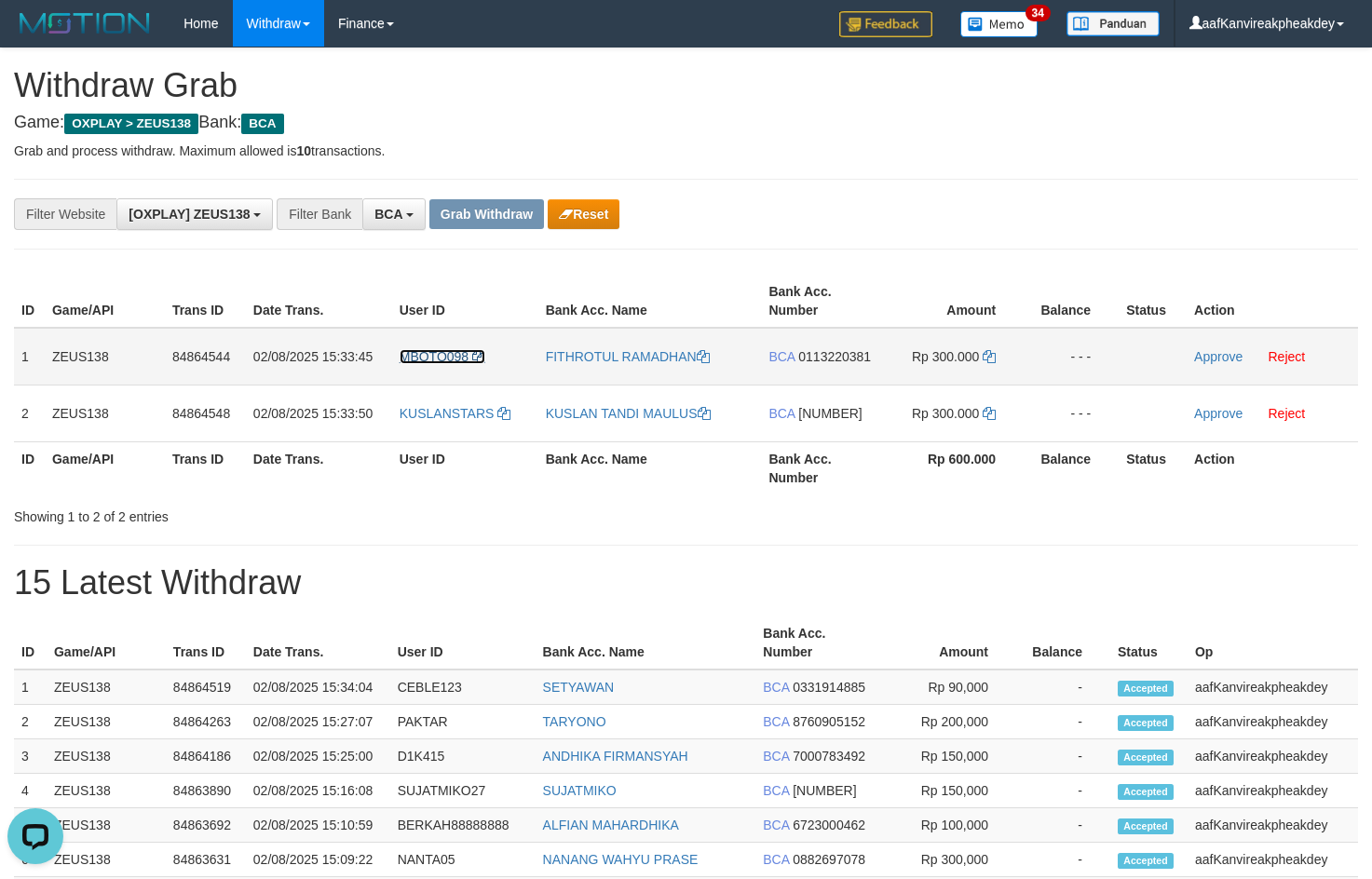 drag, startPoint x: 409, startPoint y: 359, endPoint x: 413, endPoint y: 370, distance: 11.7046999 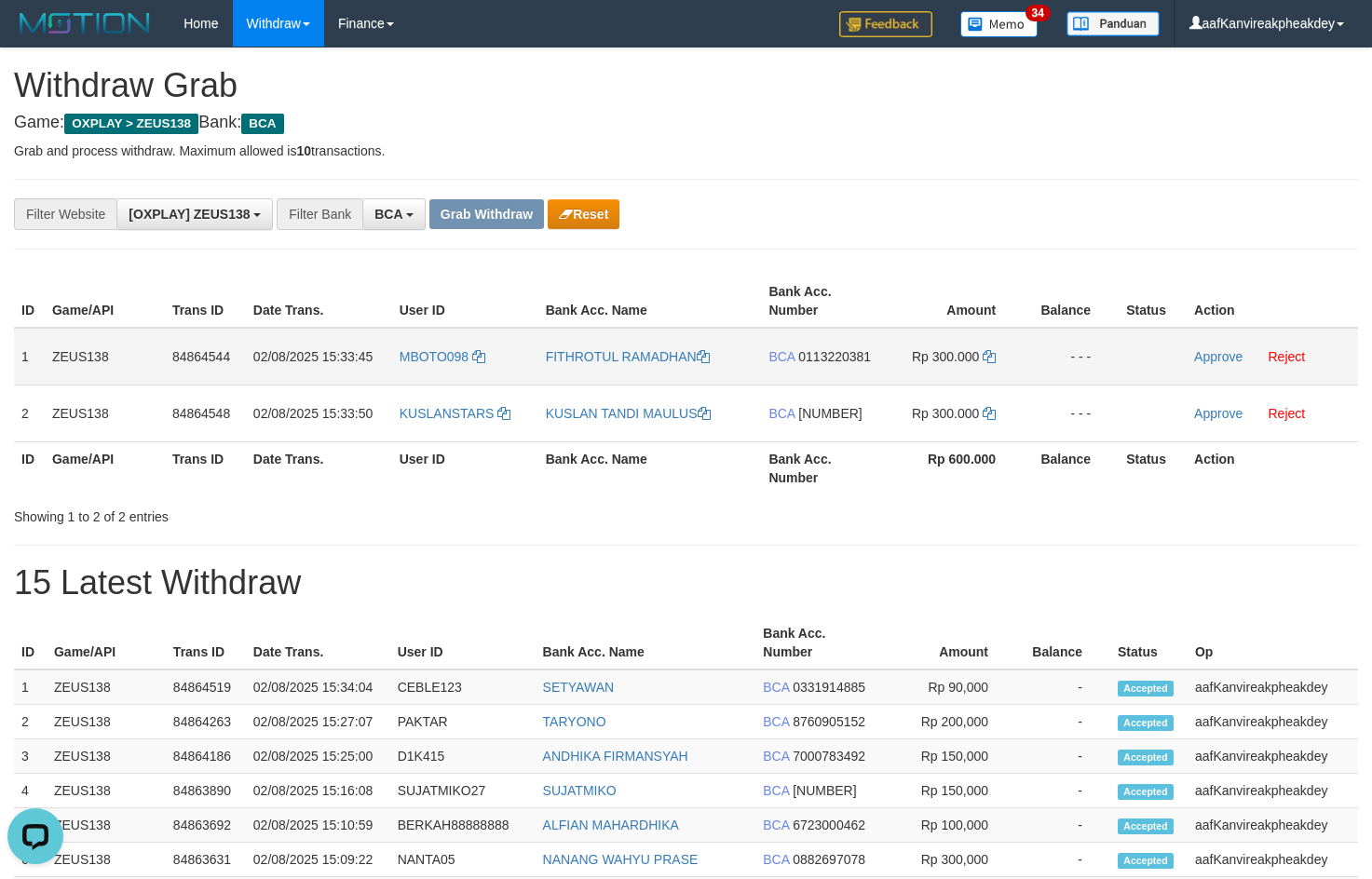 click on "MBOTO098" at bounding box center [465, 357] 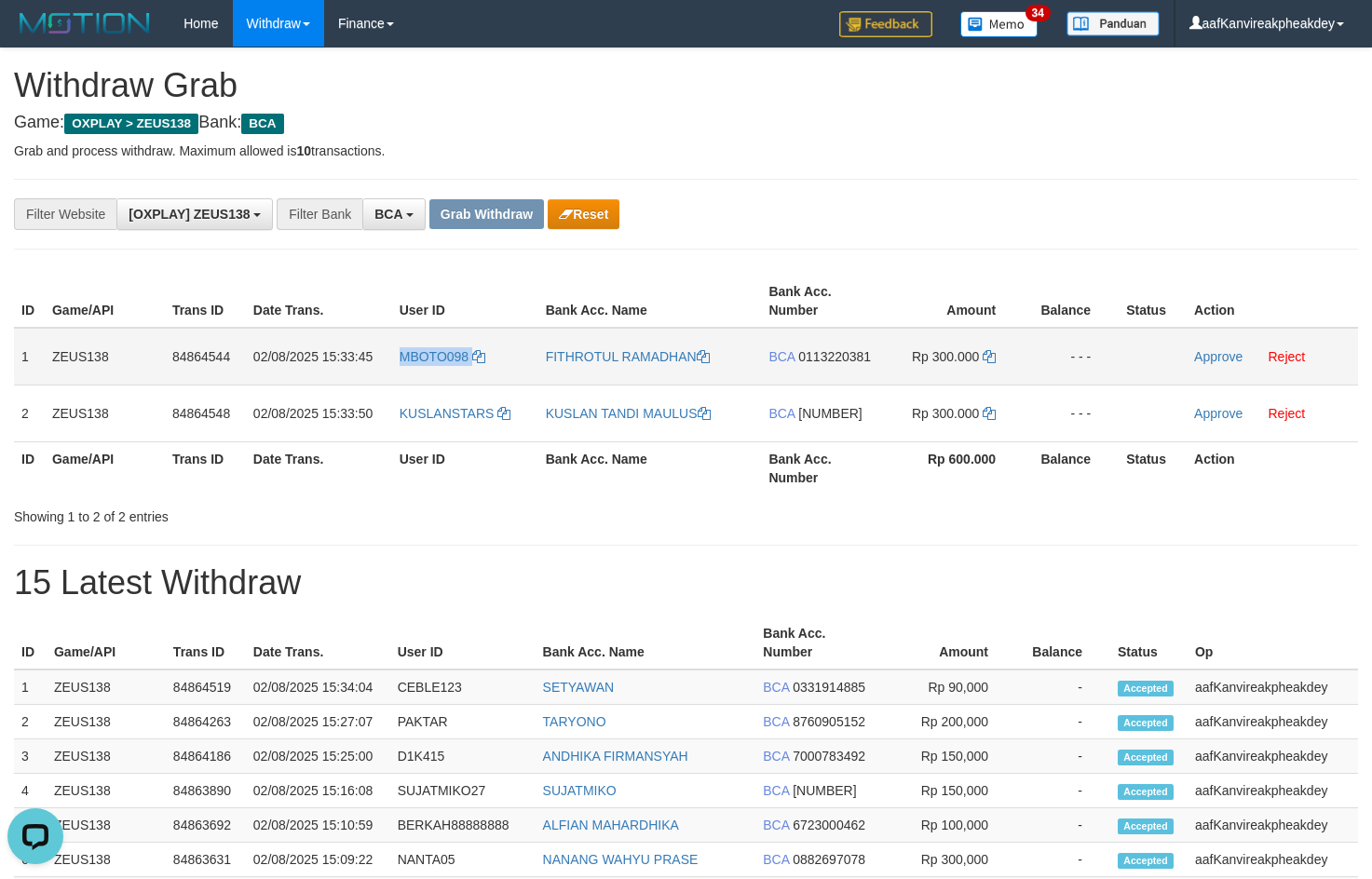 click on "MBOTO098" at bounding box center (465, 357) 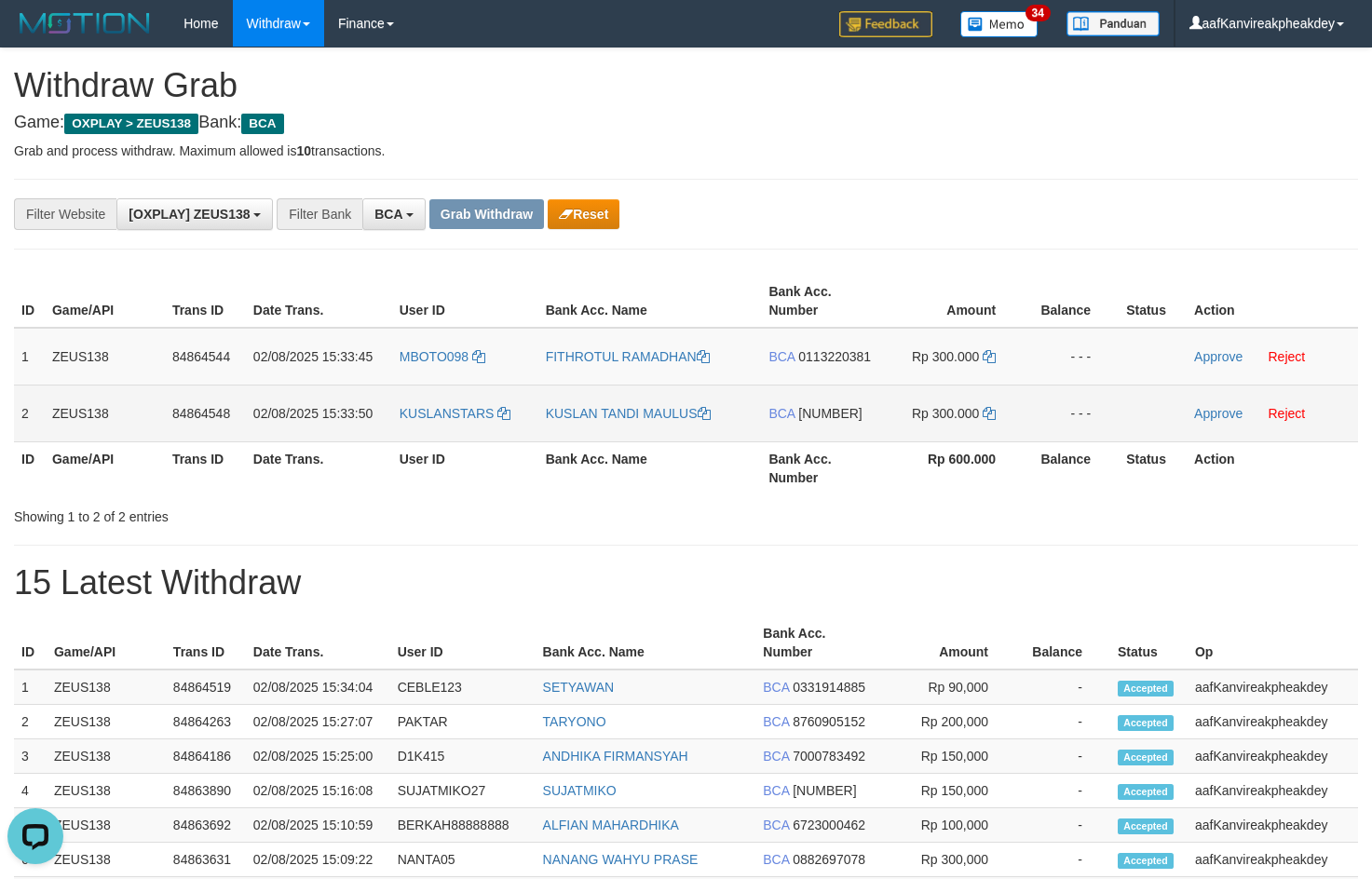 click on "KUSLANSTARS" at bounding box center (465, 412) 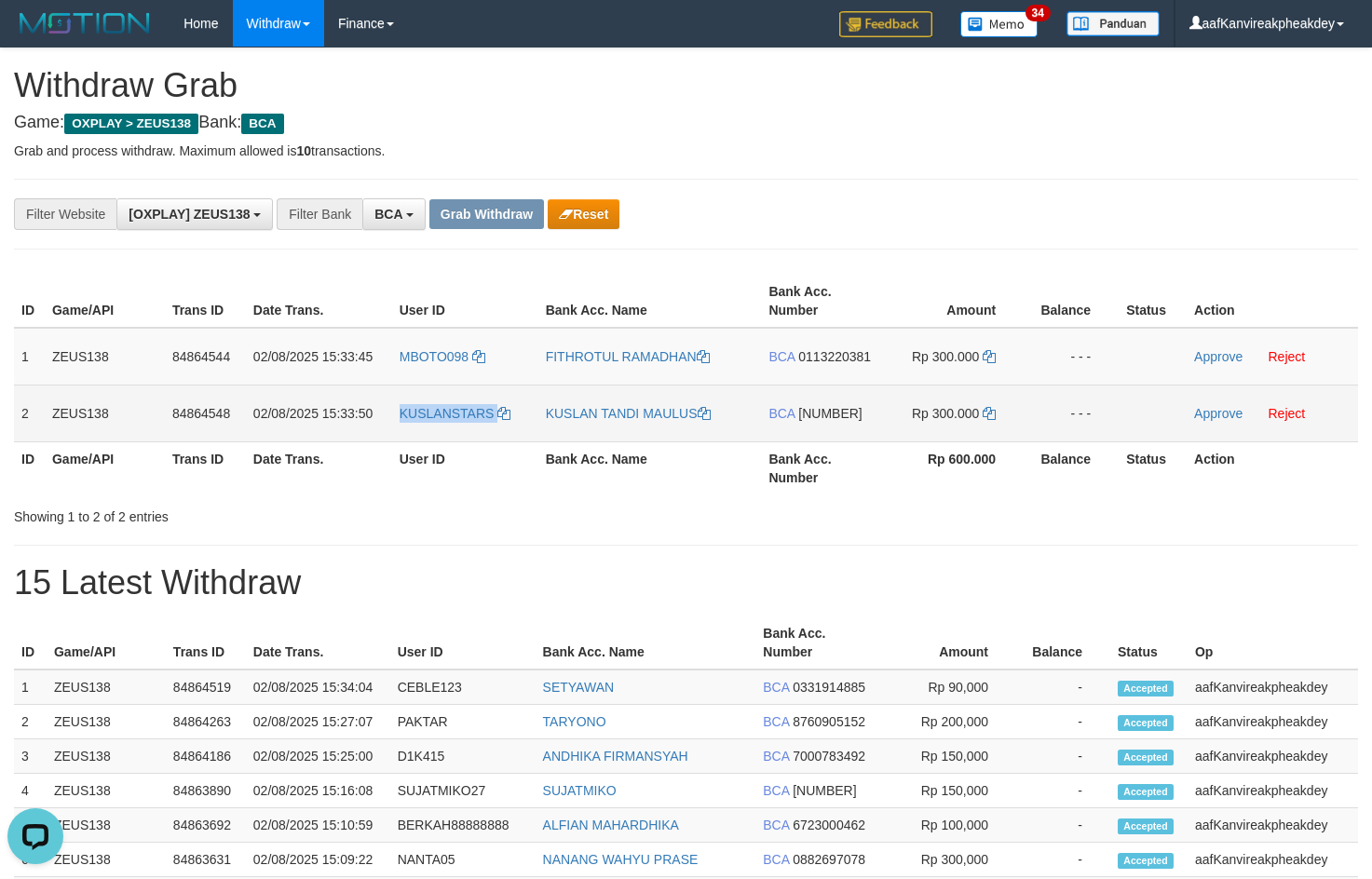 click on "KUSLANSTARS" at bounding box center [465, 412] 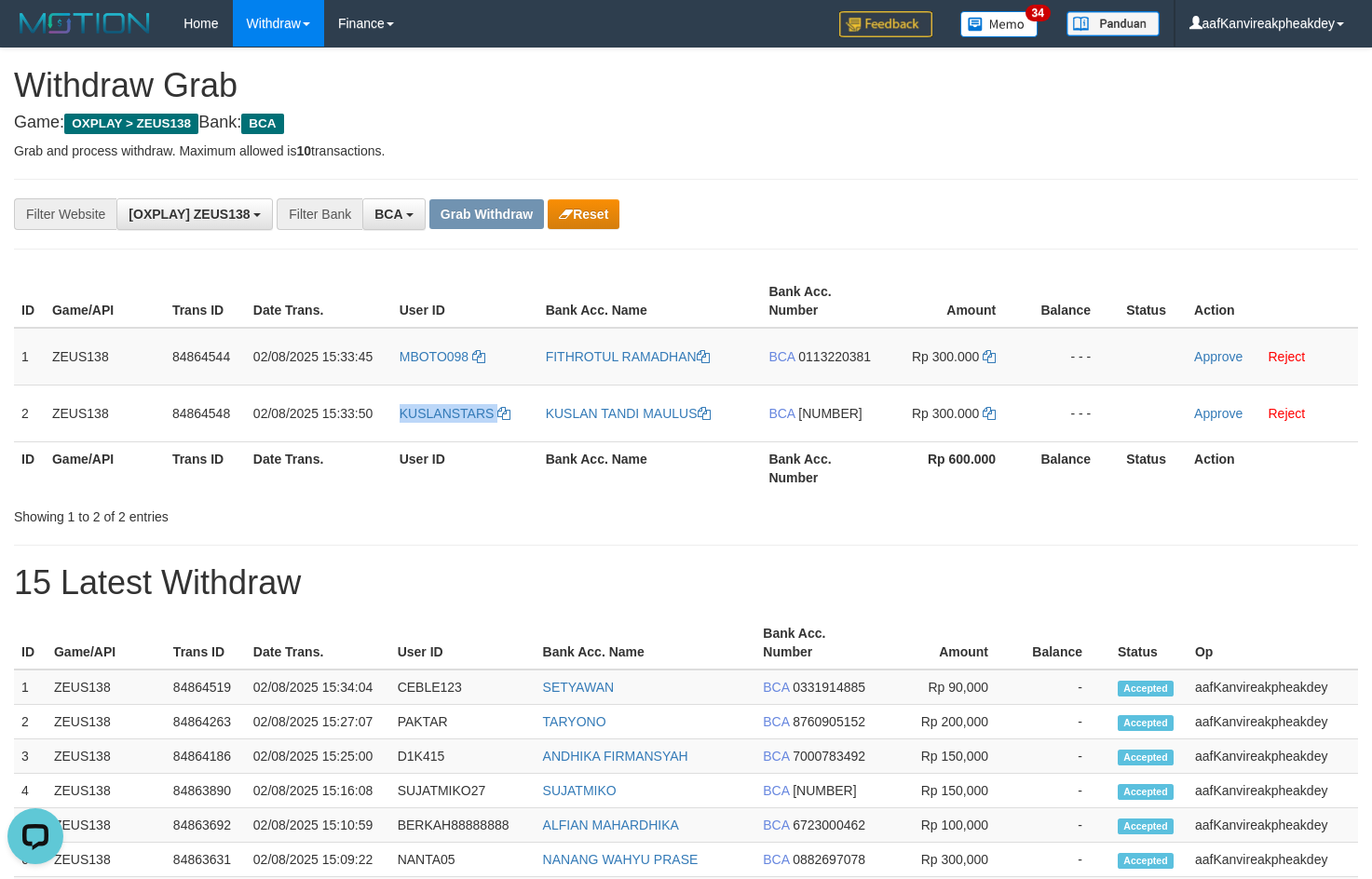copy on "KUSLANSTARS" 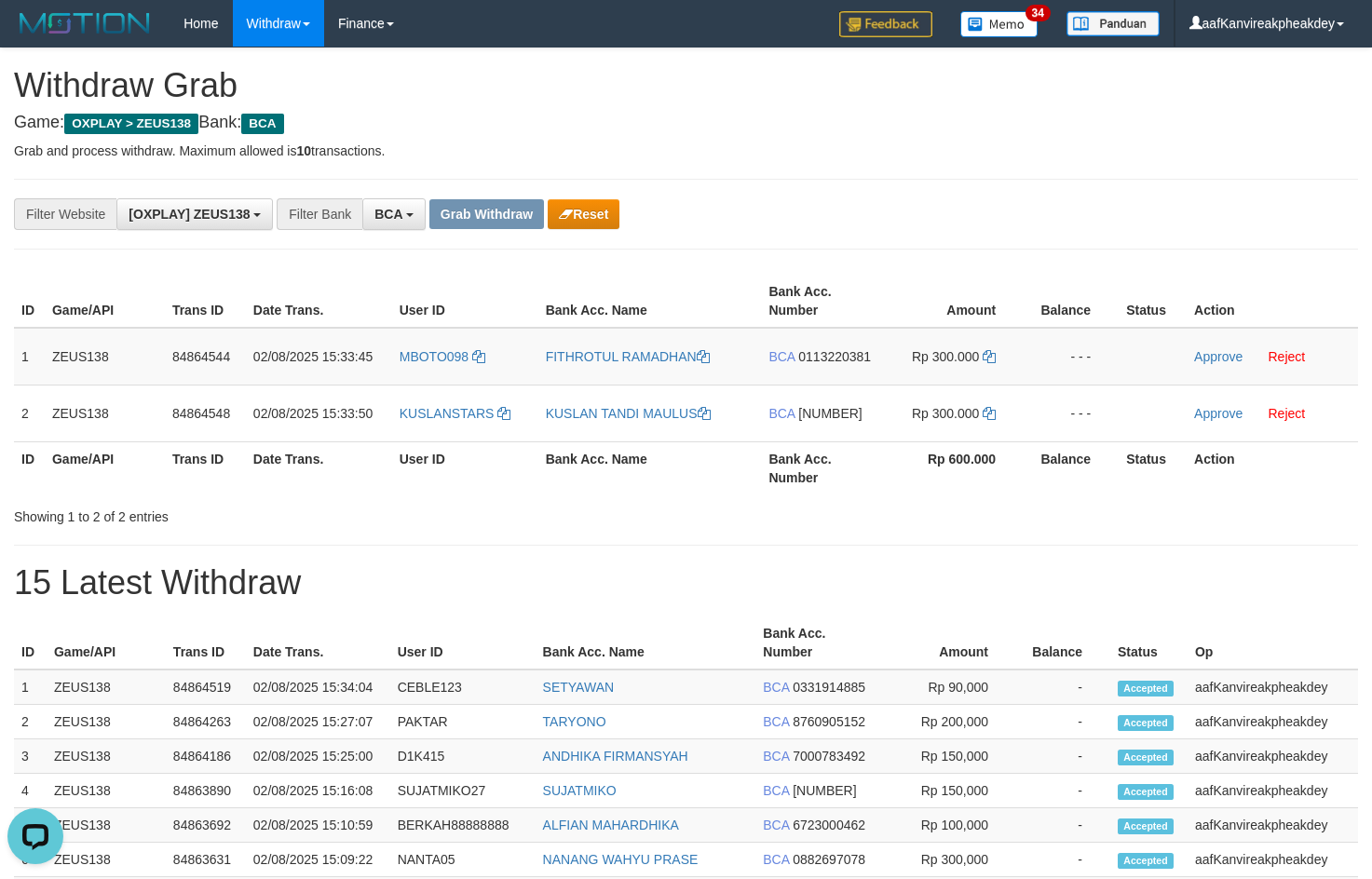 drag, startPoint x: 958, startPoint y: 172, endPoint x: 1385, endPoint y: 262, distance: 436.38171 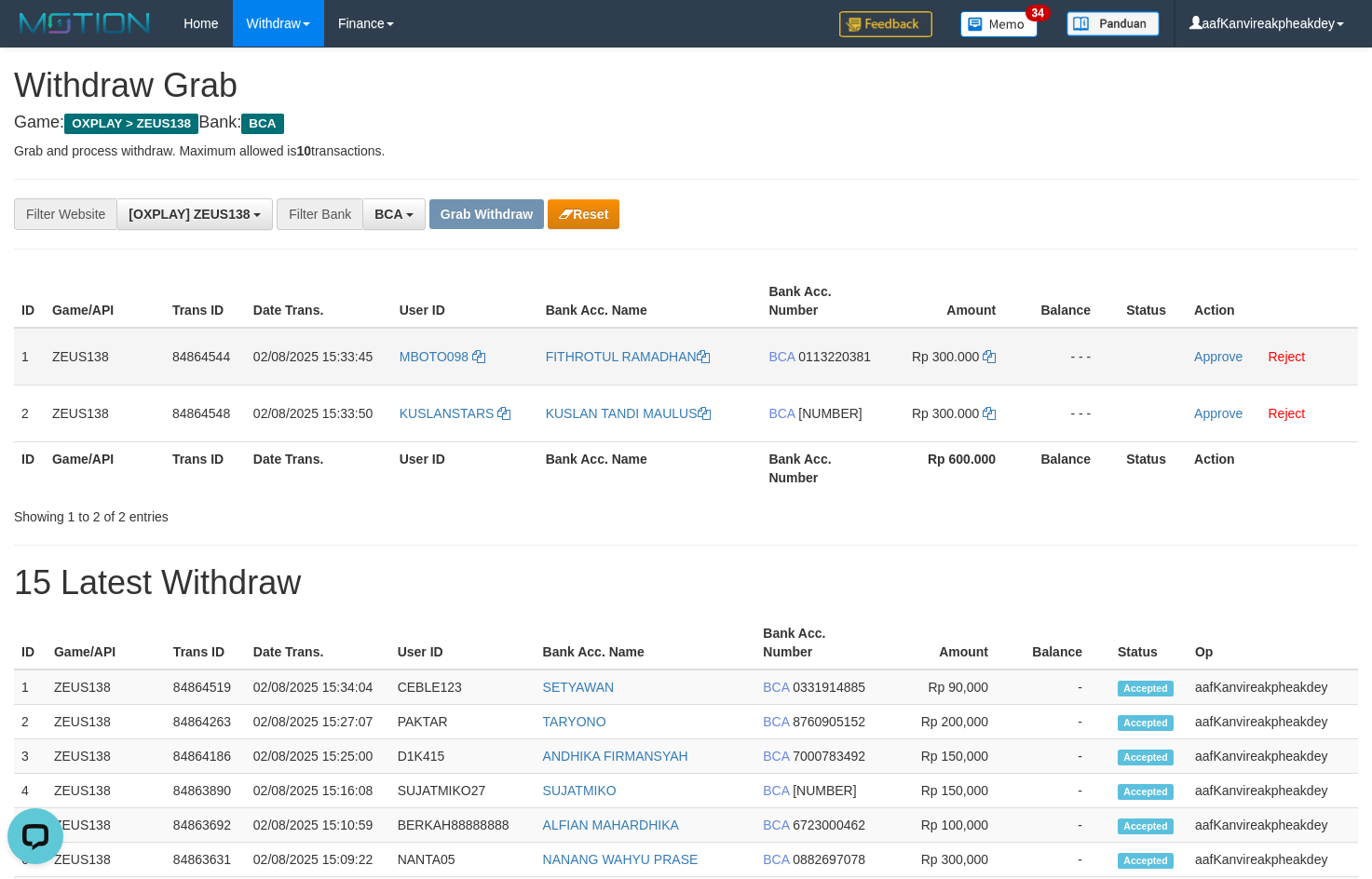 drag, startPoint x: 842, startPoint y: 354, endPoint x: 857, endPoint y: 351, distance: 15.29706 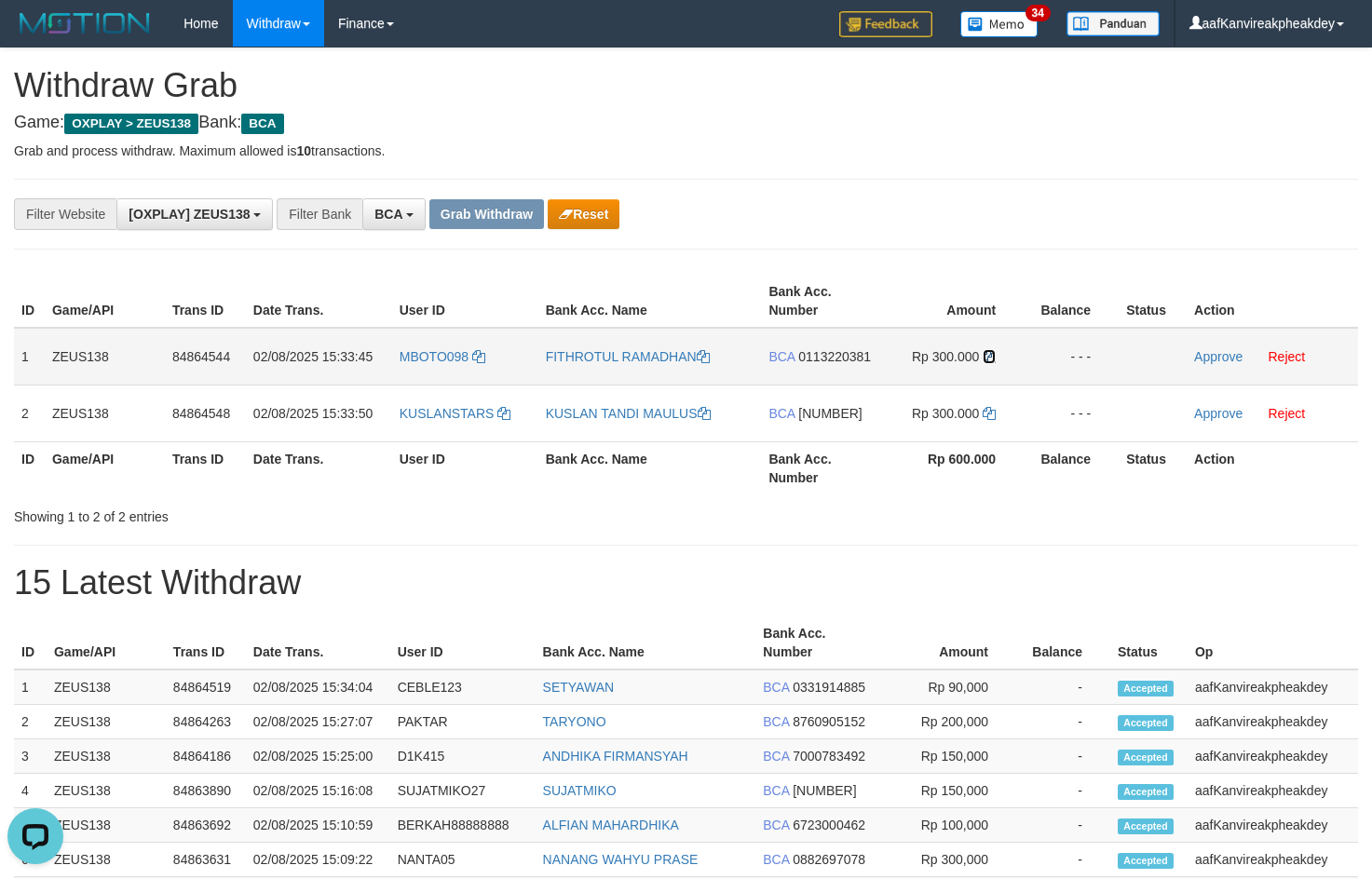 click at bounding box center [989, 357] 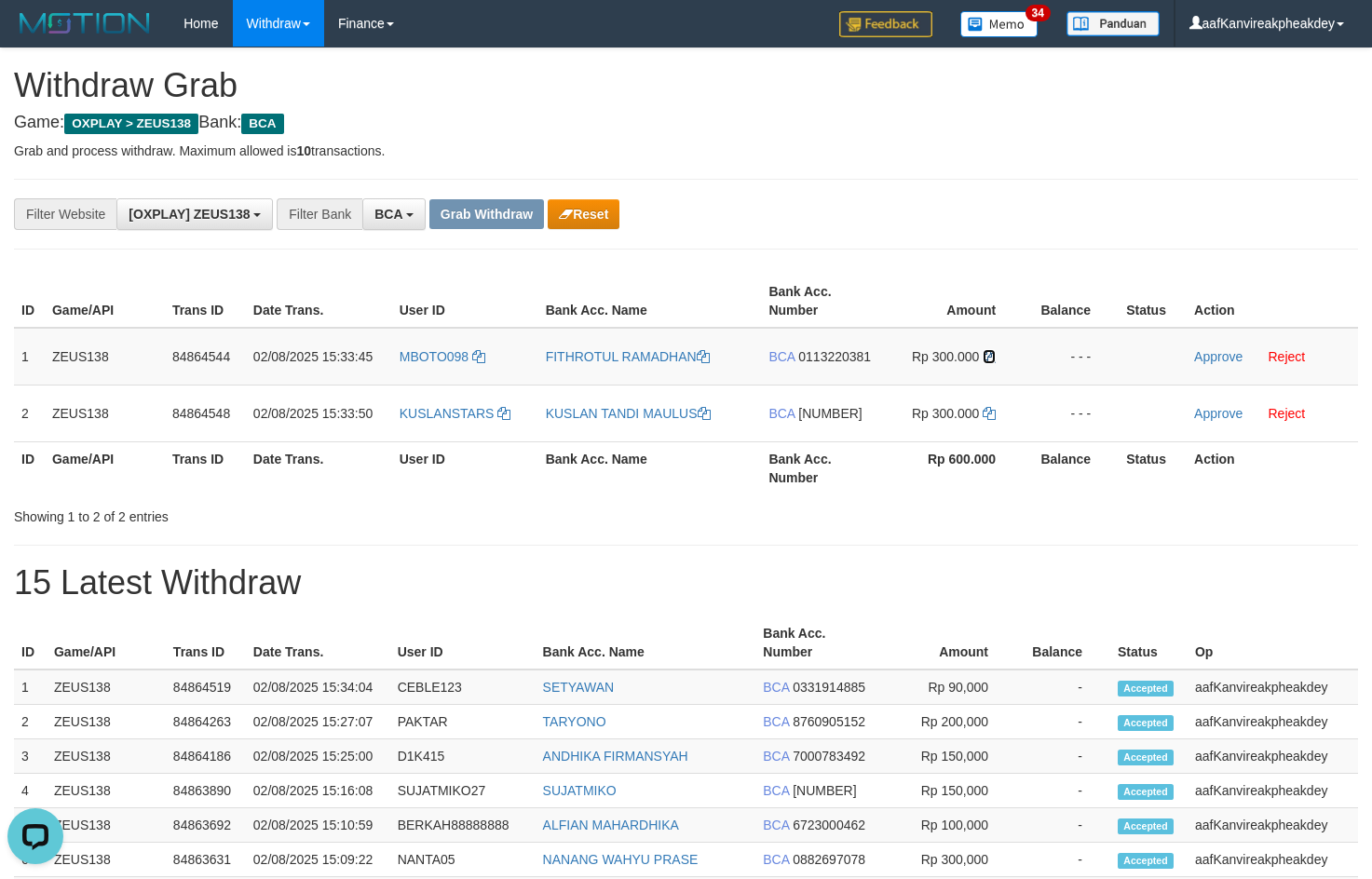 drag, startPoint x: 985, startPoint y: 358, endPoint x: 1378, endPoint y: 330, distance: 393.996 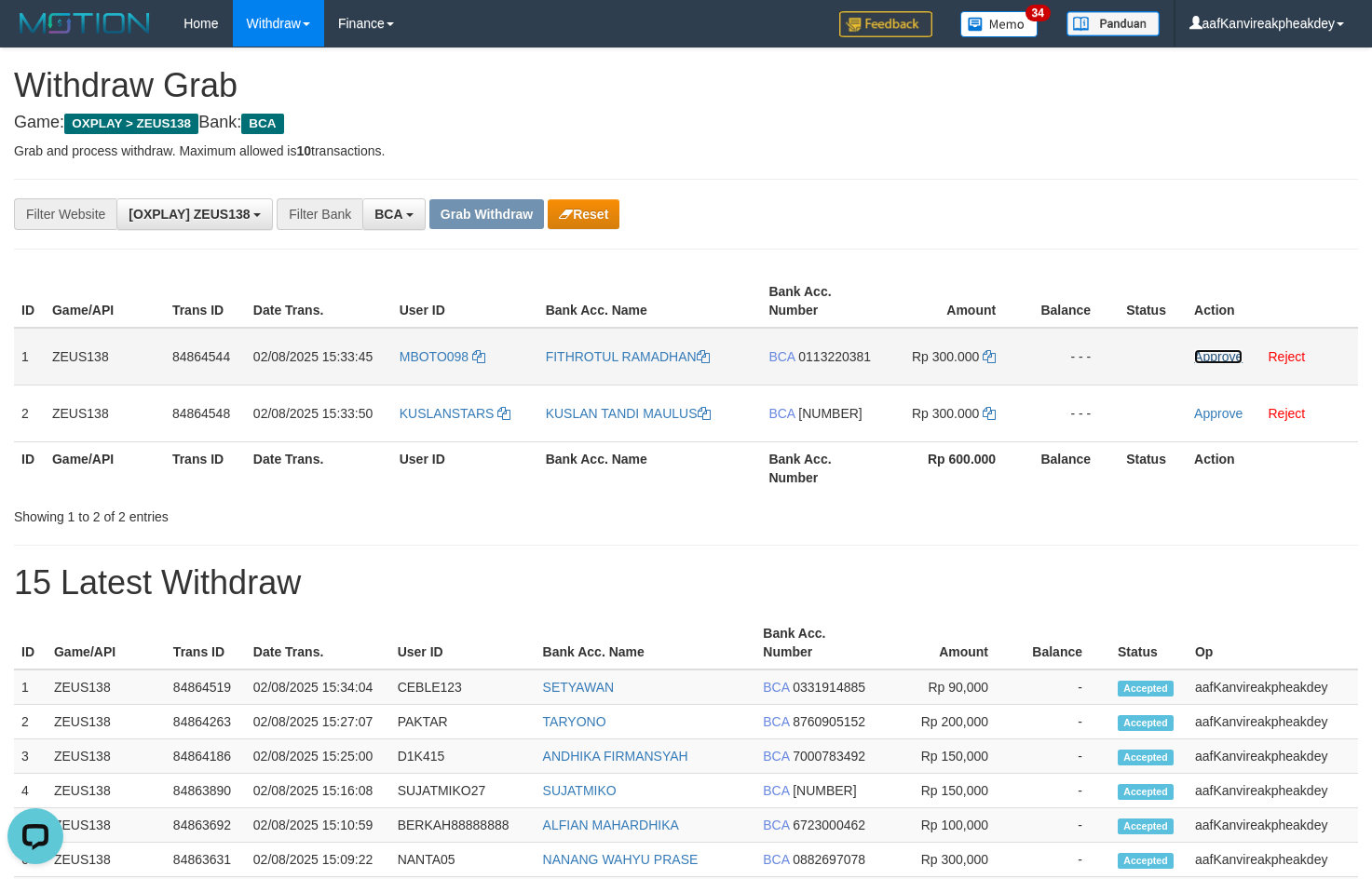 click on "Approve" at bounding box center [1218, 357] 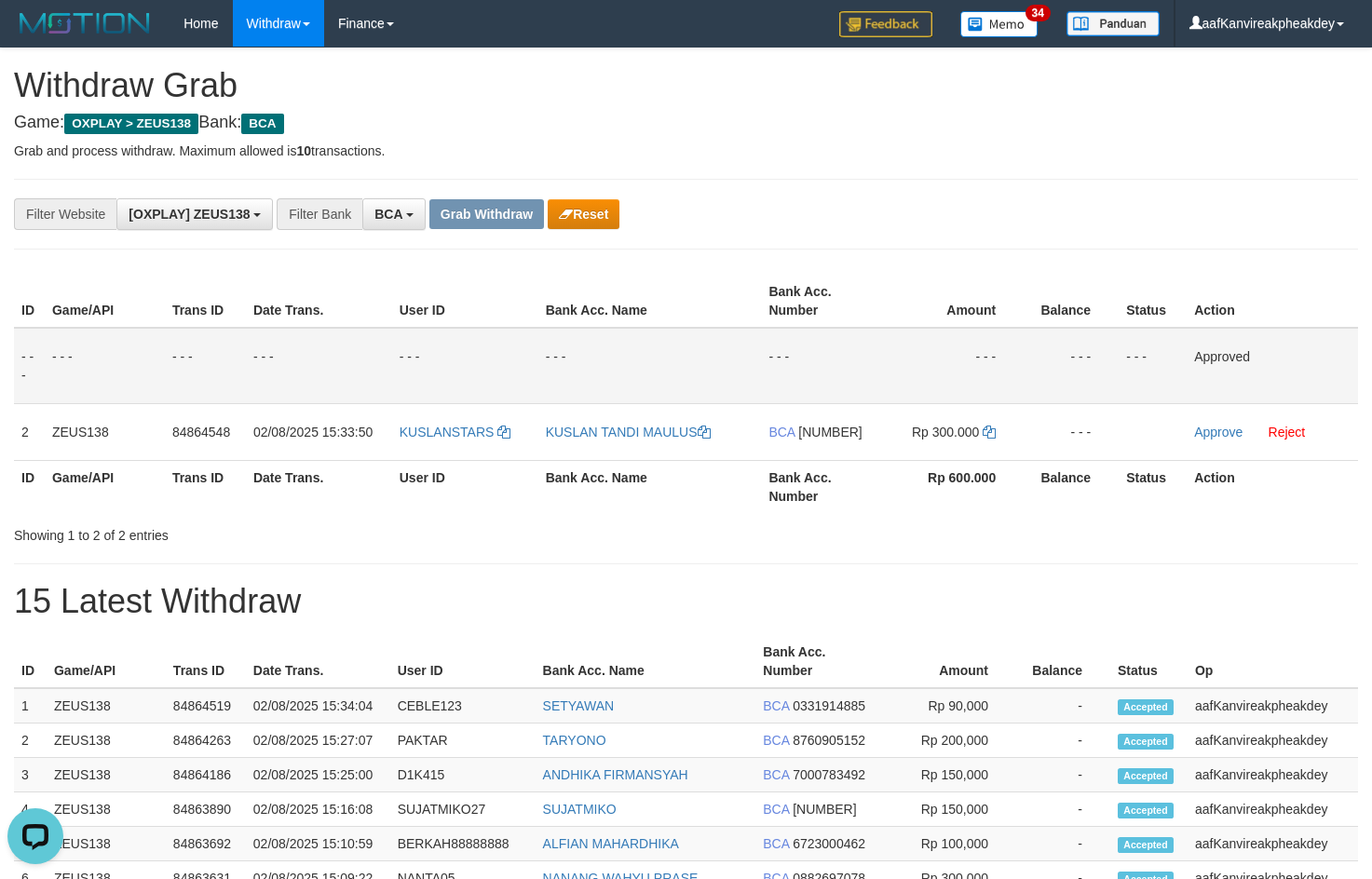 drag, startPoint x: 1170, startPoint y: 201, endPoint x: 1175, endPoint y: 214, distance: 13.928388 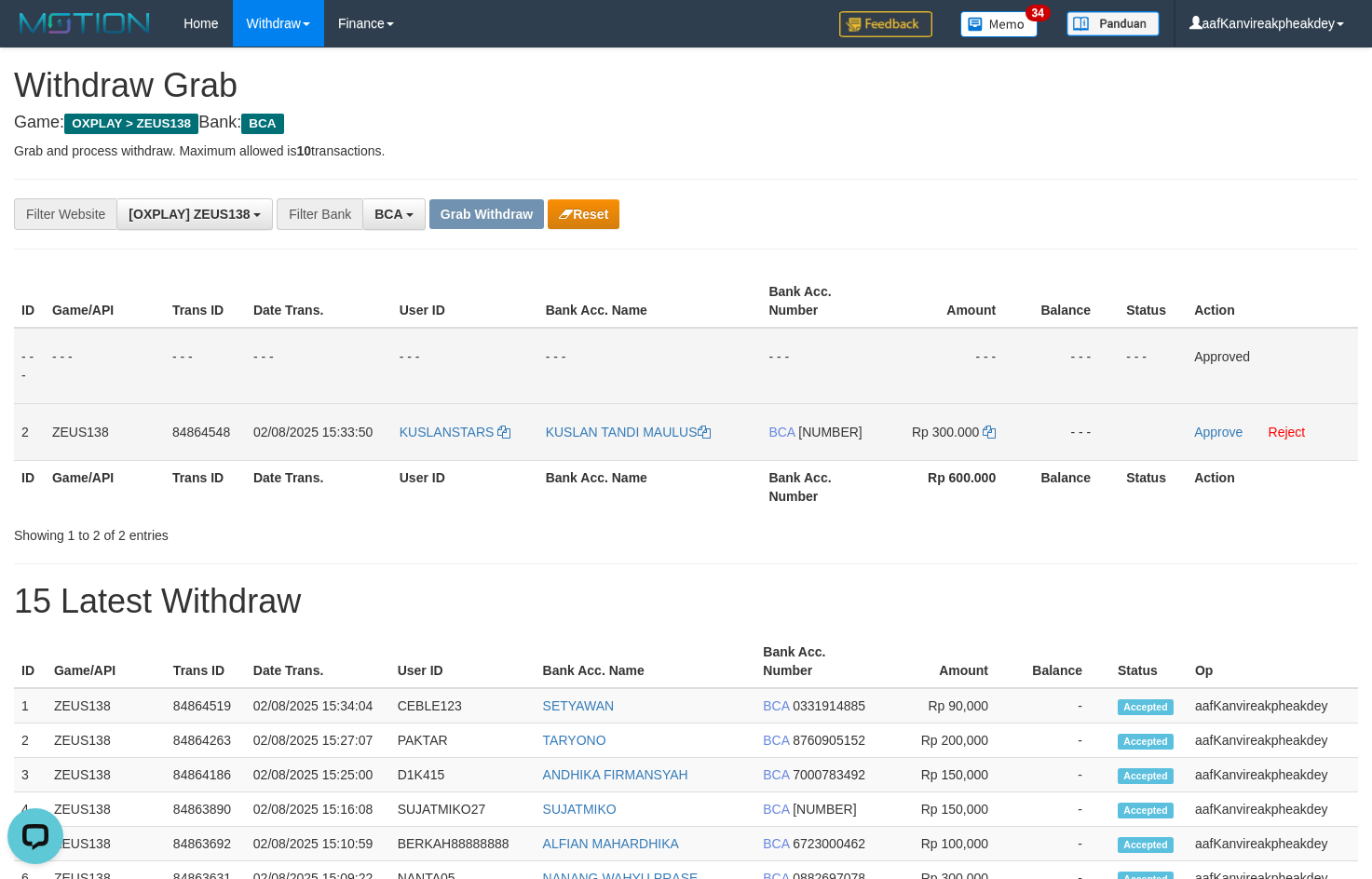 click on "[SSN]" at bounding box center [830, 432] 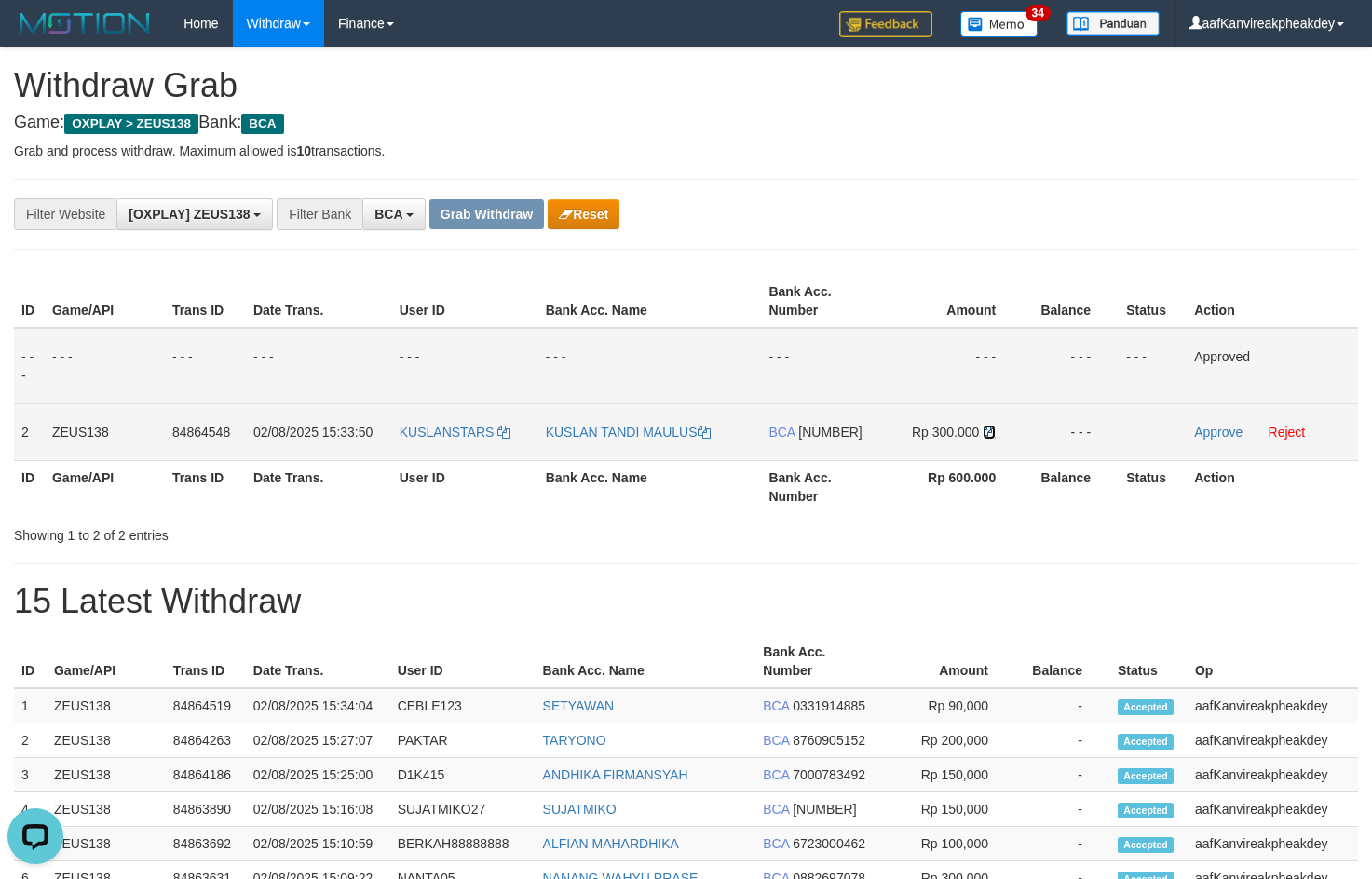 click at bounding box center (989, 432) 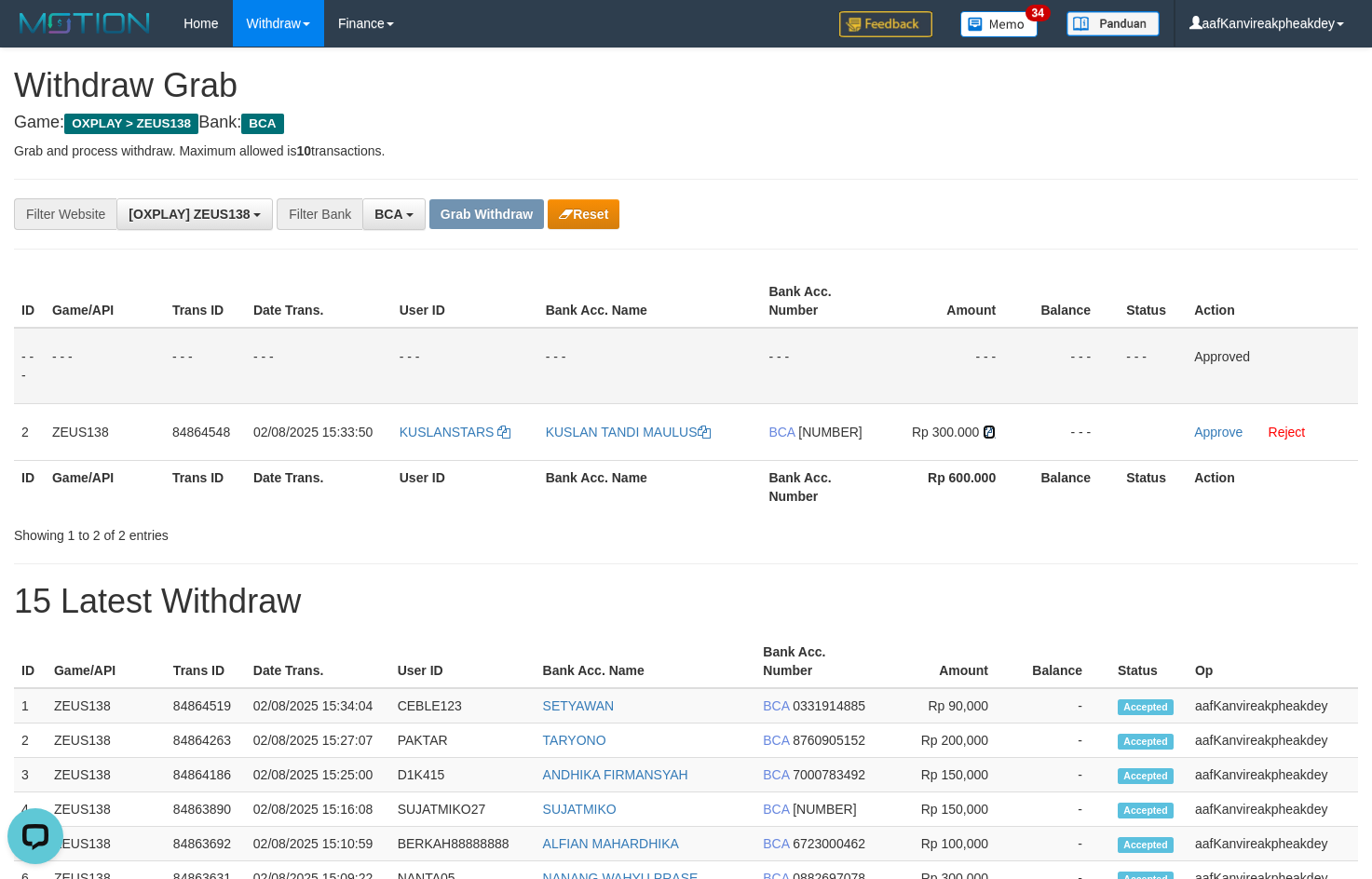 drag, startPoint x: 988, startPoint y: 434, endPoint x: 1385, endPoint y: 388, distance: 399.6561 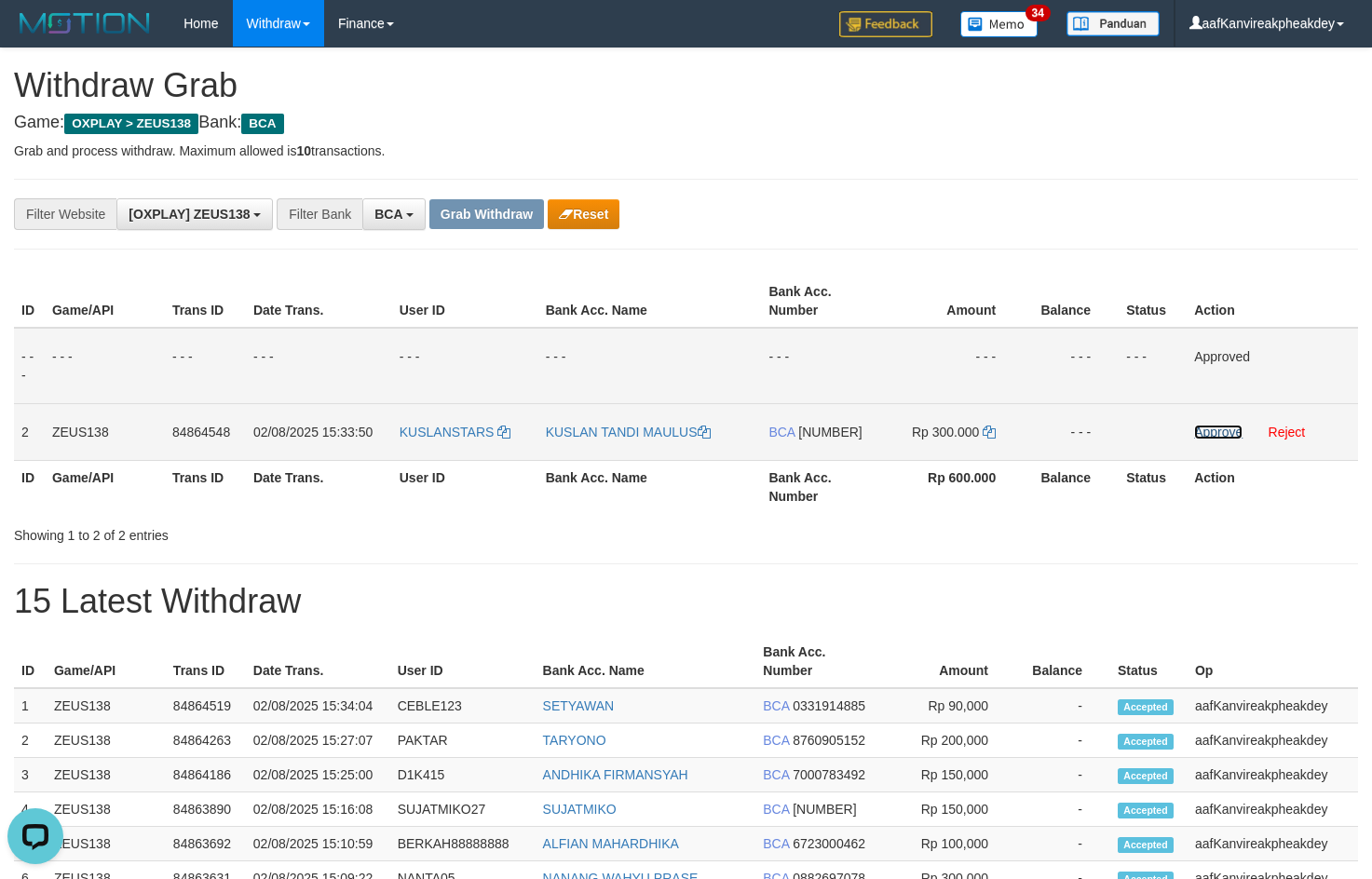 click on "Approve" at bounding box center (1218, 432) 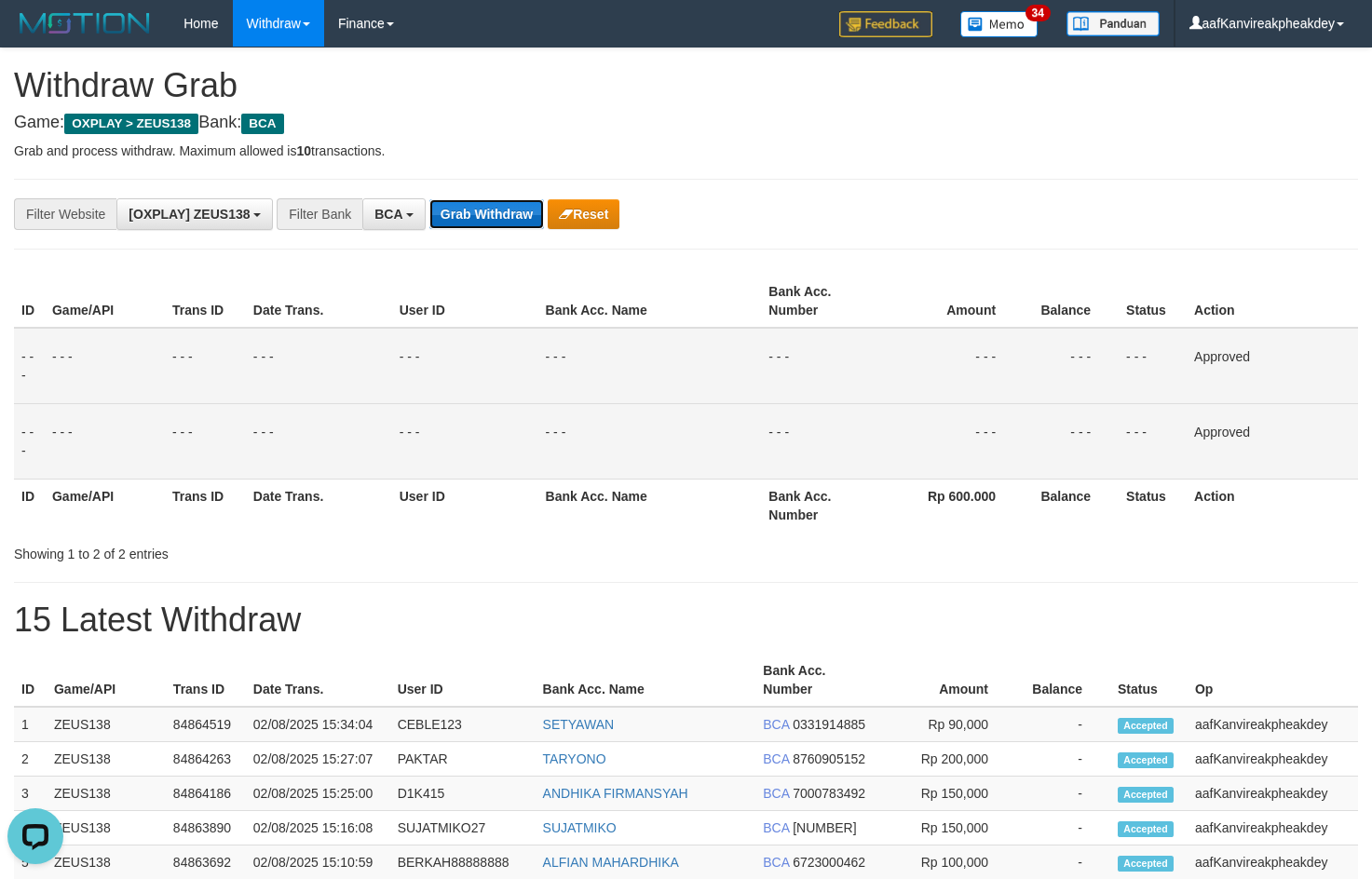 drag, startPoint x: 482, startPoint y: 205, endPoint x: 488, endPoint y: 213, distance: 10 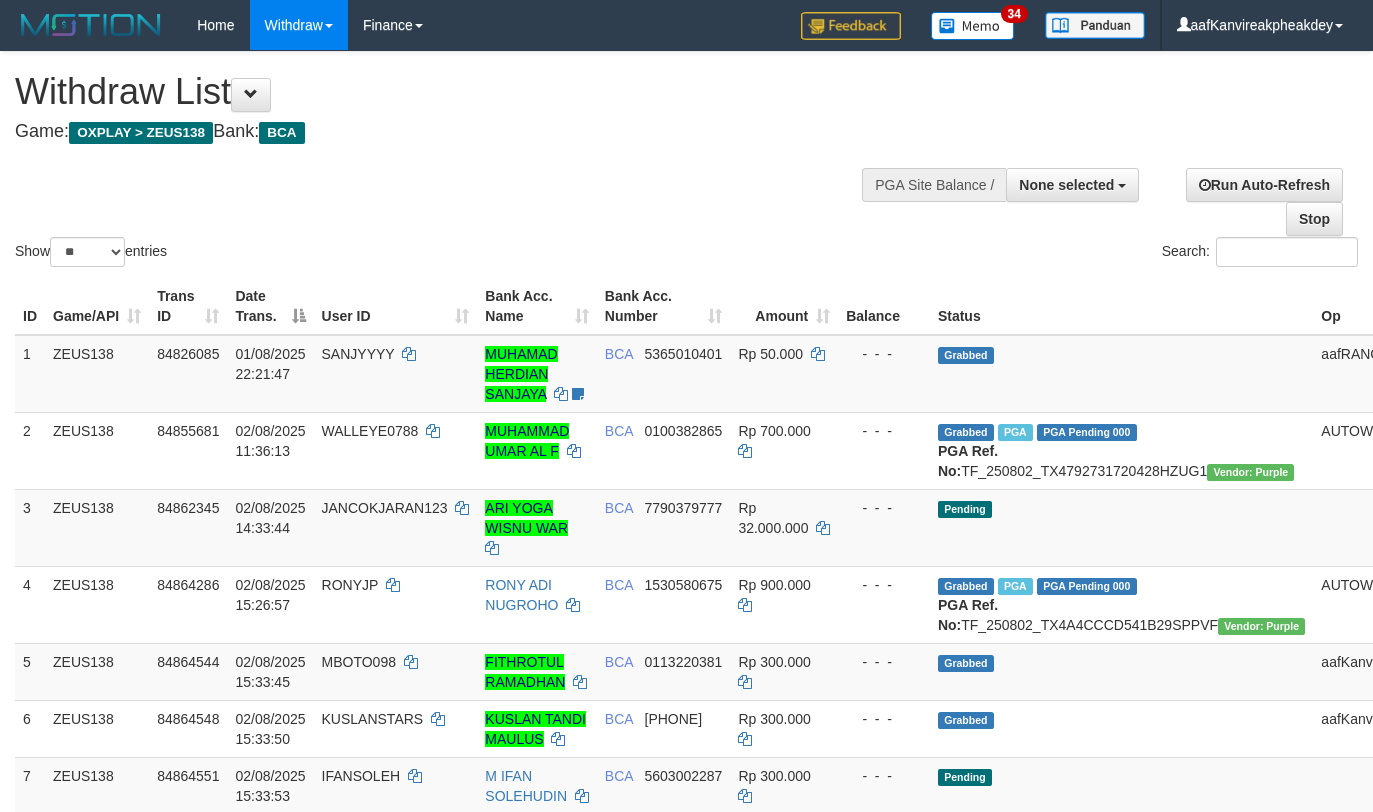 select 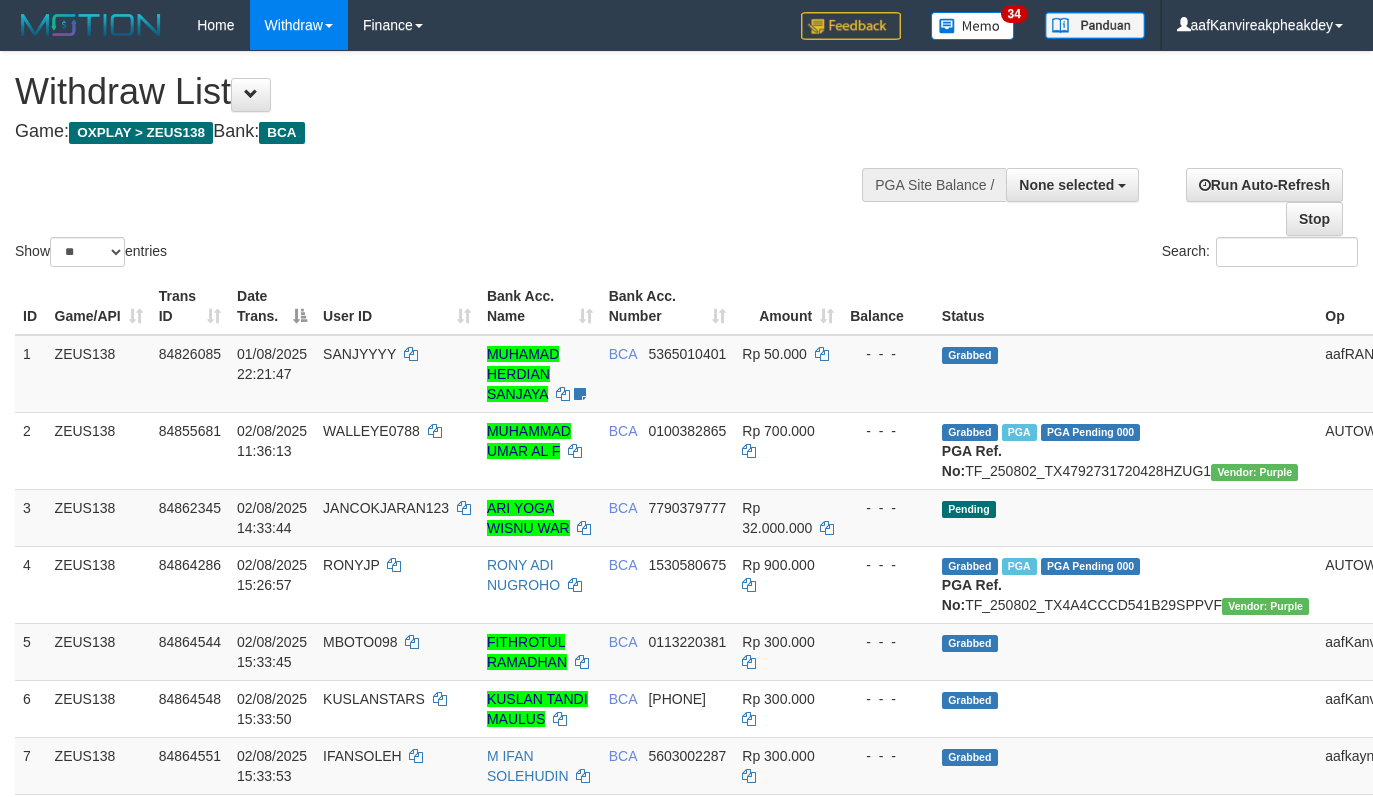 select 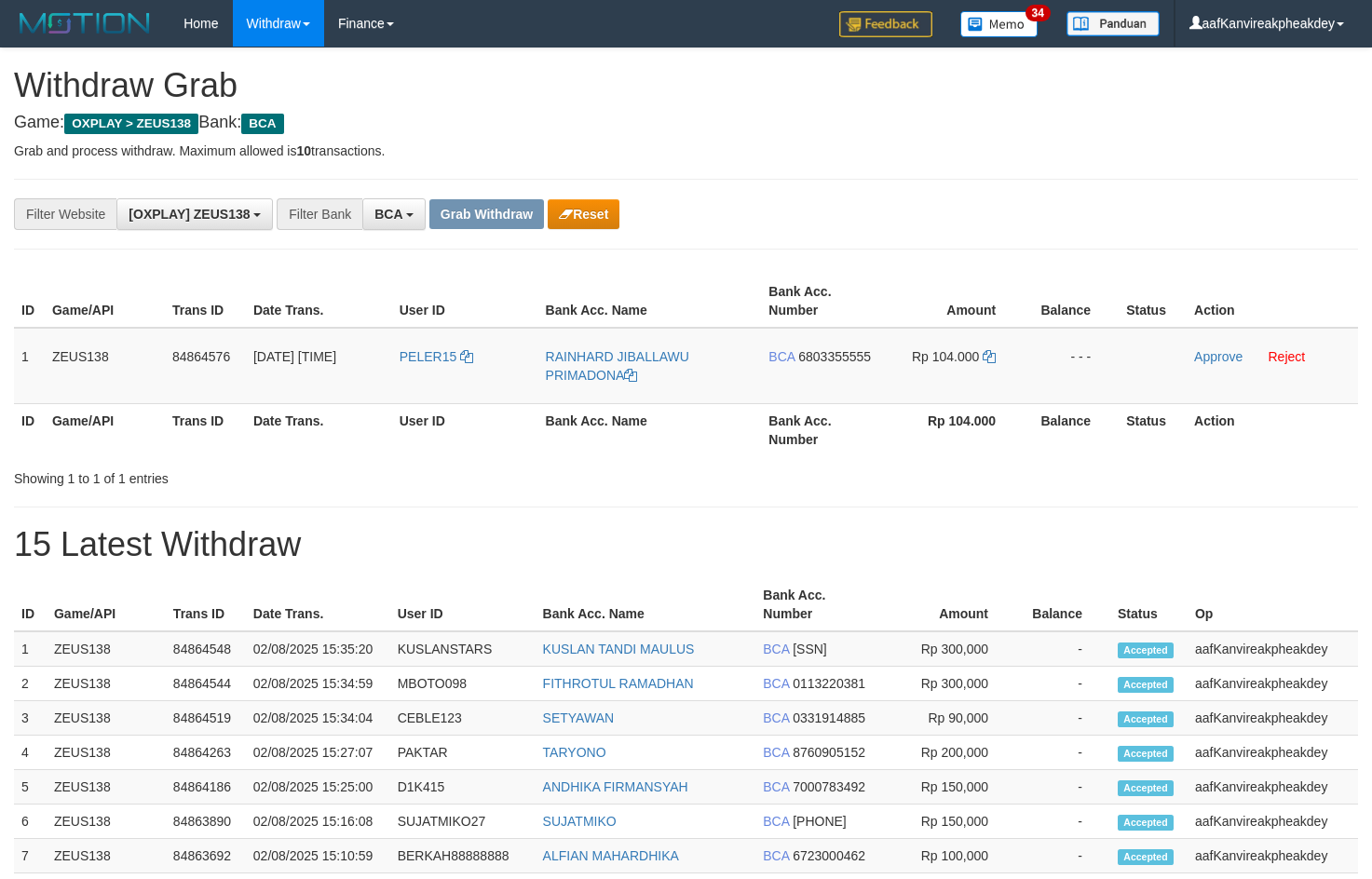 scroll, scrollTop: 0, scrollLeft: 0, axis: both 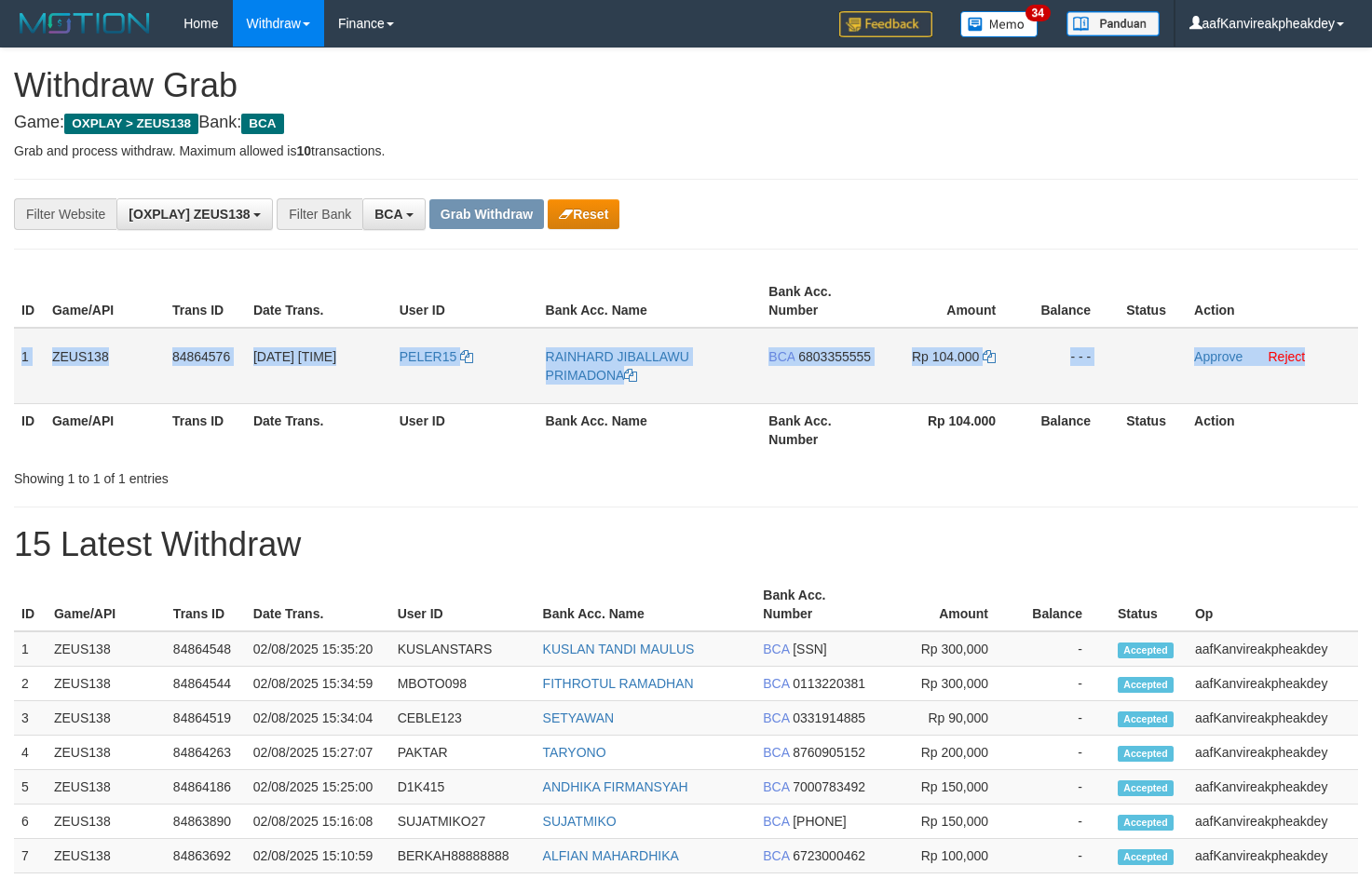 copy on "1
ZEUS138
84864576
[DATE] [TIME]
PELER15
[FIRST] [LAST] [LAST]
BCA
[PHONE]
Rp 104.000
- - -
Approve
Reject" 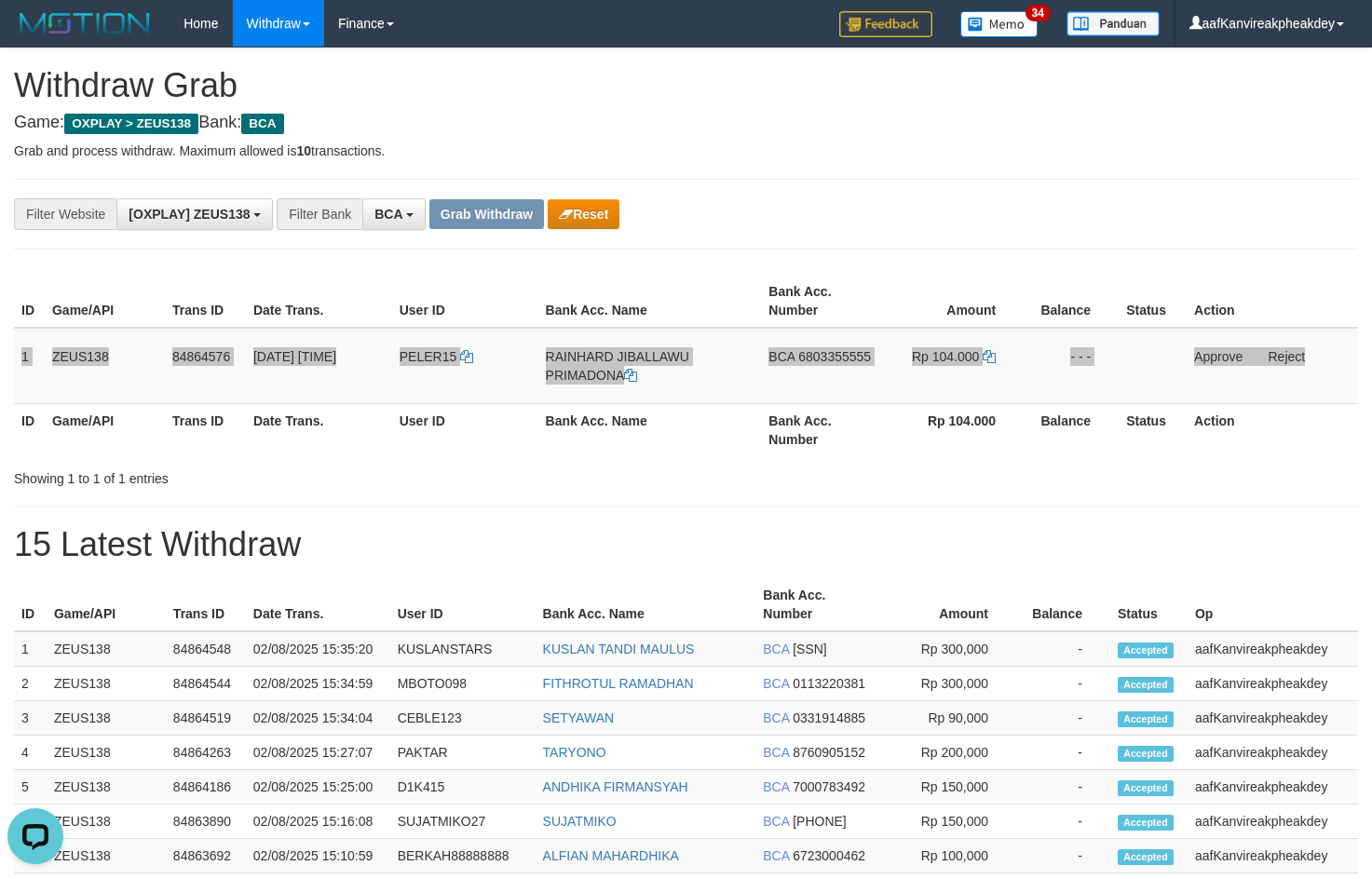 scroll, scrollTop: 0, scrollLeft: 0, axis: both 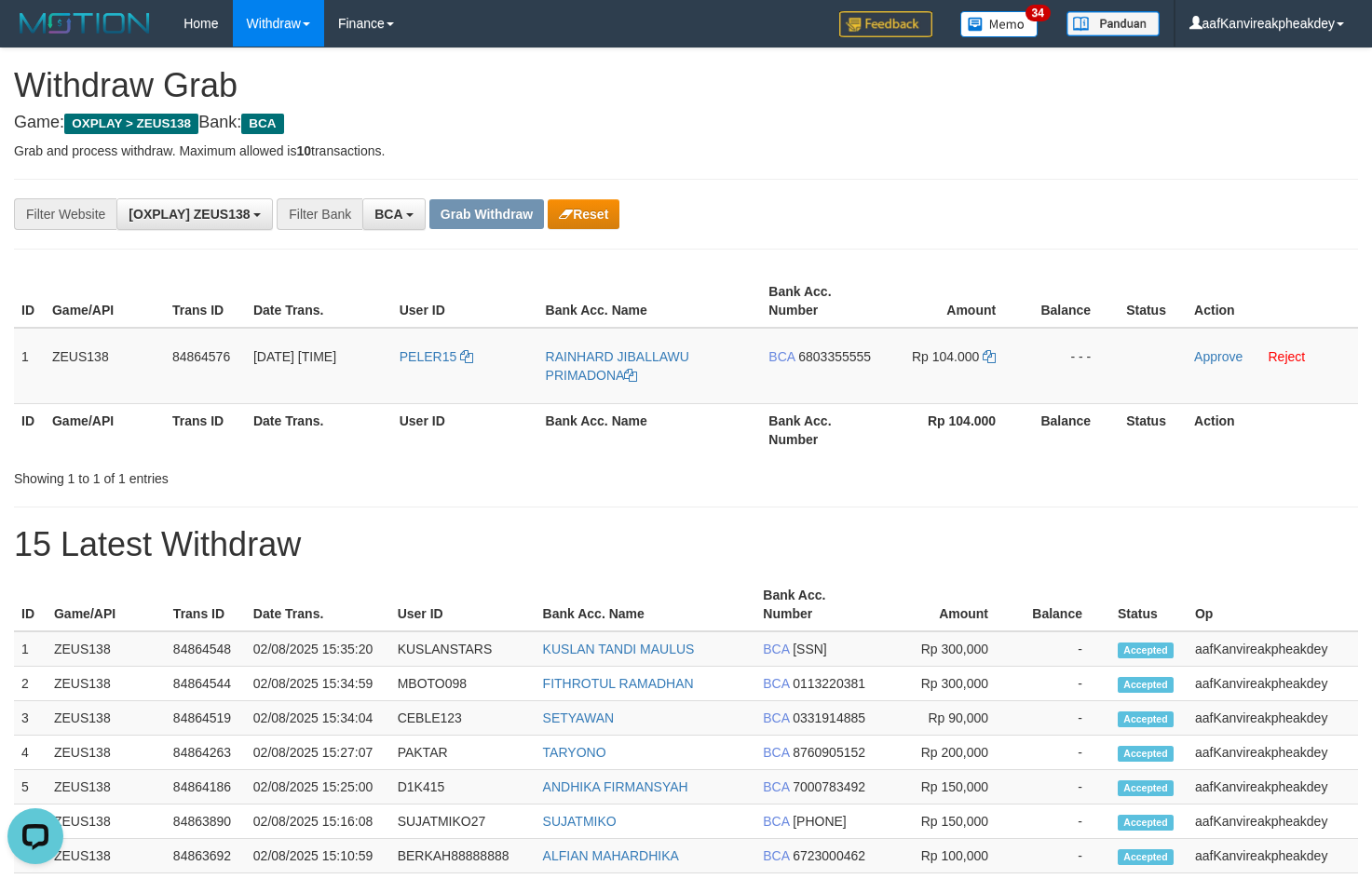 click on "**********" at bounding box center [686, 813] 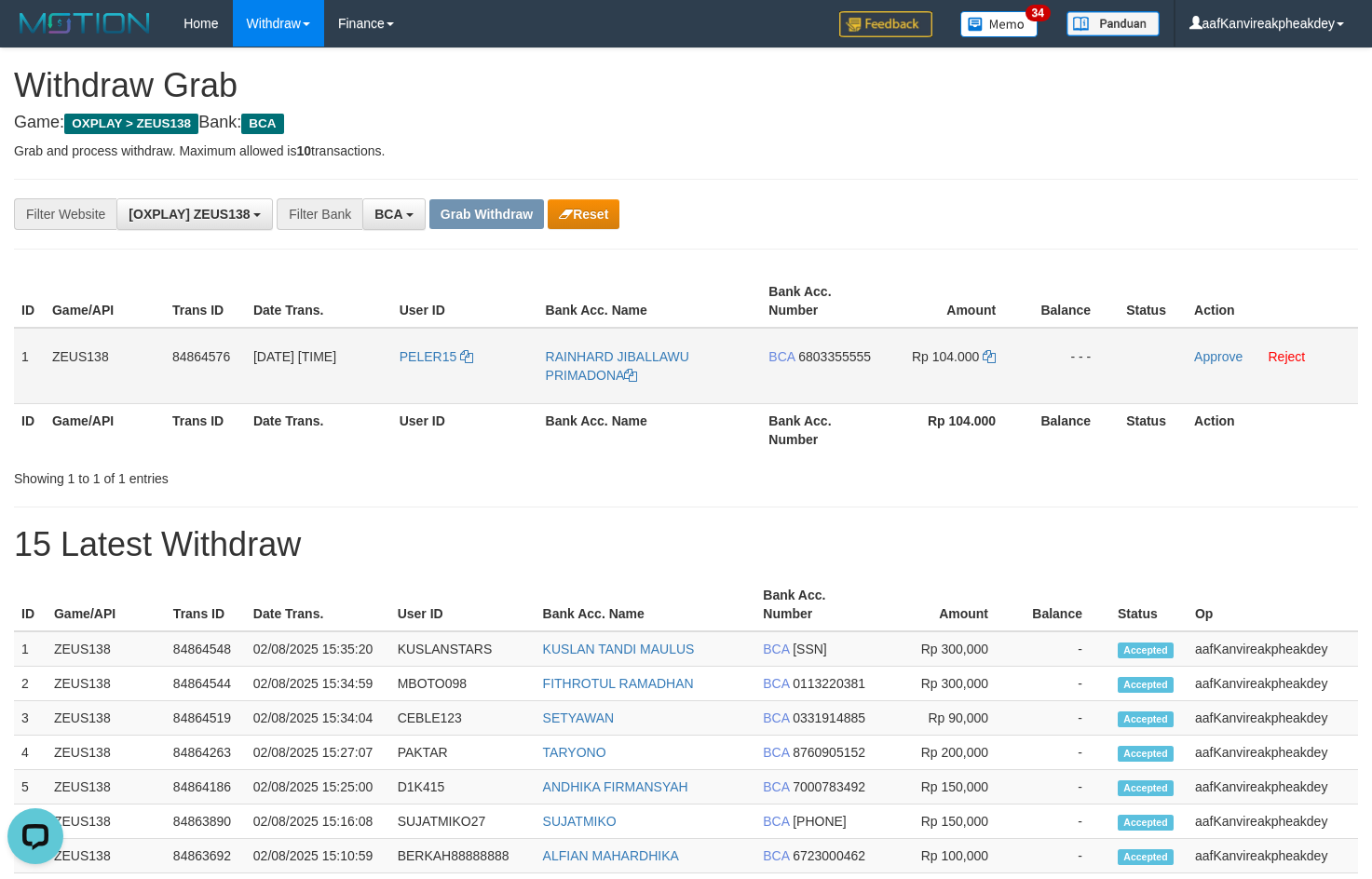 click on "6803355555" at bounding box center [835, 357] 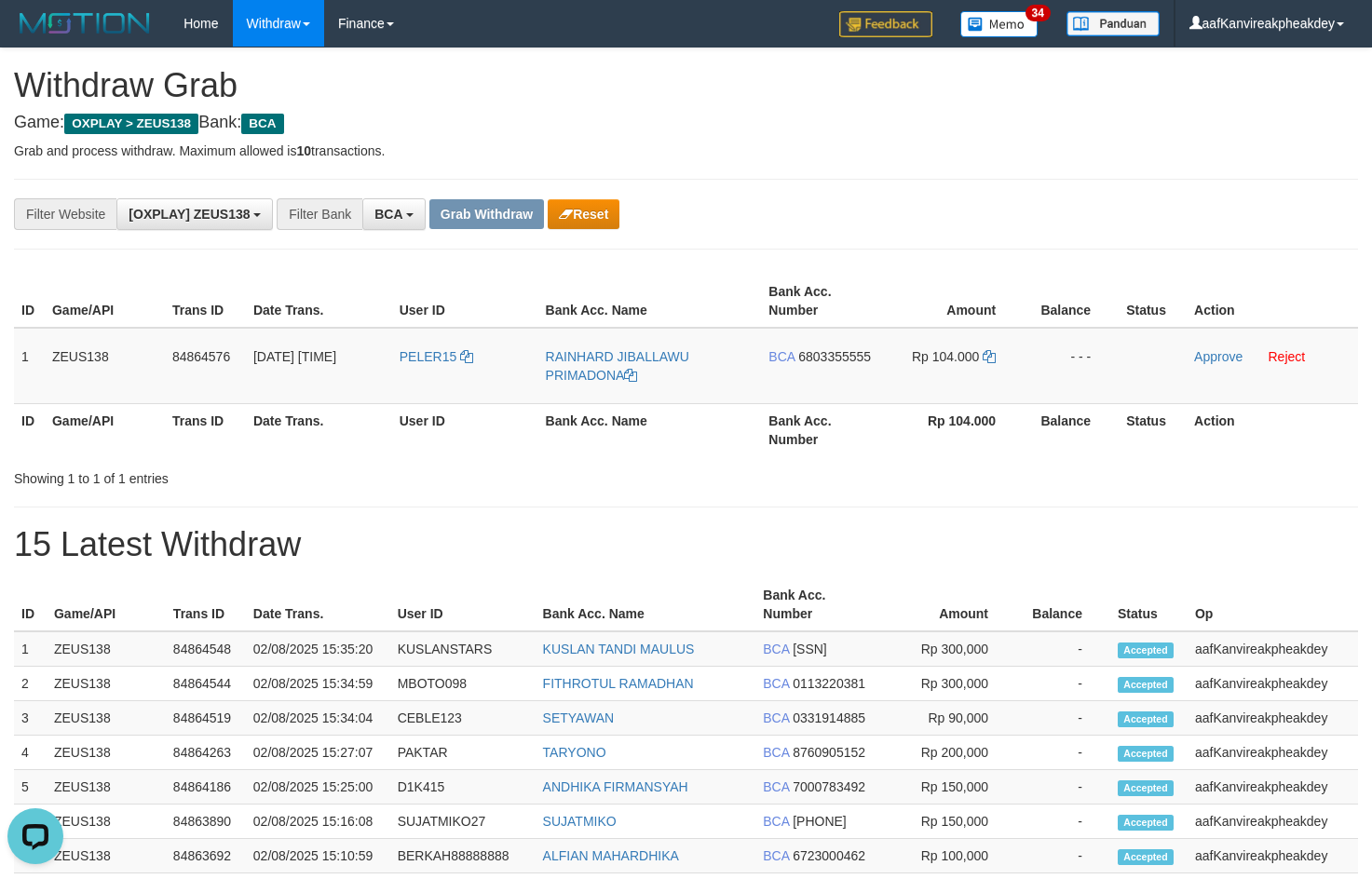 drag, startPoint x: 830, startPoint y: 352, endPoint x: 1021, endPoint y: 318, distance: 194.00258 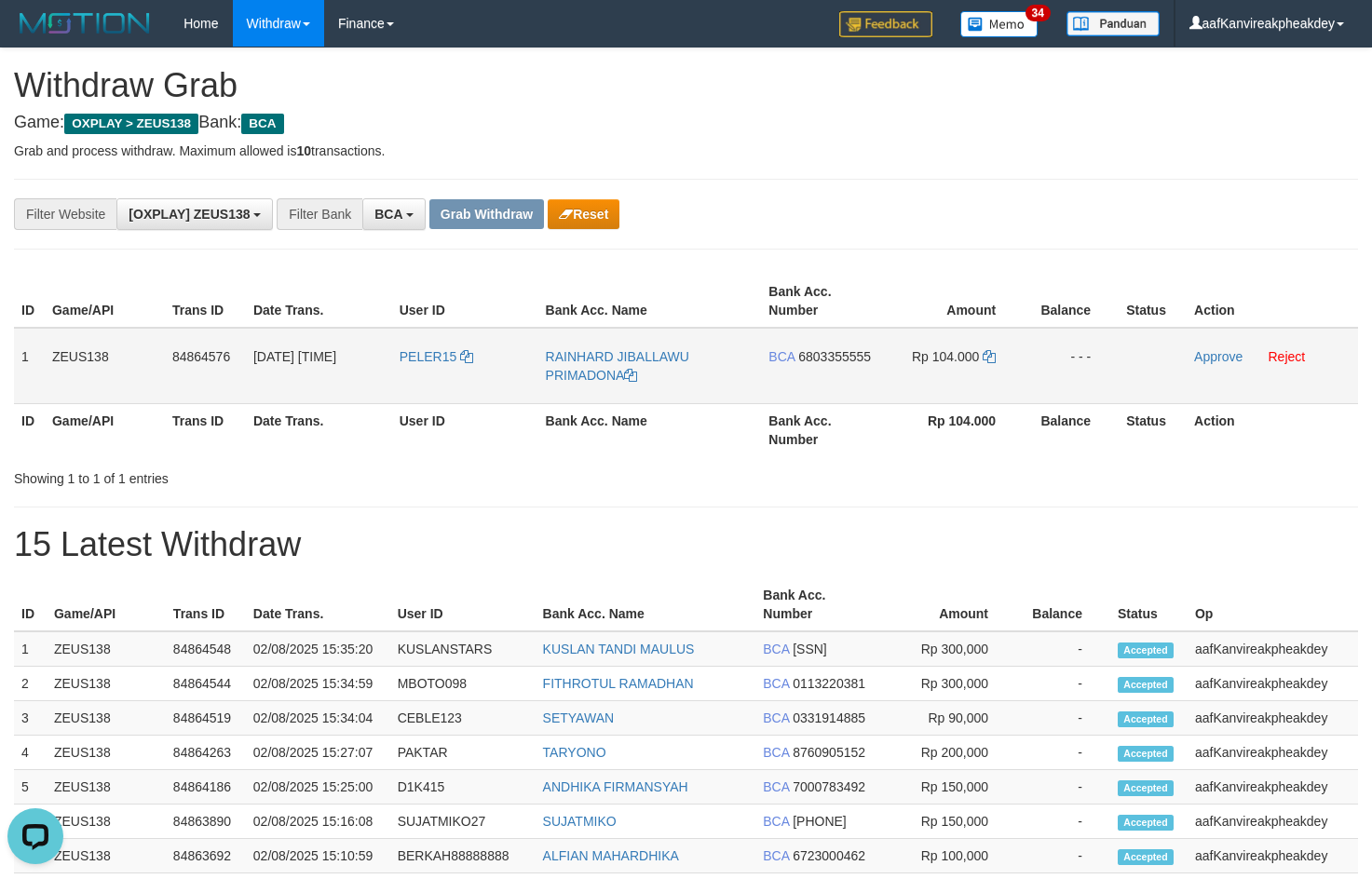 click on "PELER15" at bounding box center (465, 366) 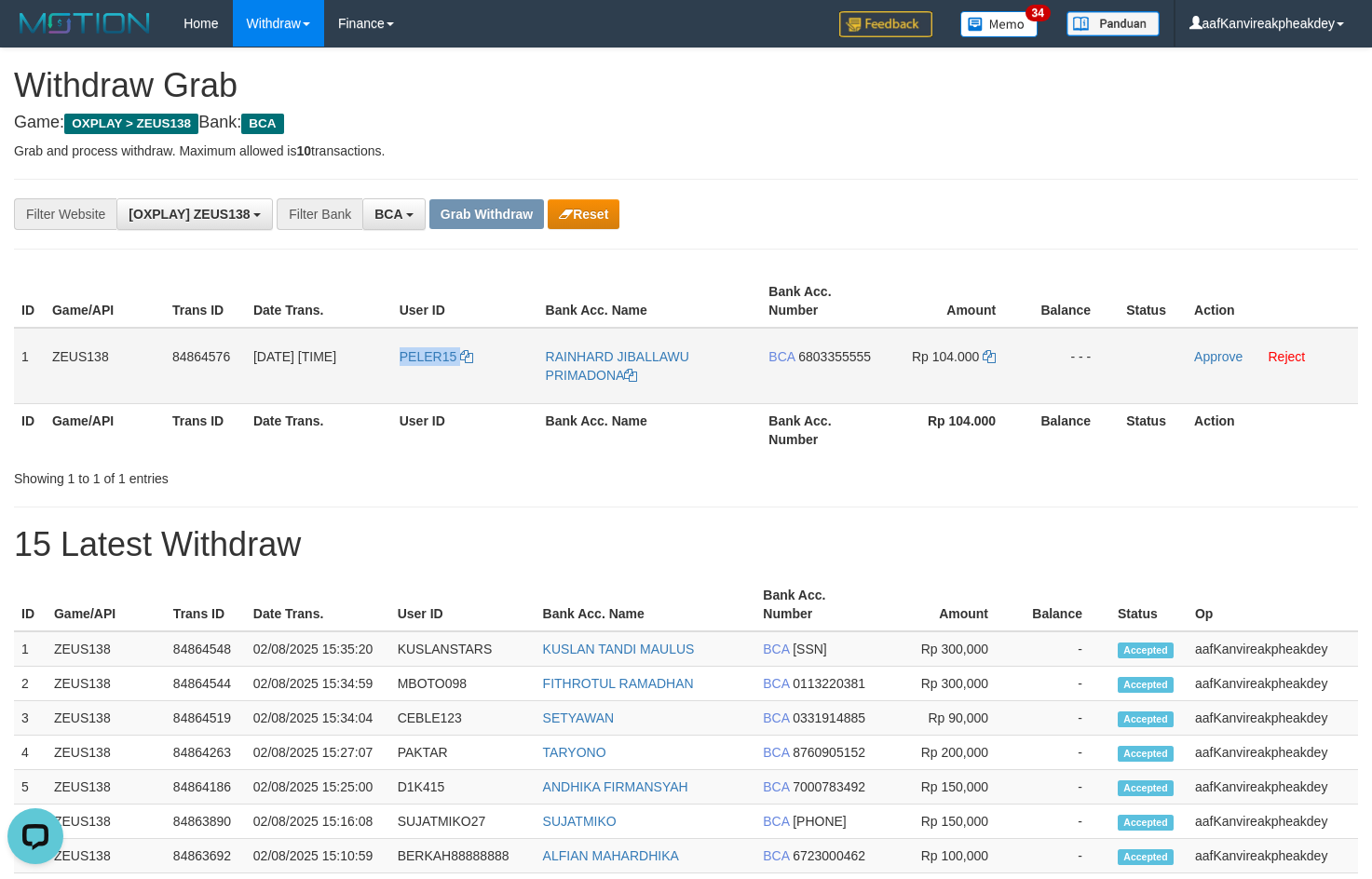 click on "PELER15" at bounding box center [465, 366] 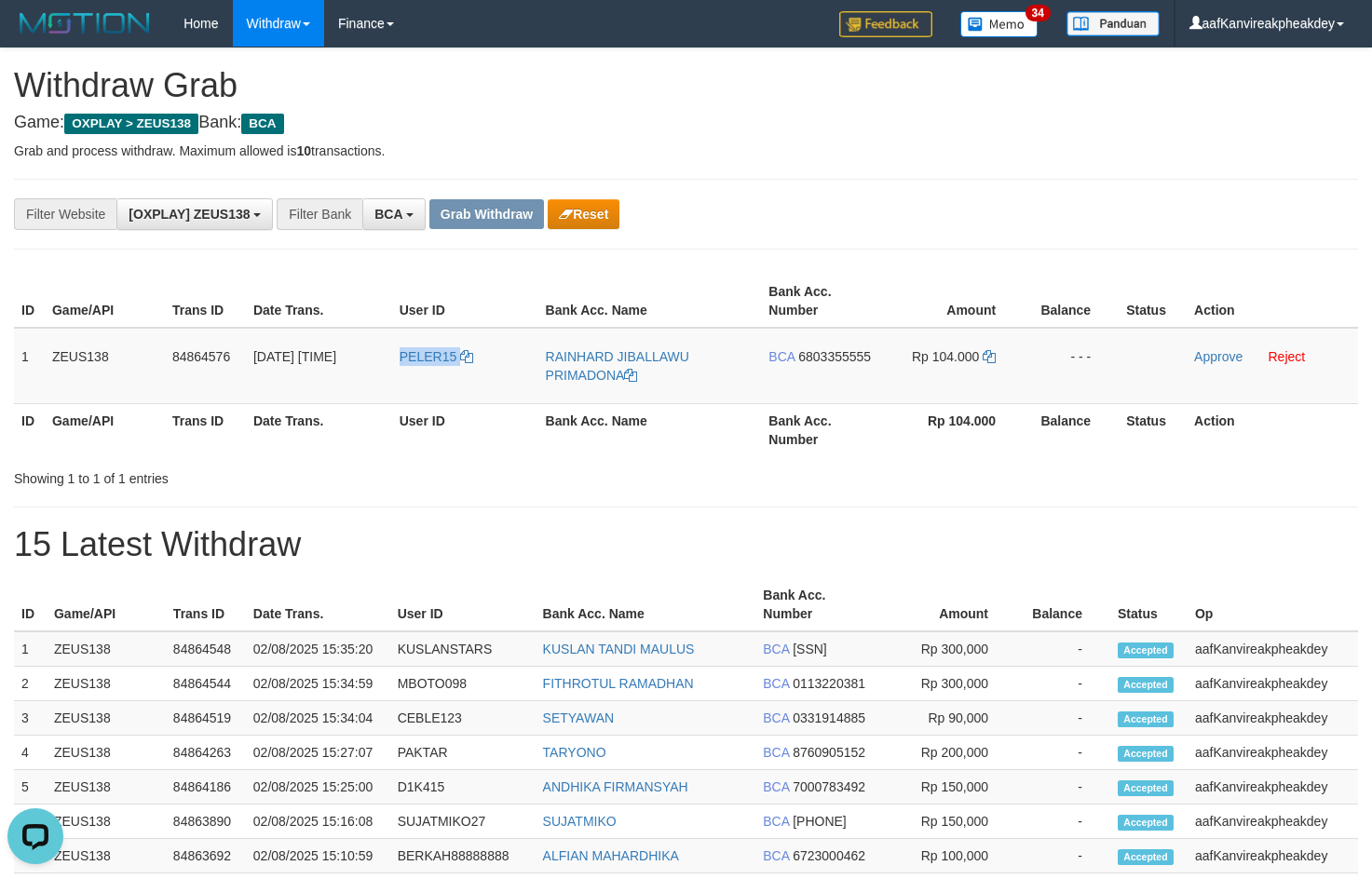 copy on "PELER15" 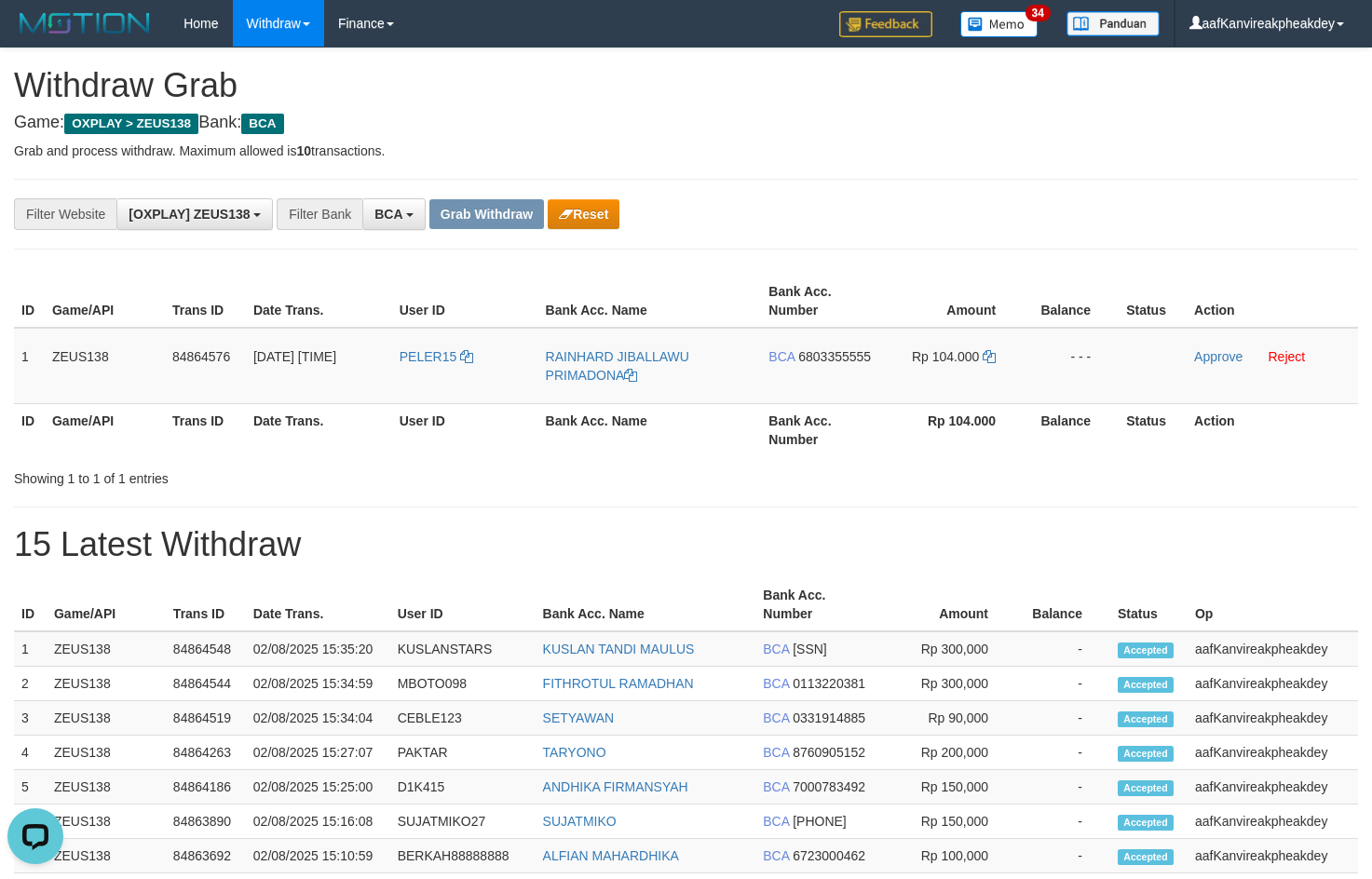click on "Withdraw Grab" at bounding box center (686, 86) 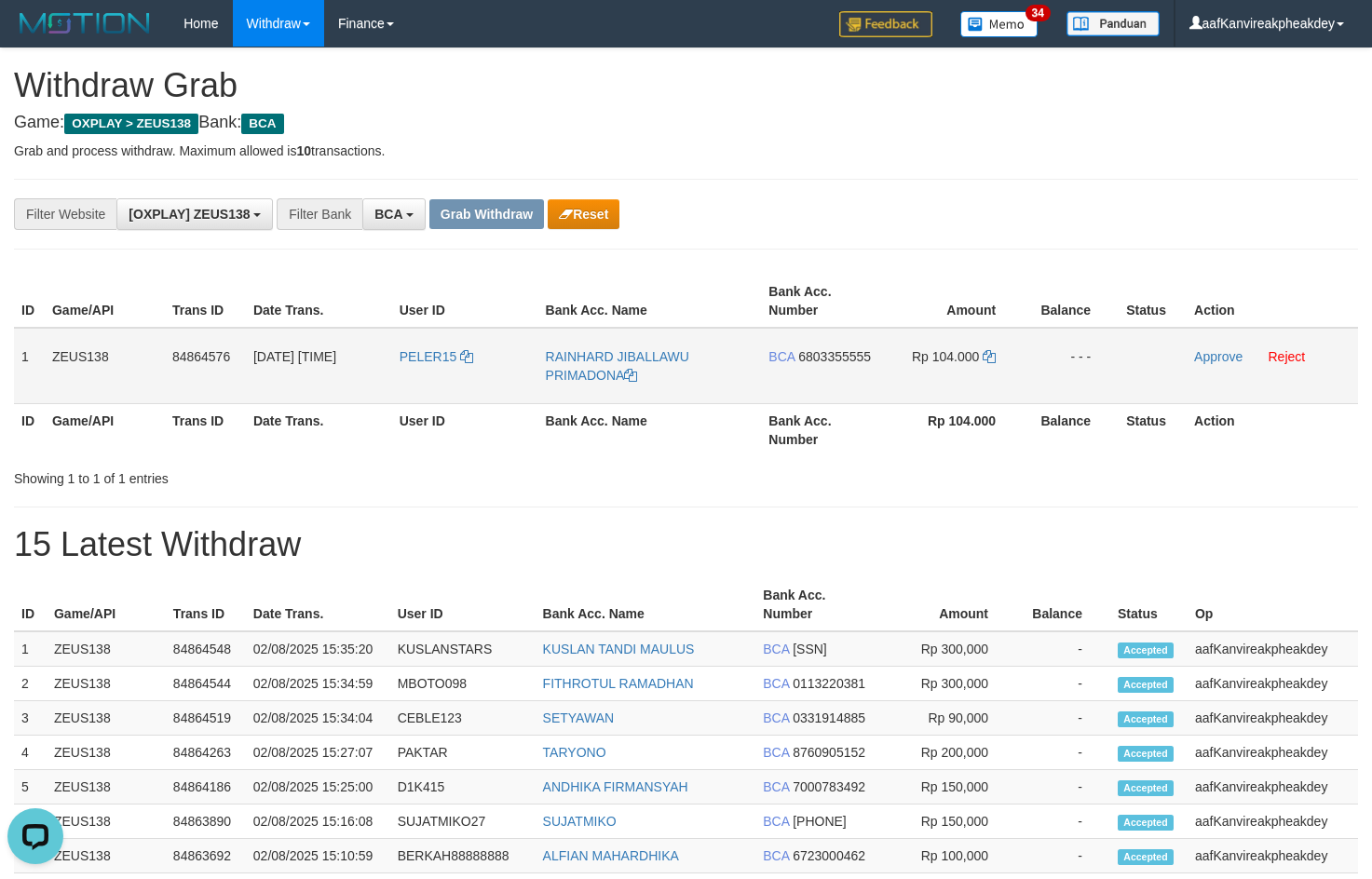 click on "6803355555" at bounding box center (835, 357) 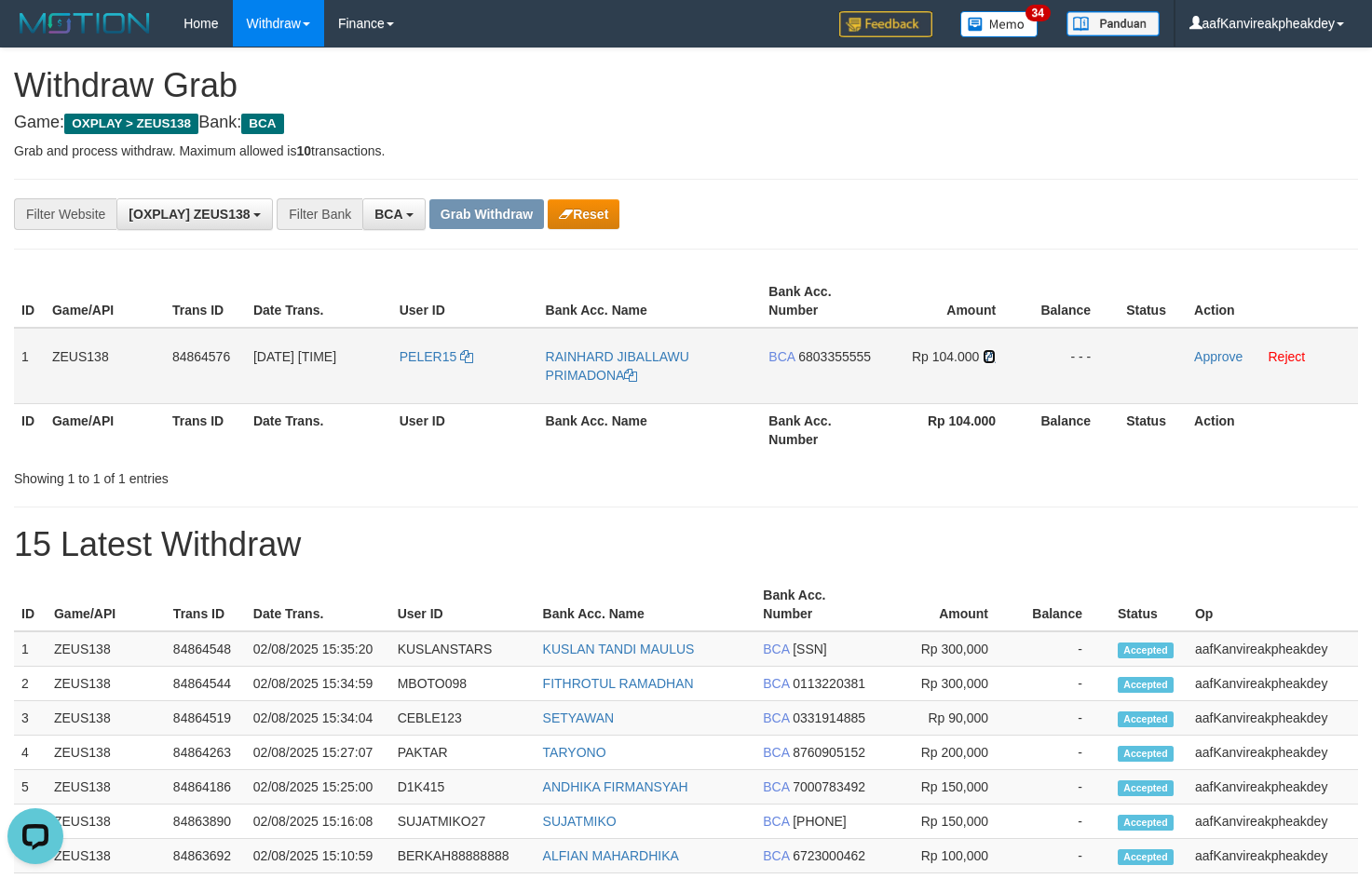 click at bounding box center (989, 357) 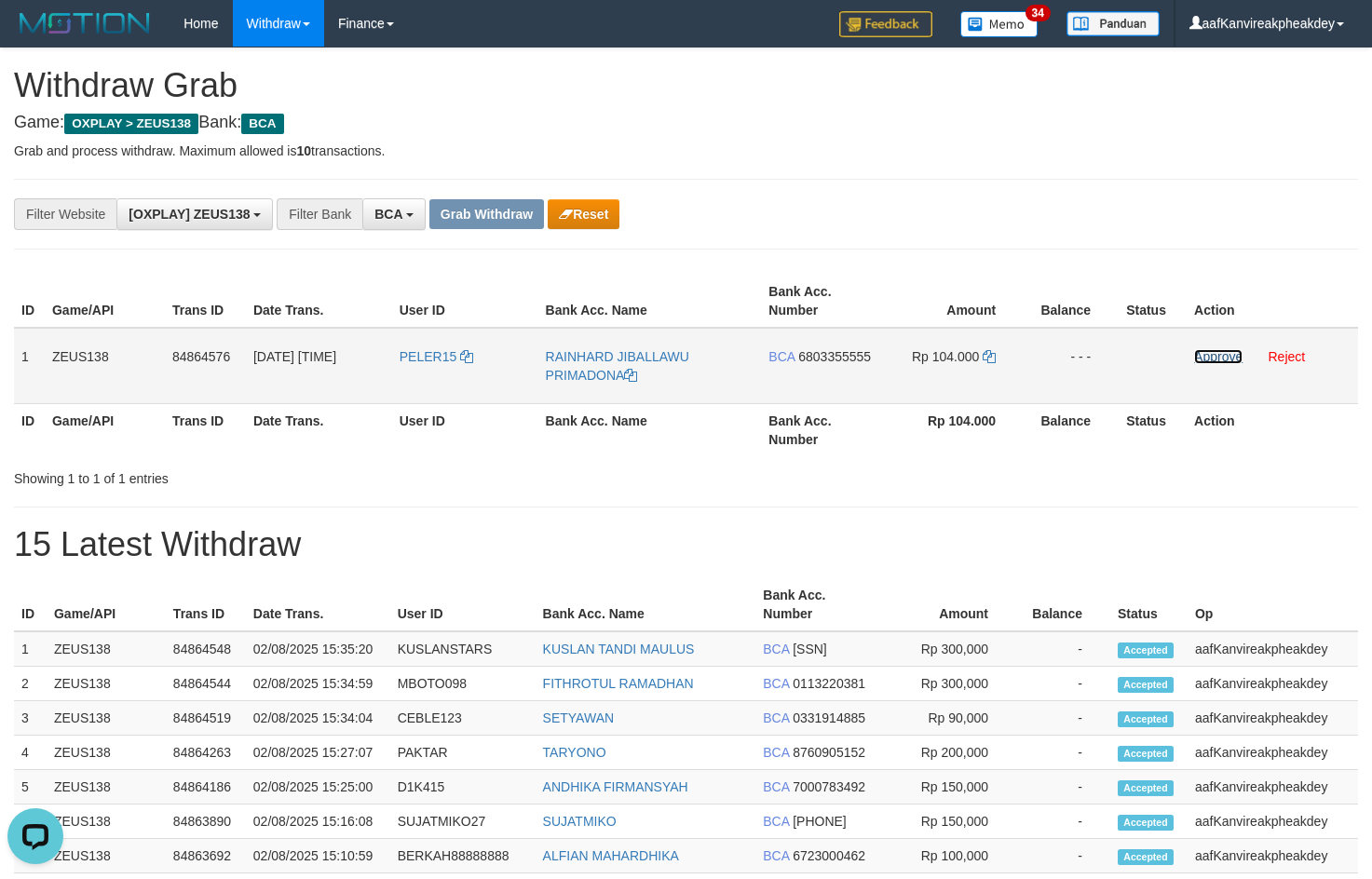 click on "Approve" at bounding box center (1218, 357) 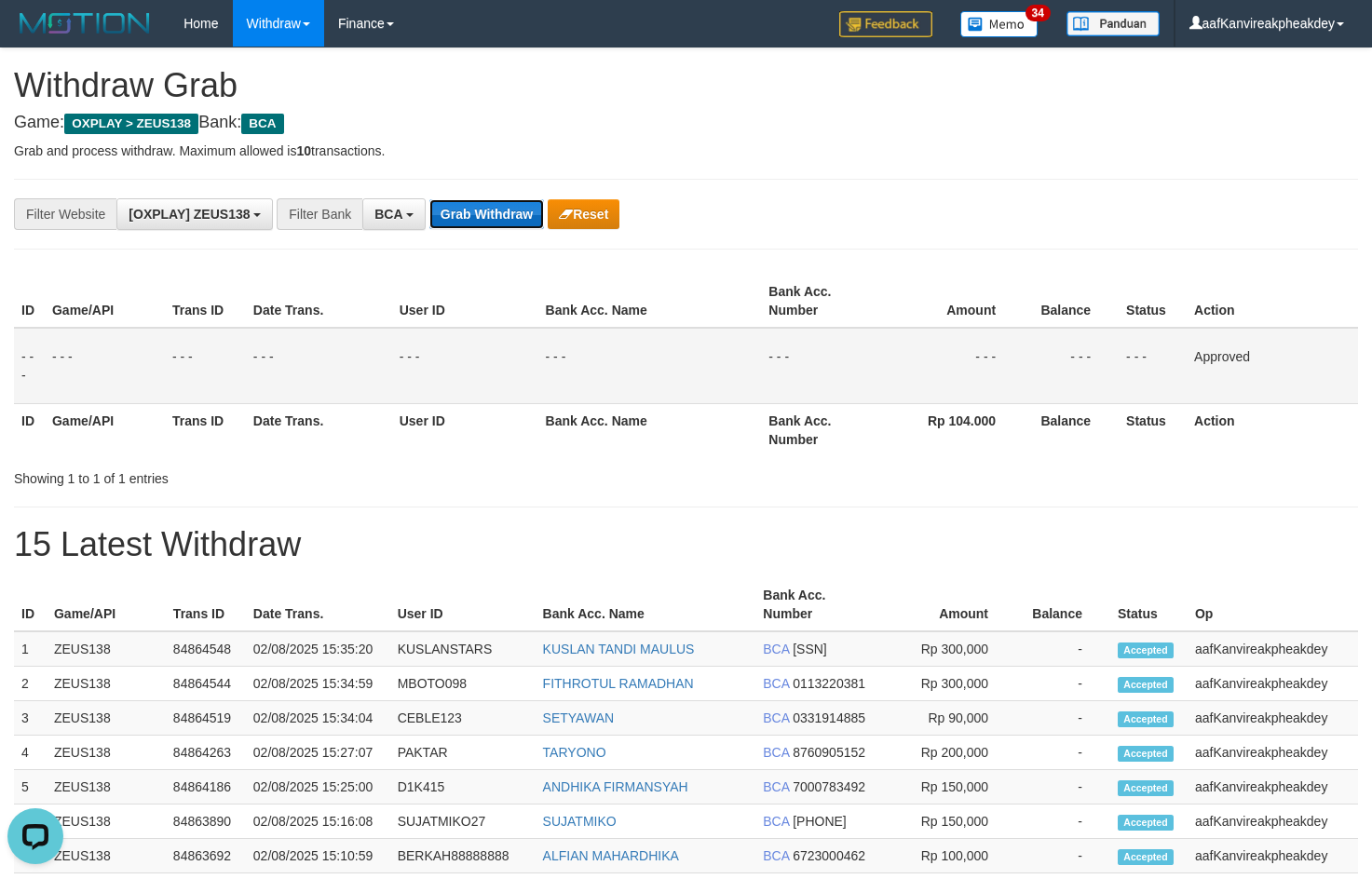click on "Grab Withdraw" at bounding box center [486, 214] 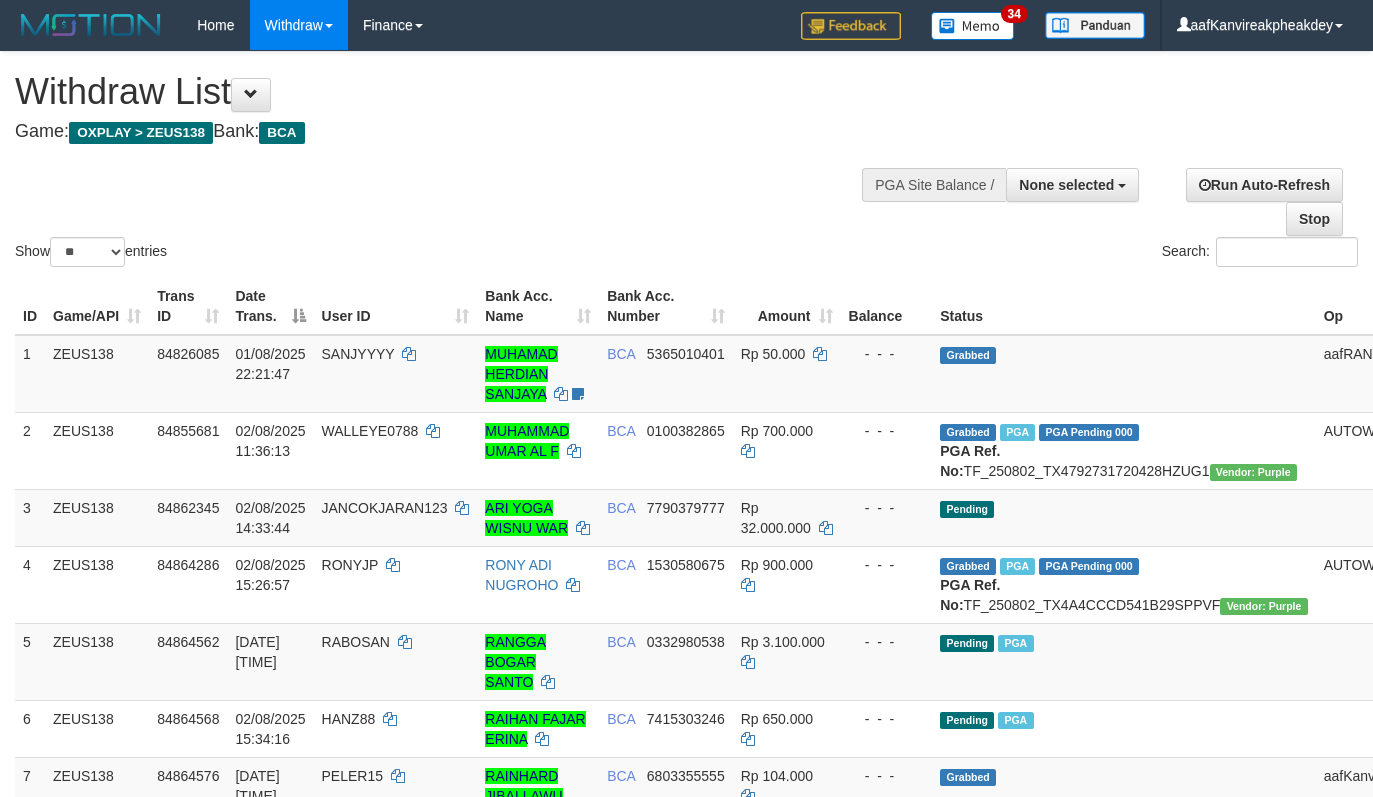 select 